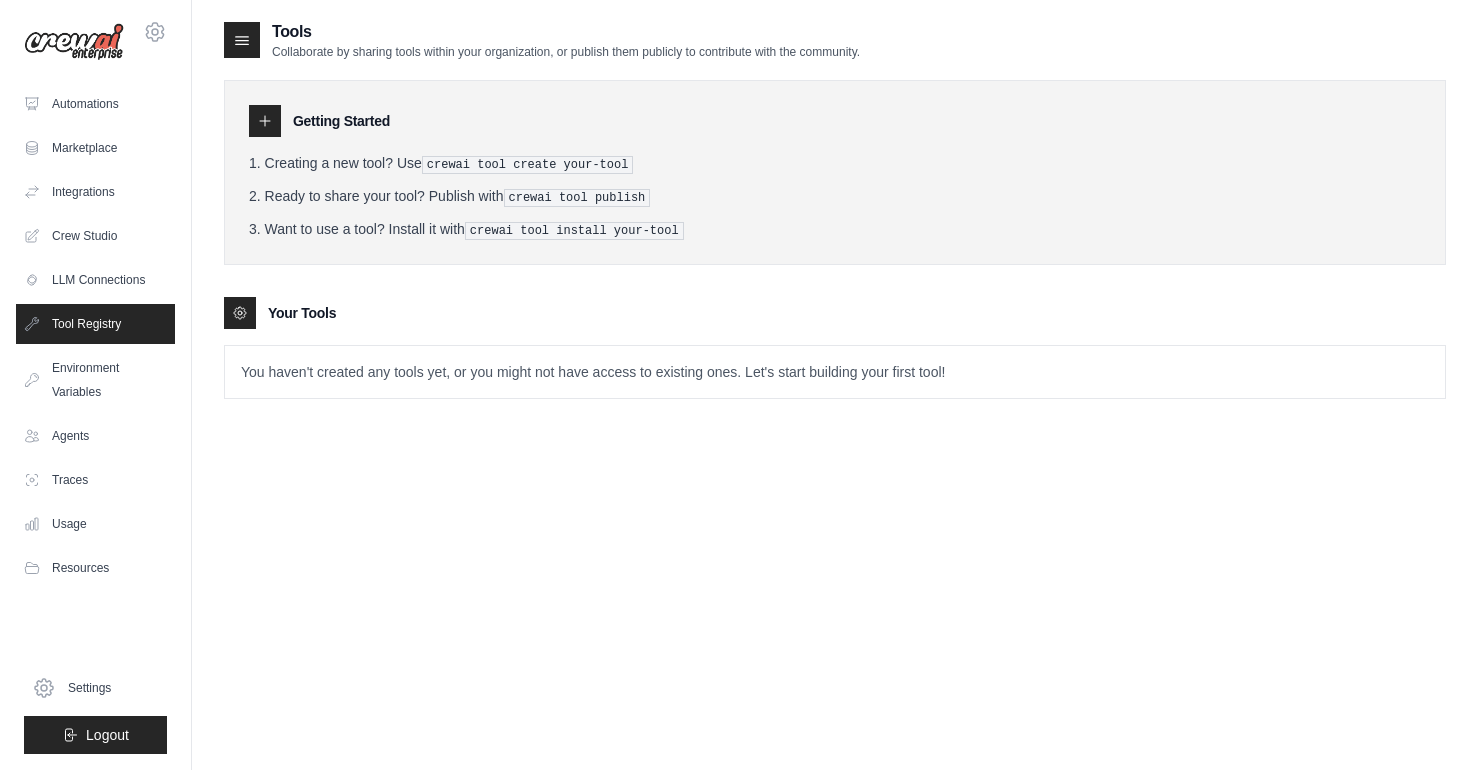 scroll, scrollTop: 0, scrollLeft: 0, axis: both 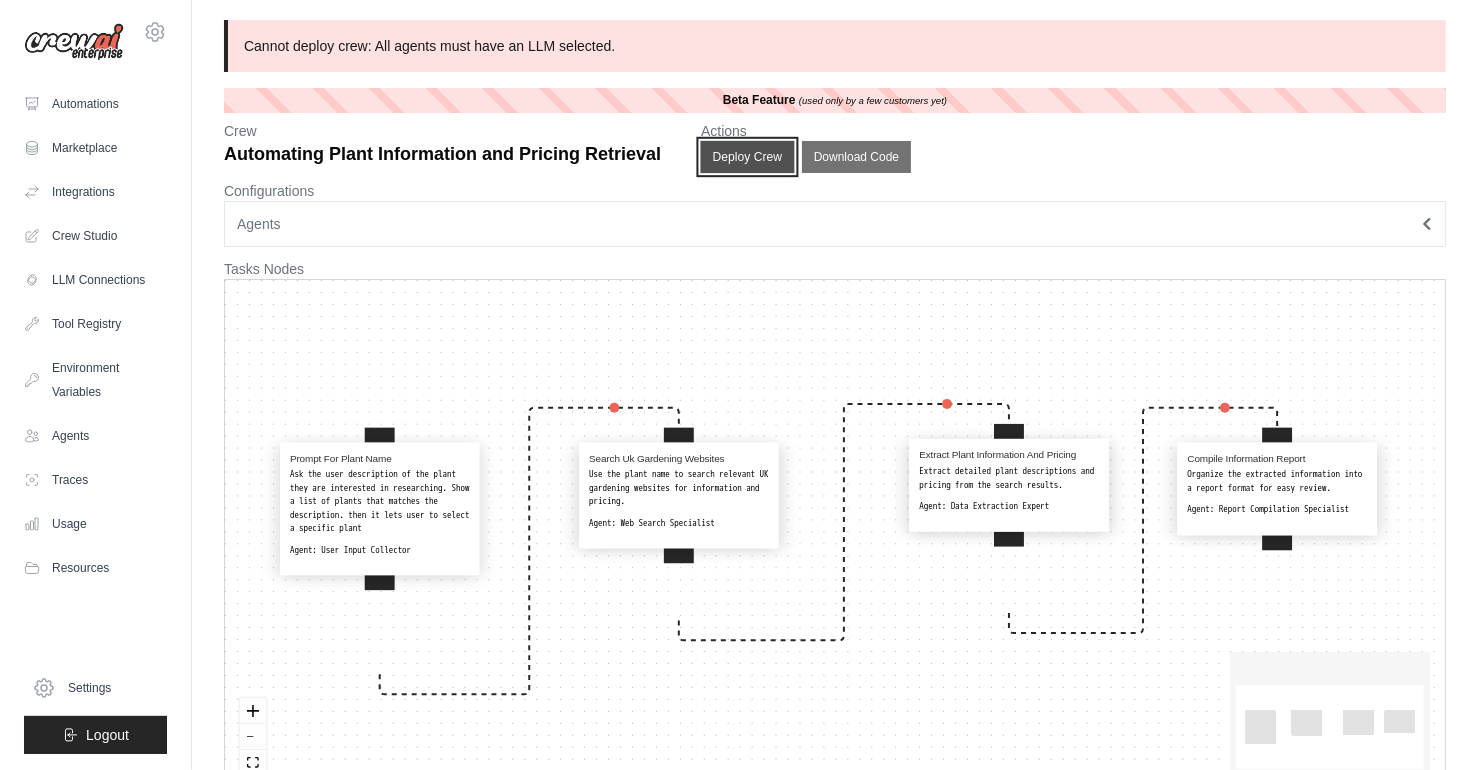 click on "Deploy Crew" at bounding box center (748, 157) 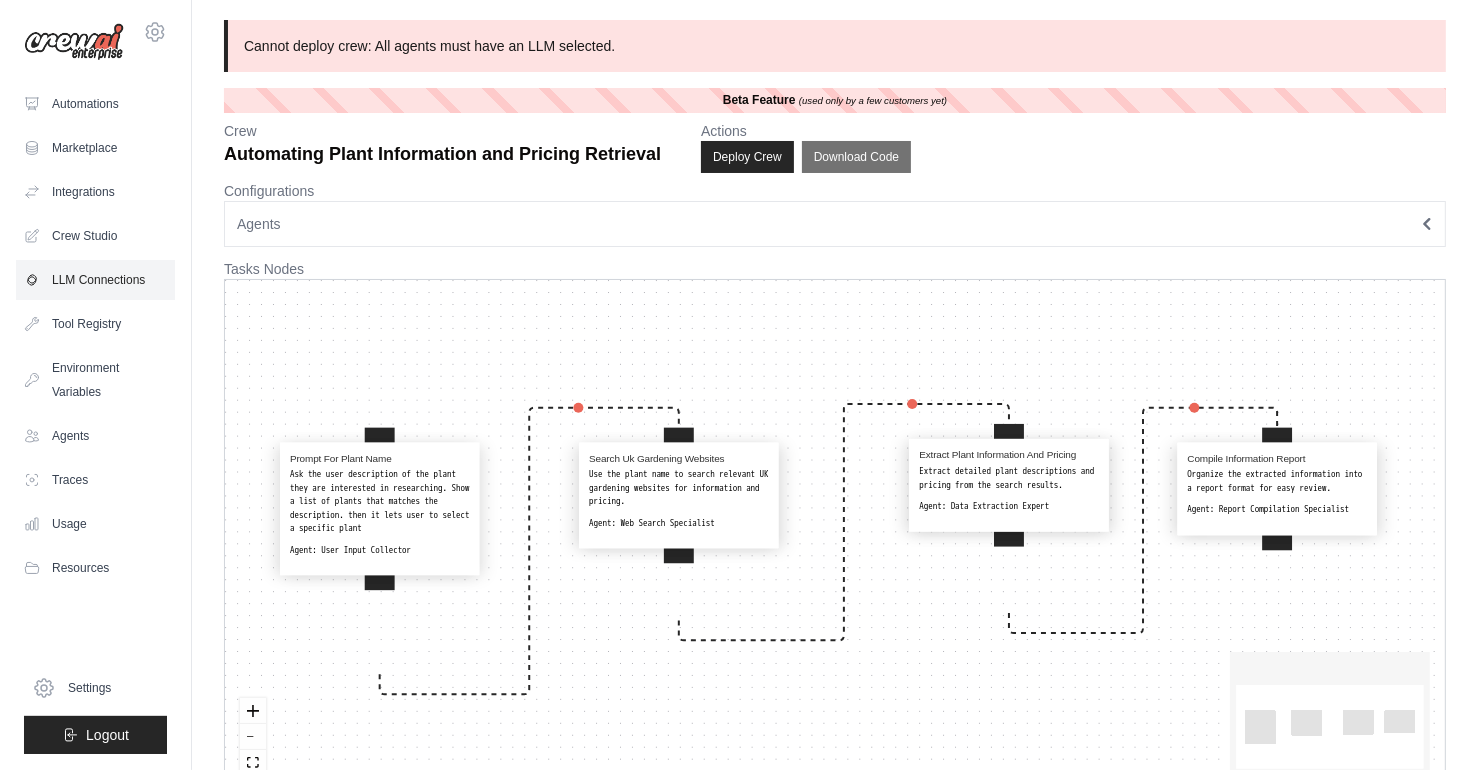 click on "LLM Connections" at bounding box center [95, 280] 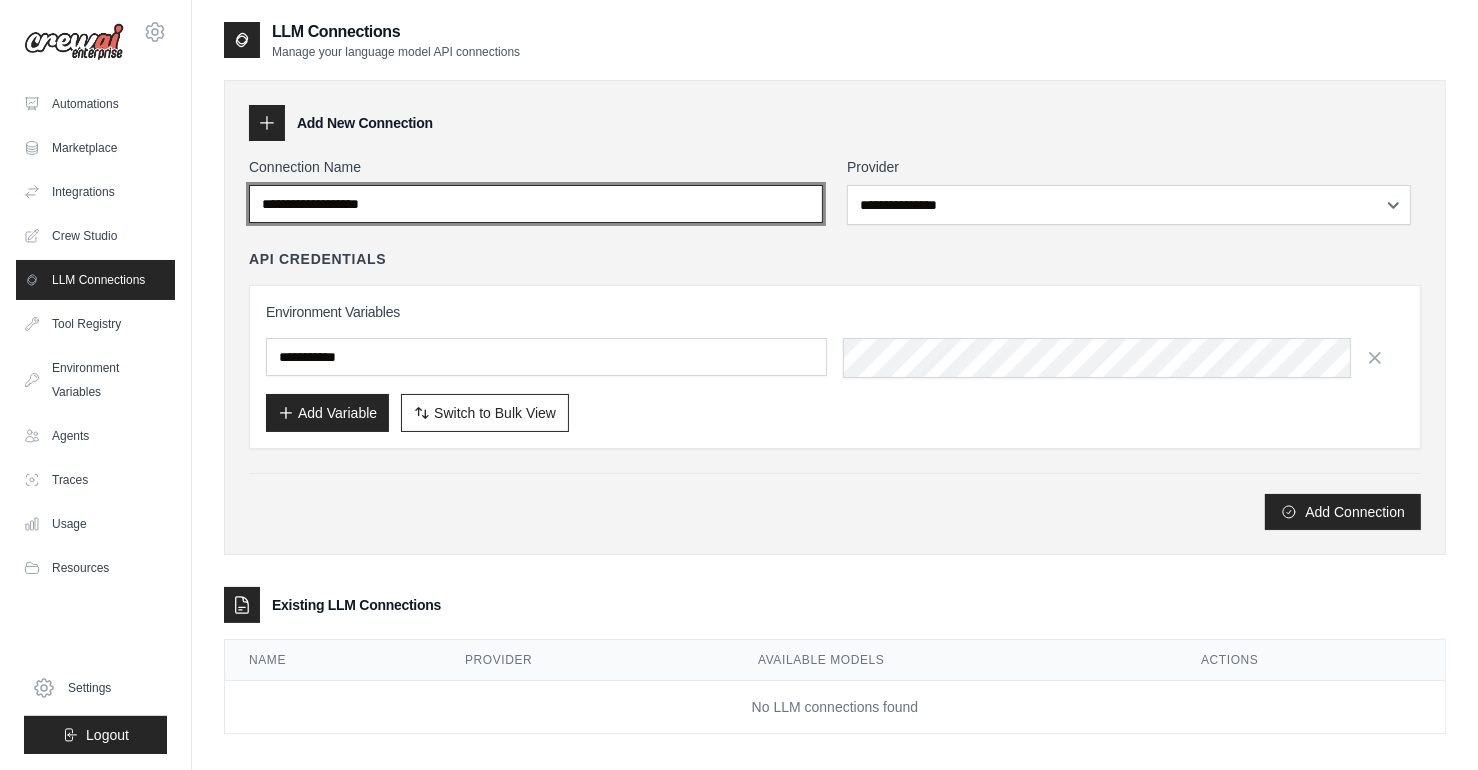 click on "Connection Name" at bounding box center (536, 204) 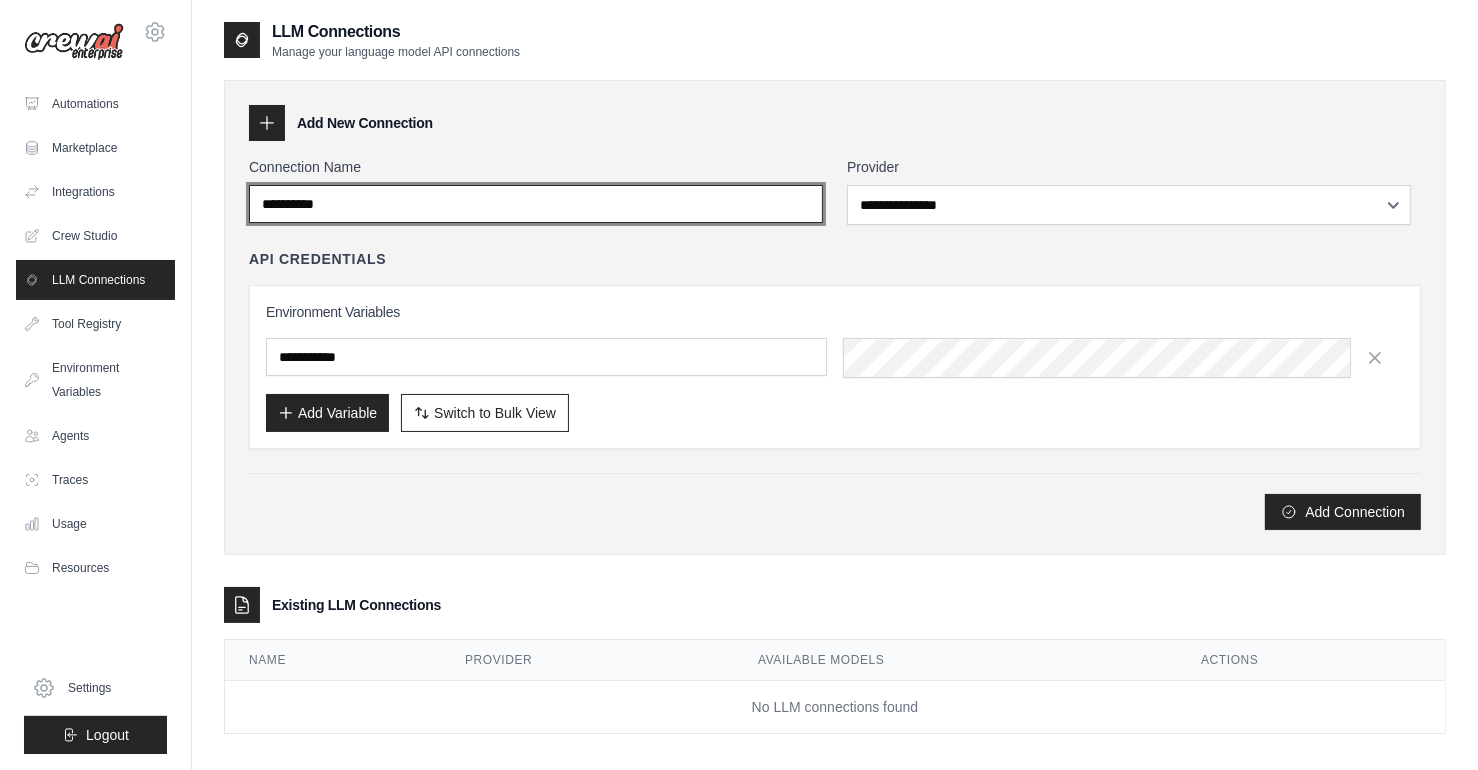 type on "**********" 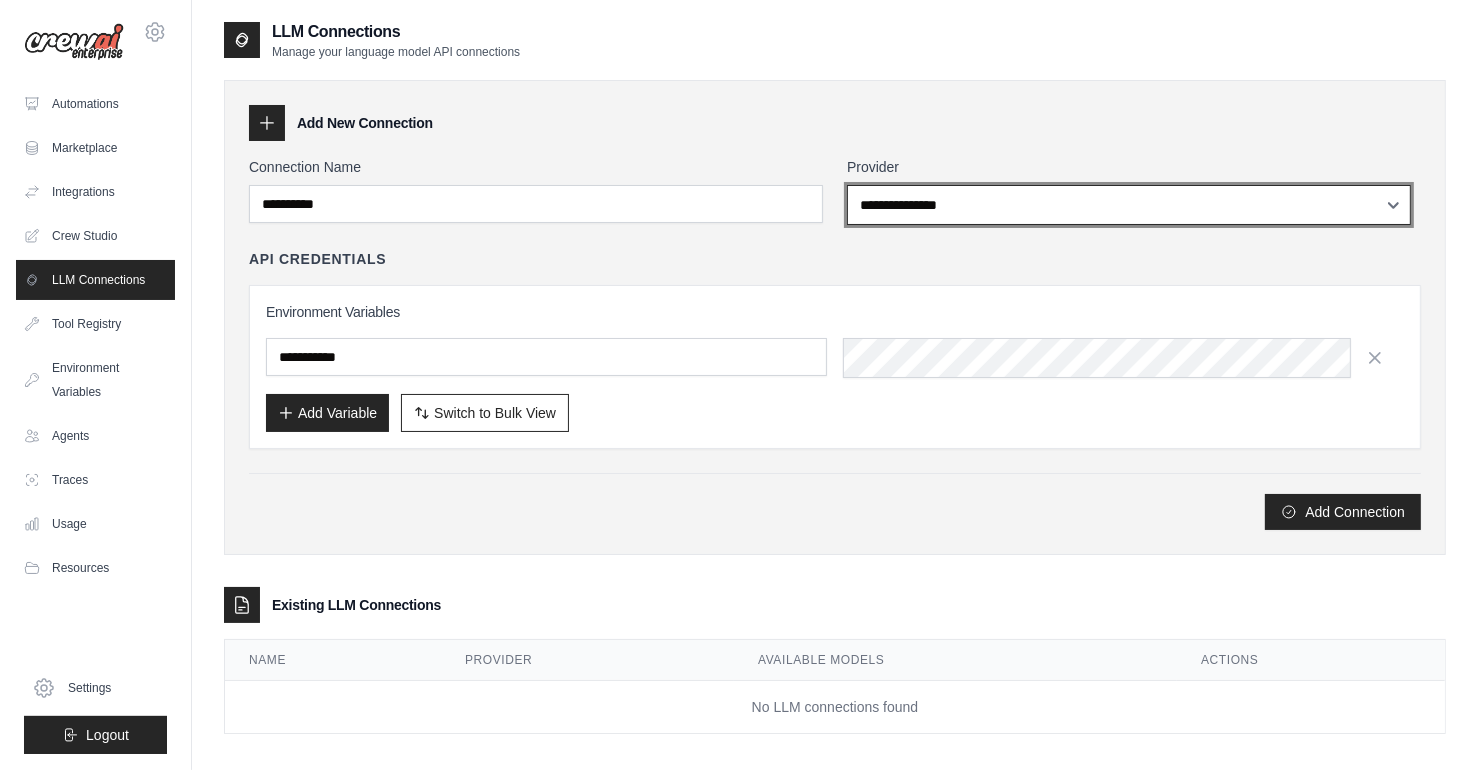 click on "**********" at bounding box center [1129, 205] 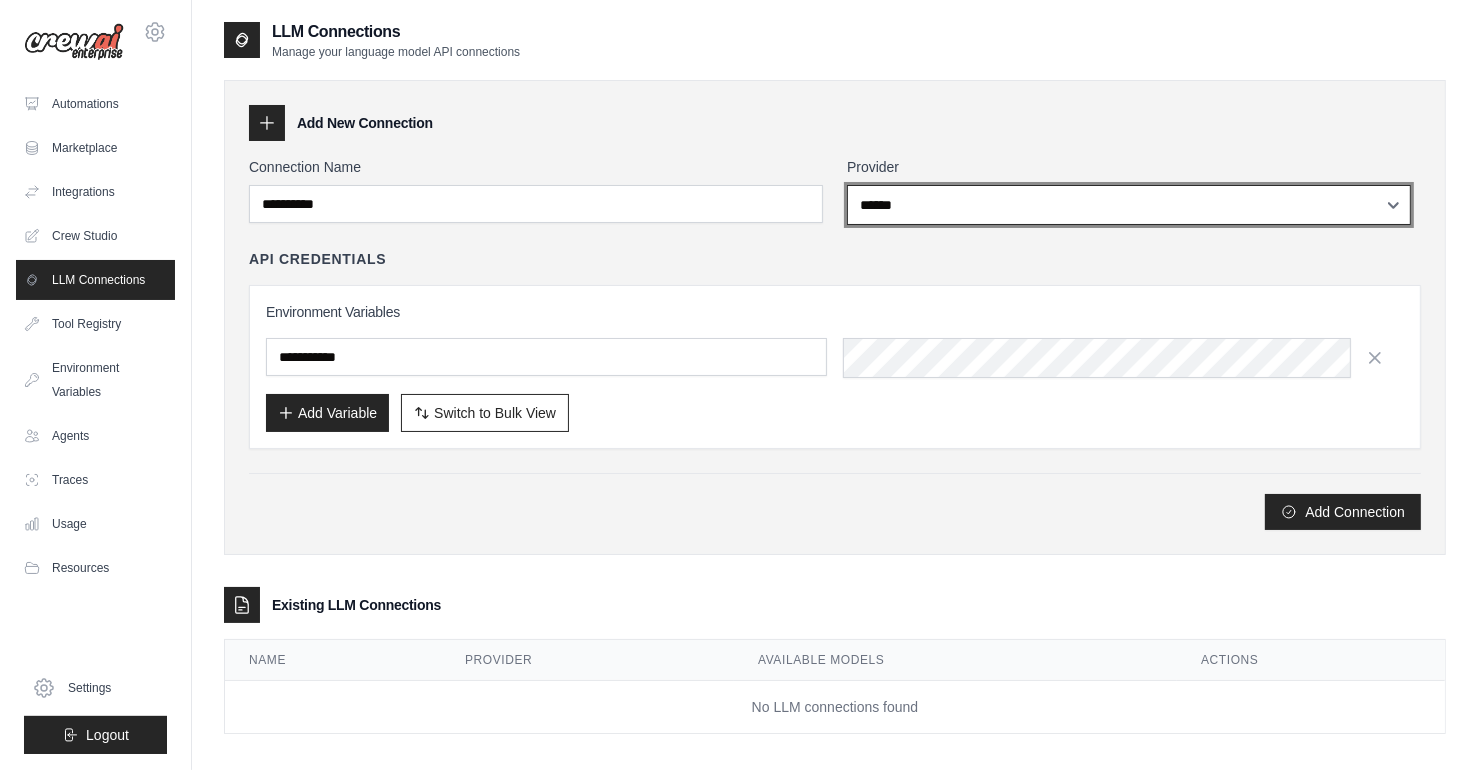 click on "**********" at bounding box center (1129, 205) 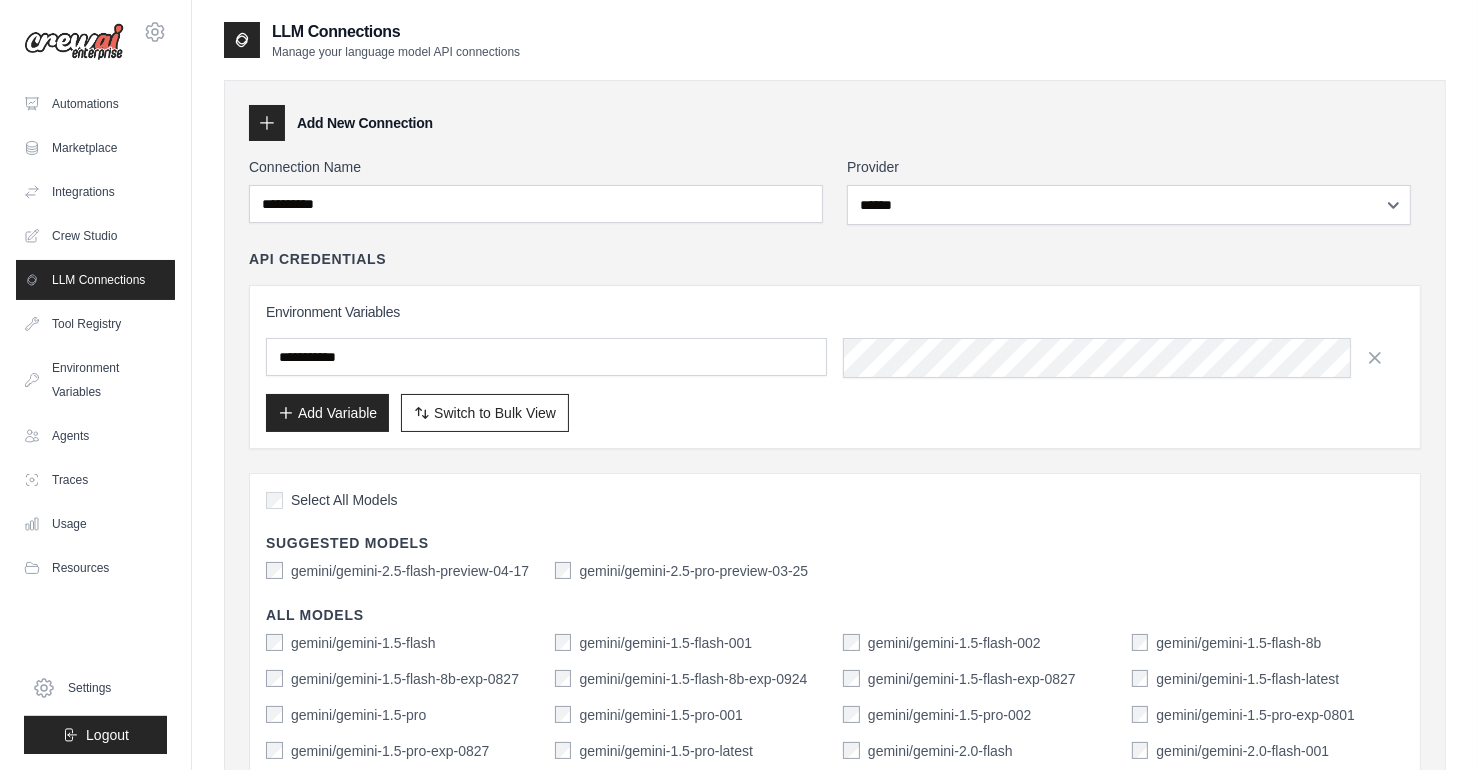 click on "Add Variable" at bounding box center [327, 413] 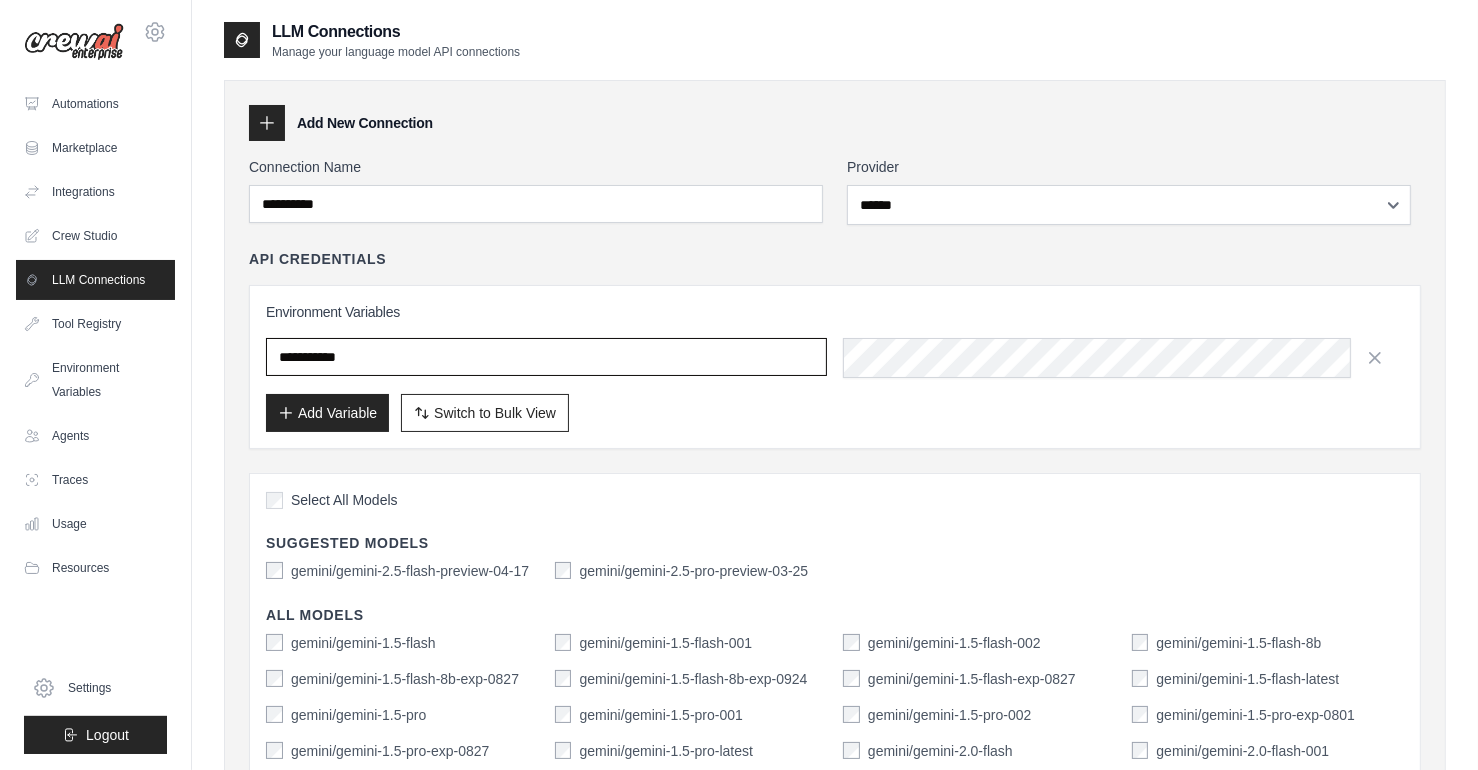 click at bounding box center [546, 357] 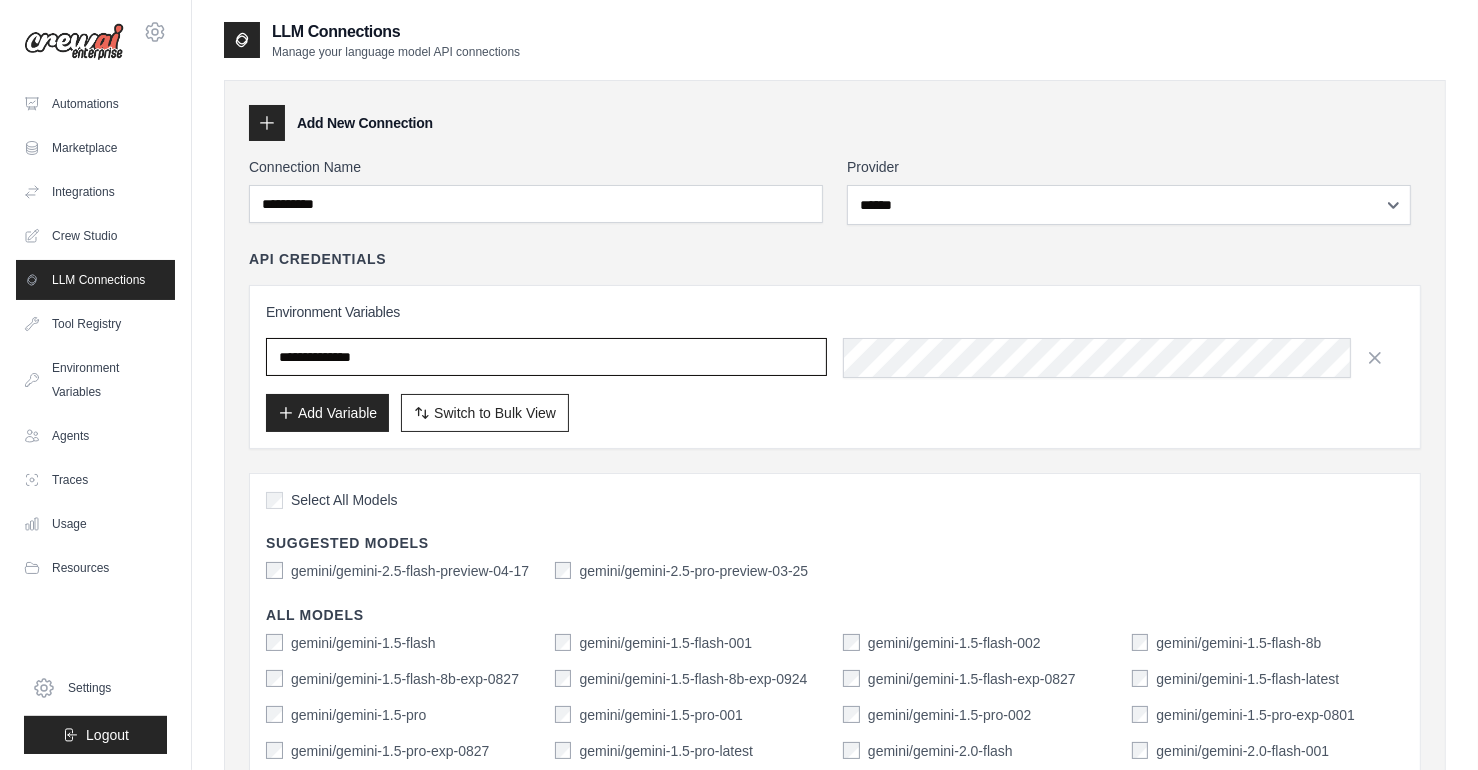 type on "**********" 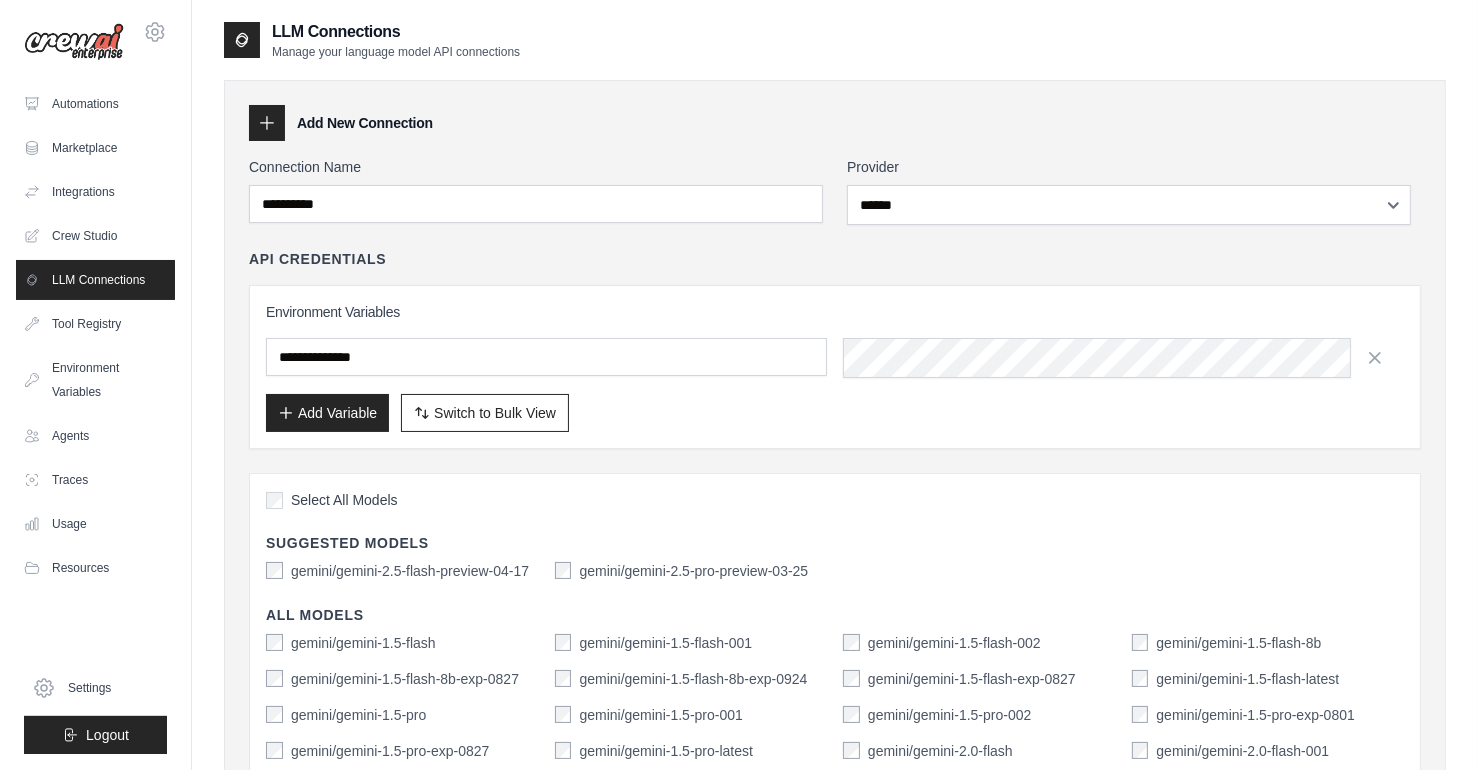 click on "**********" at bounding box center (835, 703) 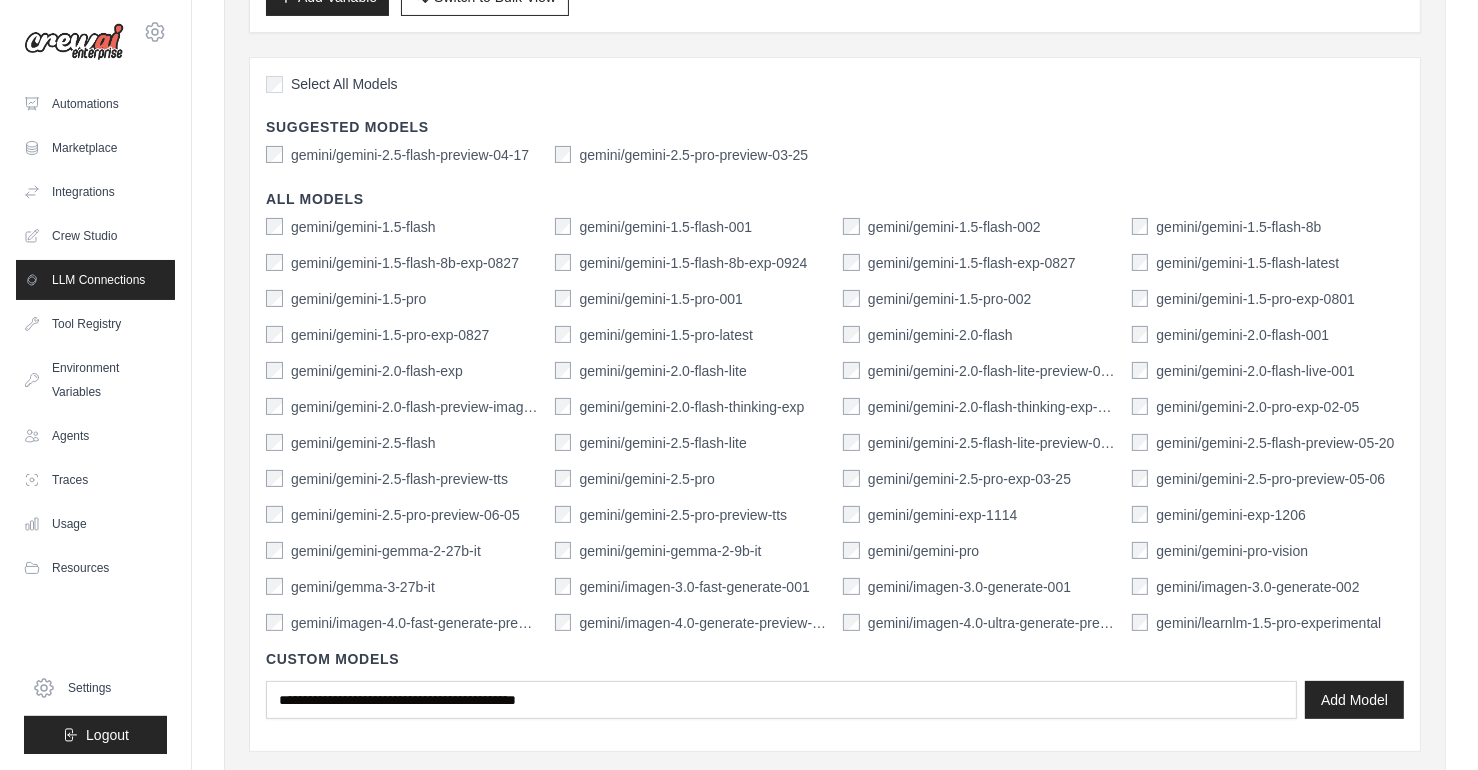 scroll, scrollTop: 548, scrollLeft: 0, axis: vertical 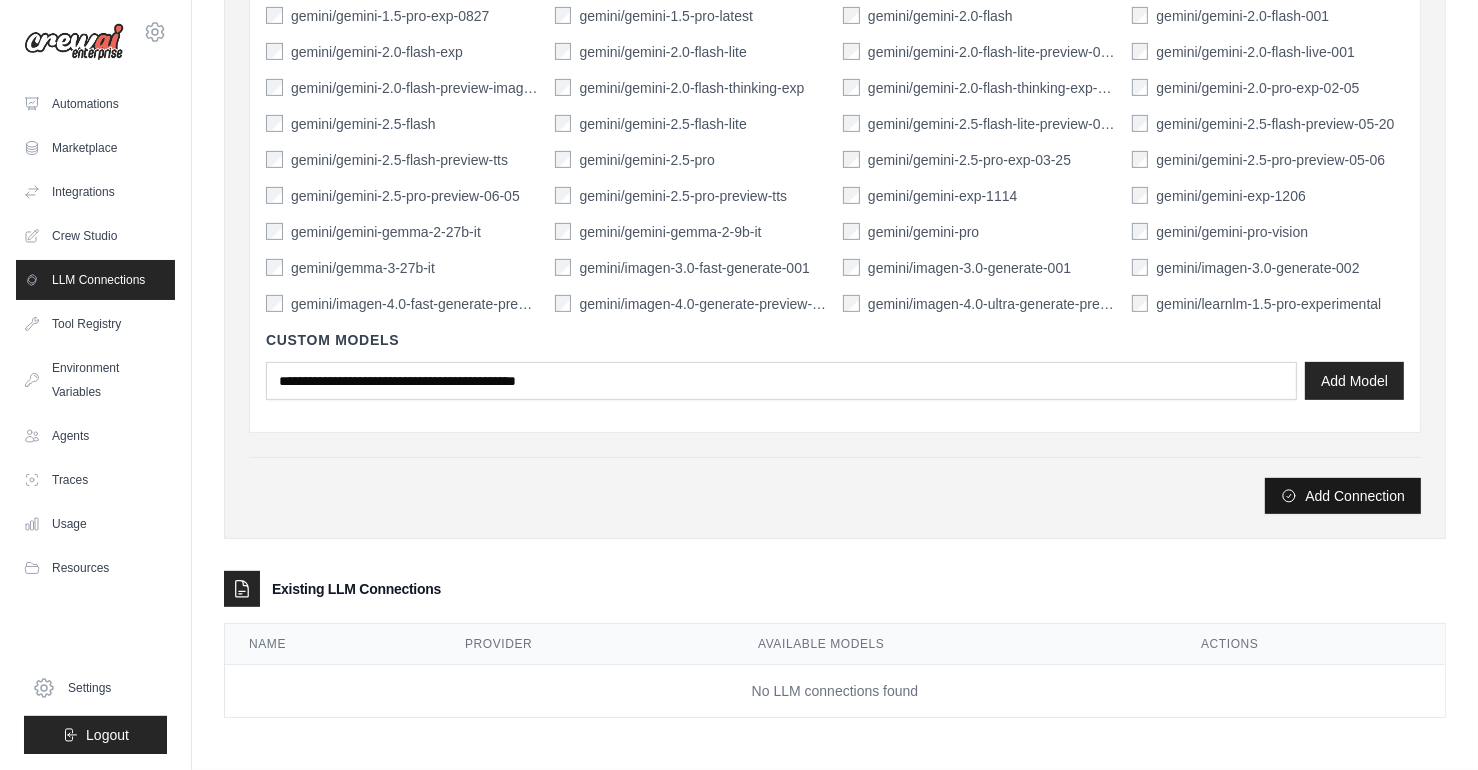 click on "Add Connection" at bounding box center [1343, 496] 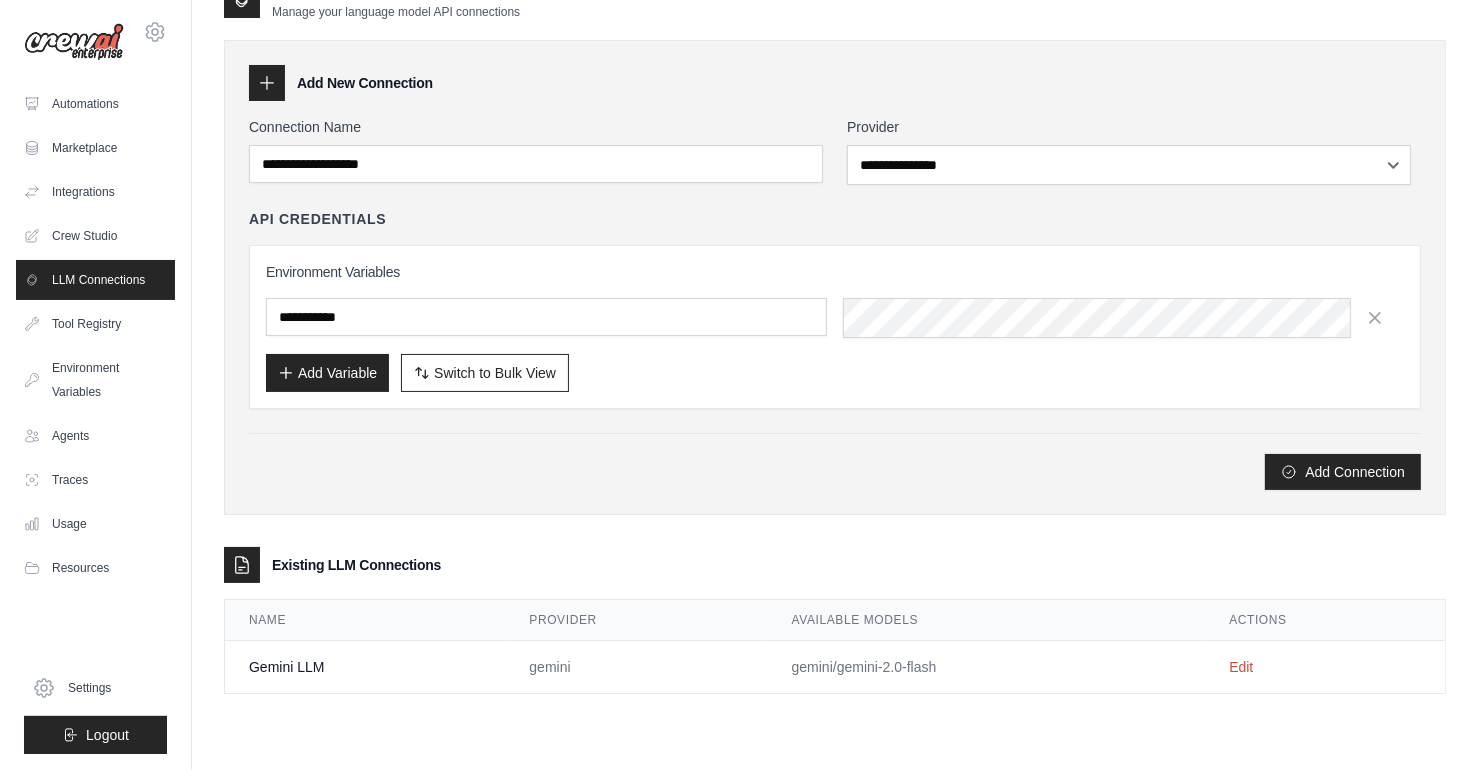 scroll, scrollTop: 0, scrollLeft: 0, axis: both 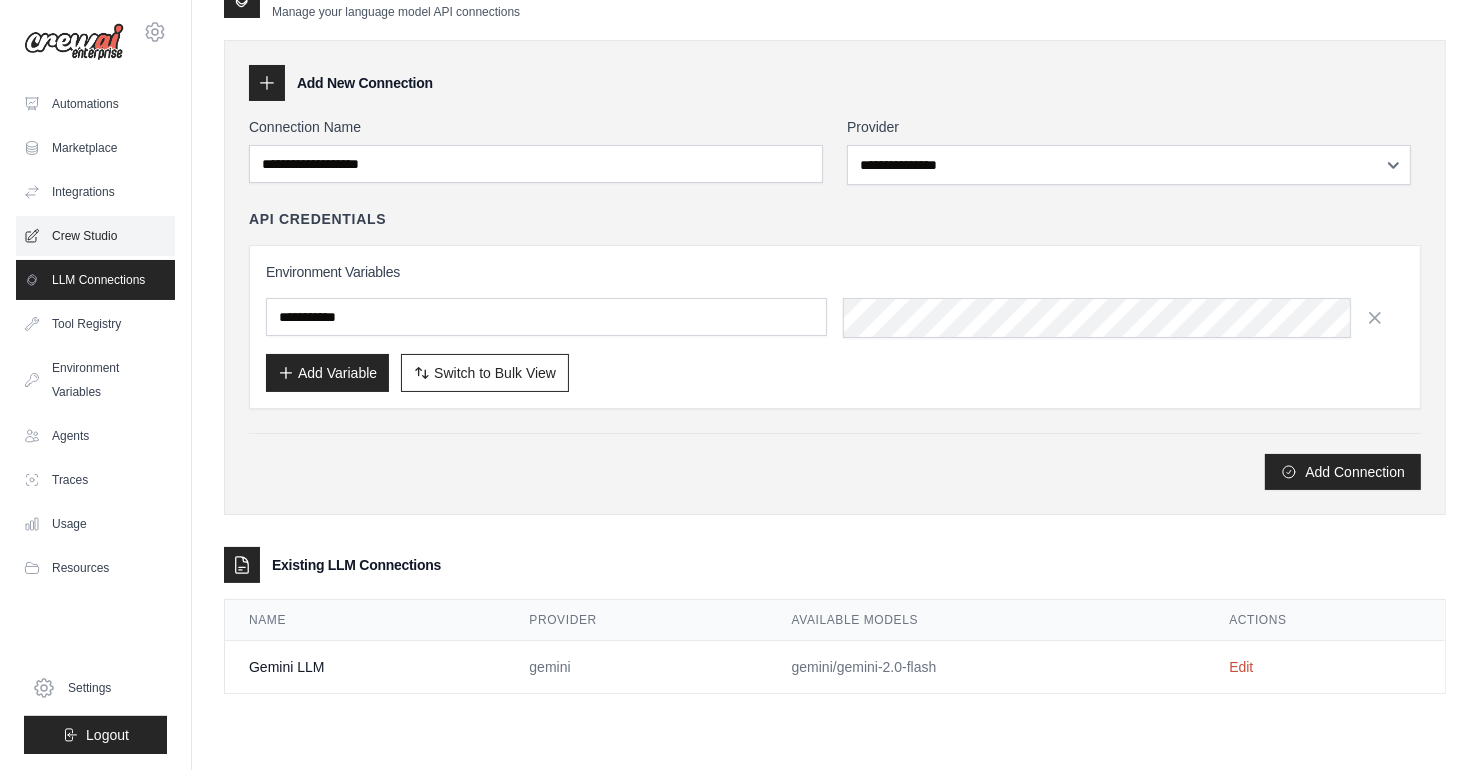 click on "Crew Studio" at bounding box center (95, 236) 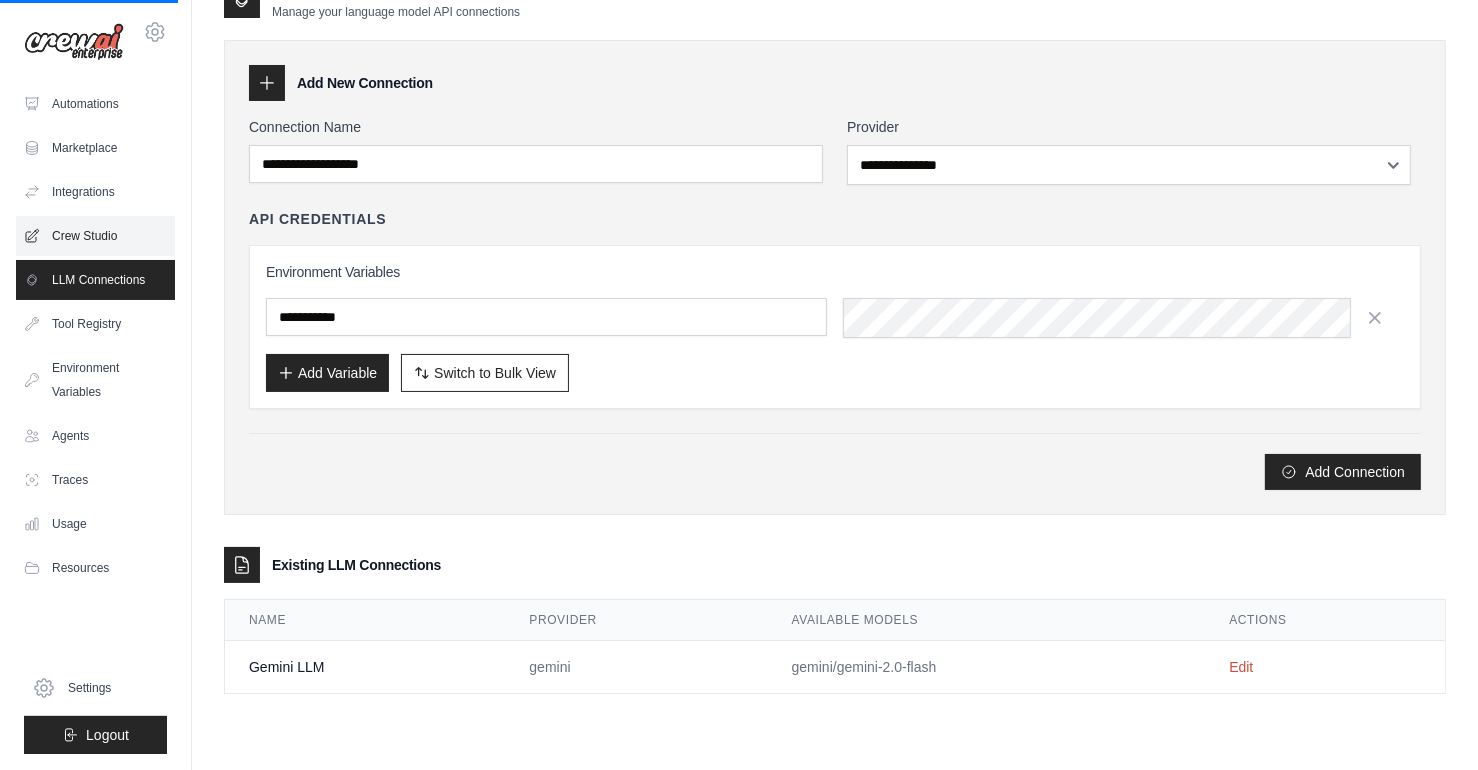 scroll, scrollTop: 0, scrollLeft: 0, axis: both 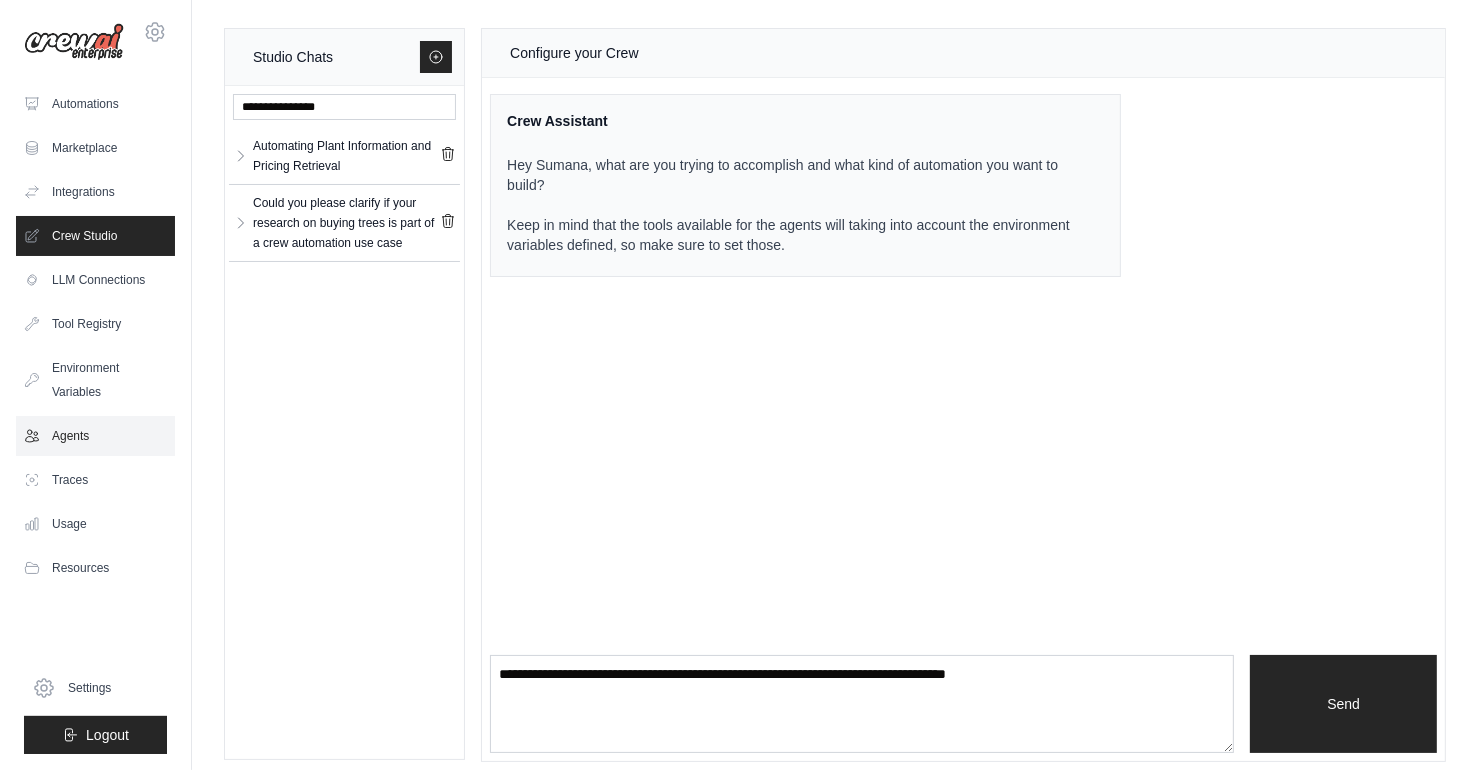 click on "Agents" at bounding box center (95, 436) 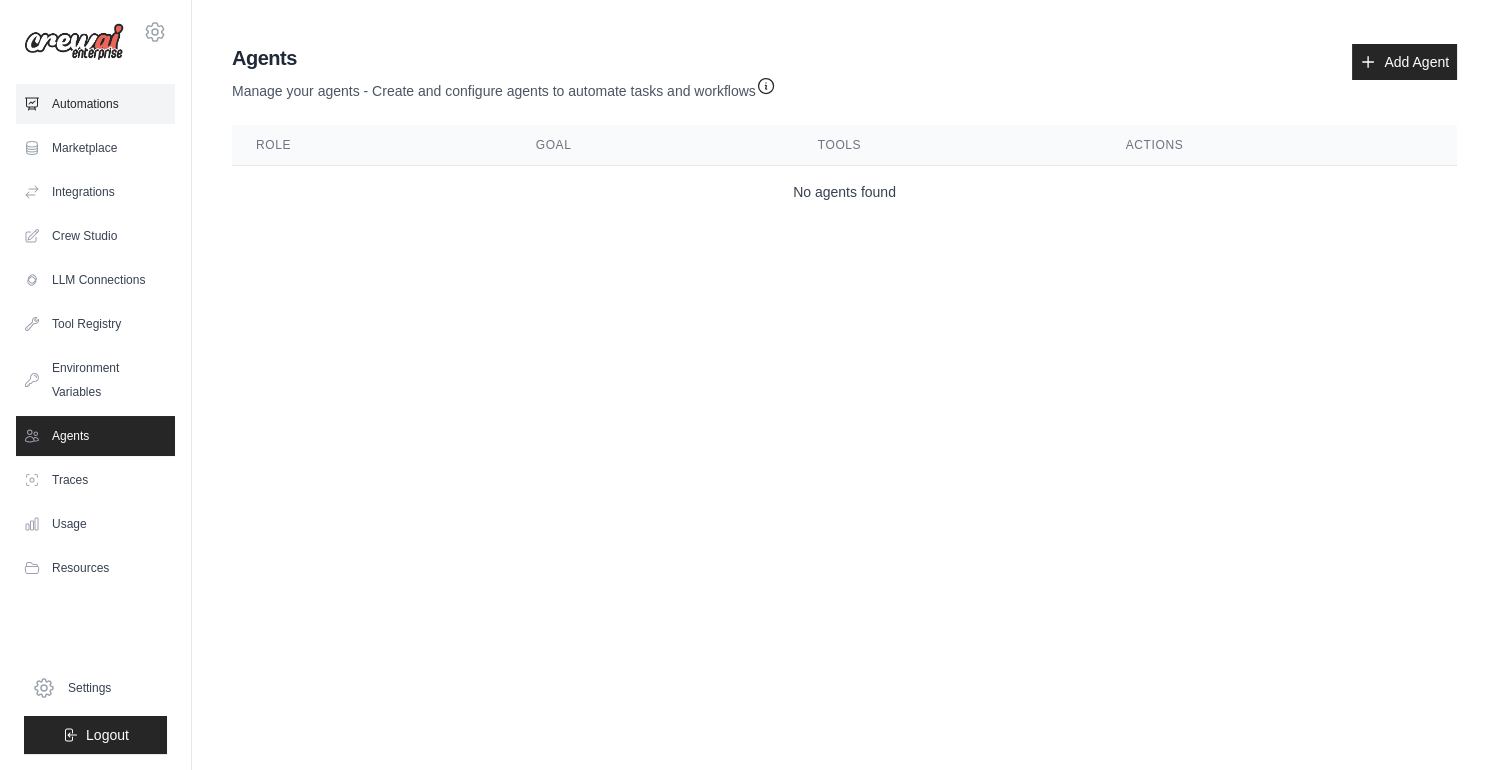 click on "Automations" at bounding box center (95, 104) 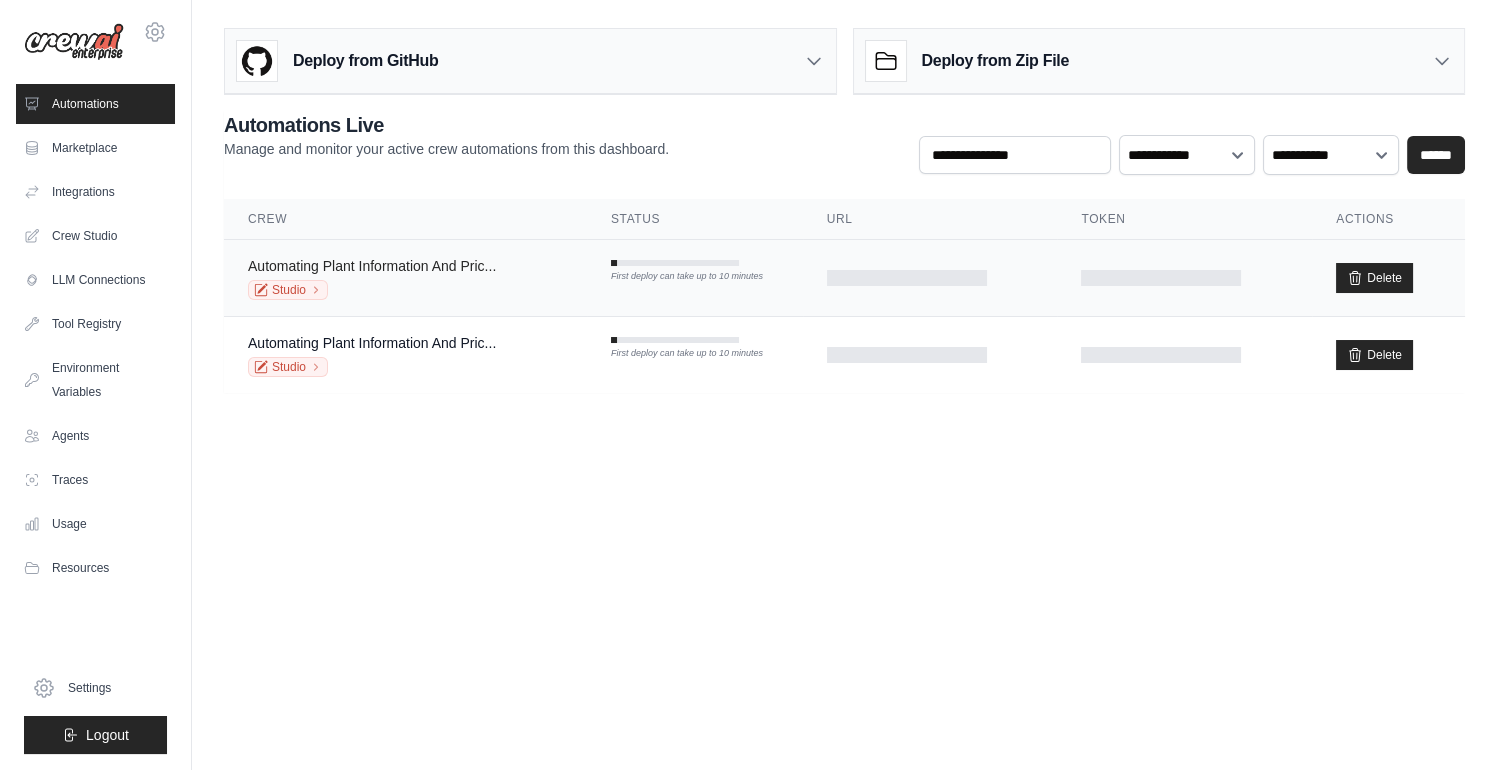 click on "Automating Plant Information And Pric..." at bounding box center (372, 266) 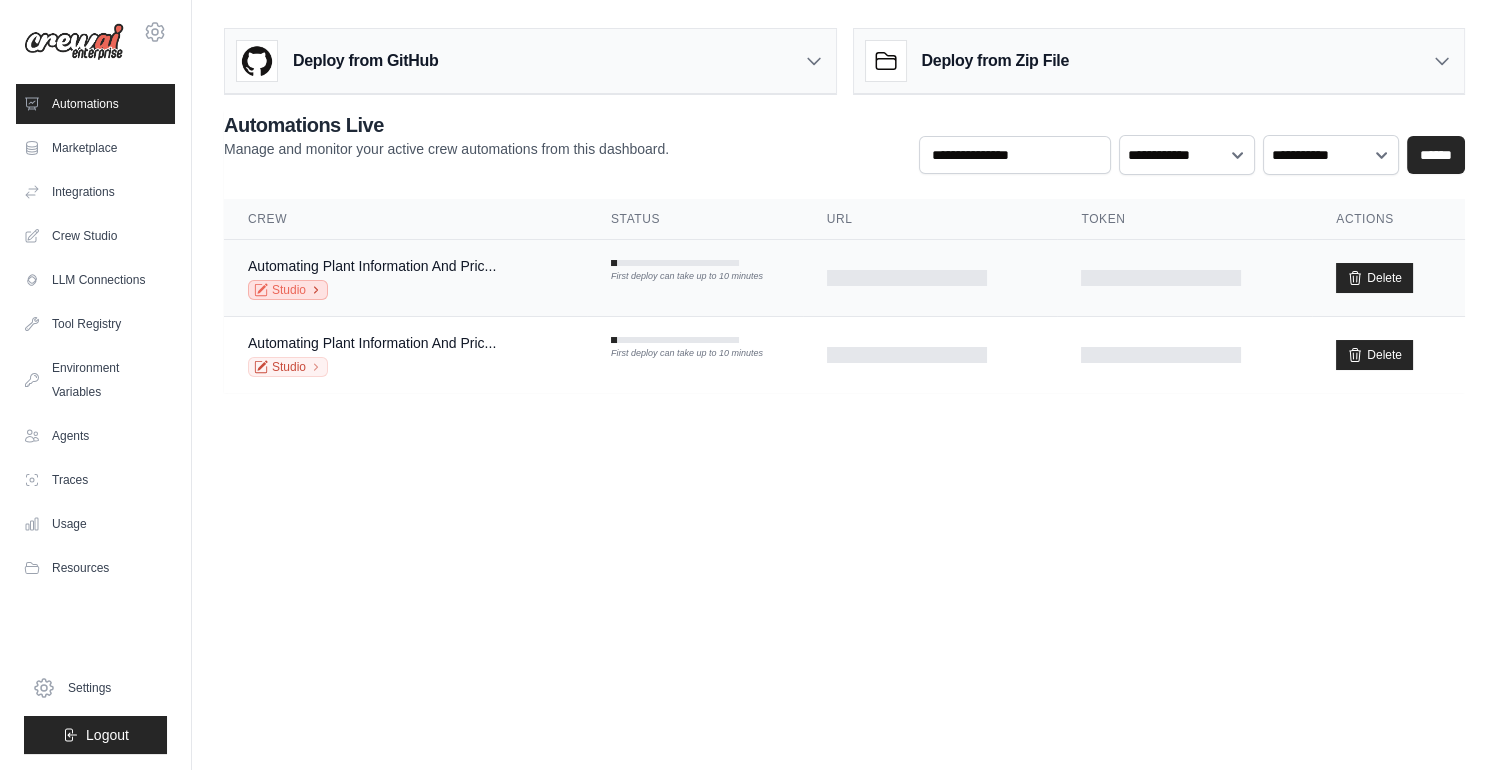 click on "Studio" at bounding box center [288, 290] 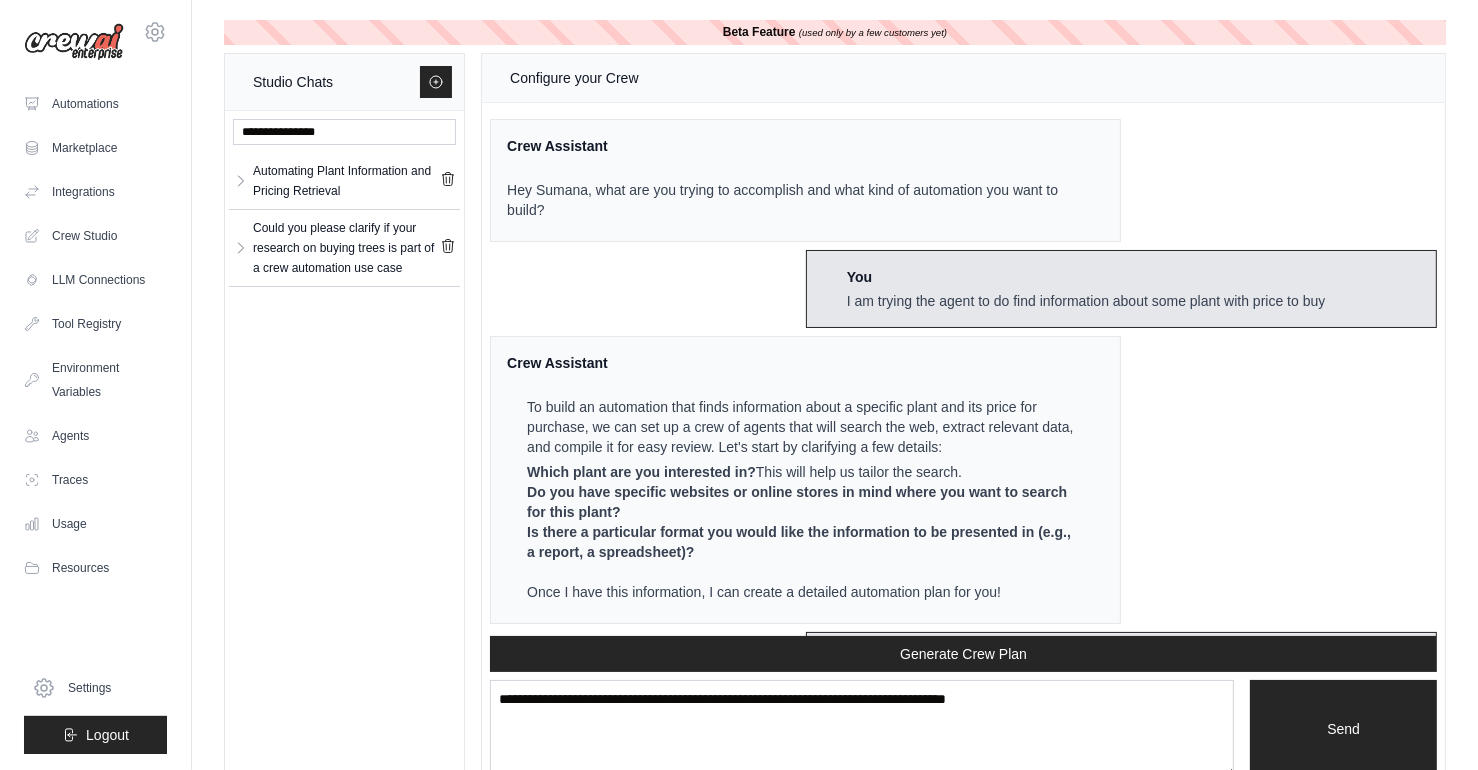 click on "Could you please clarify if your research on buying trees is part of a crew automation use case
Could you please...
**
**" at bounding box center [344, 248] 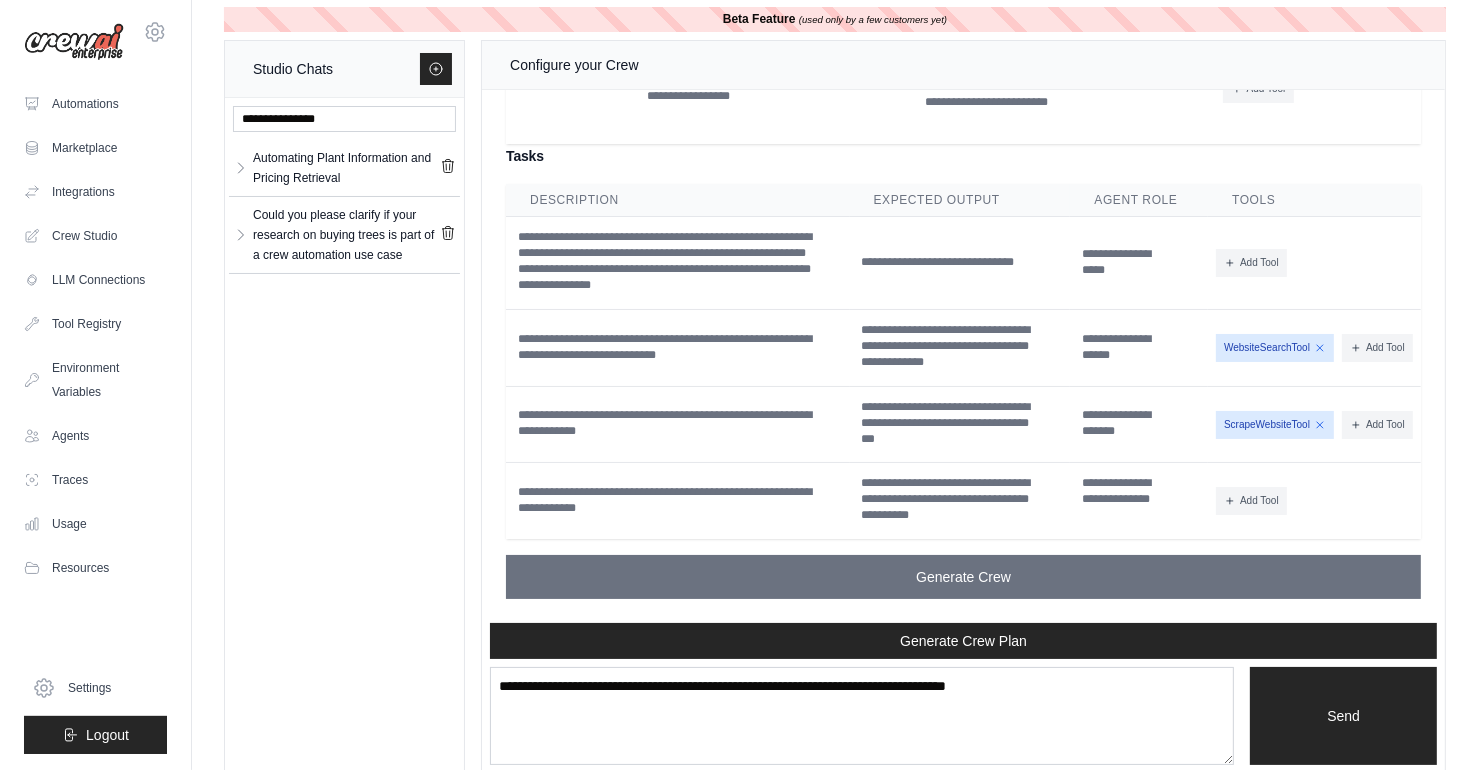 scroll, scrollTop: 39, scrollLeft: 0, axis: vertical 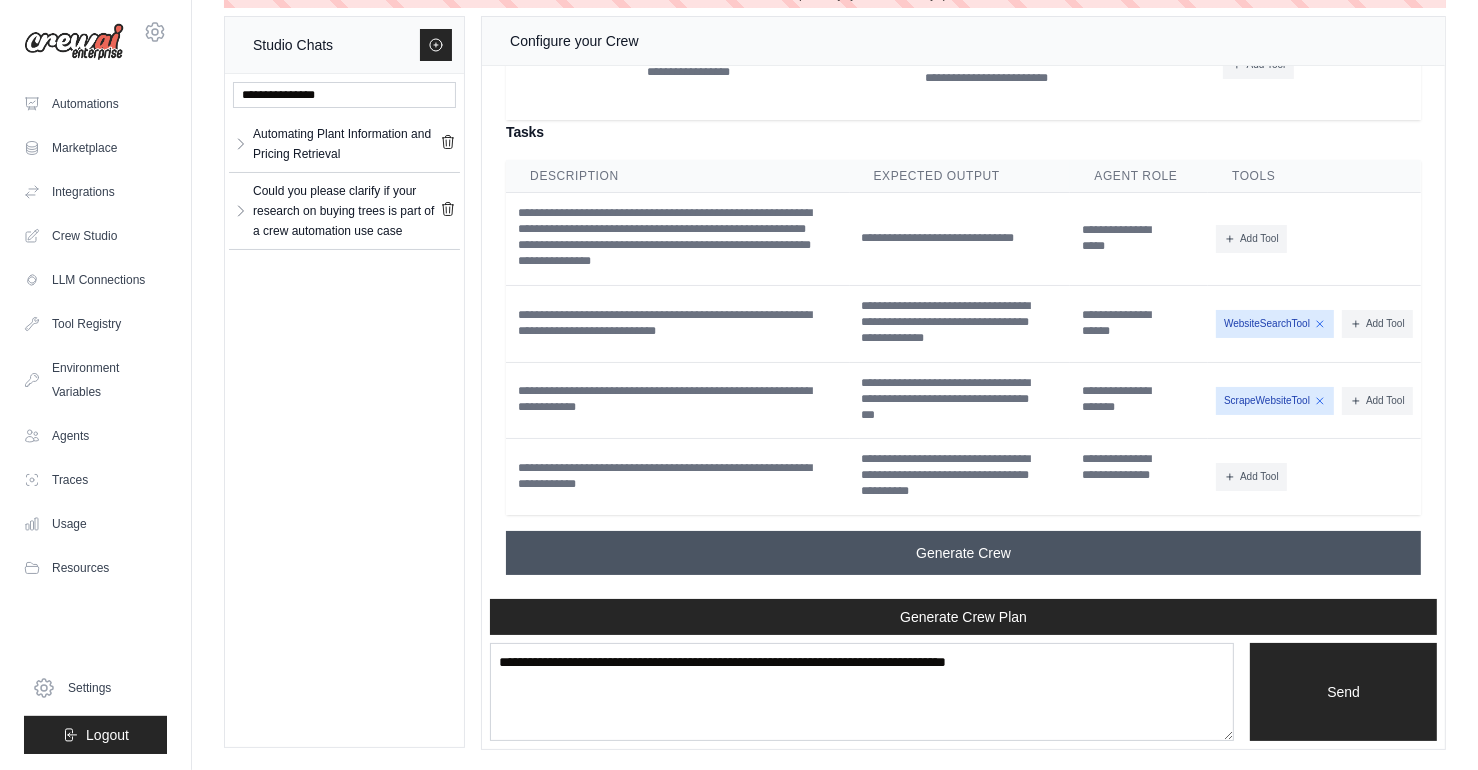 click on "Generate Crew" at bounding box center [963, 553] 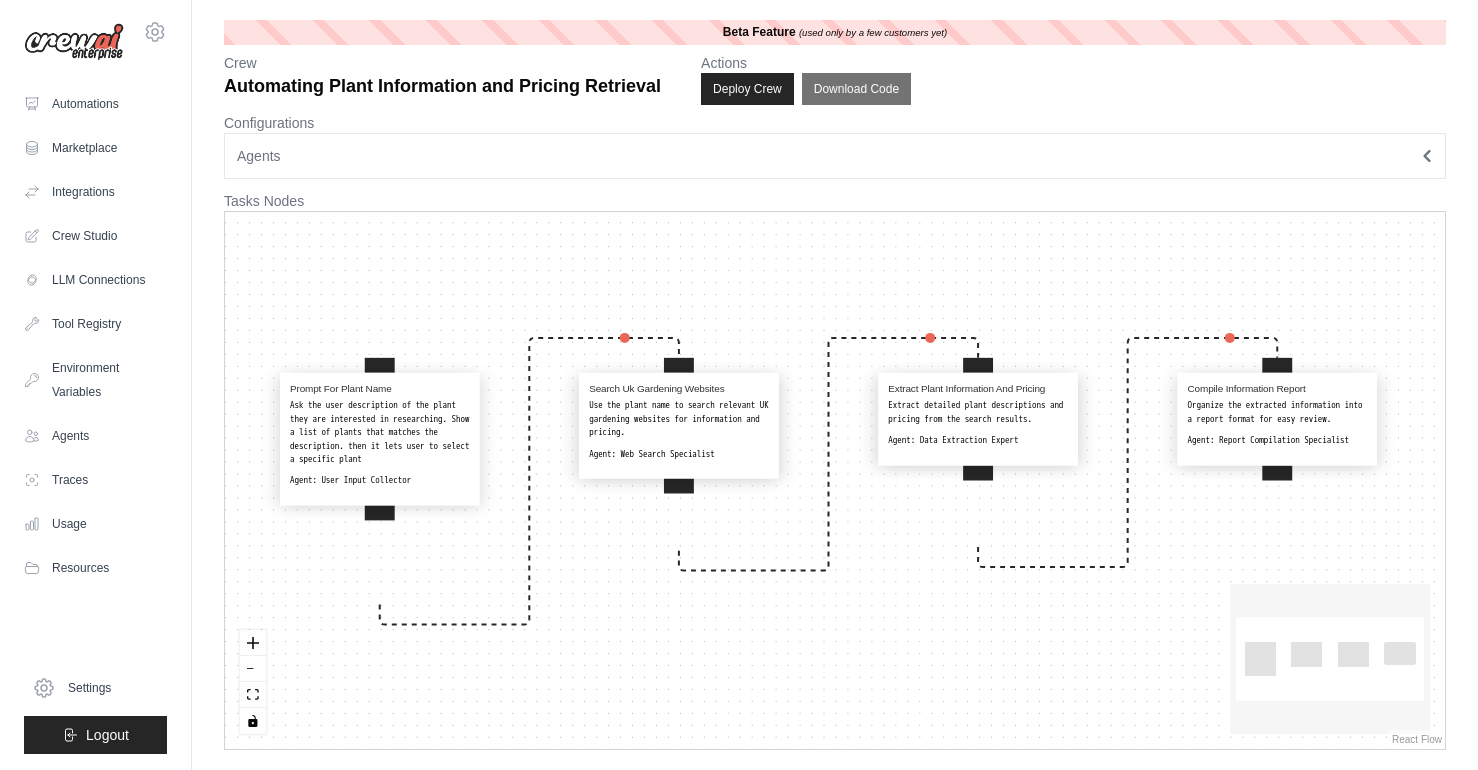 scroll, scrollTop: 0, scrollLeft: 0, axis: both 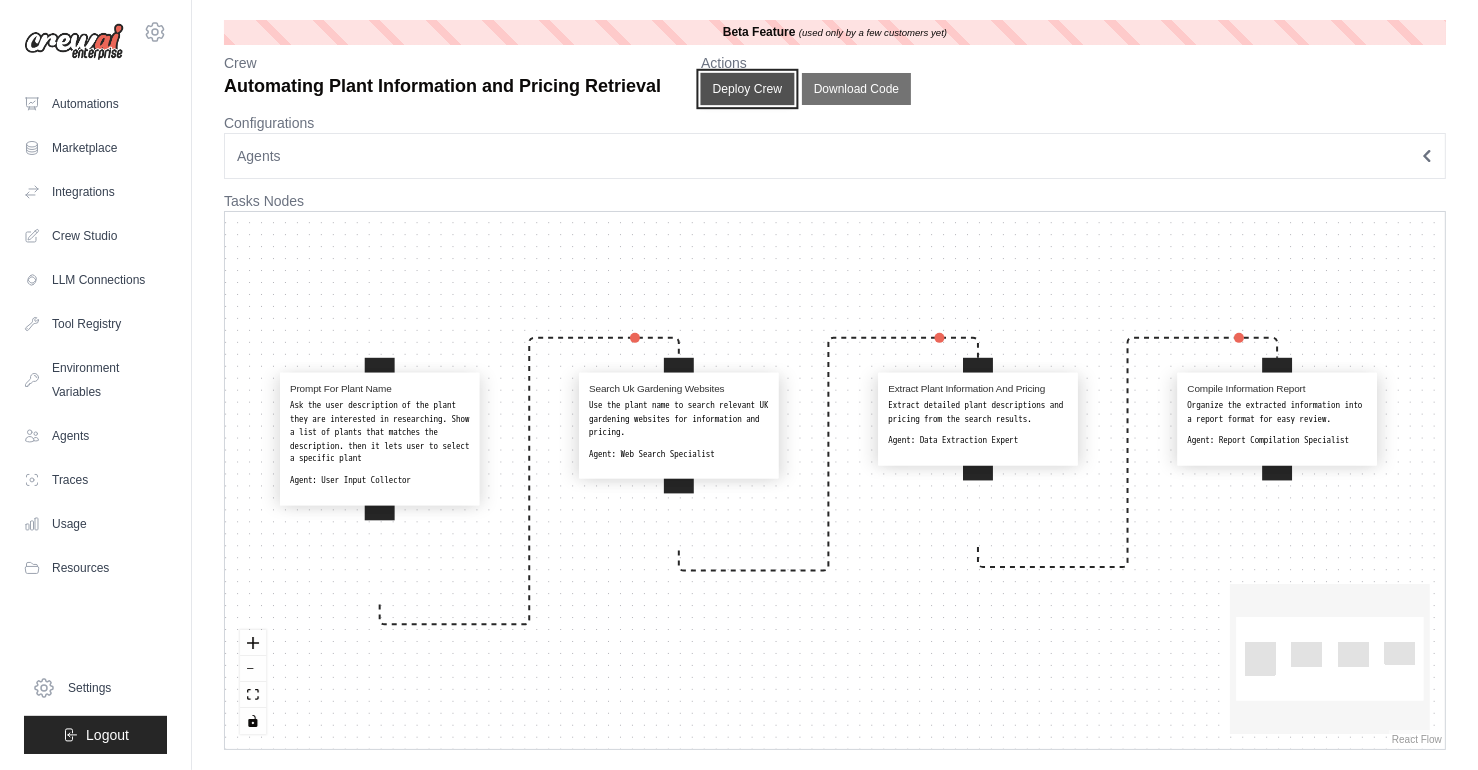 click on "Deploy Crew" at bounding box center (748, 89) 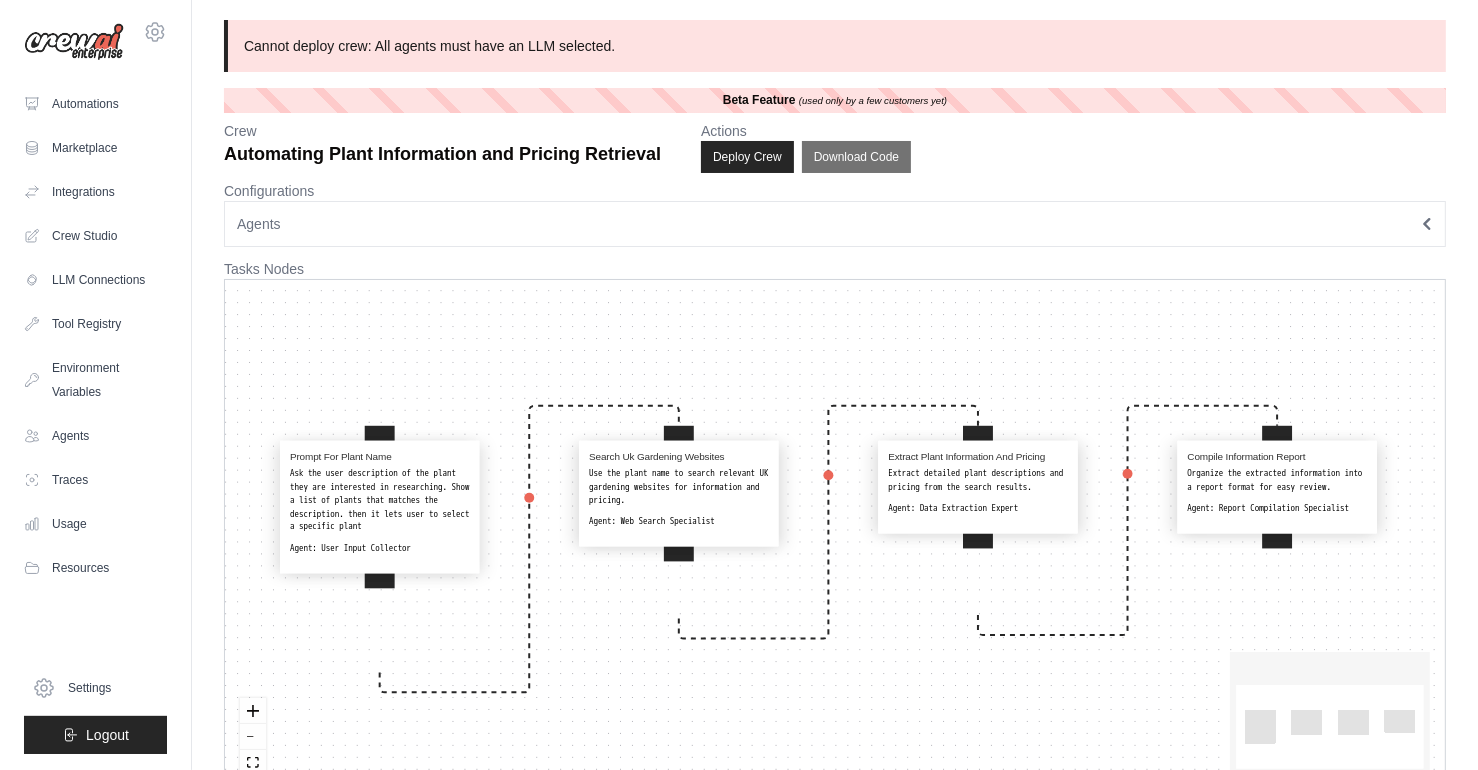click on "Agents" at bounding box center (259, 224) 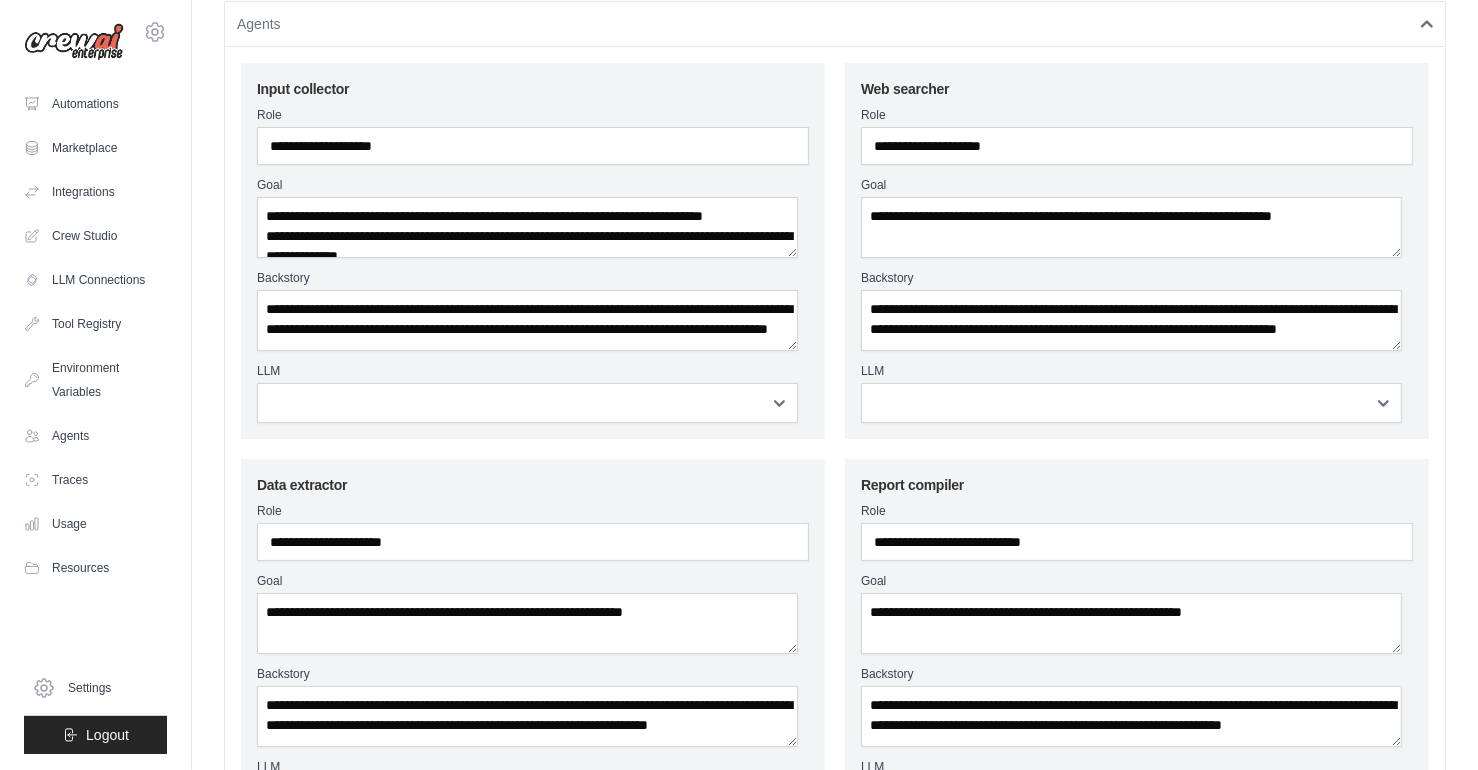scroll, scrollTop: 211, scrollLeft: 0, axis: vertical 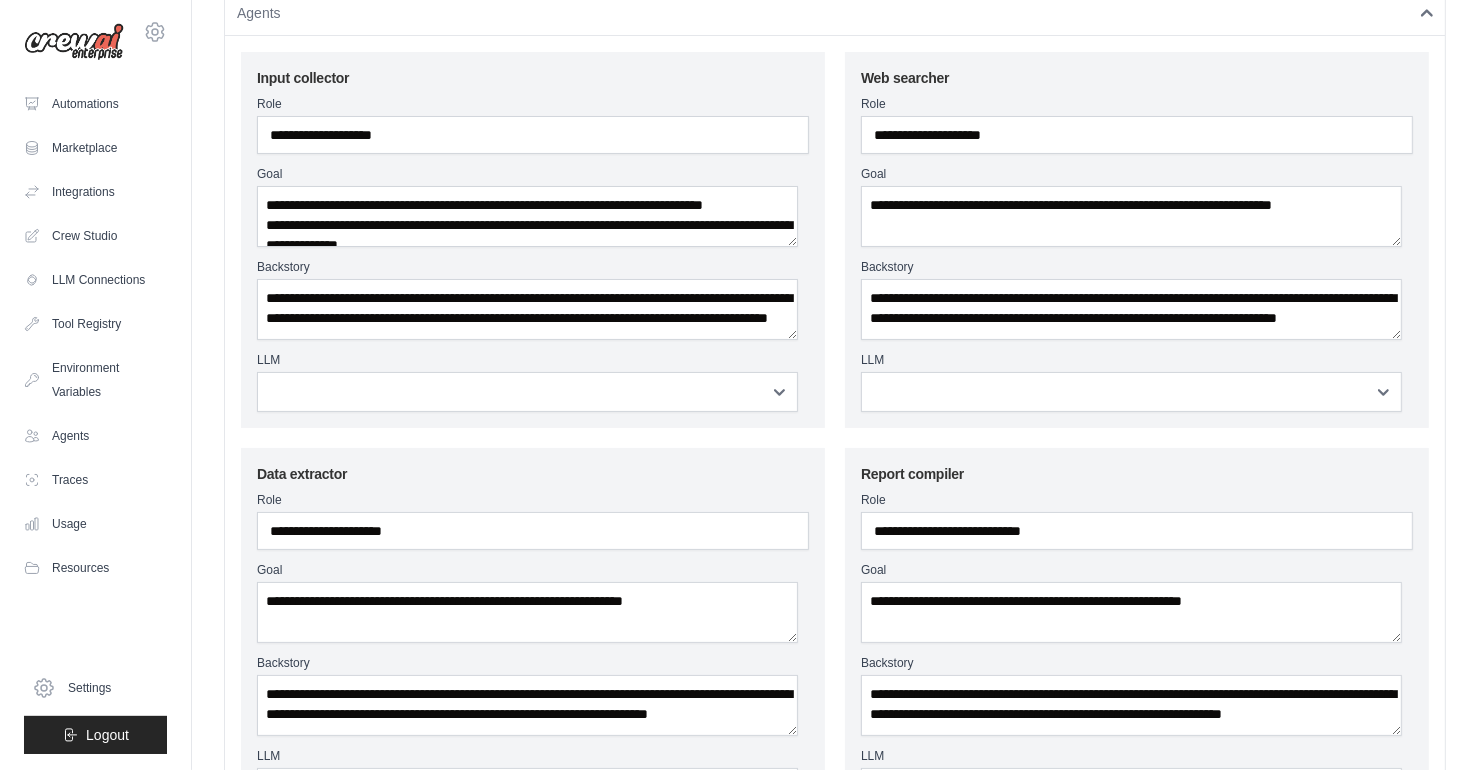 drag, startPoint x: 815, startPoint y: 416, endPoint x: 785, endPoint y: 423, distance: 30.805843 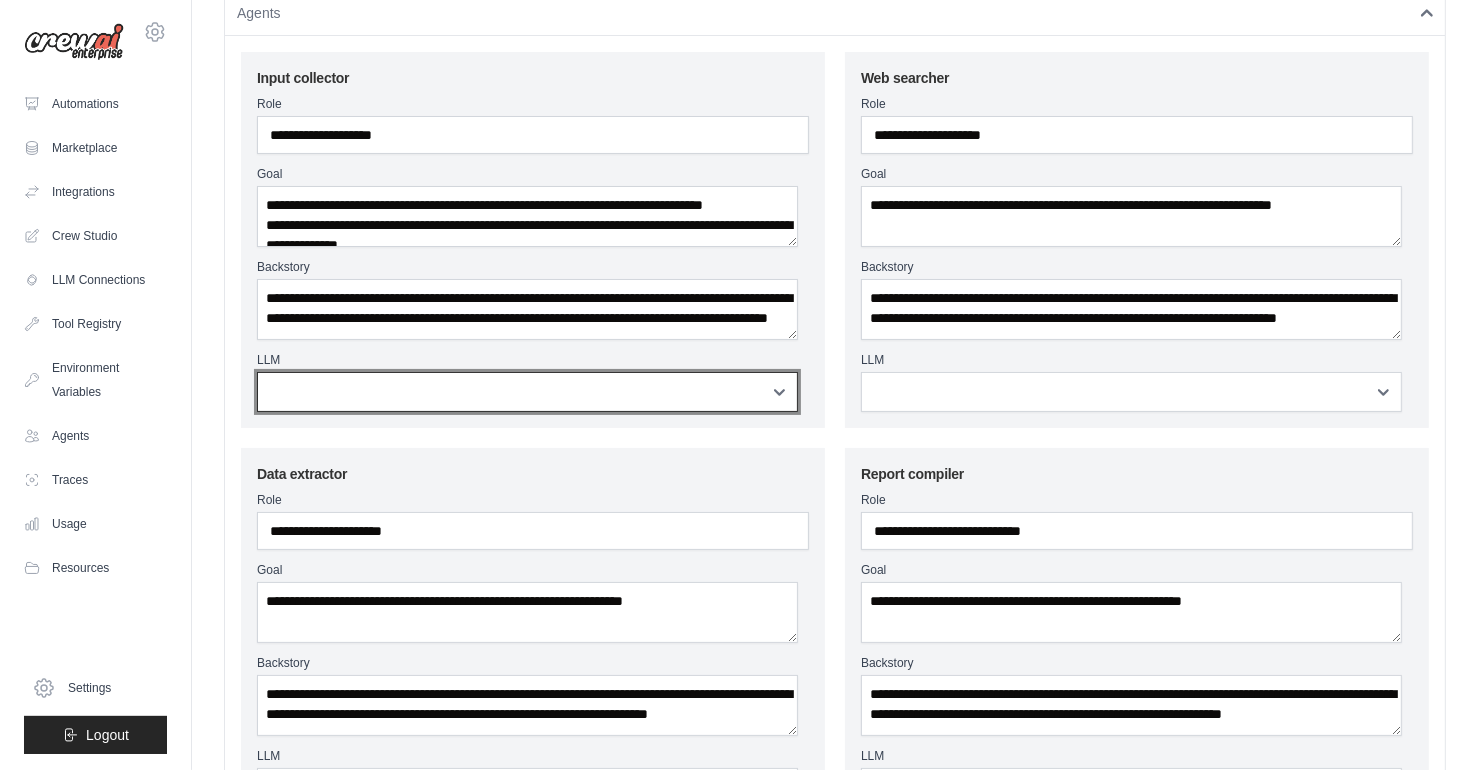 click on "**********" at bounding box center (527, 392) 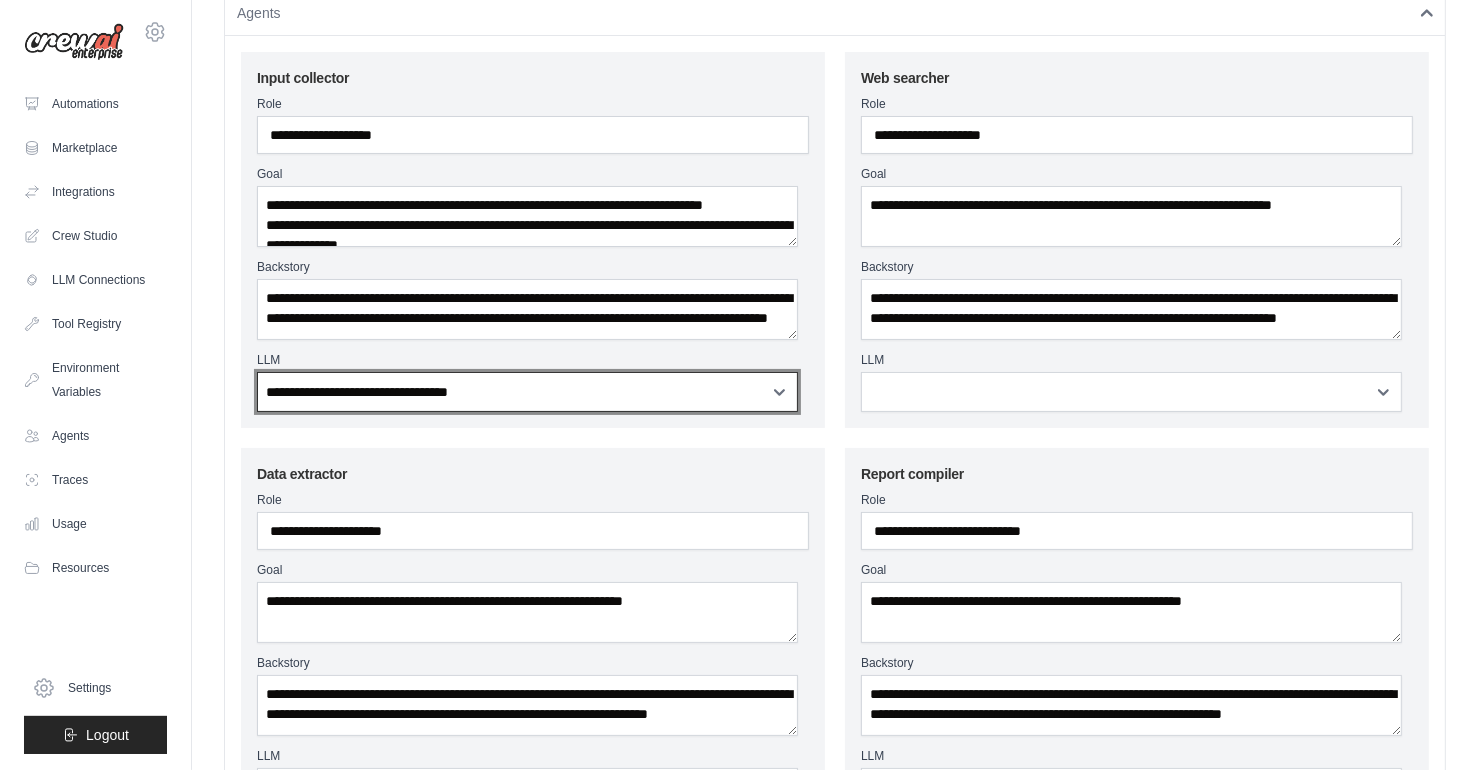 click on "**********" at bounding box center (527, 392) 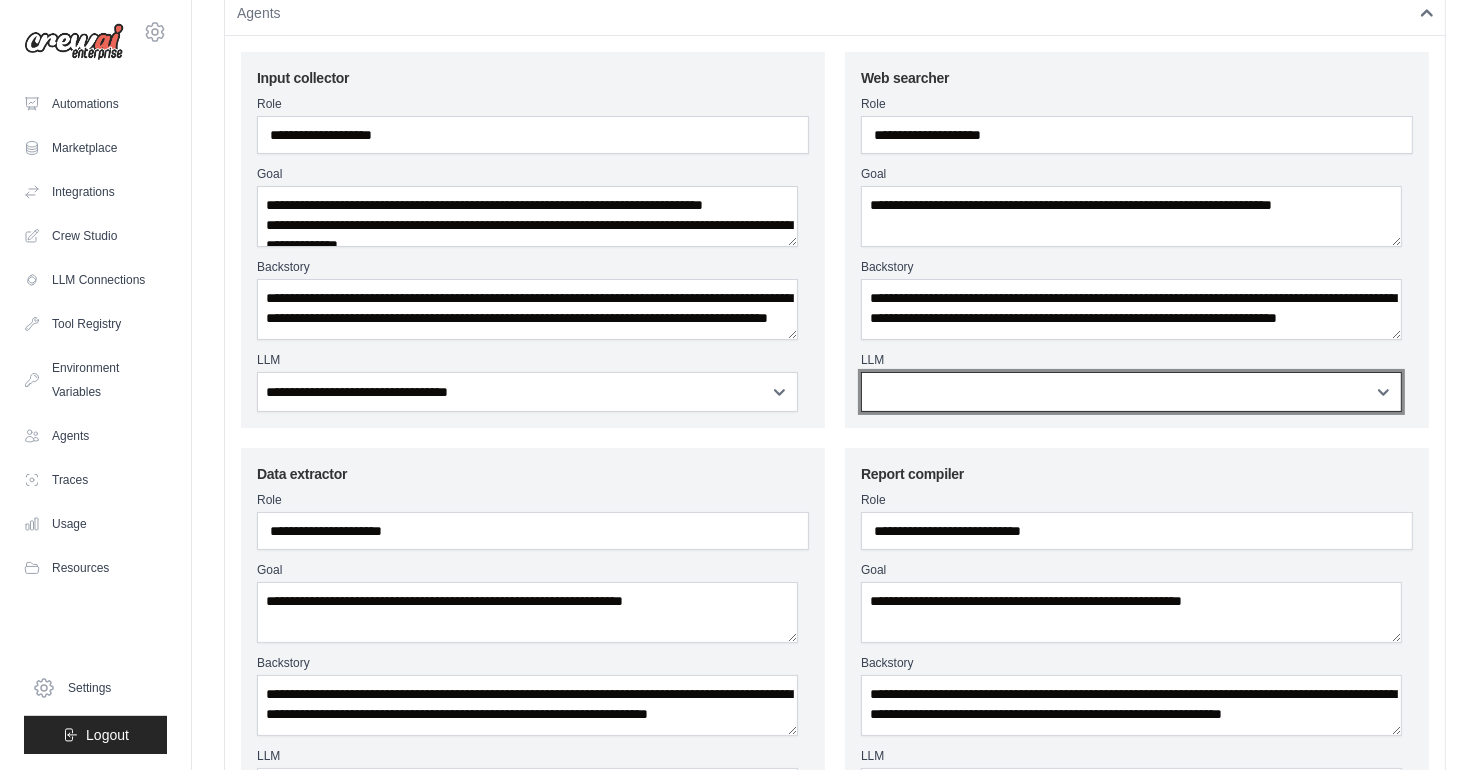 click on "**********" at bounding box center [1131, 392] 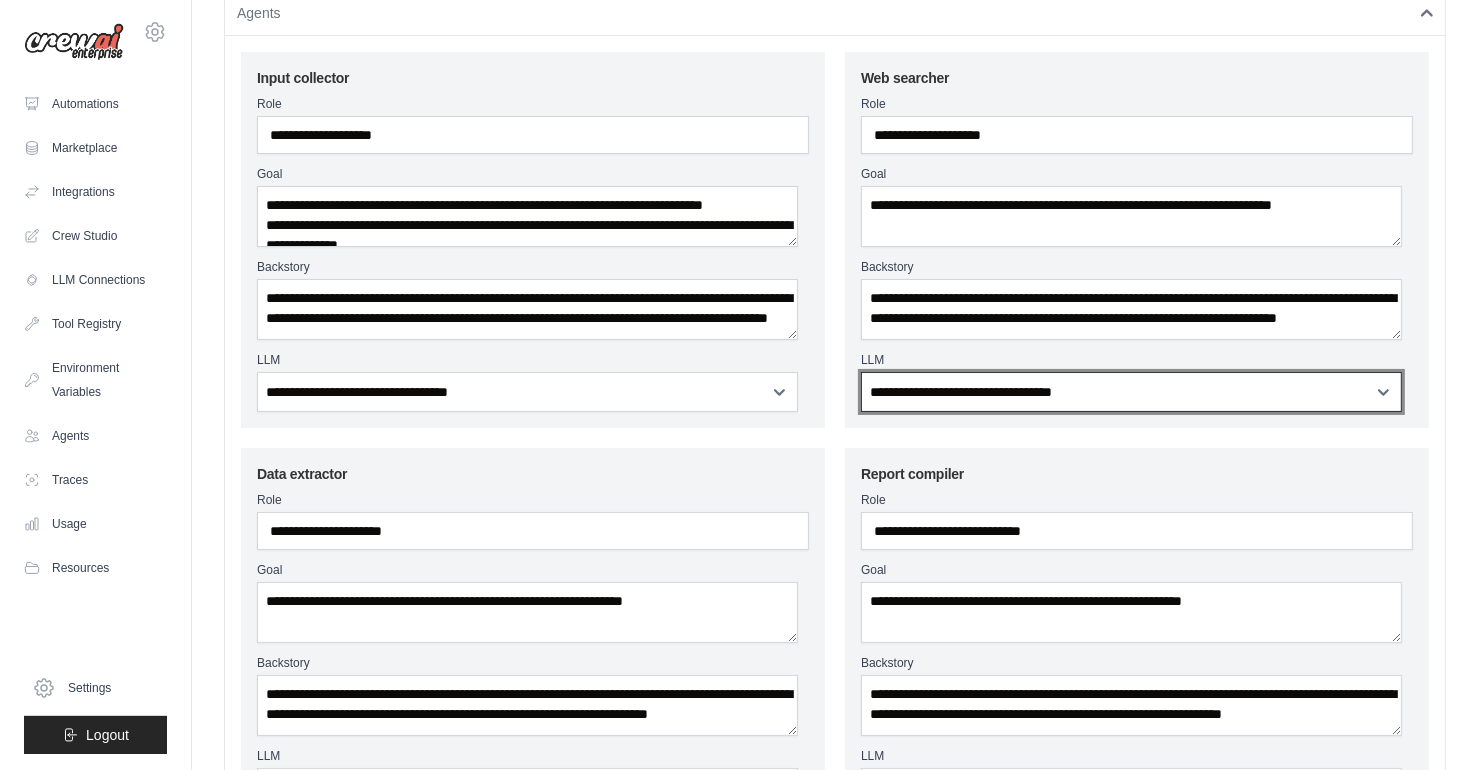click on "**********" at bounding box center (1131, 392) 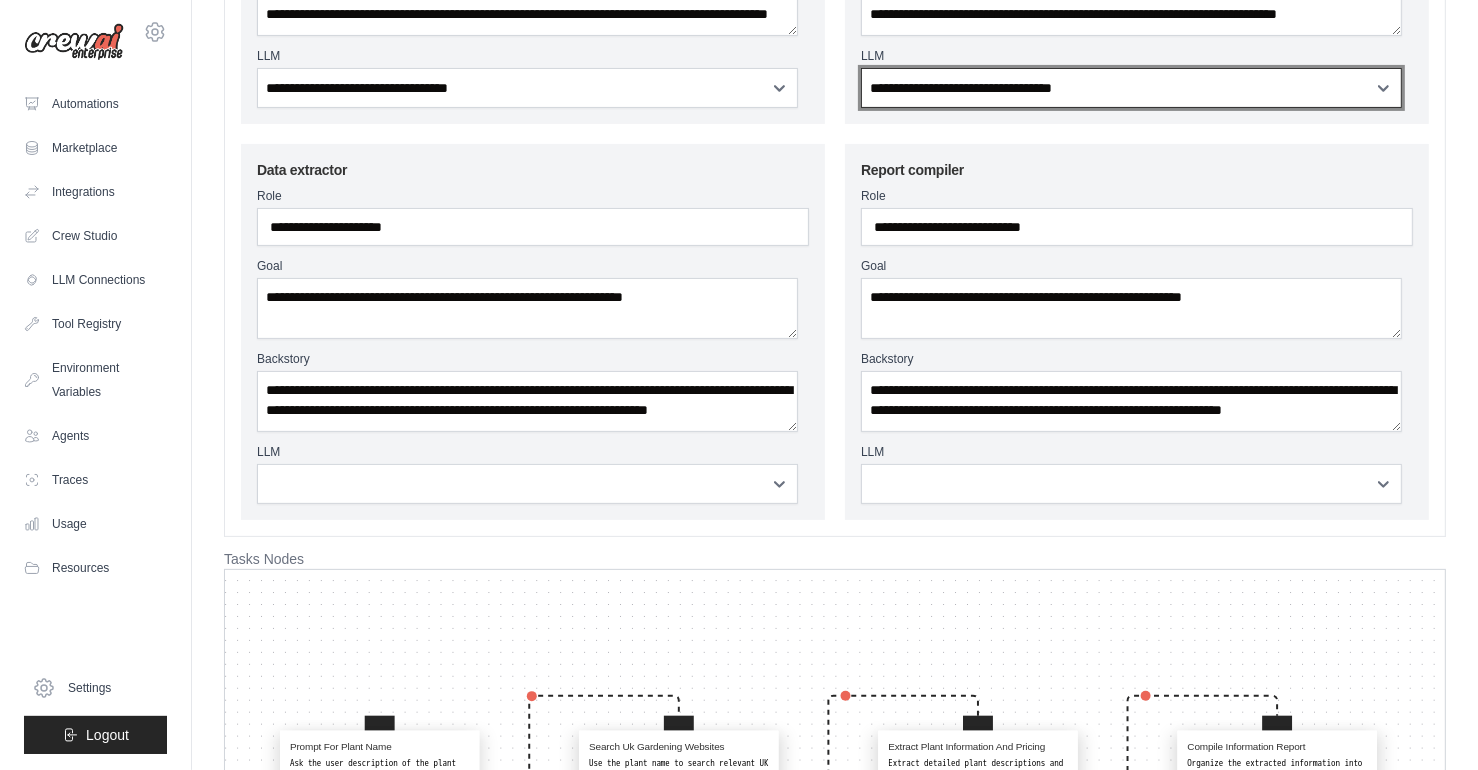 scroll, scrollTop: 519, scrollLeft: 0, axis: vertical 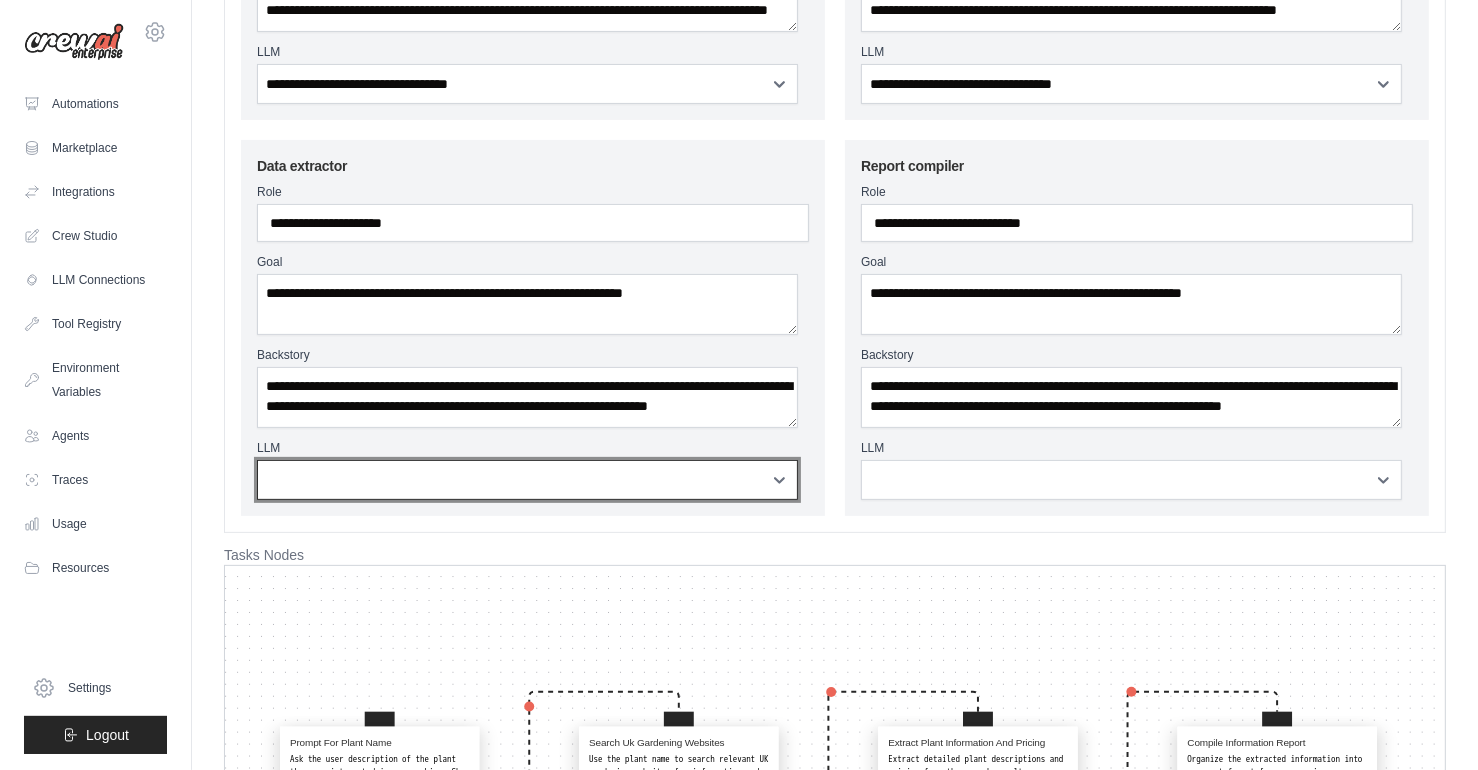 click on "**********" at bounding box center [527, 480] 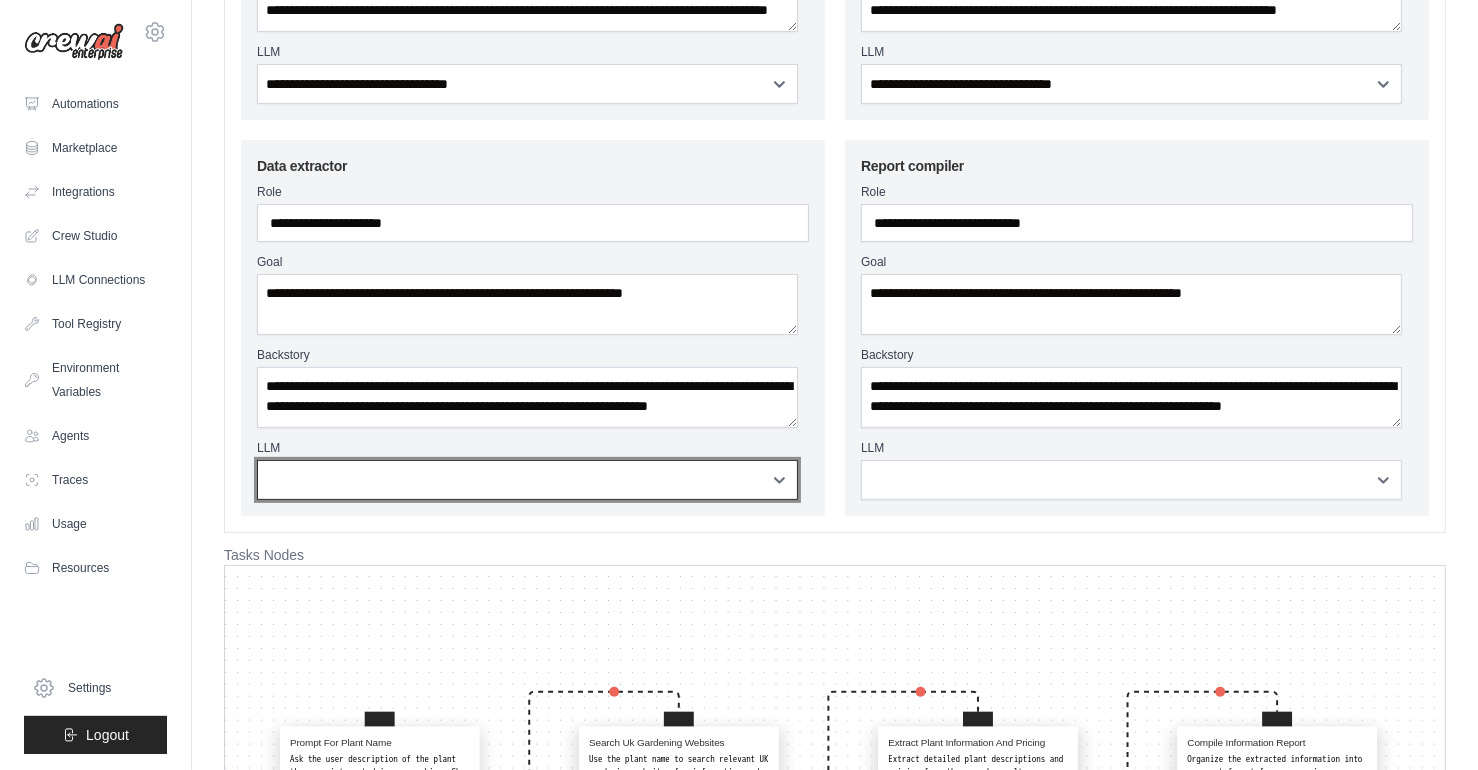 select on "**********" 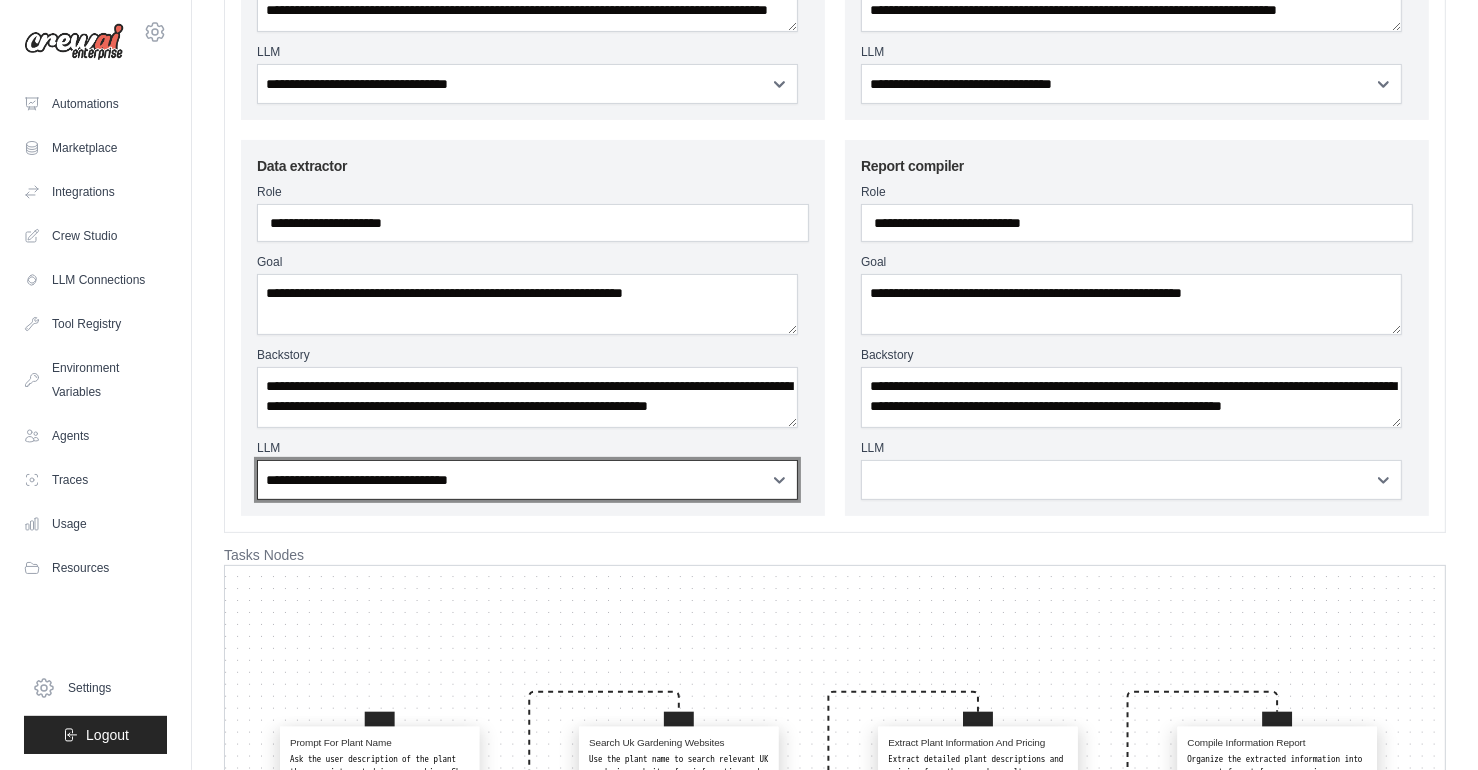 click on "**********" at bounding box center [527, 480] 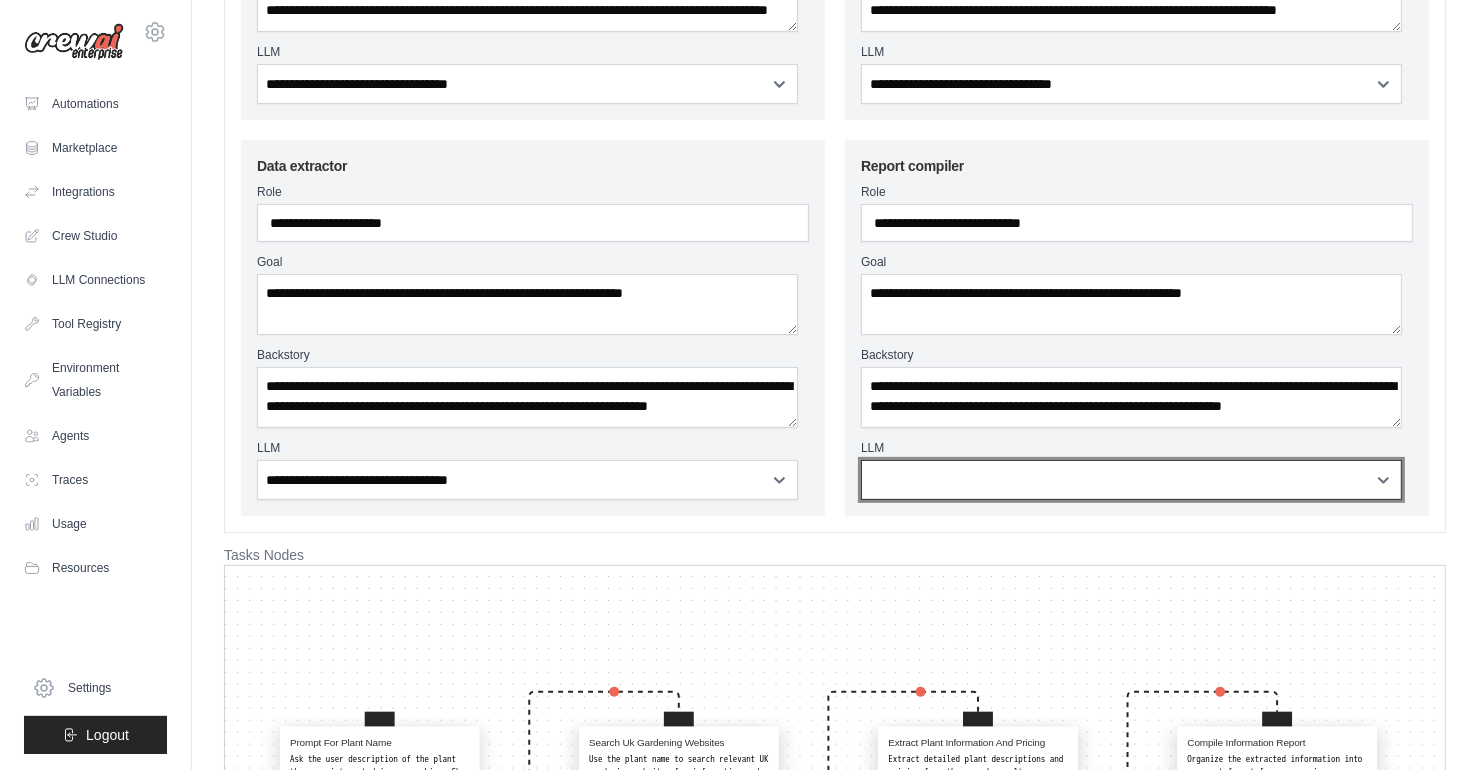 click on "**********" at bounding box center (1131, 480) 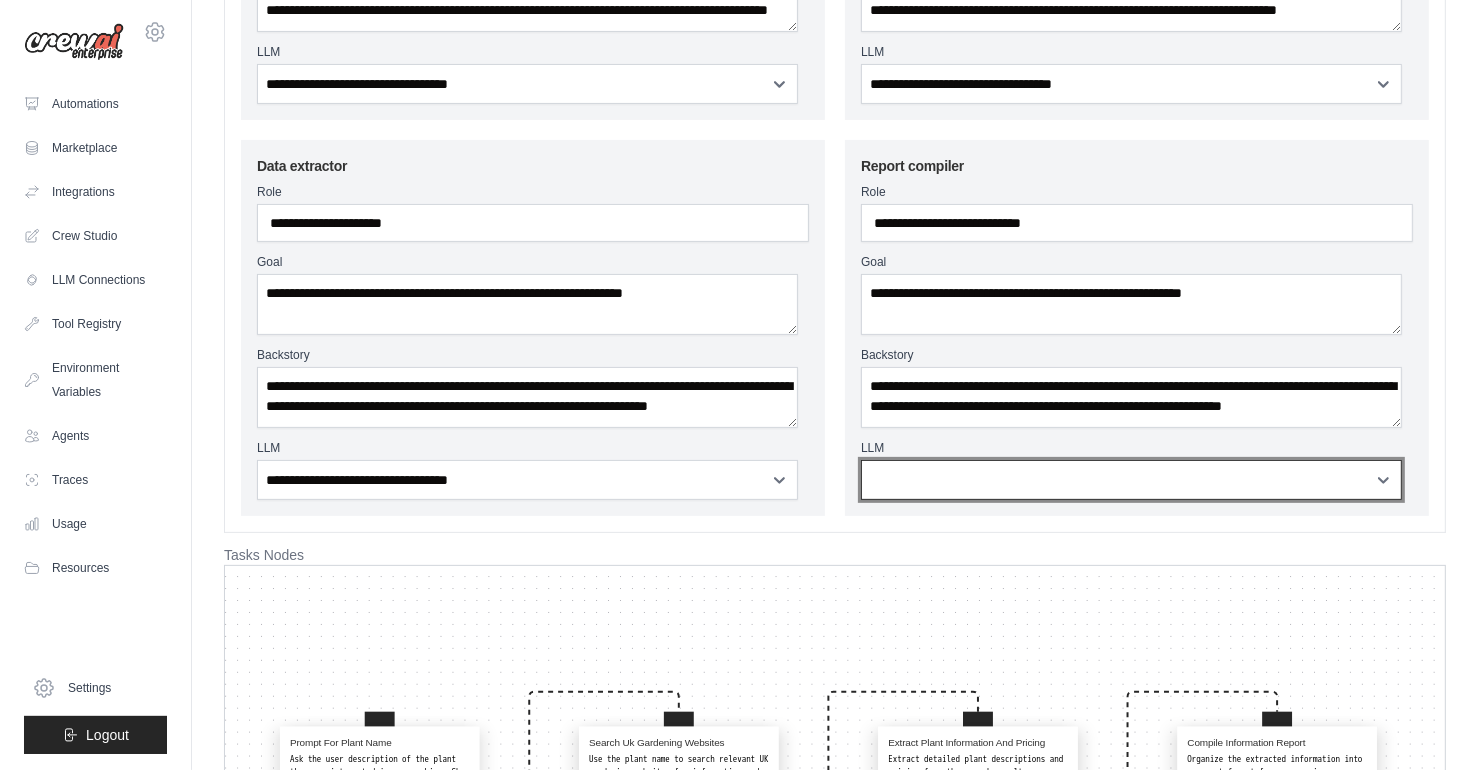 select on "**********" 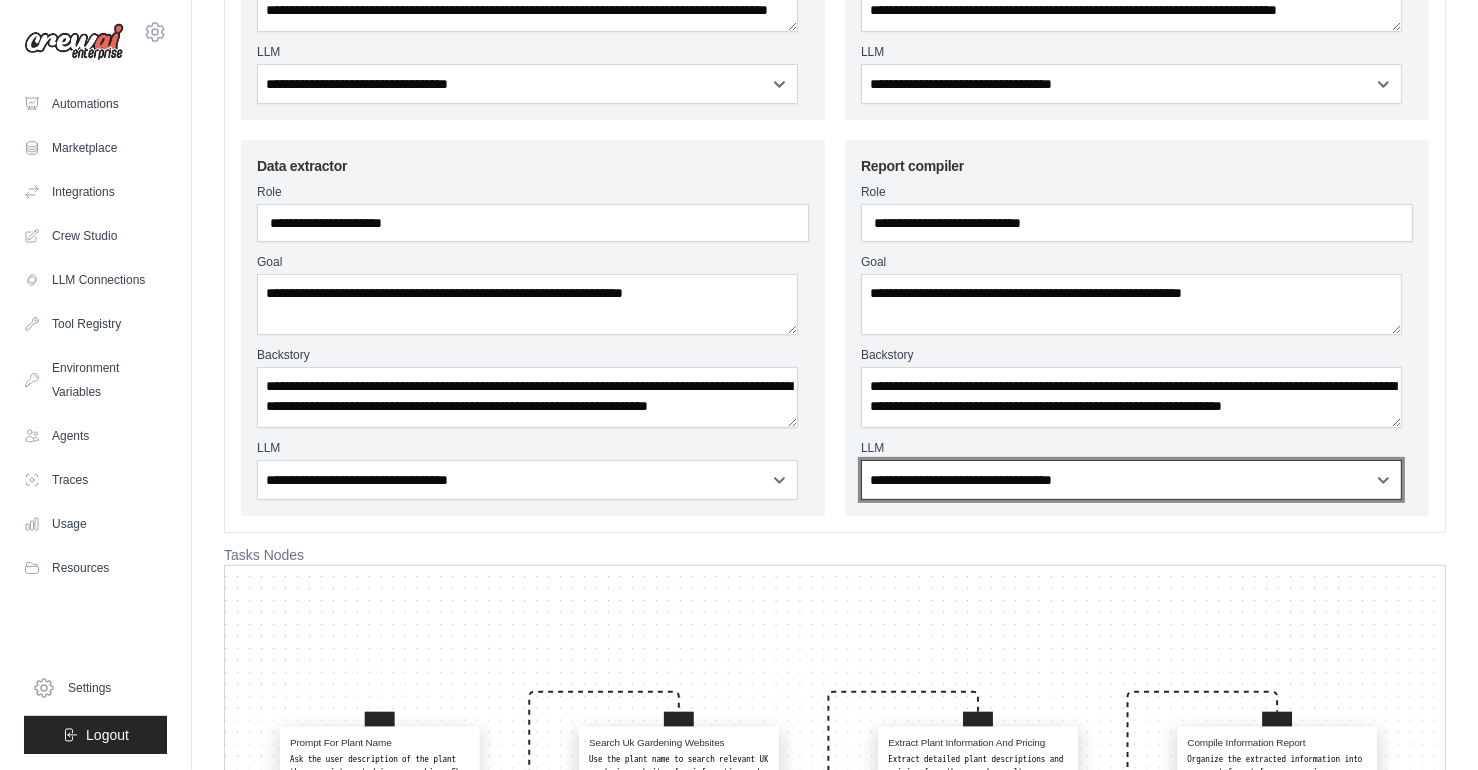 click on "**********" at bounding box center (1131, 480) 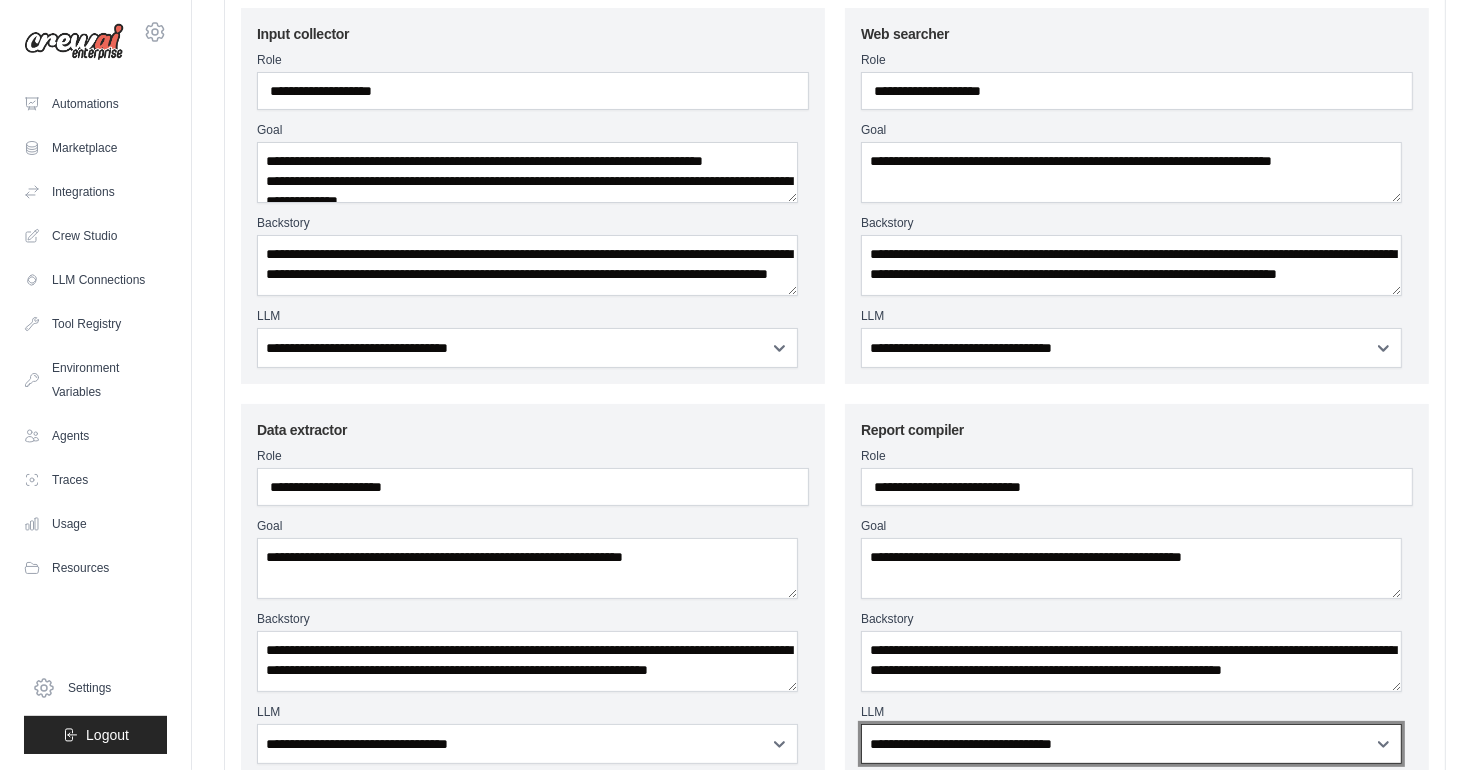 scroll, scrollTop: 0, scrollLeft: 0, axis: both 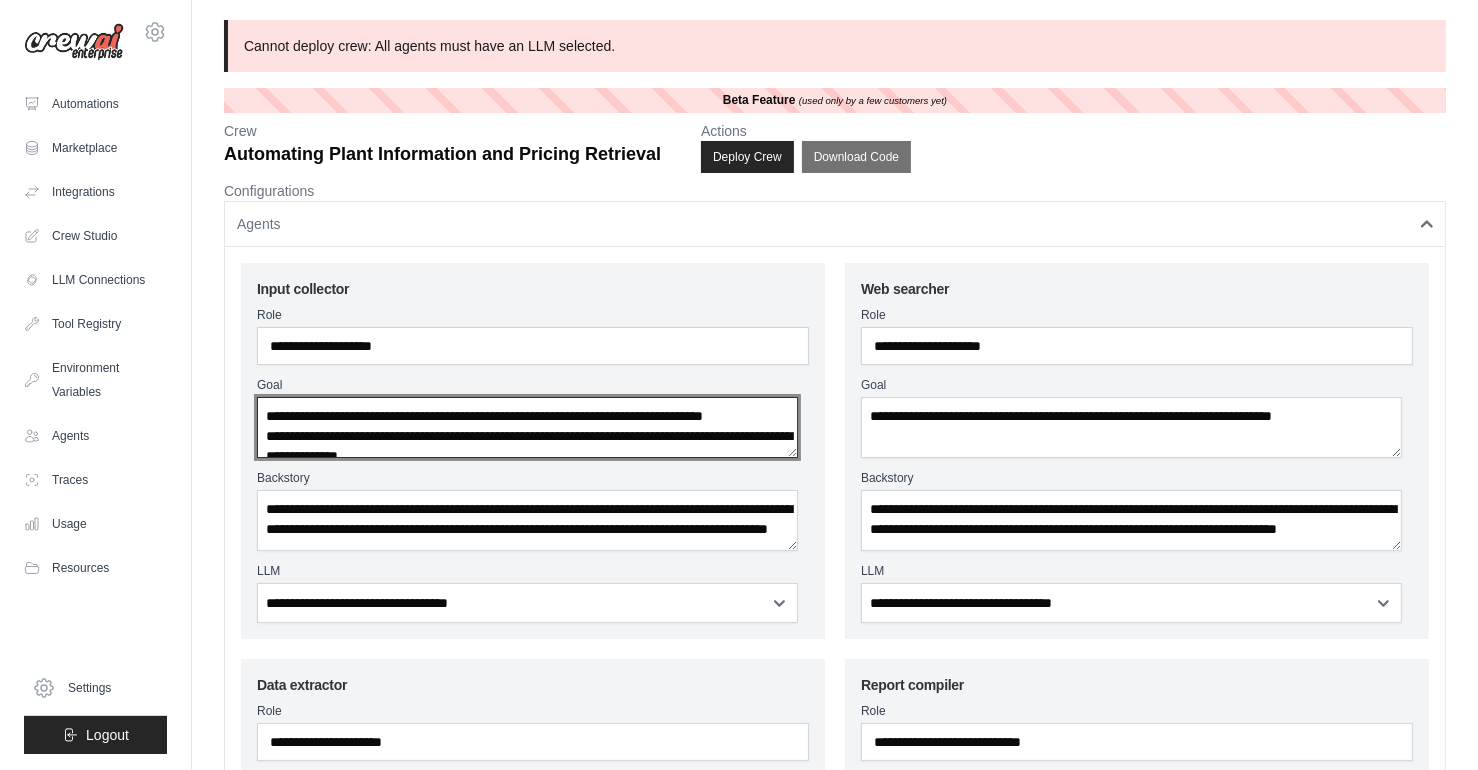 click on "**********" at bounding box center (527, 427) 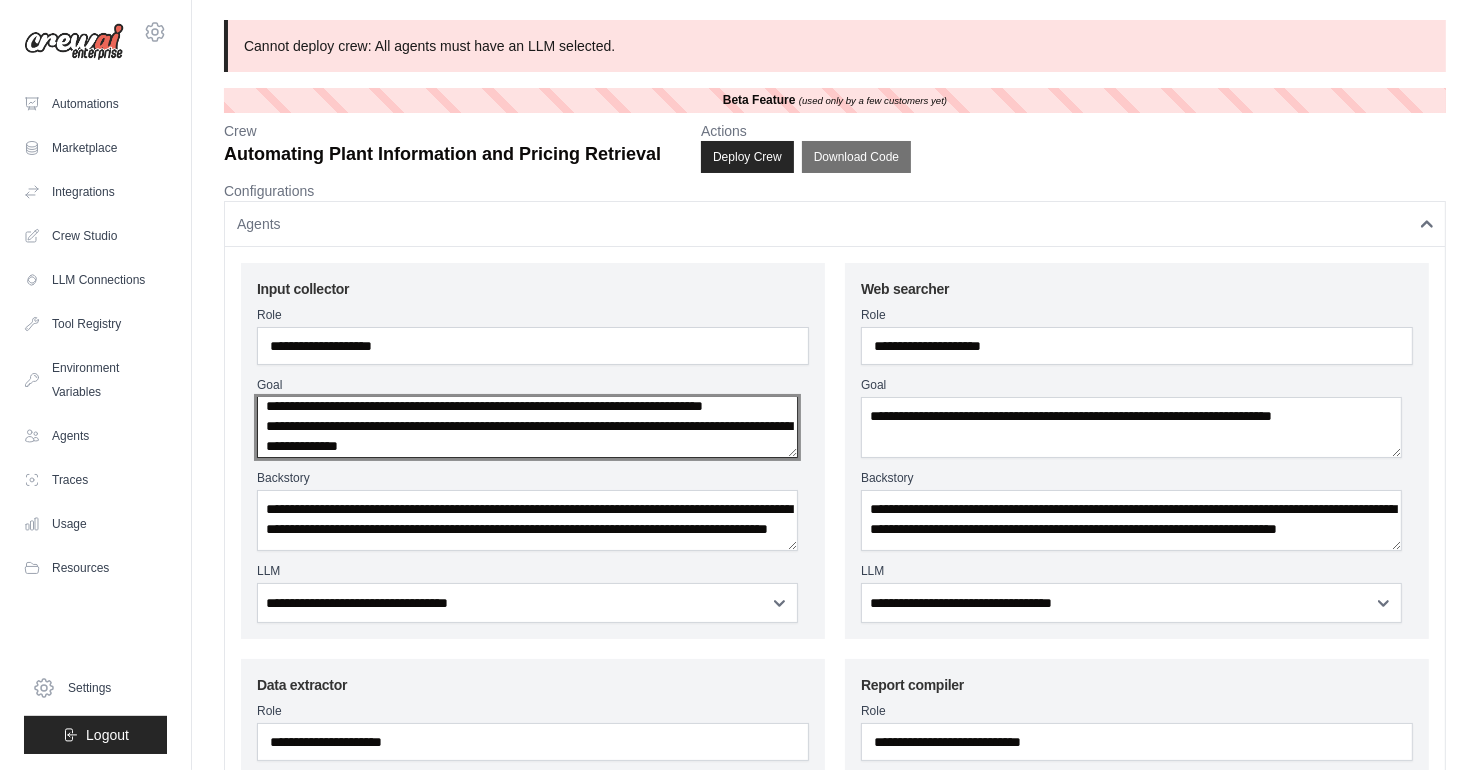scroll, scrollTop: 31, scrollLeft: 0, axis: vertical 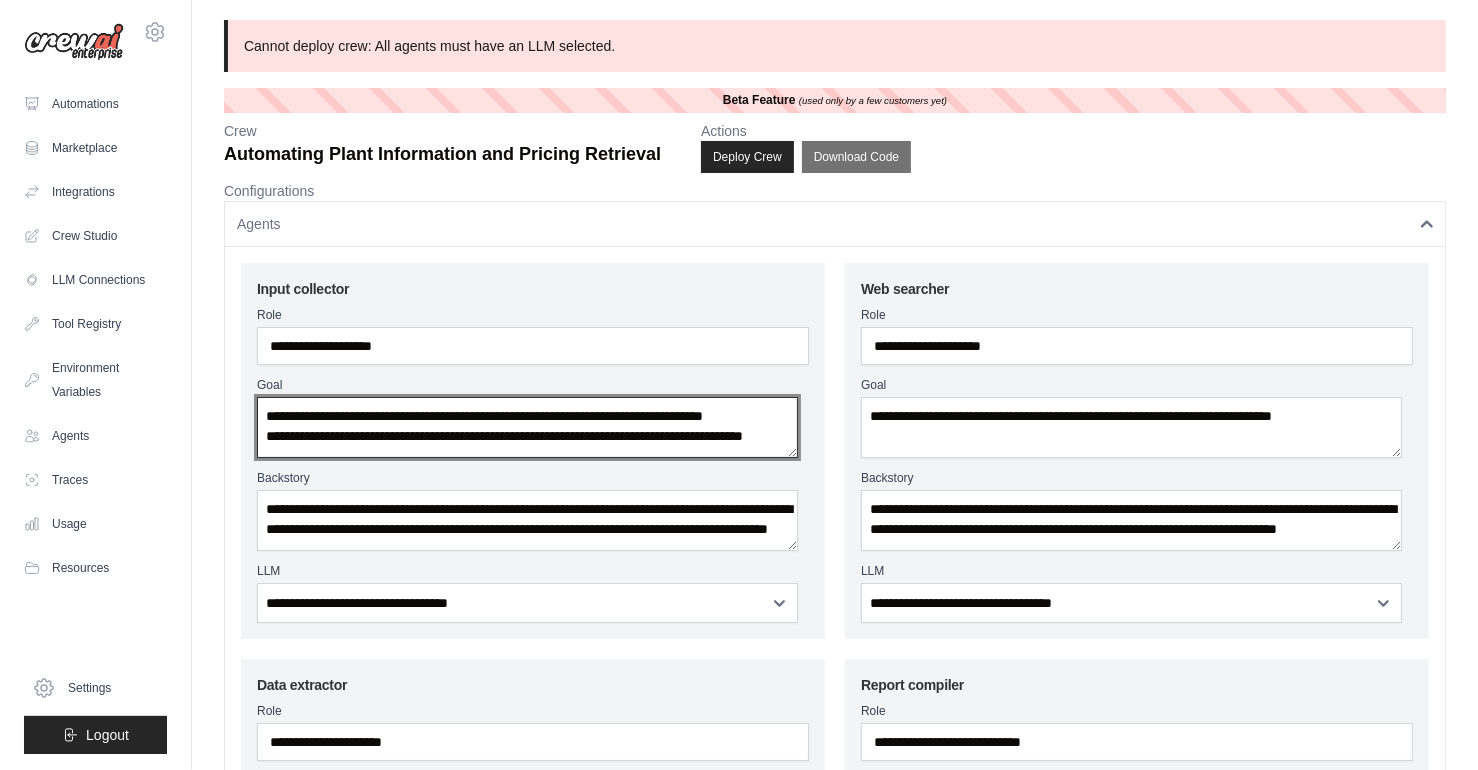 click on "**********" at bounding box center [527, 427] 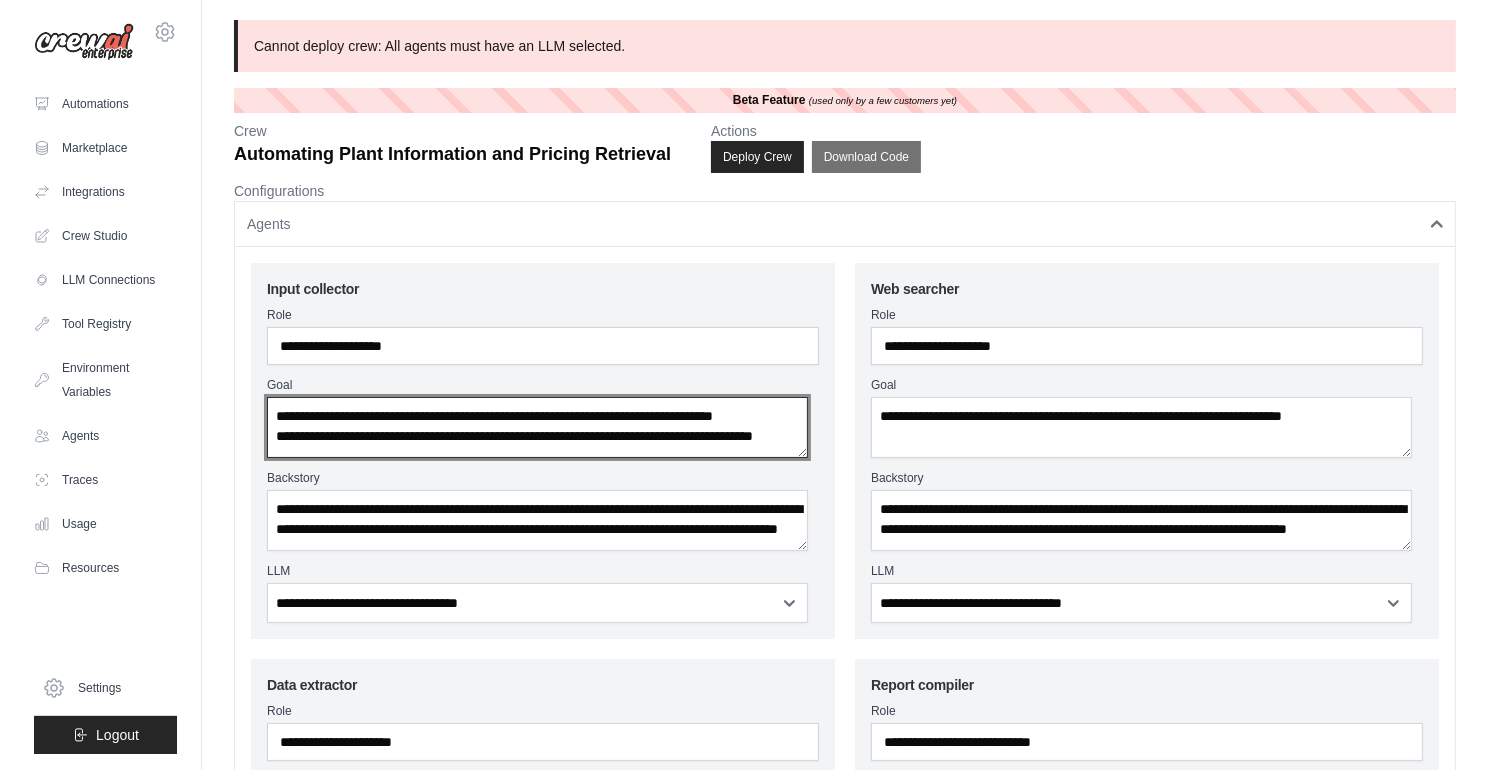 scroll, scrollTop: 10, scrollLeft: 0, axis: vertical 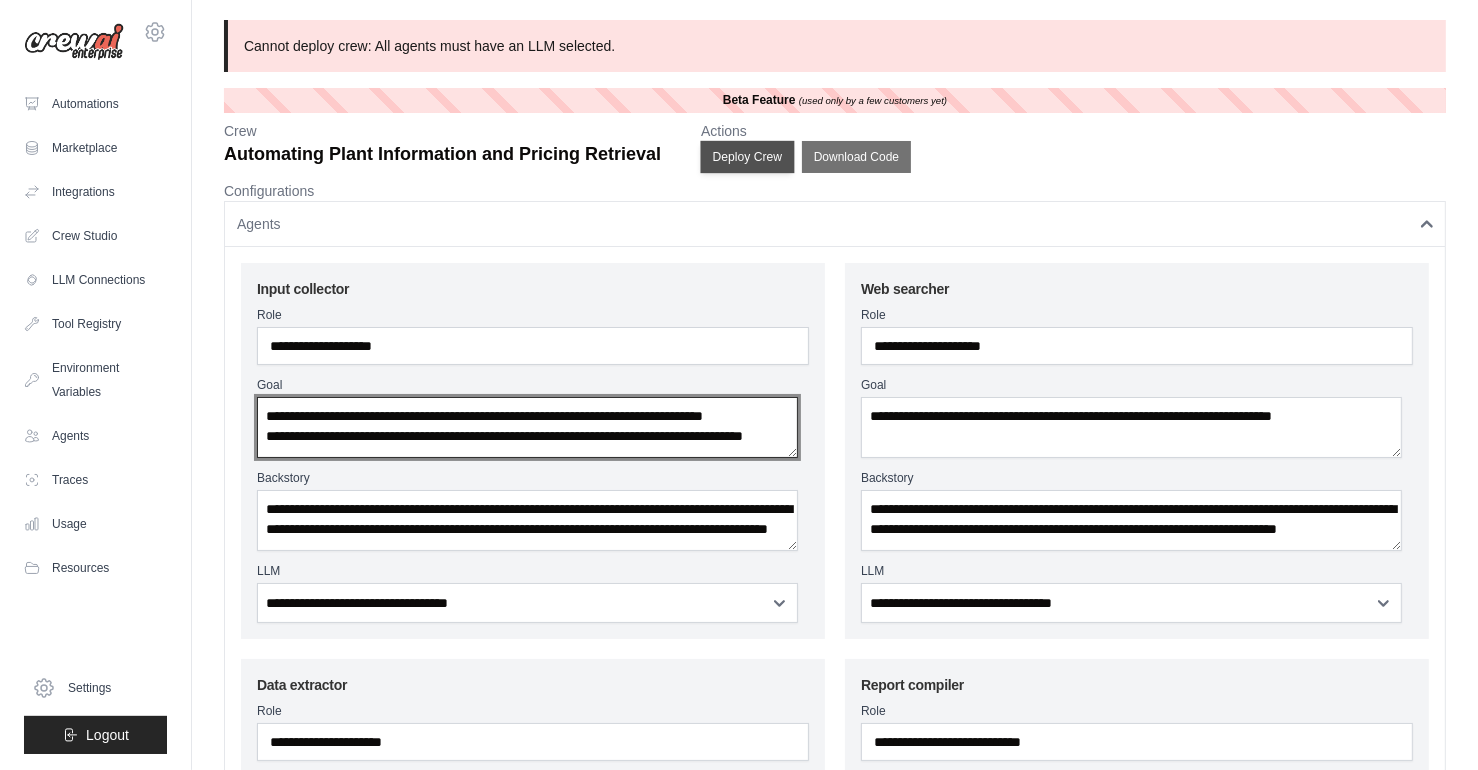 type on "**********" 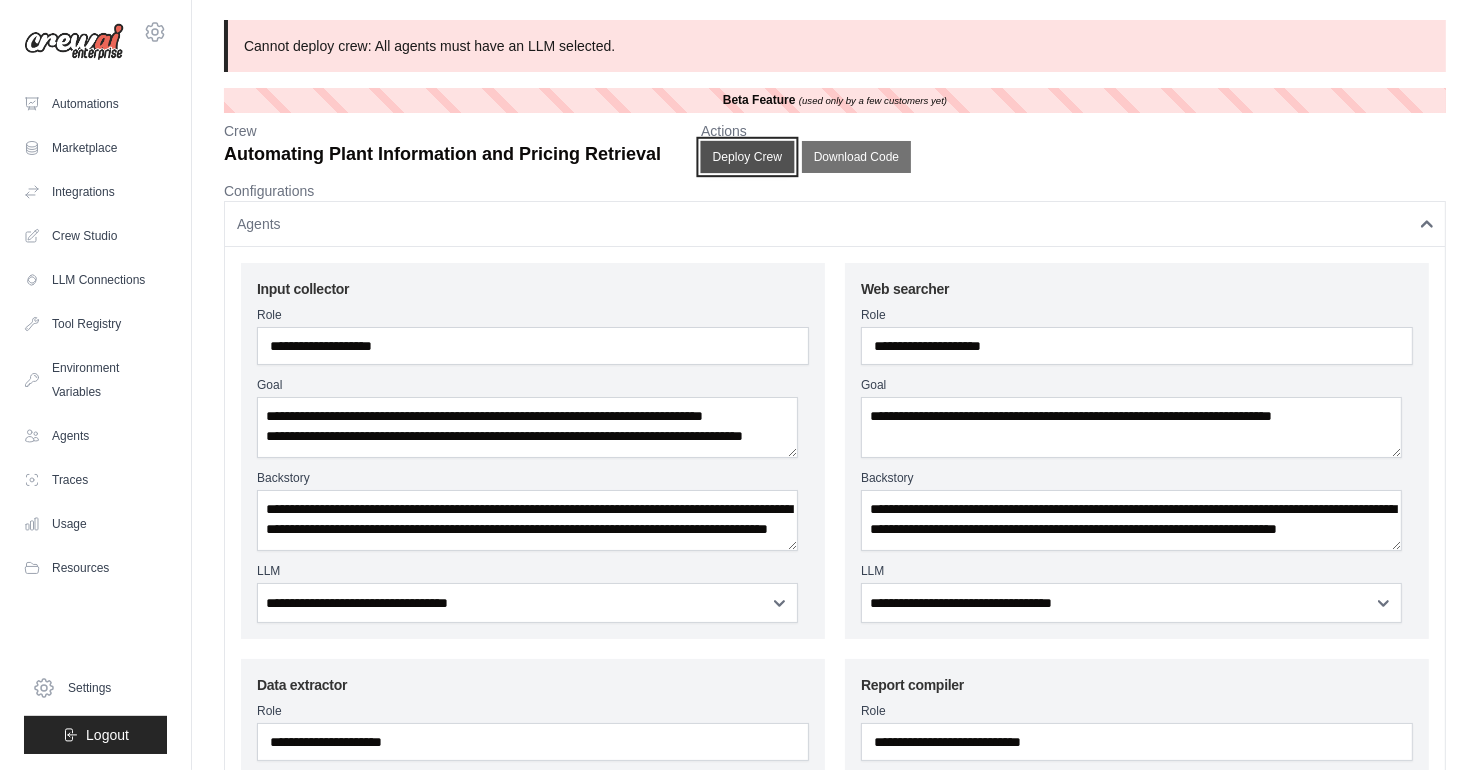click on "Deploy Crew" at bounding box center (748, 157) 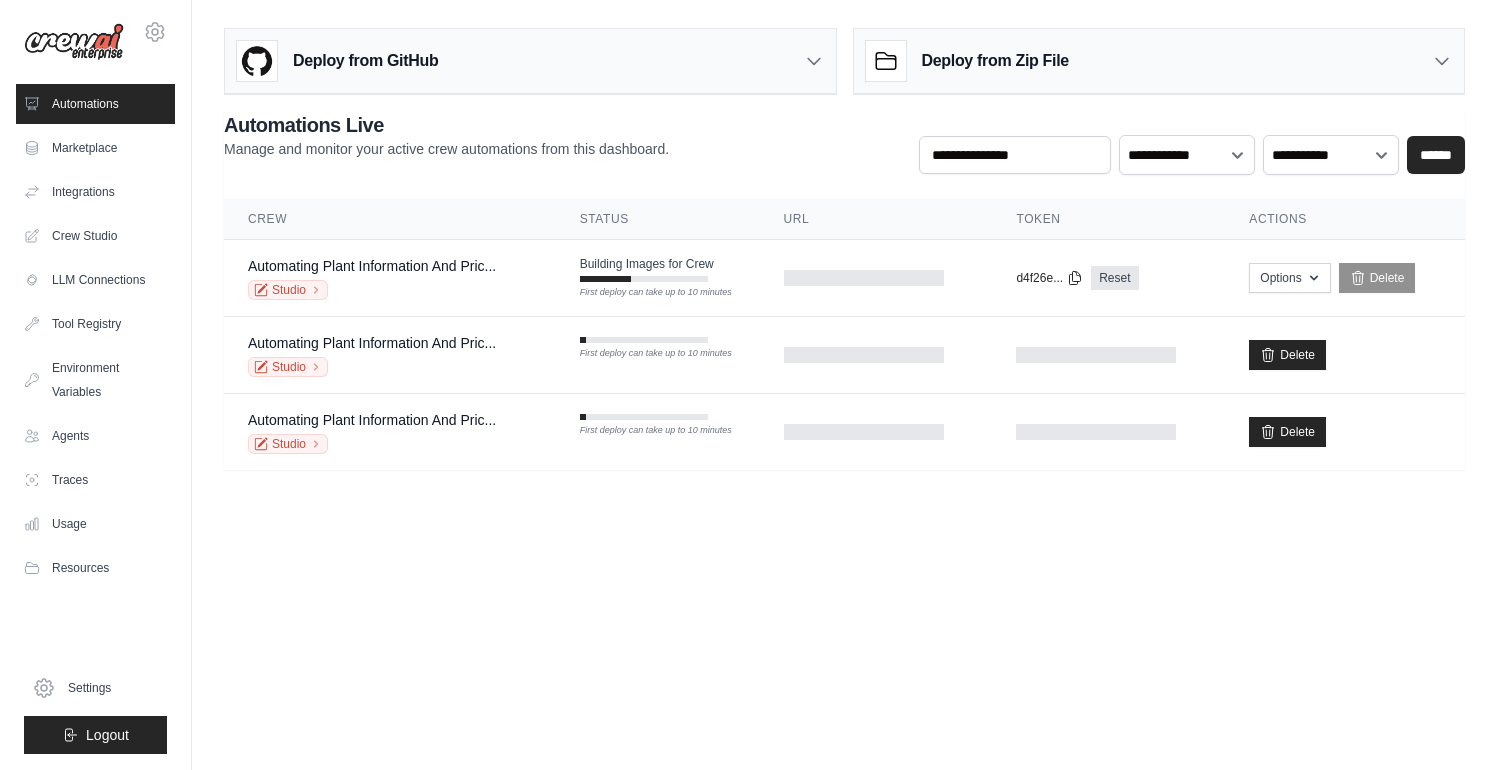 scroll, scrollTop: 0, scrollLeft: 0, axis: both 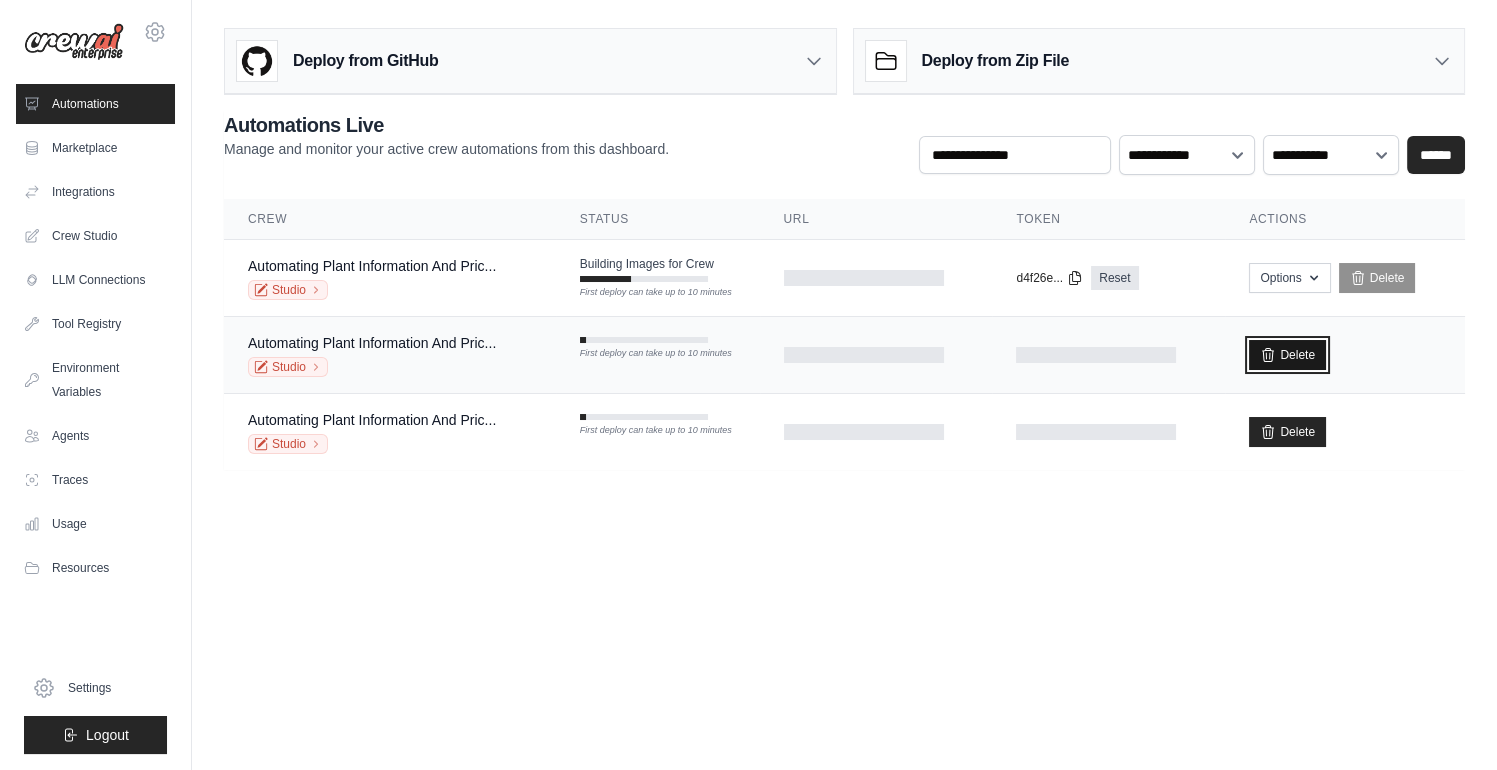 click on "Delete" at bounding box center [1287, 355] 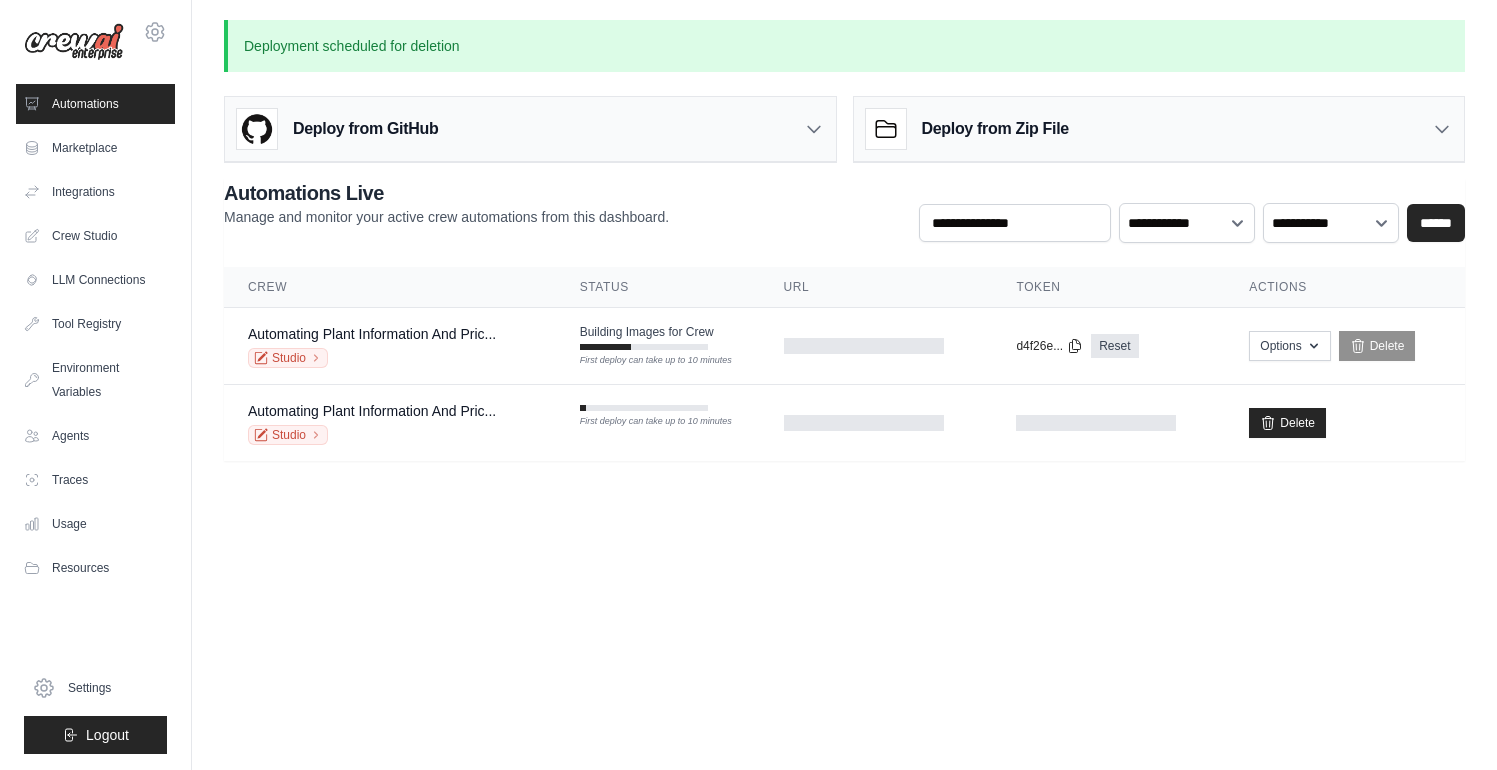 scroll, scrollTop: 0, scrollLeft: 0, axis: both 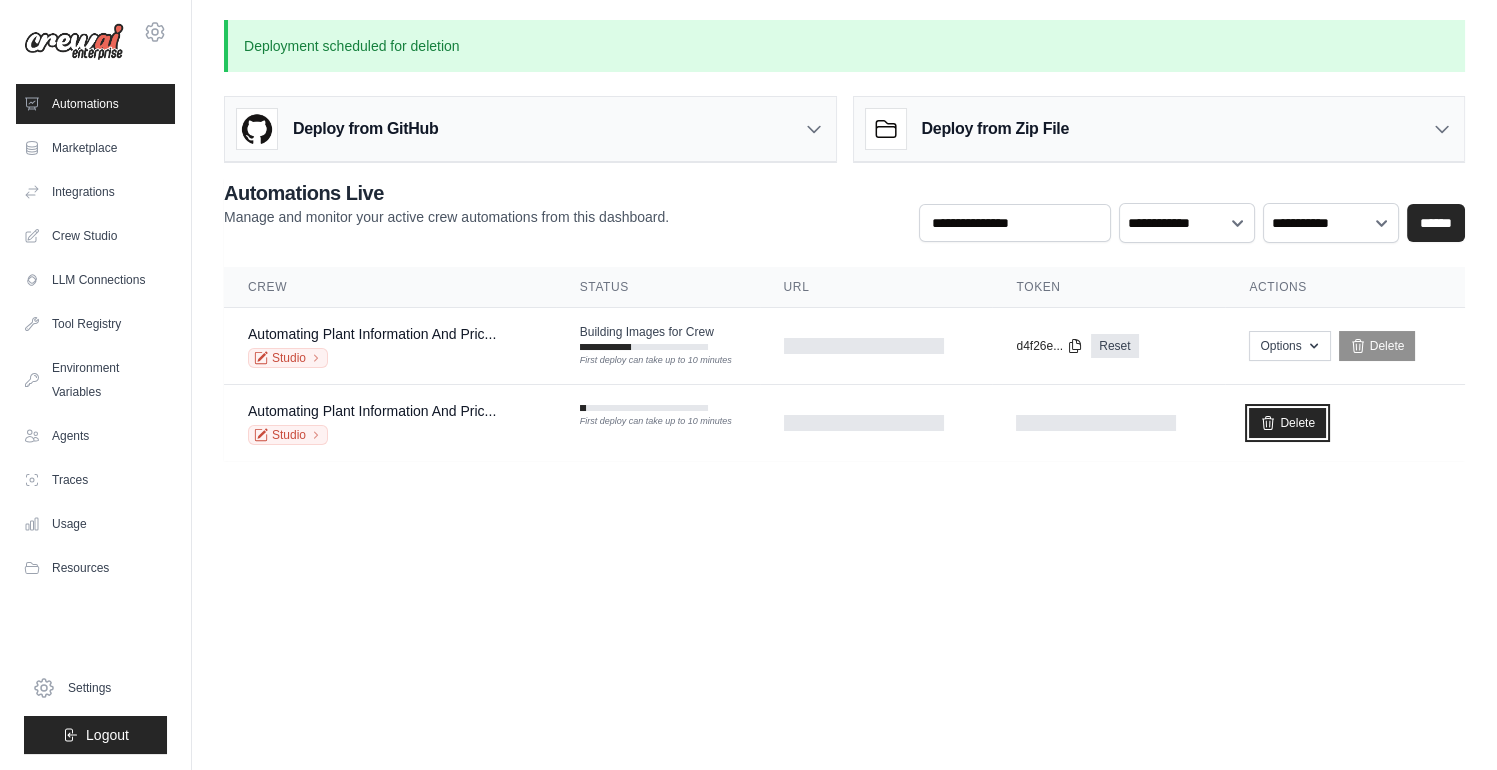 click on "Delete" at bounding box center [1287, 423] 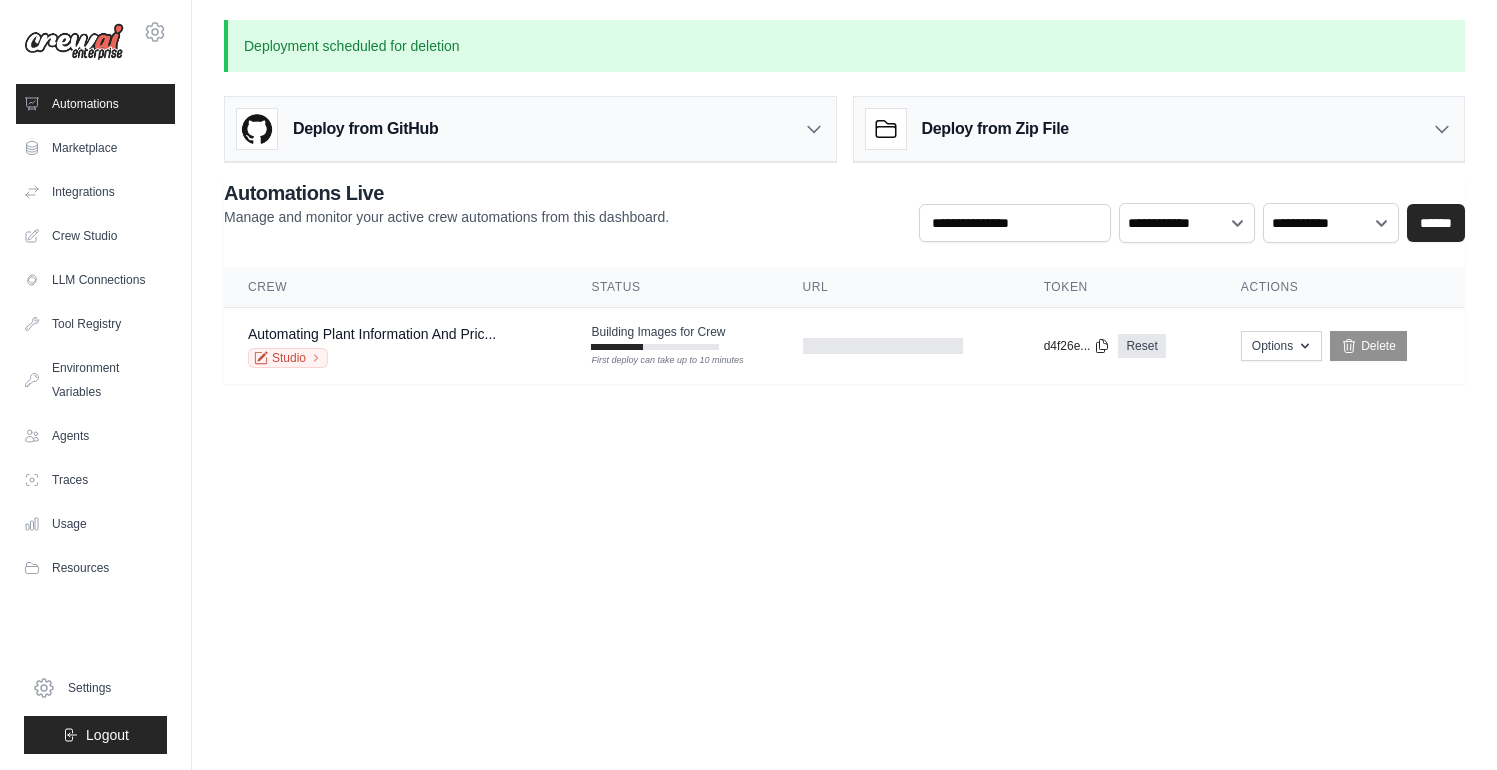 scroll, scrollTop: 0, scrollLeft: 0, axis: both 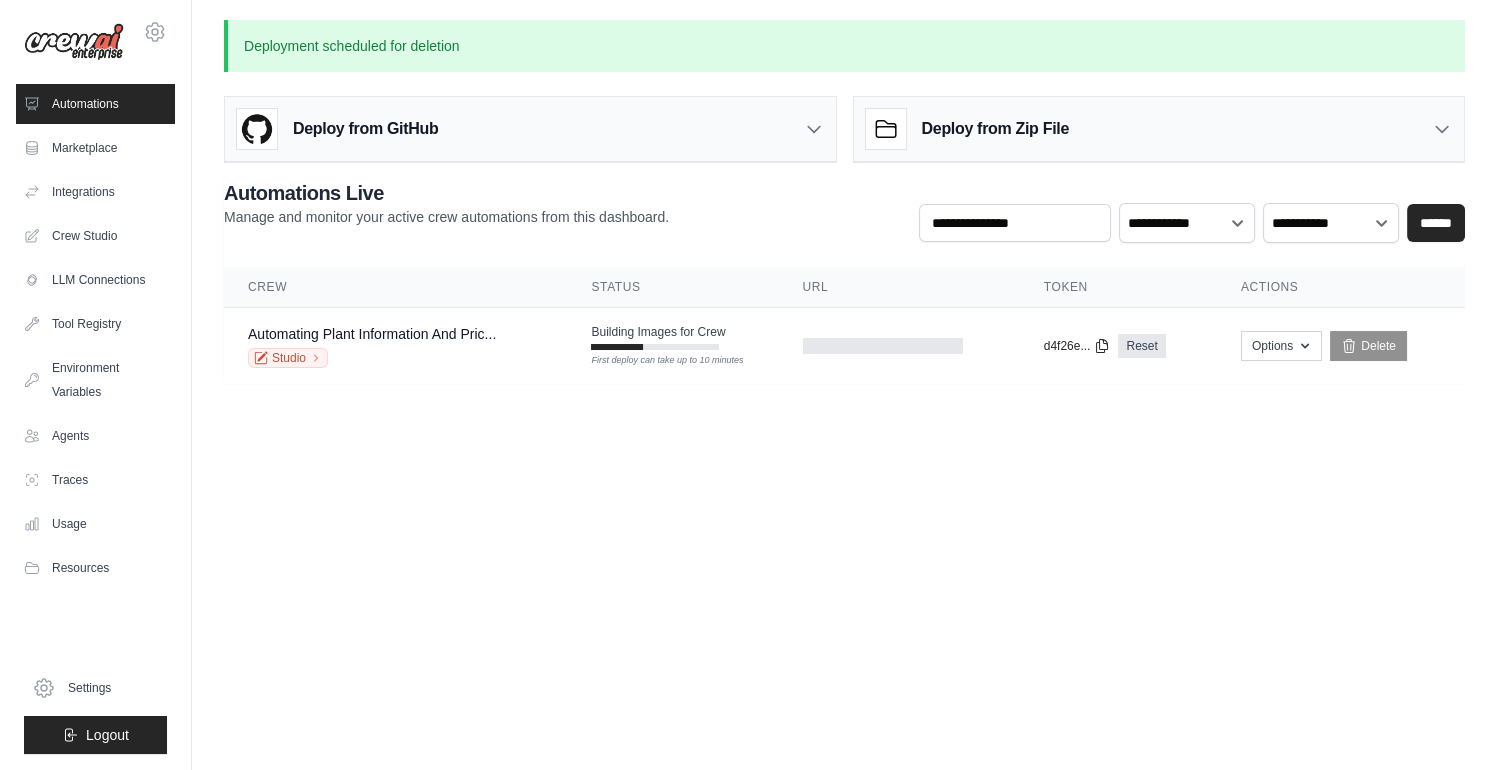 click on "**********" at bounding box center [844, 211] 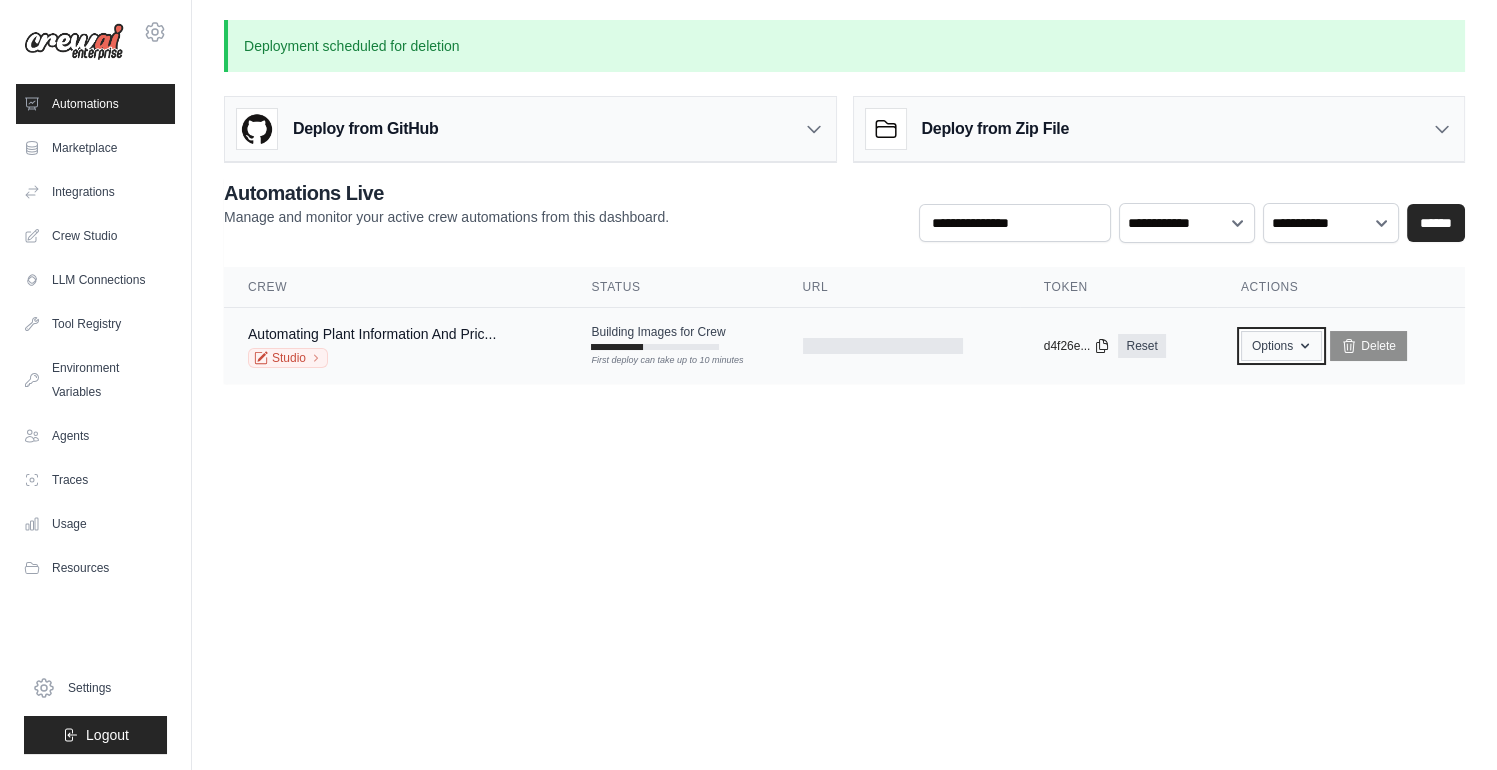 click on "Options" at bounding box center (1281, 346) 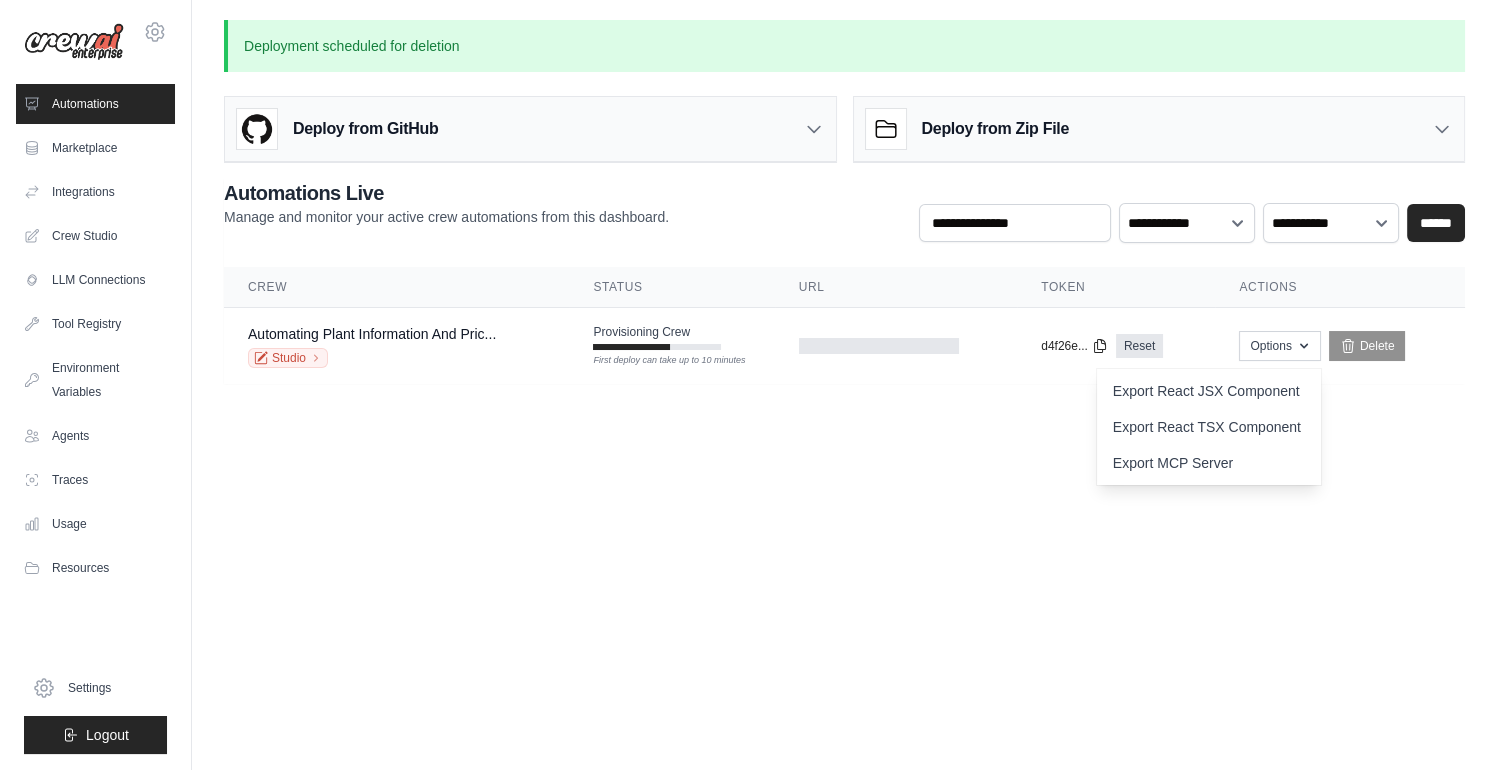 click on "sumana.paul@gmail.com
Settings
Automations
Marketplace
Integrations" at bounding box center (748, 385) 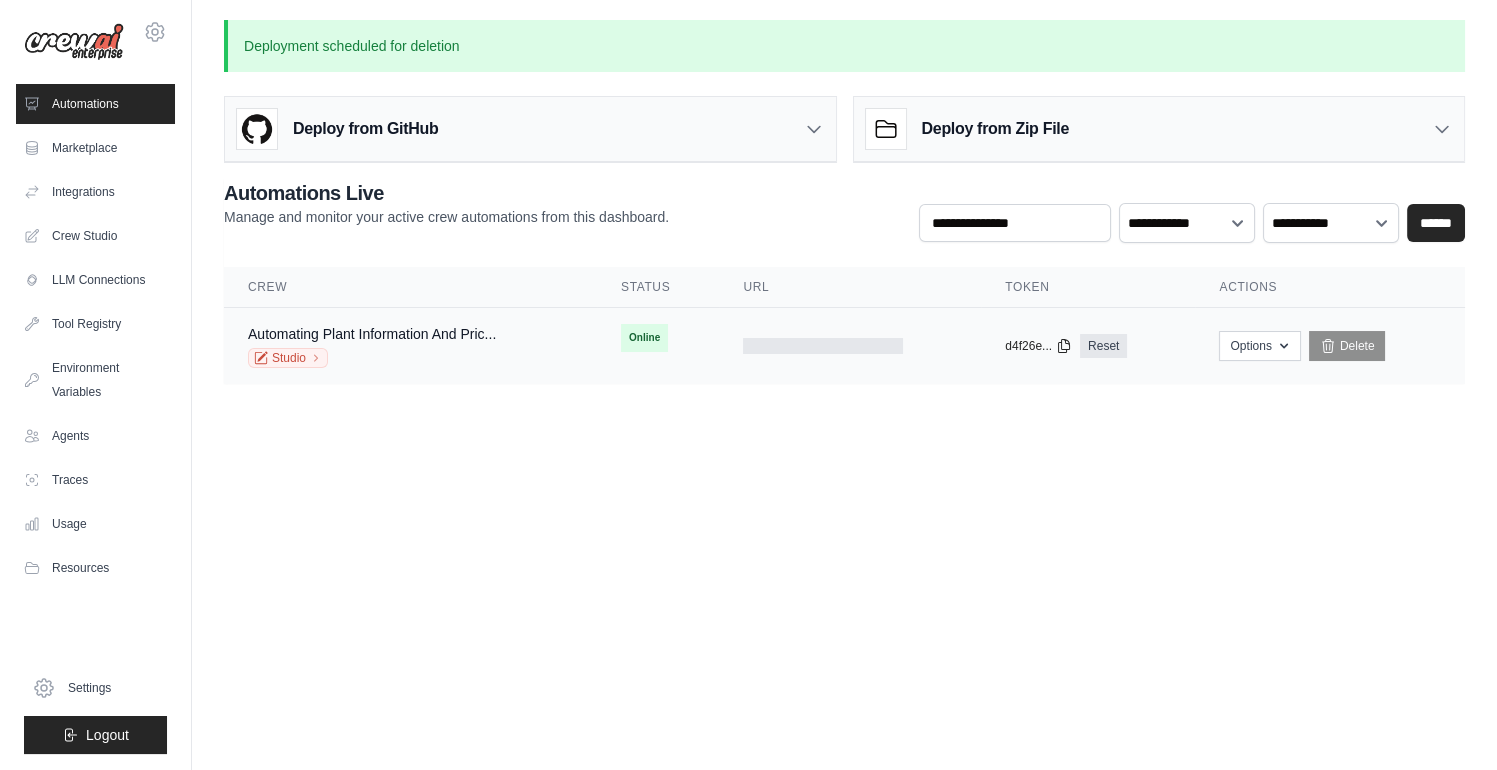 click at bounding box center (823, 346) 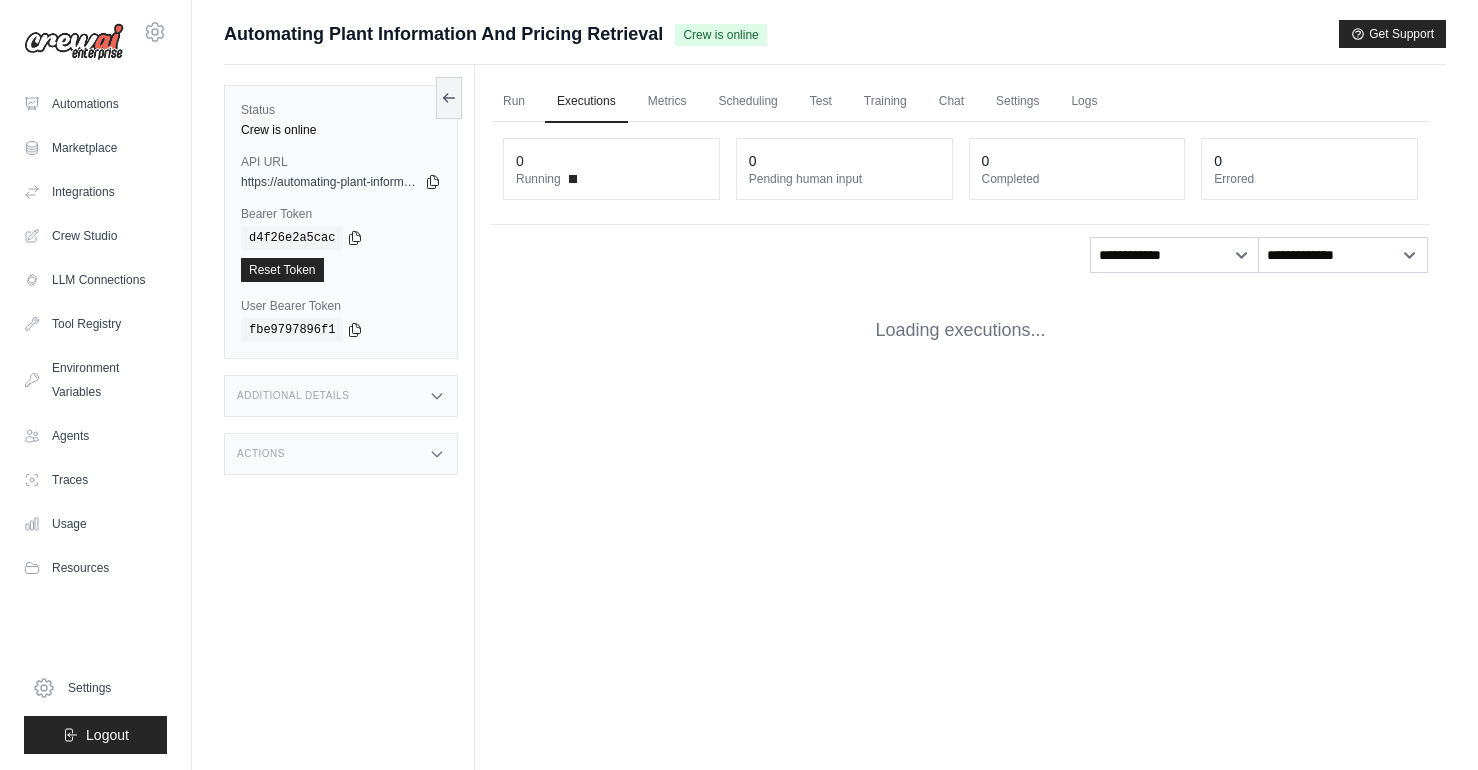 scroll, scrollTop: 0, scrollLeft: 0, axis: both 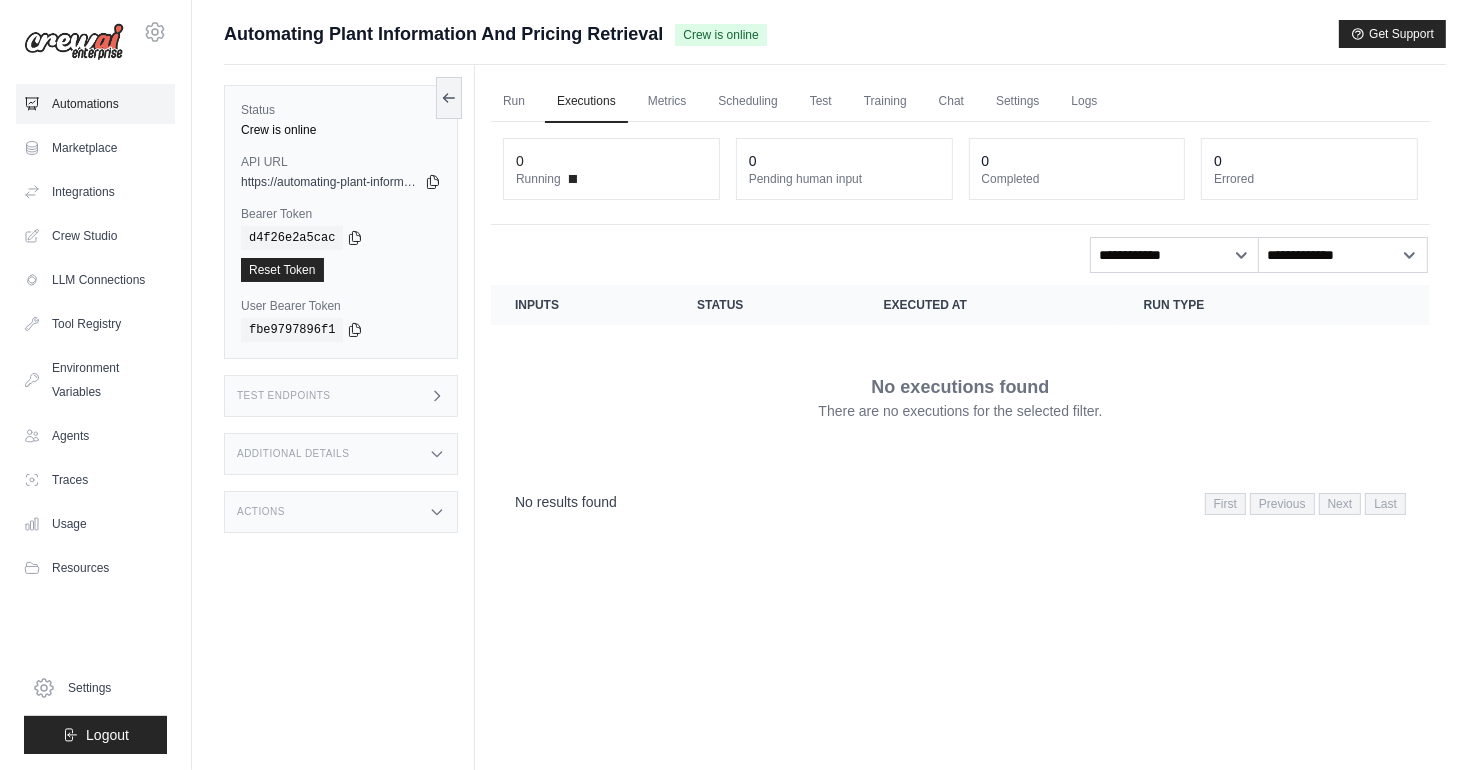 click on "Automations" at bounding box center (95, 104) 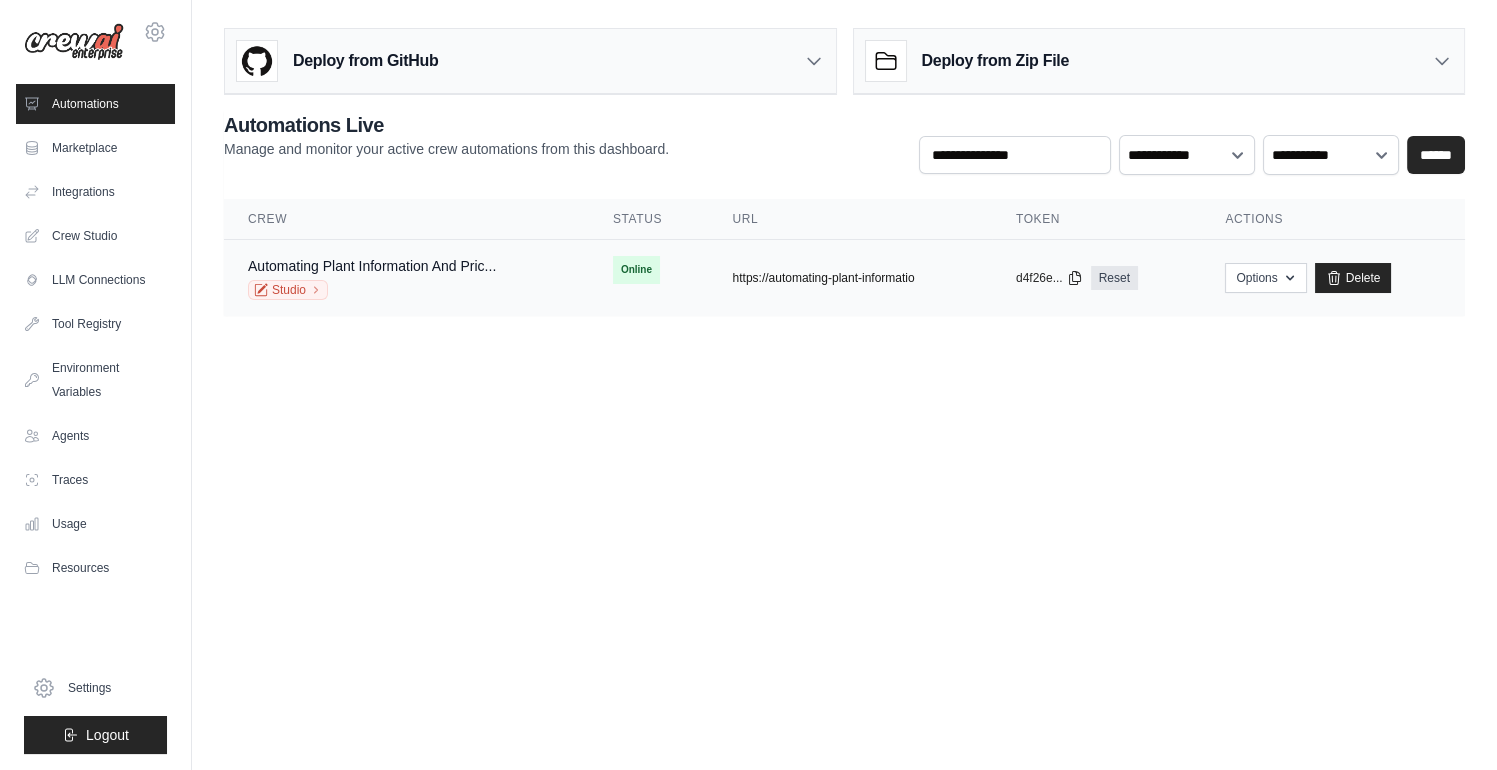 click on "https://automating-plant-informatio" at bounding box center [824, 278] 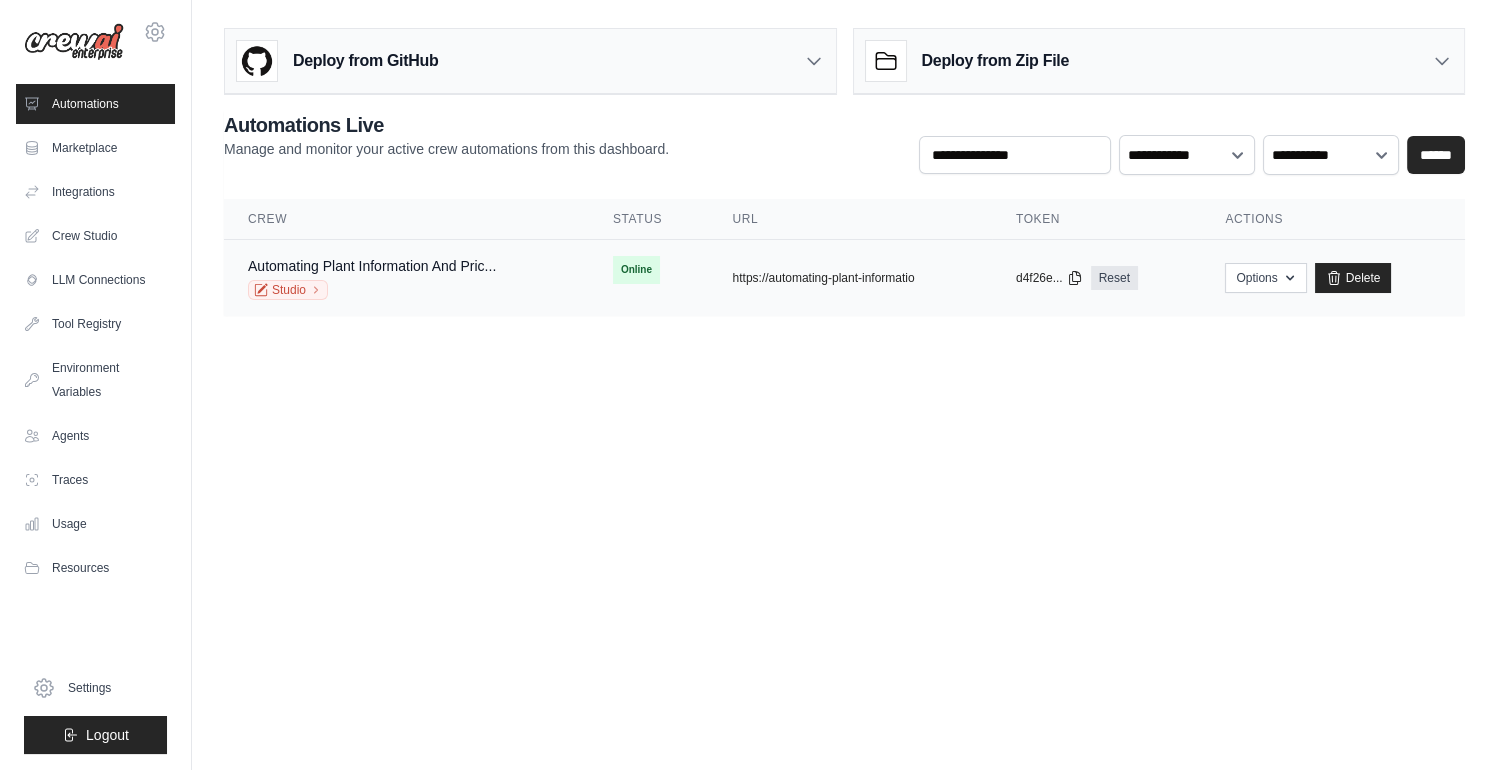 click on "copied" at bounding box center [754, 270] 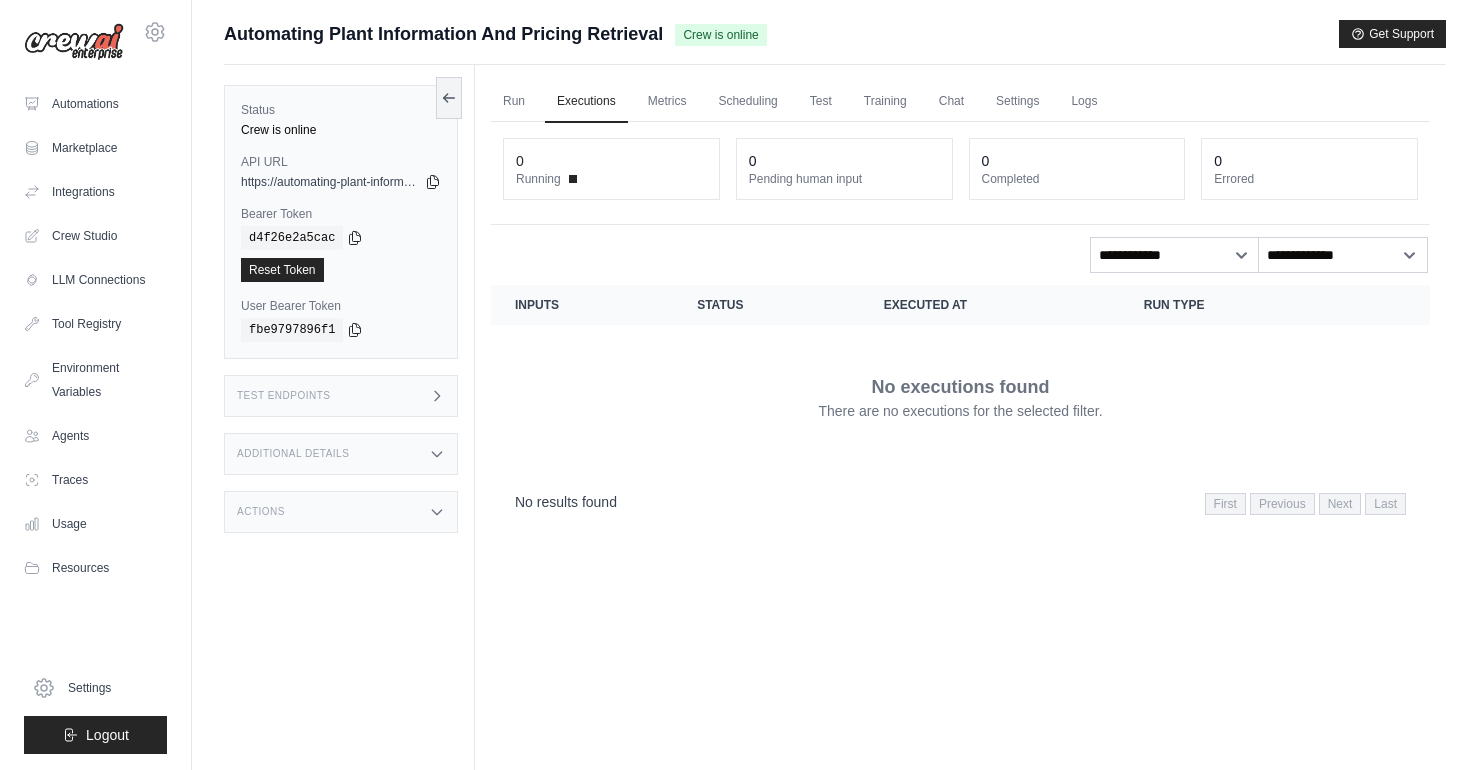 scroll, scrollTop: 0, scrollLeft: 0, axis: both 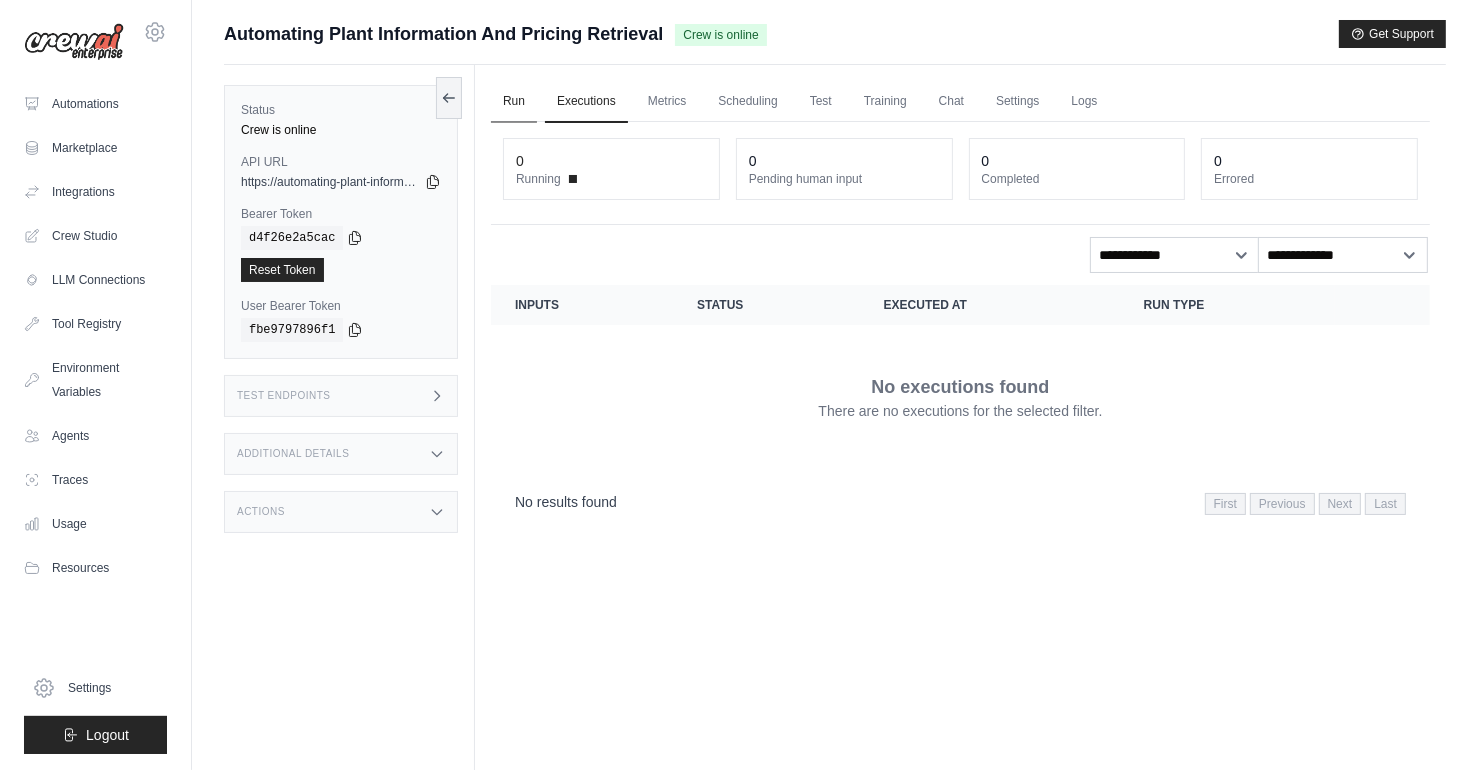 click on "Run" at bounding box center [514, 102] 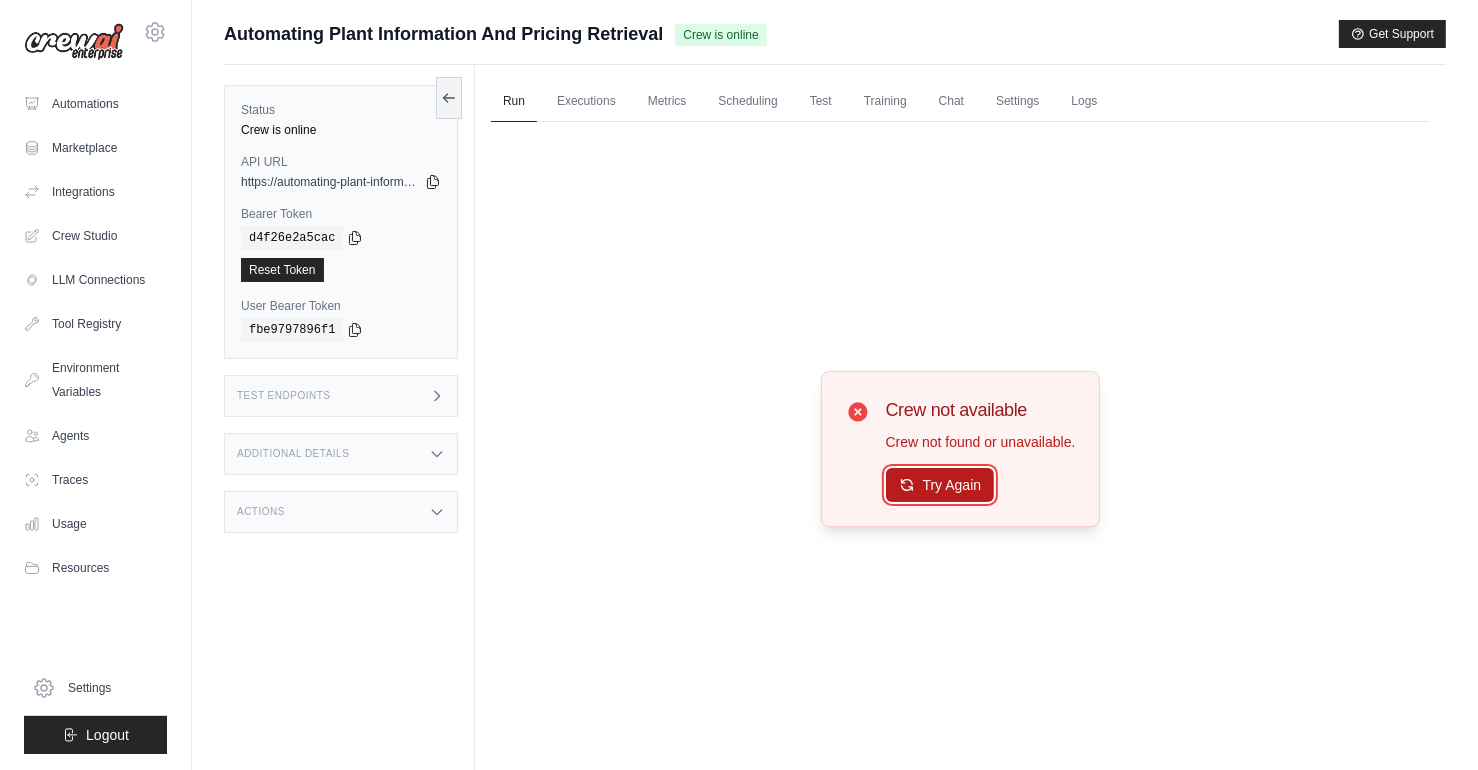 click on "Try Again" at bounding box center (940, 485) 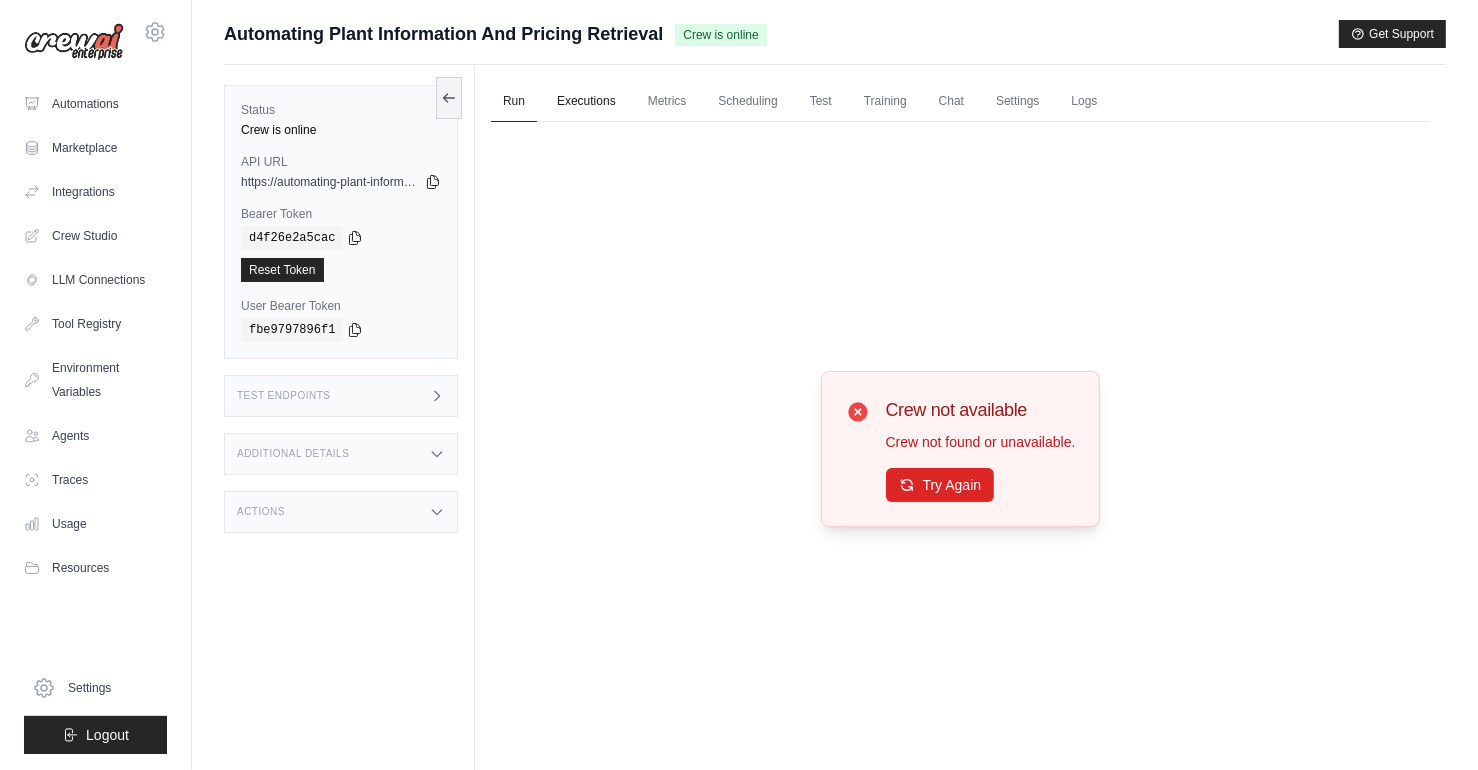 click on "Executions" at bounding box center (586, 102) 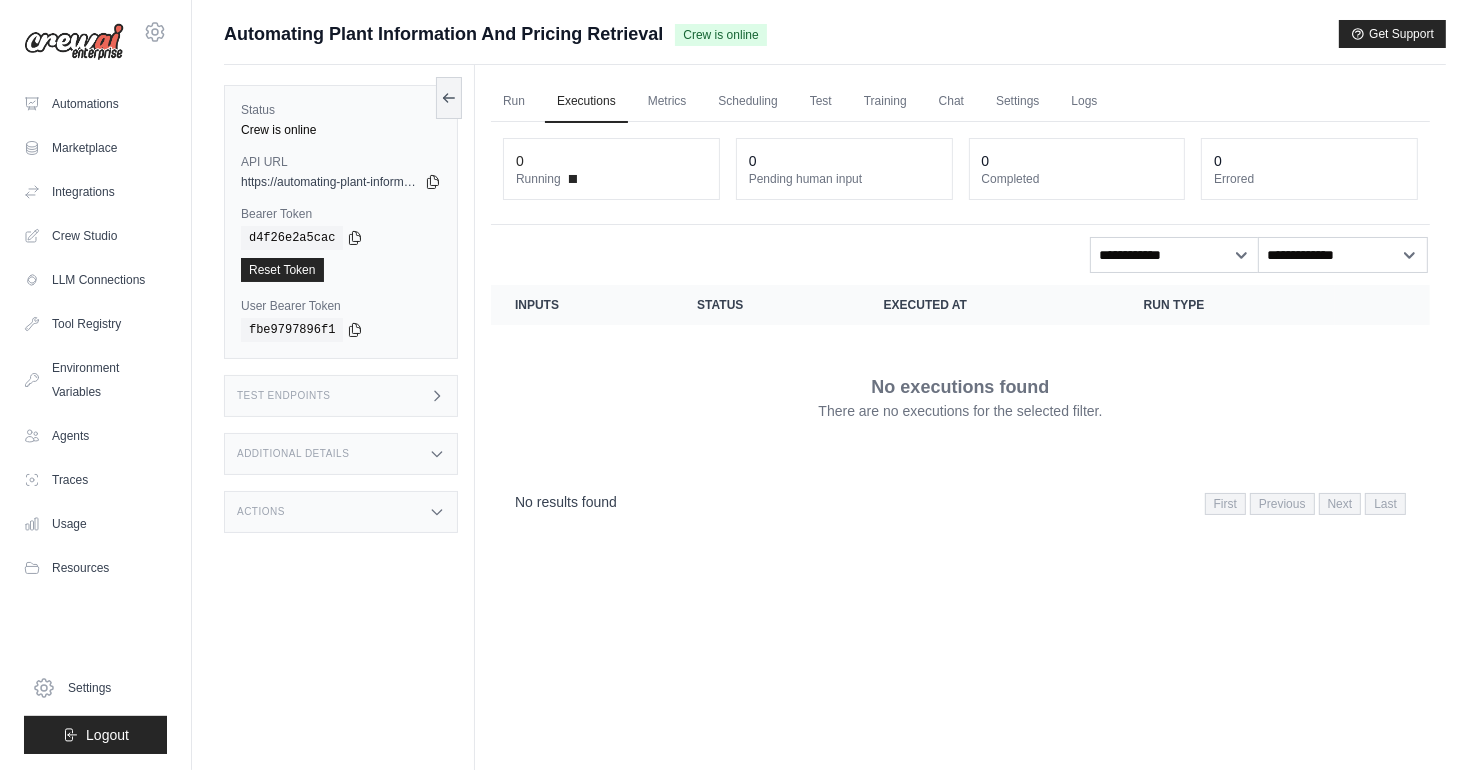 click on "Crew is online" at bounding box center [720, 35] 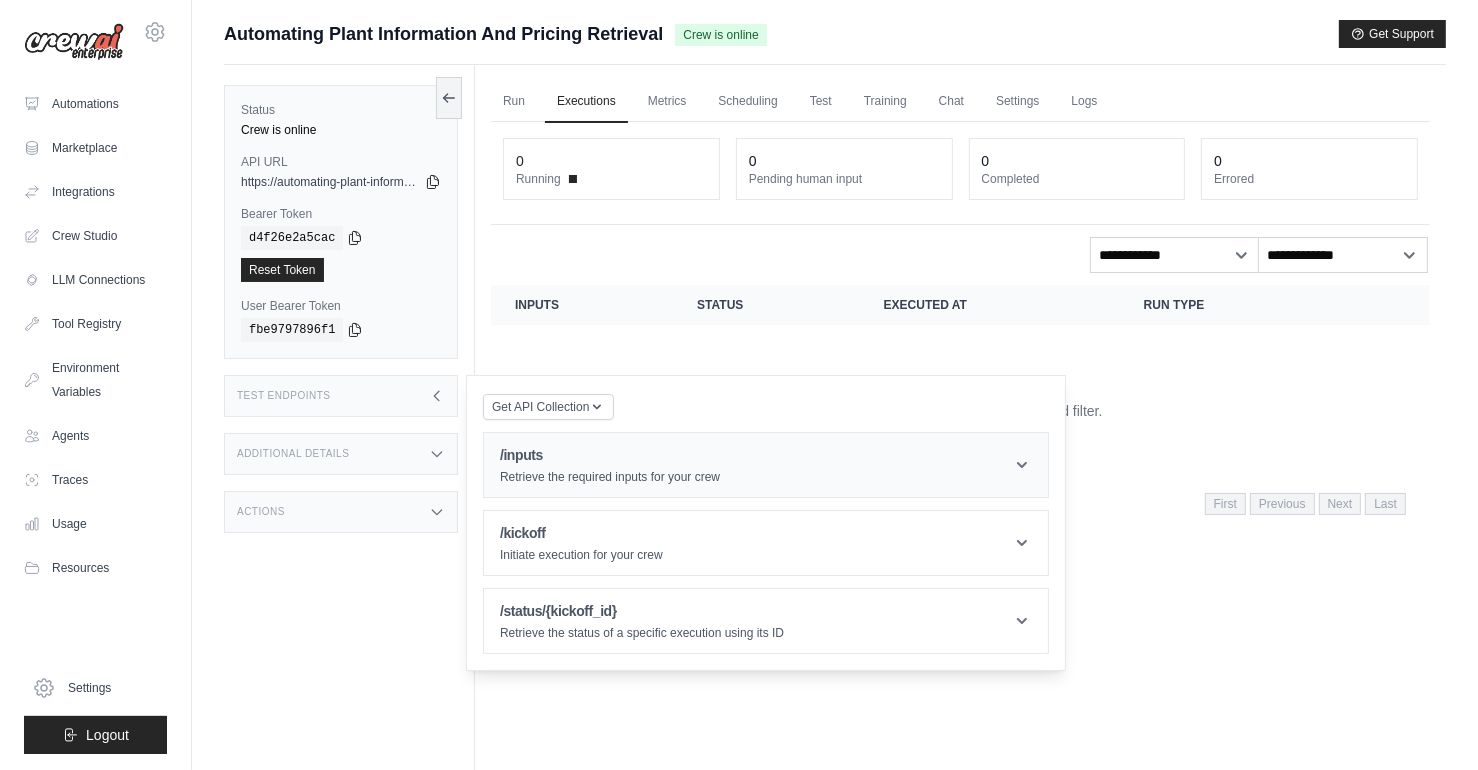 click on "Retrieve the required inputs for your crew" at bounding box center (610, 477) 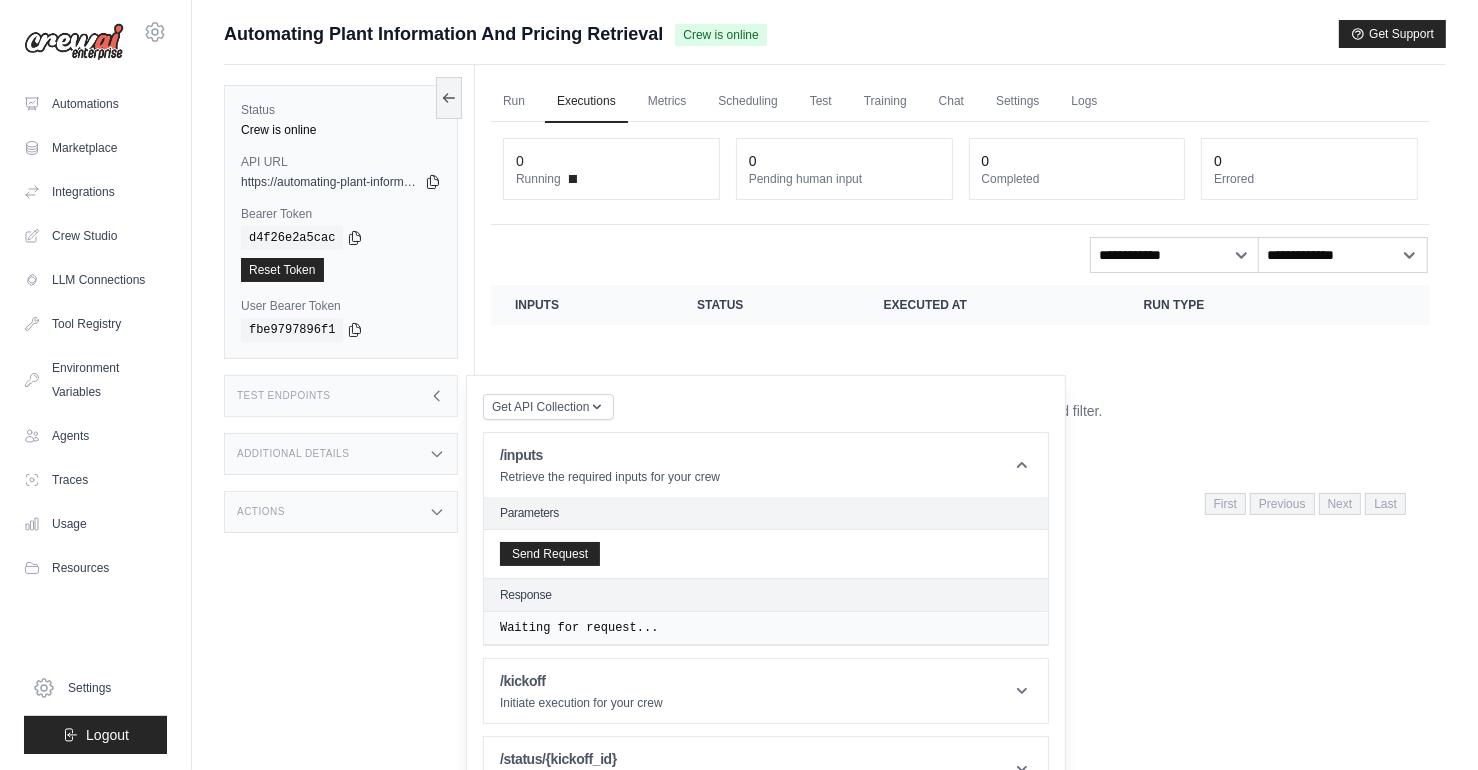click on "Parameters" at bounding box center (766, 513) 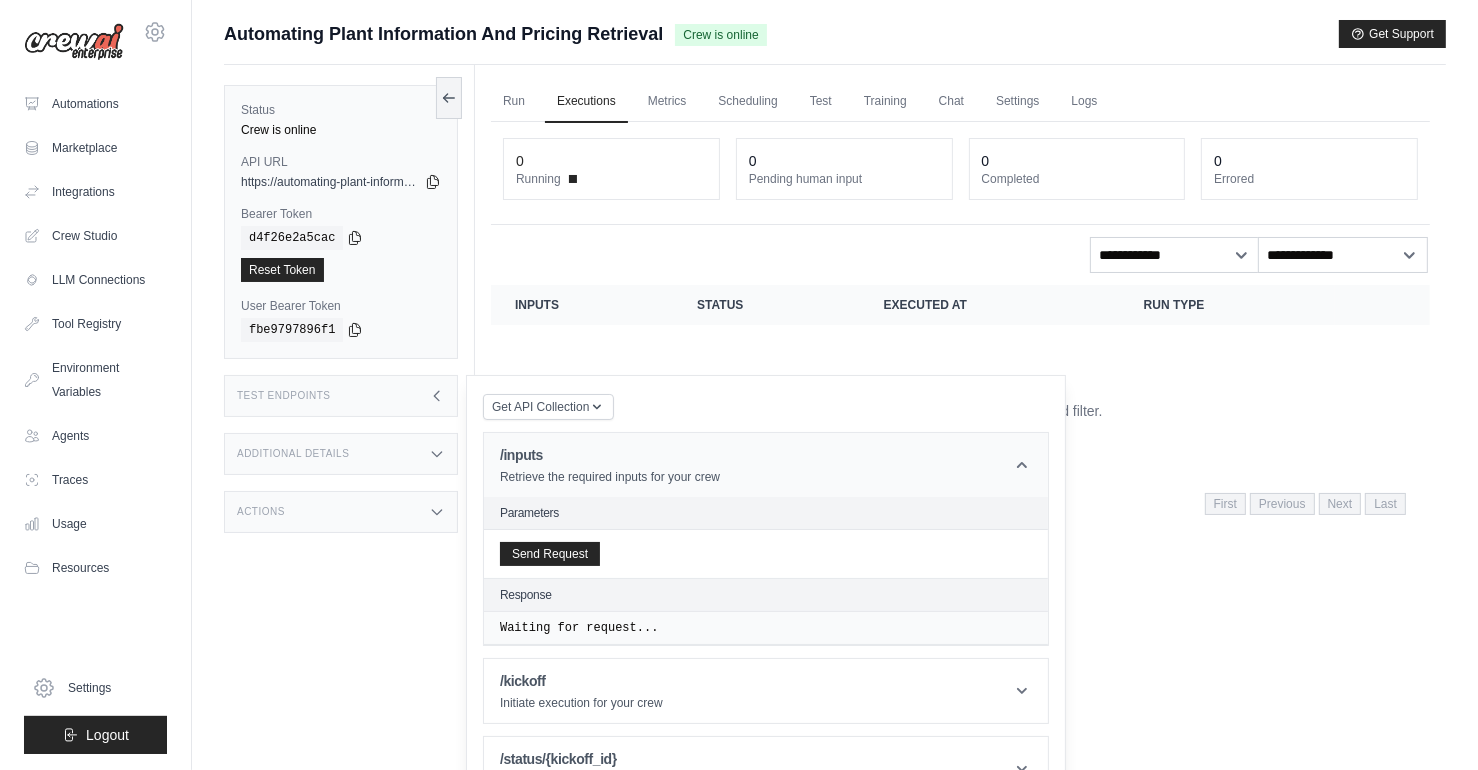 click on "/inputs" at bounding box center (610, 455) 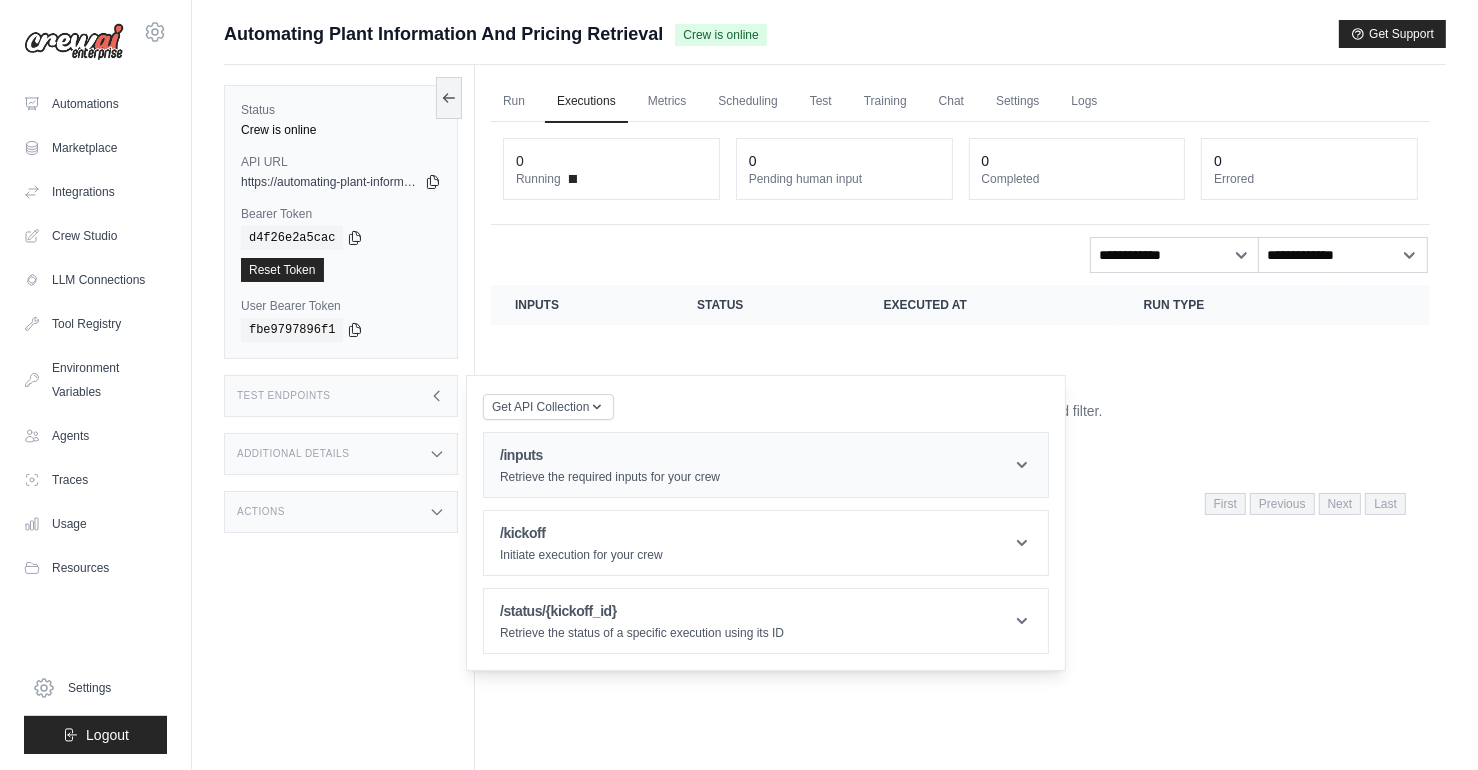 click on "/inputs" at bounding box center (610, 455) 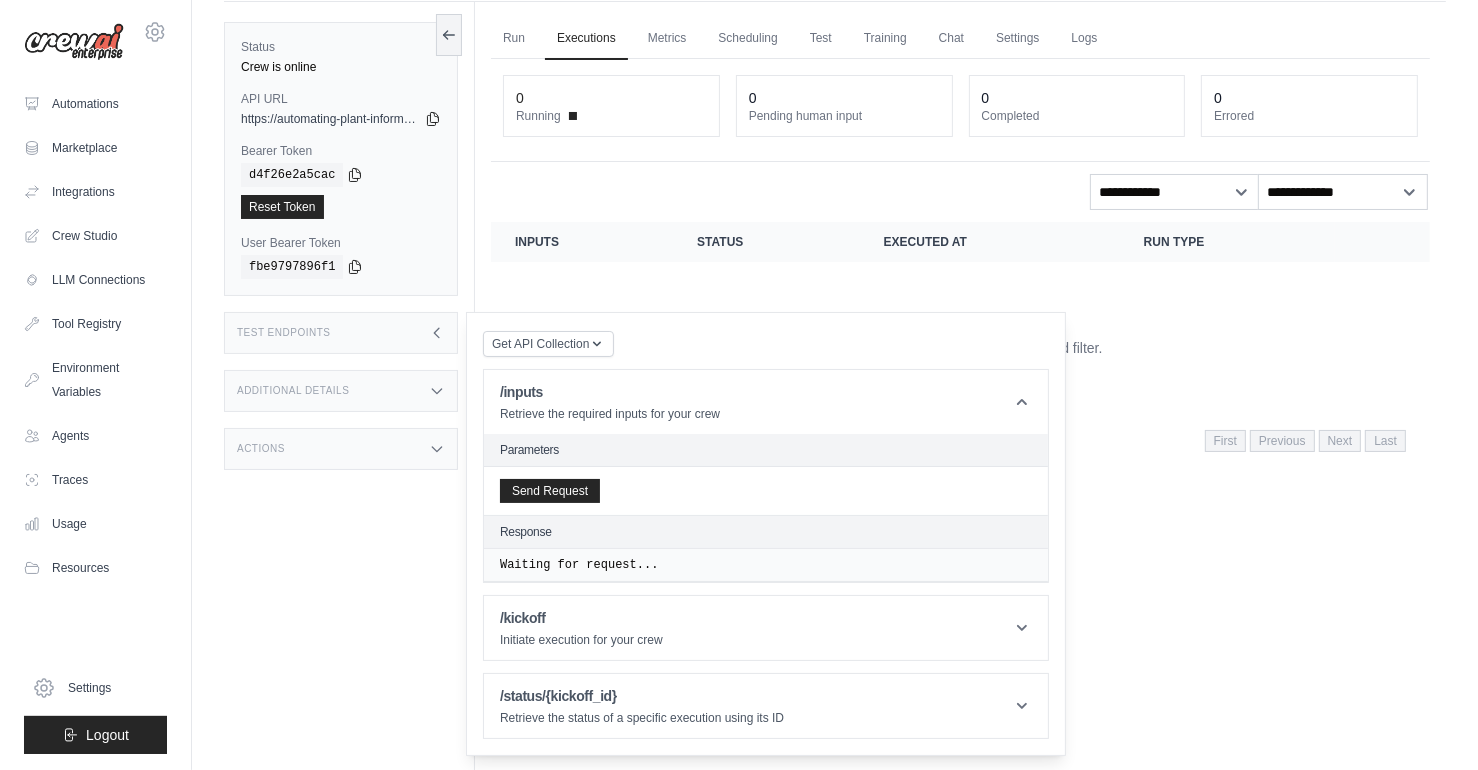 scroll, scrollTop: 95, scrollLeft: 0, axis: vertical 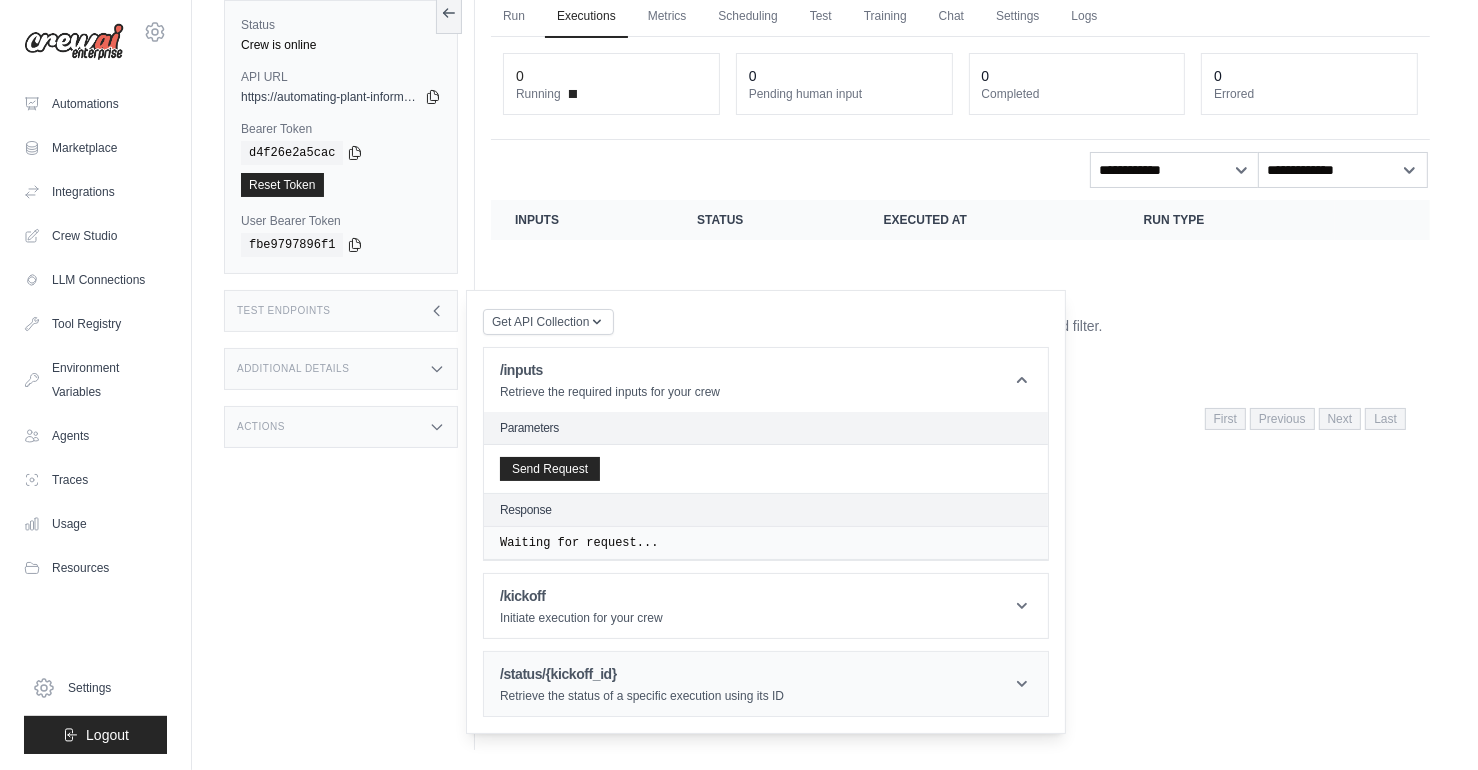 click on "Retrieve the status of a specific execution using its ID" at bounding box center [642, 696] 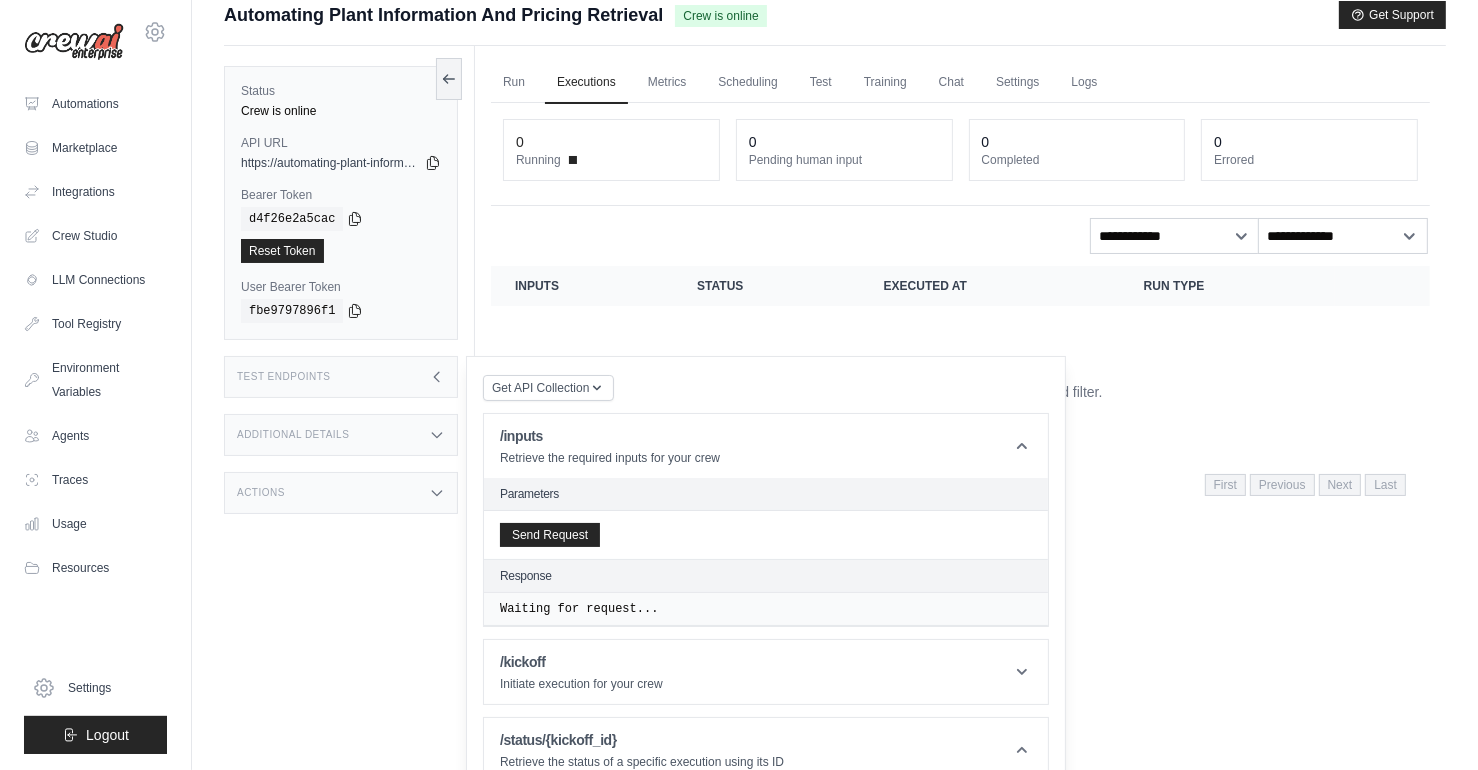scroll, scrollTop: 0, scrollLeft: 0, axis: both 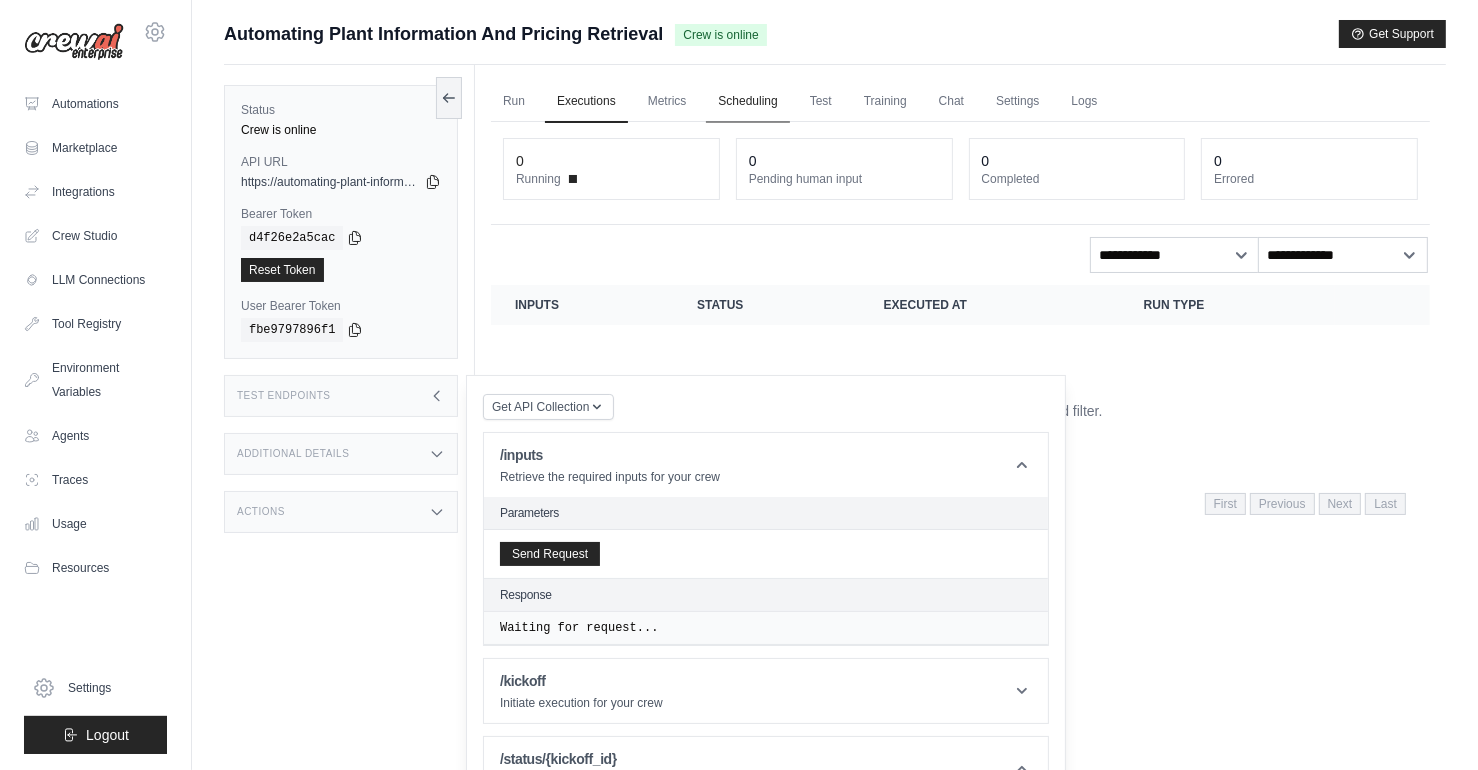 click on "Scheduling" at bounding box center (747, 102) 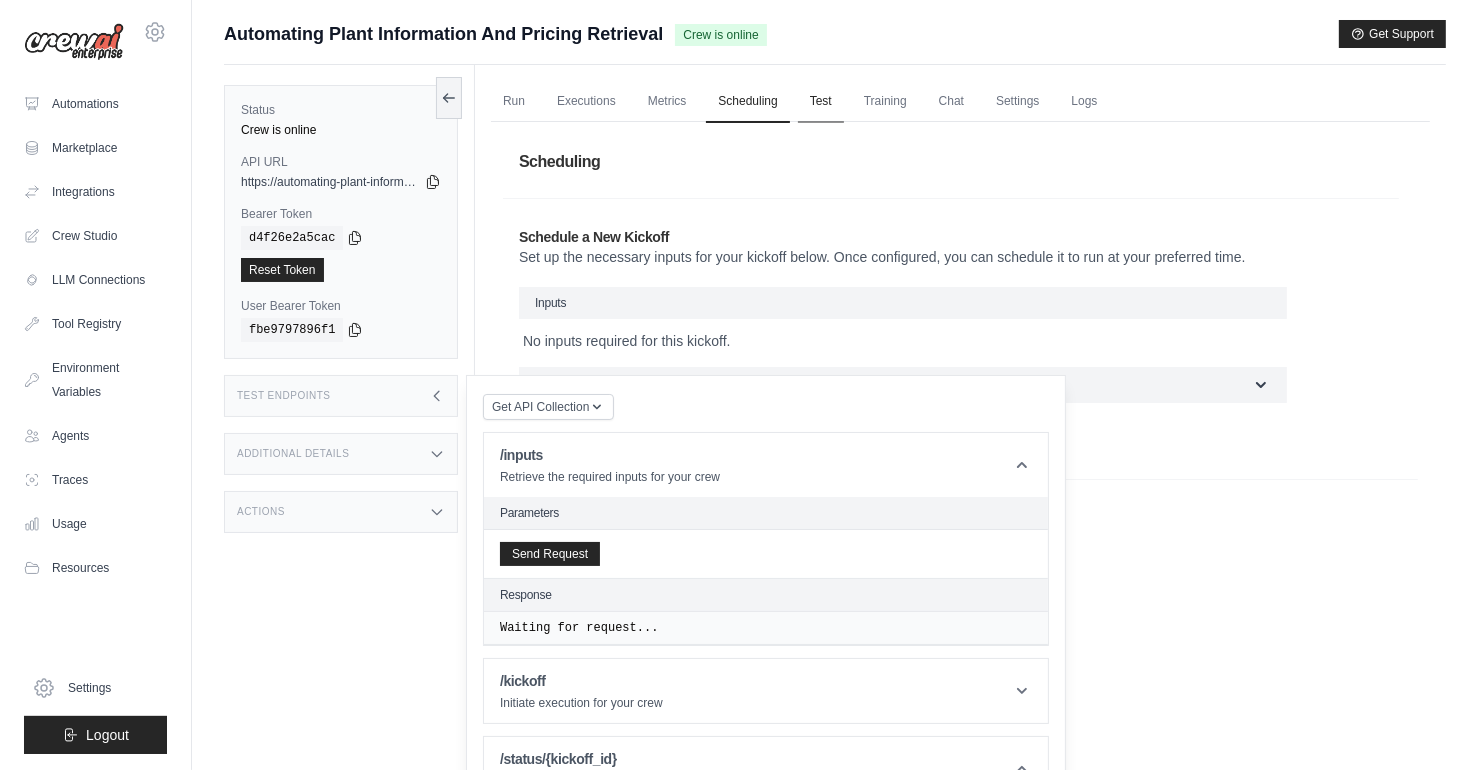 click on "Test" at bounding box center (821, 102) 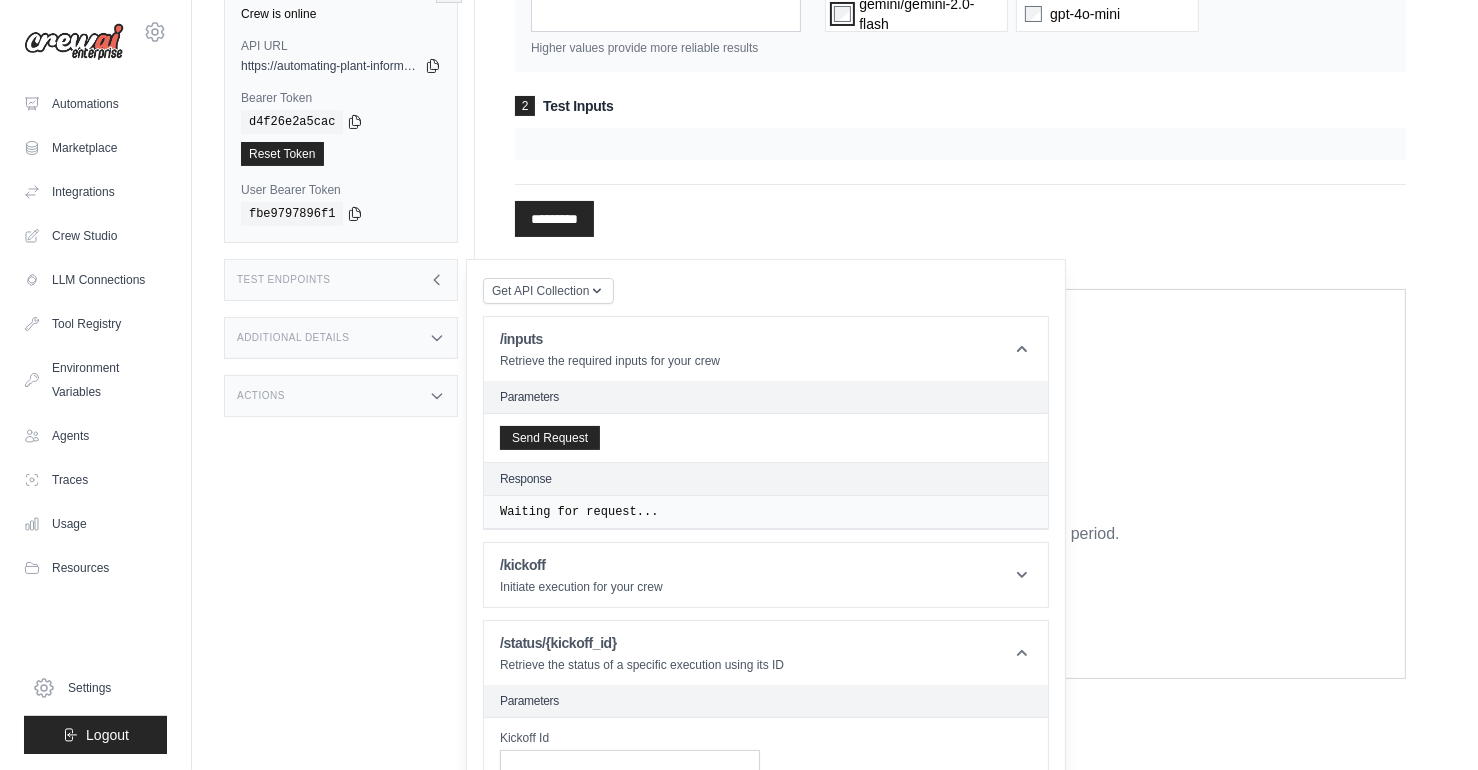 scroll, scrollTop: 299, scrollLeft: 0, axis: vertical 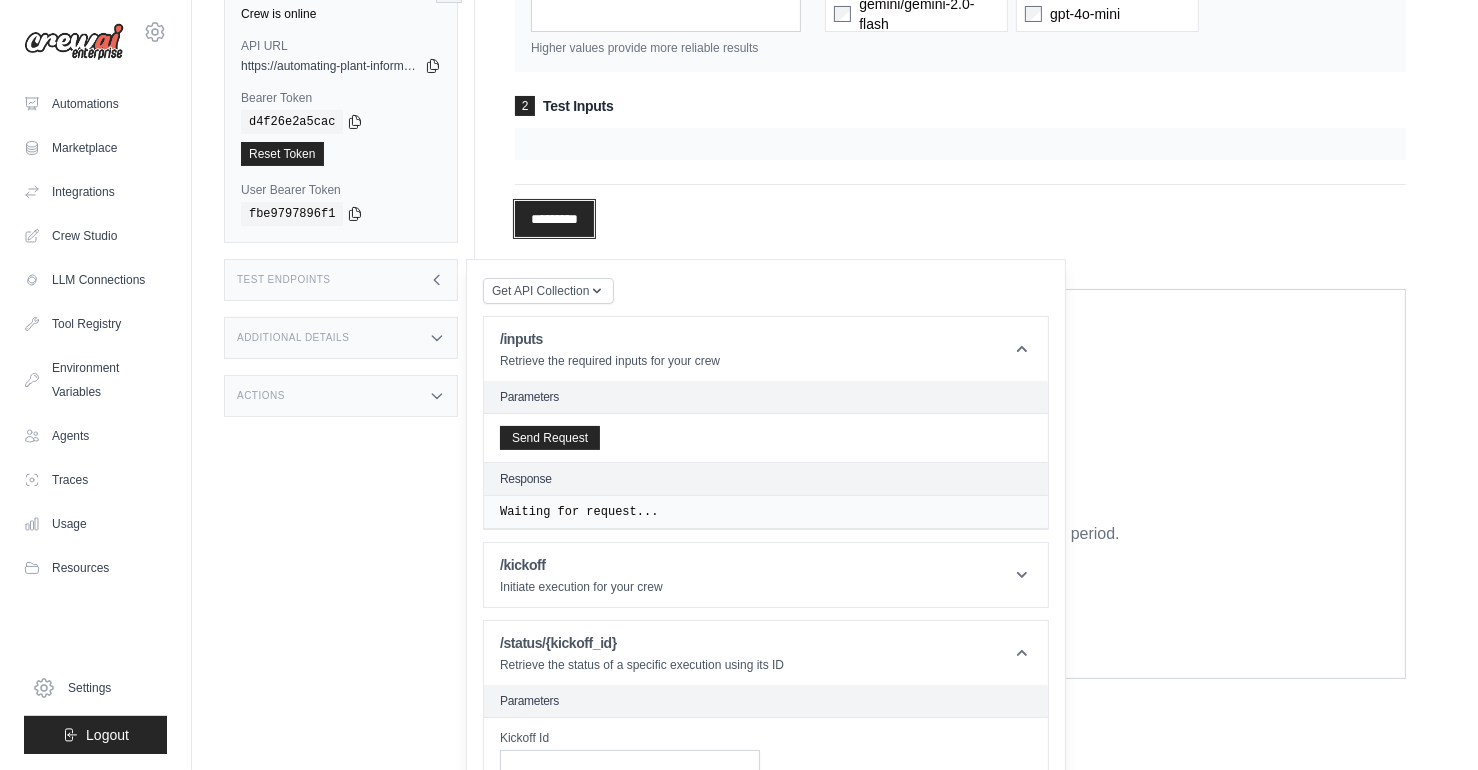 click on "*********" at bounding box center (554, 219) 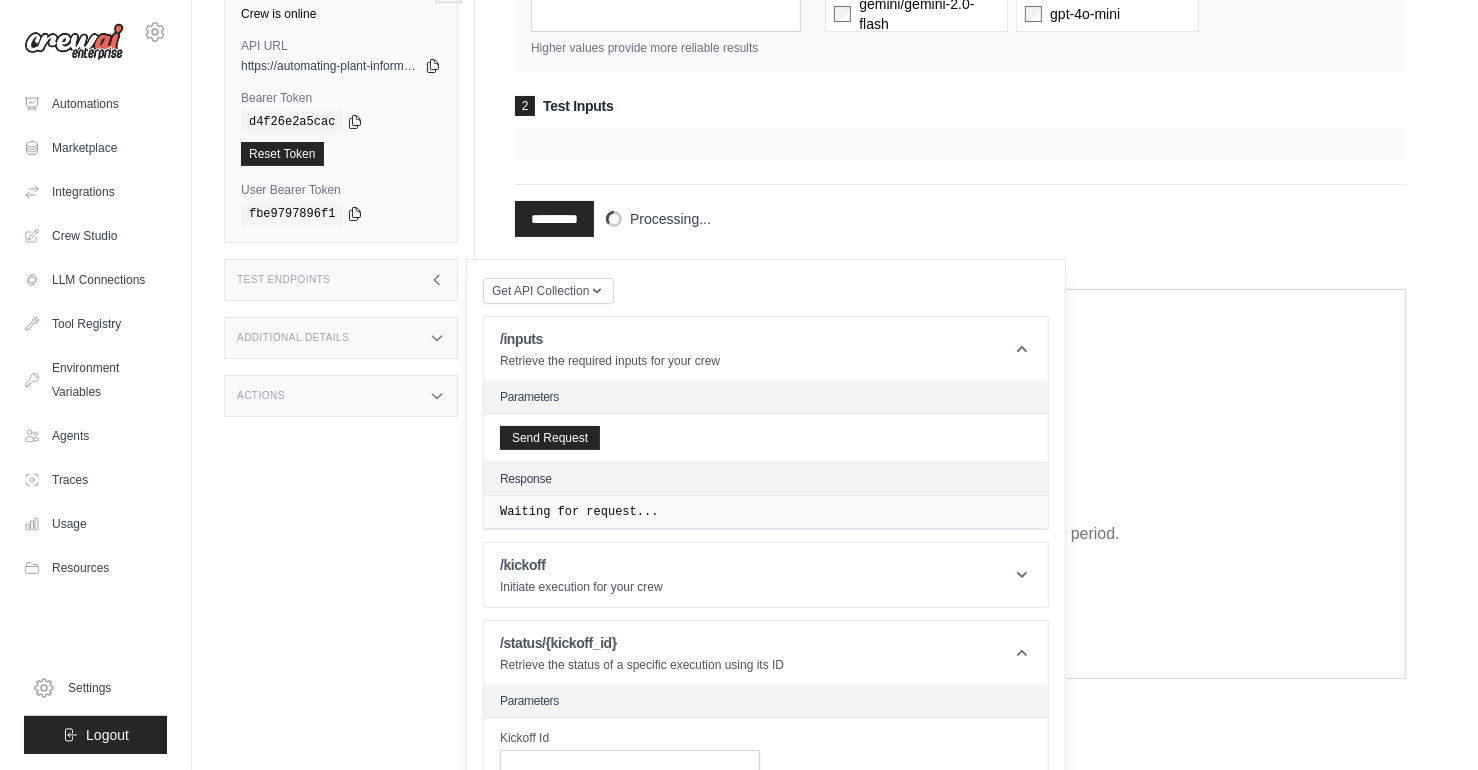 scroll, scrollTop: 362, scrollLeft: 0, axis: vertical 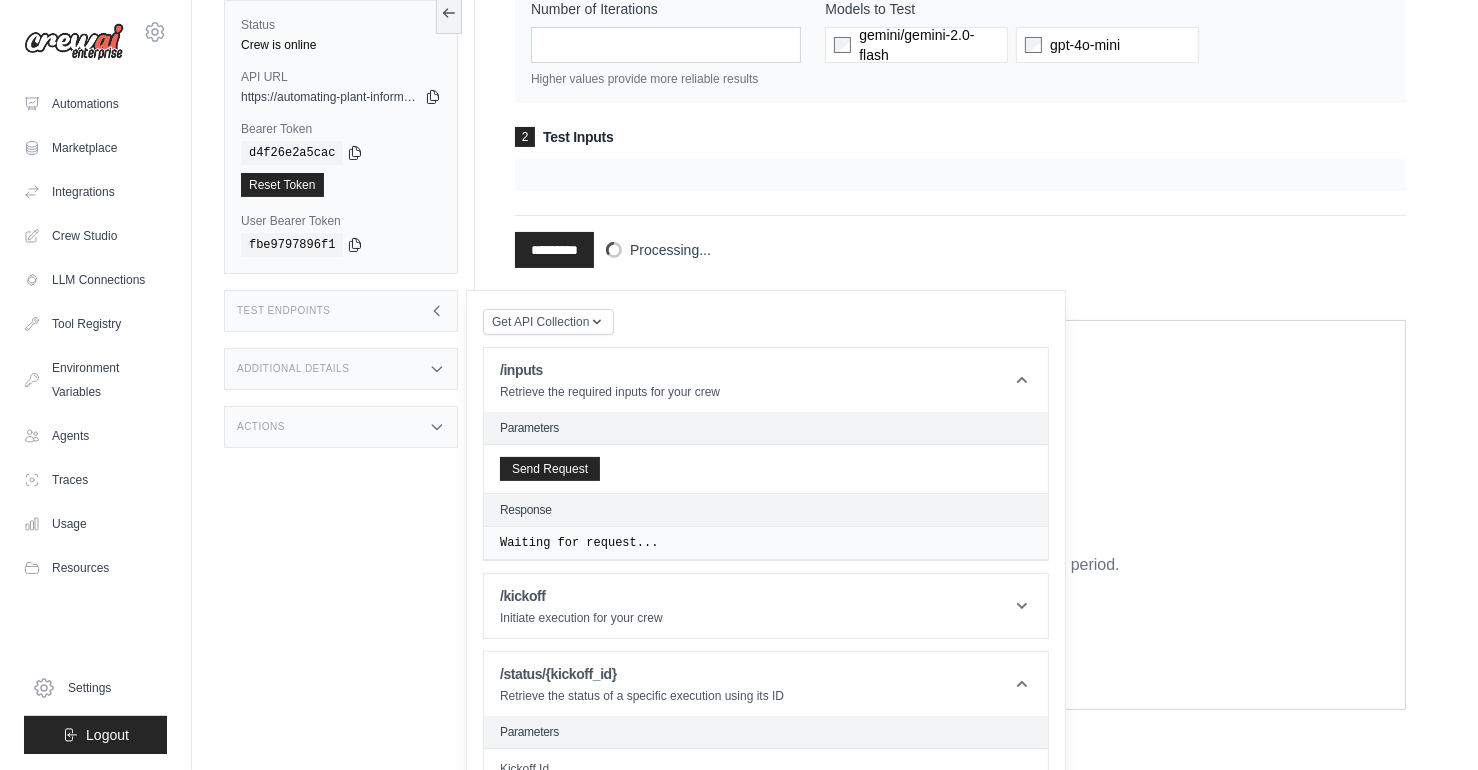 click on "**********" at bounding box center (960, 415) 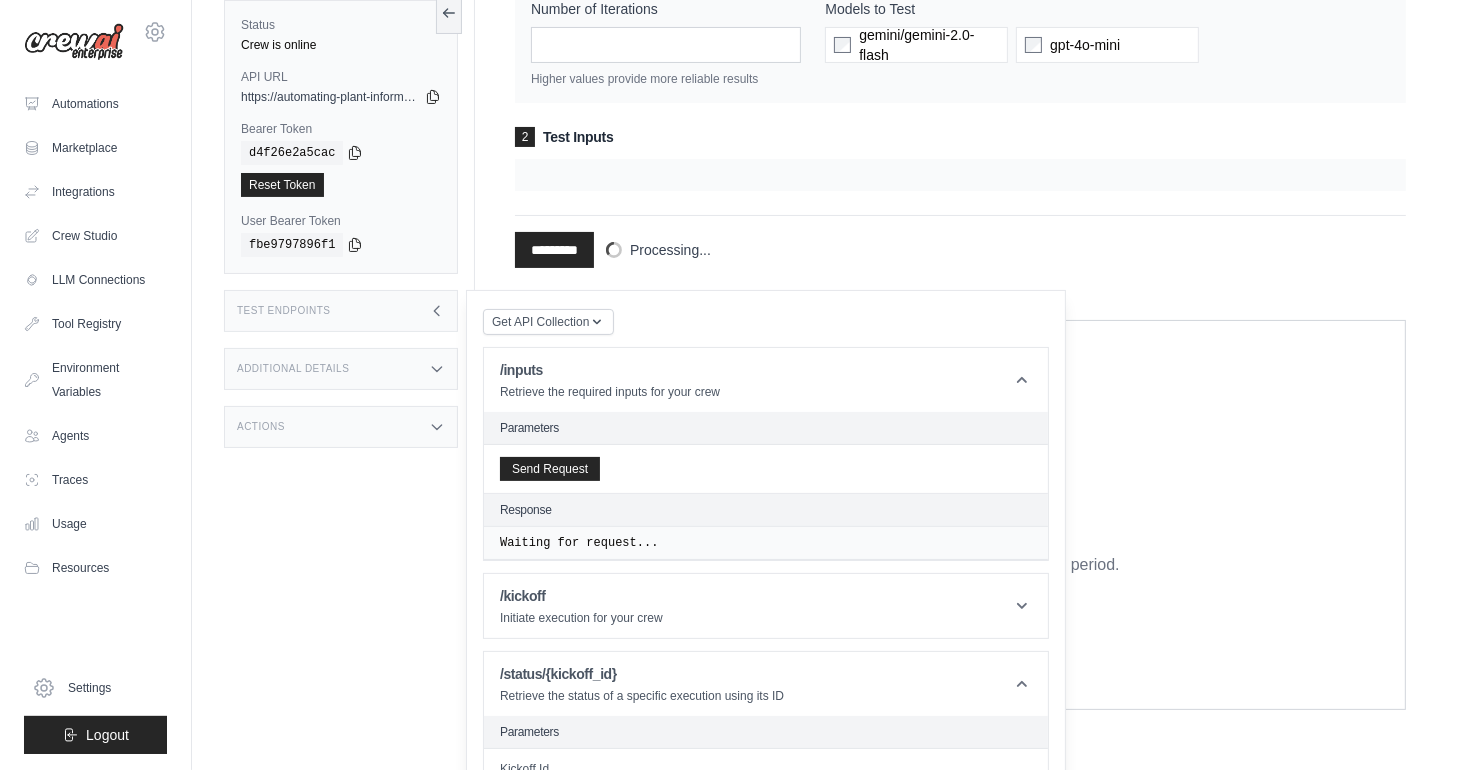 click on "**********" at bounding box center (960, 415) 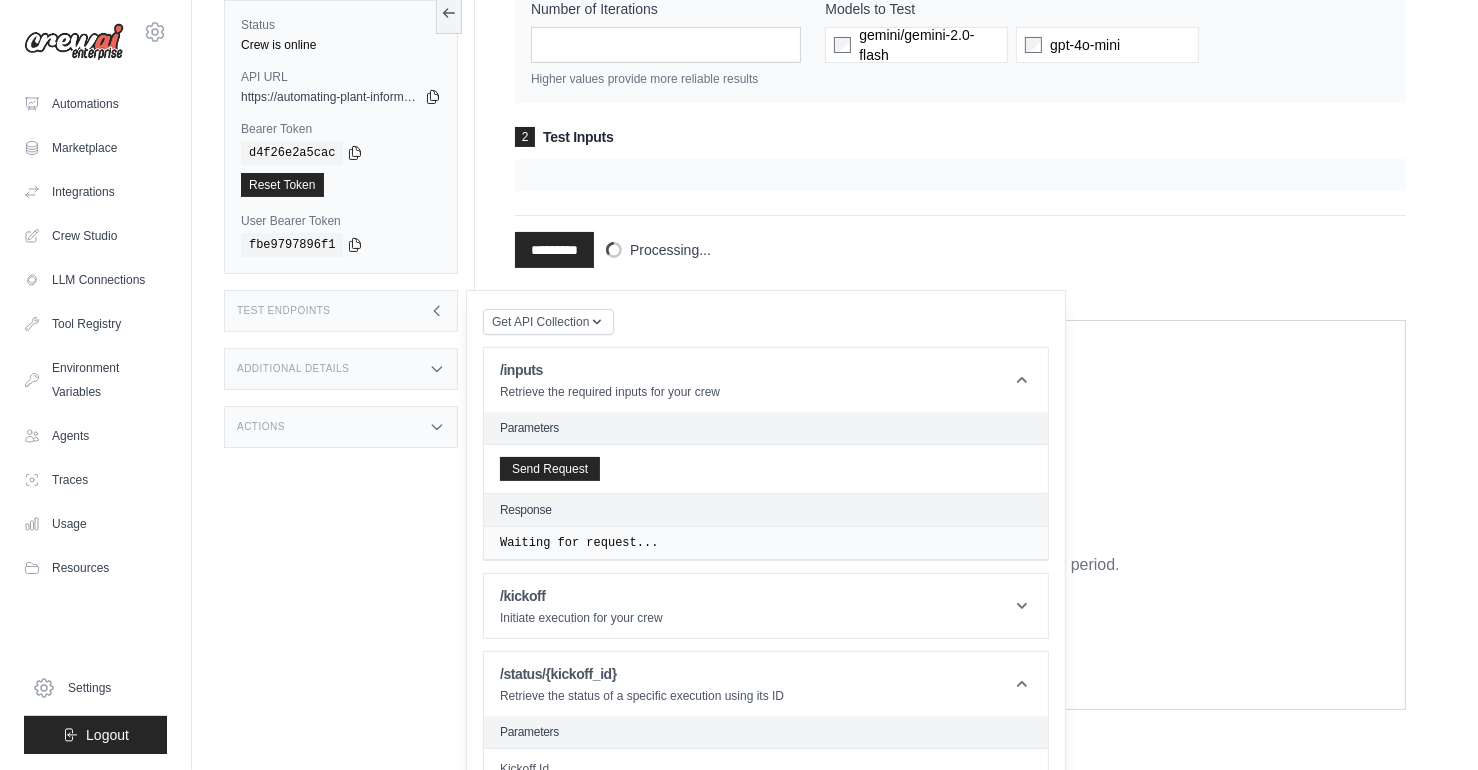 click on "No tests were run during the selected period." at bounding box center [960, 565] 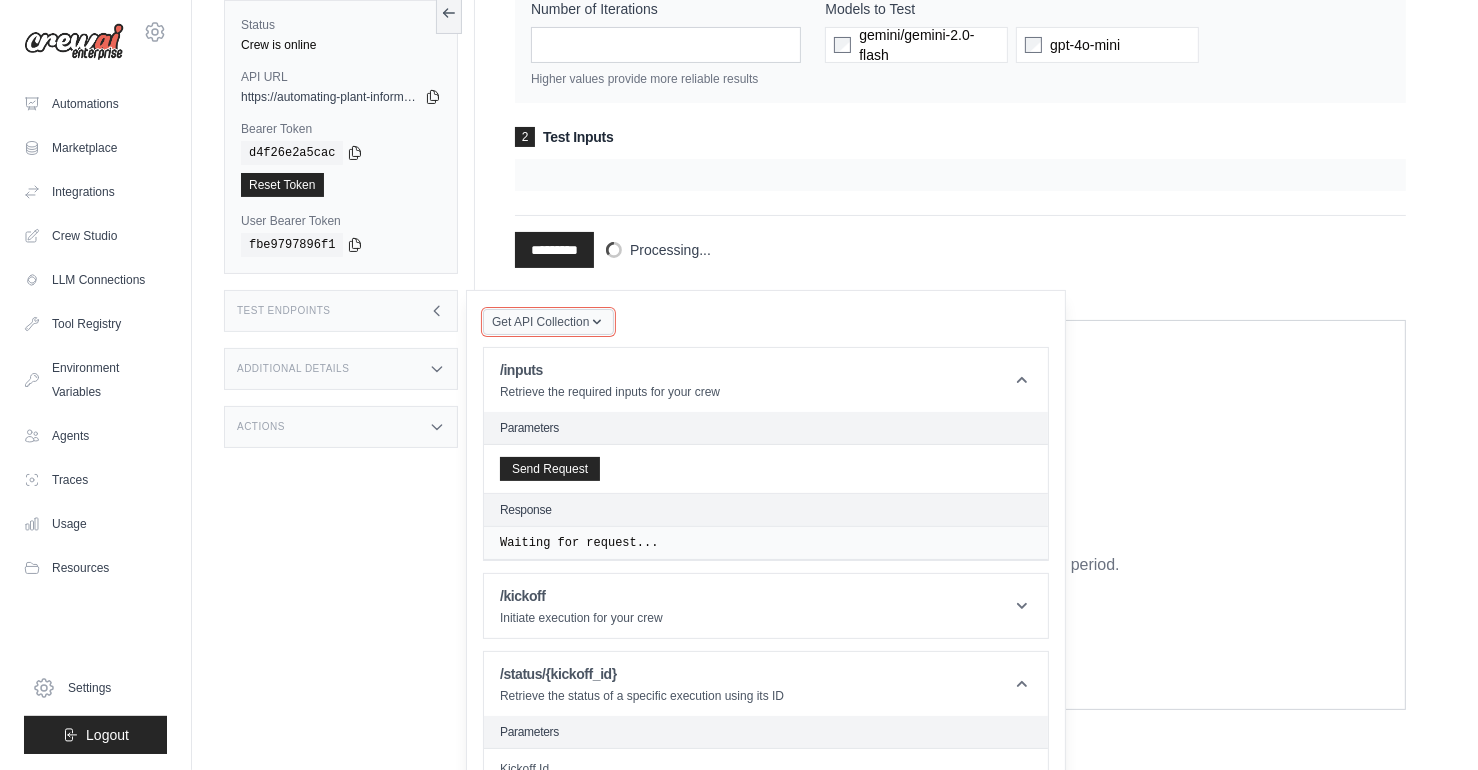 click on "Get API Collection" at bounding box center (540, 322) 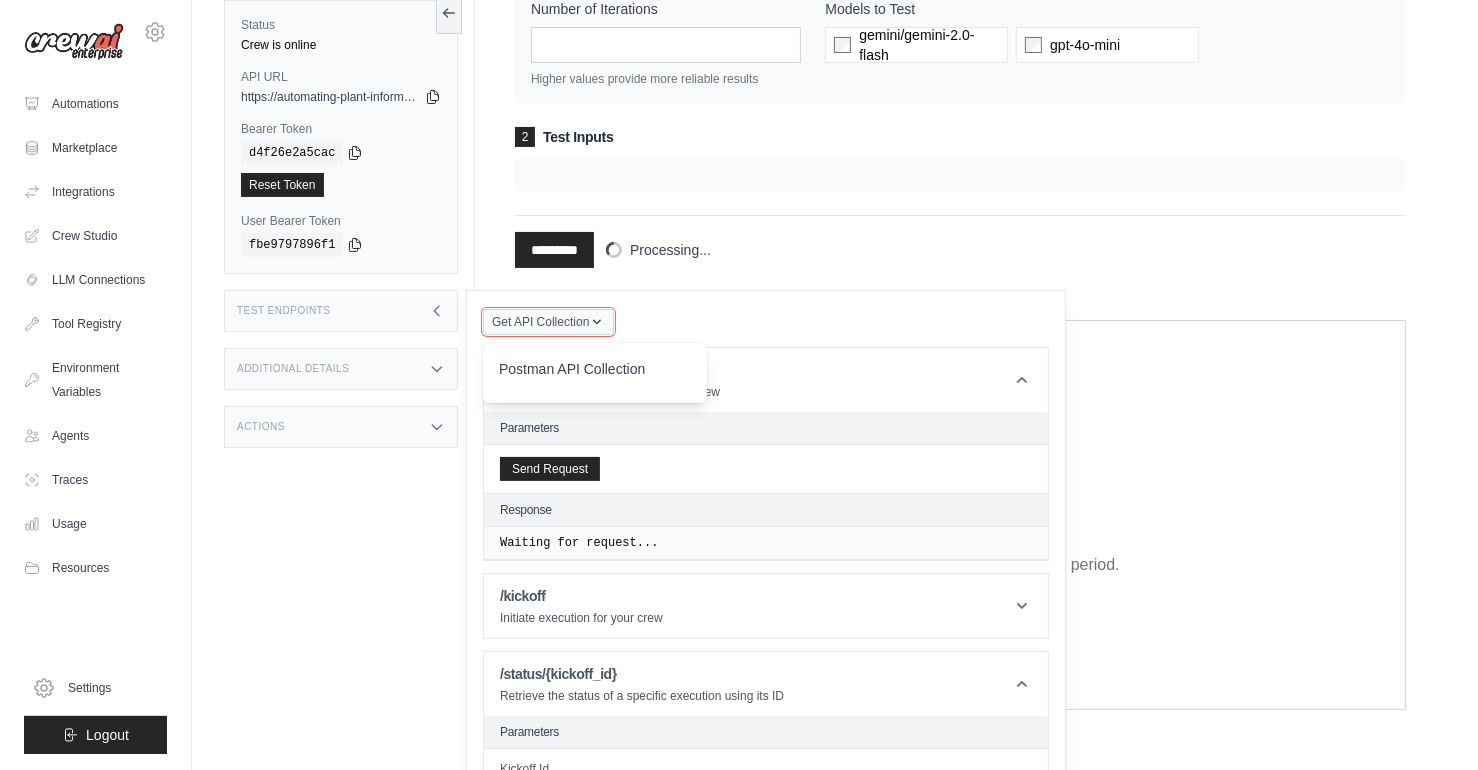 click on "Get API Collection" at bounding box center [540, 322] 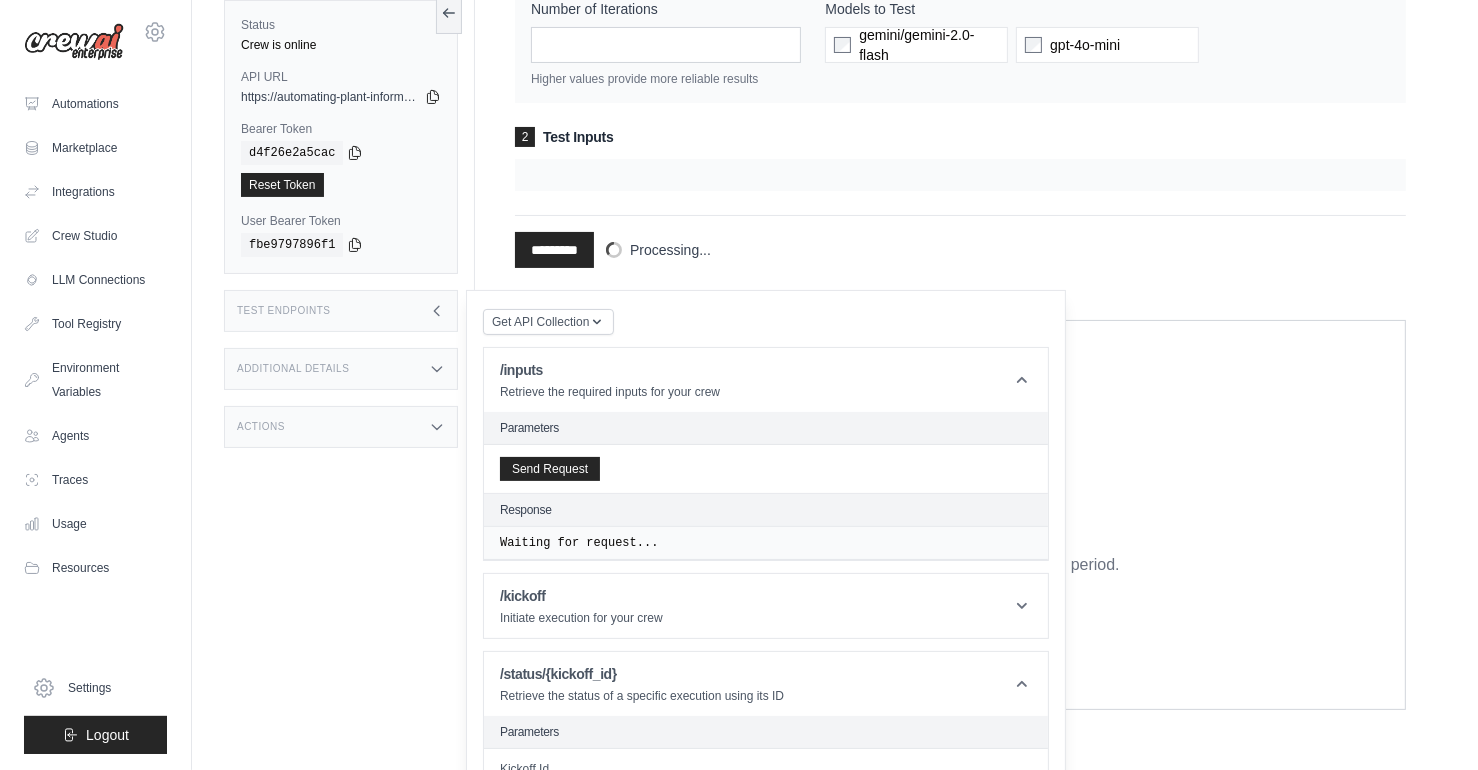 click at bounding box center (960, 175) 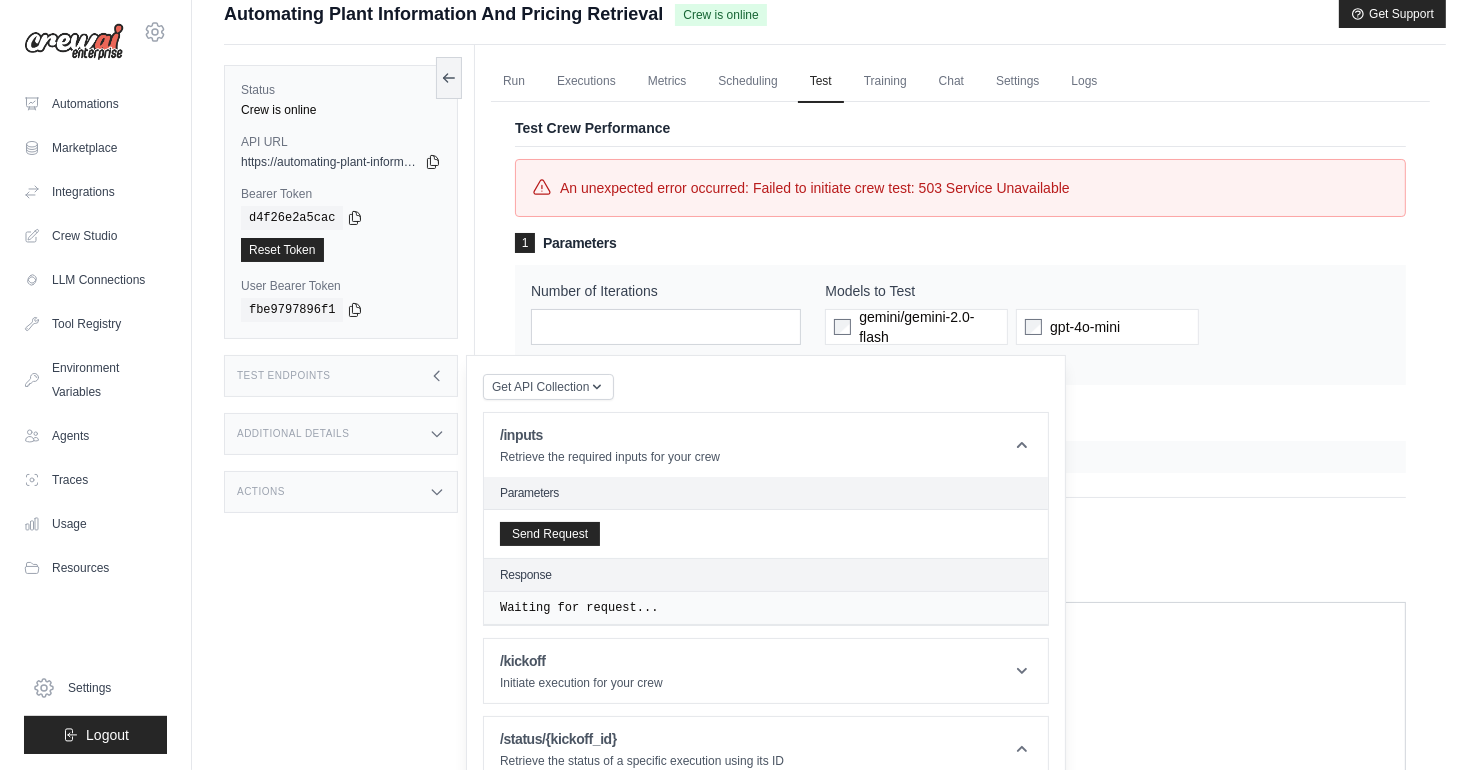 scroll, scrollTop: 0, scrollLeft: 0, axis: both 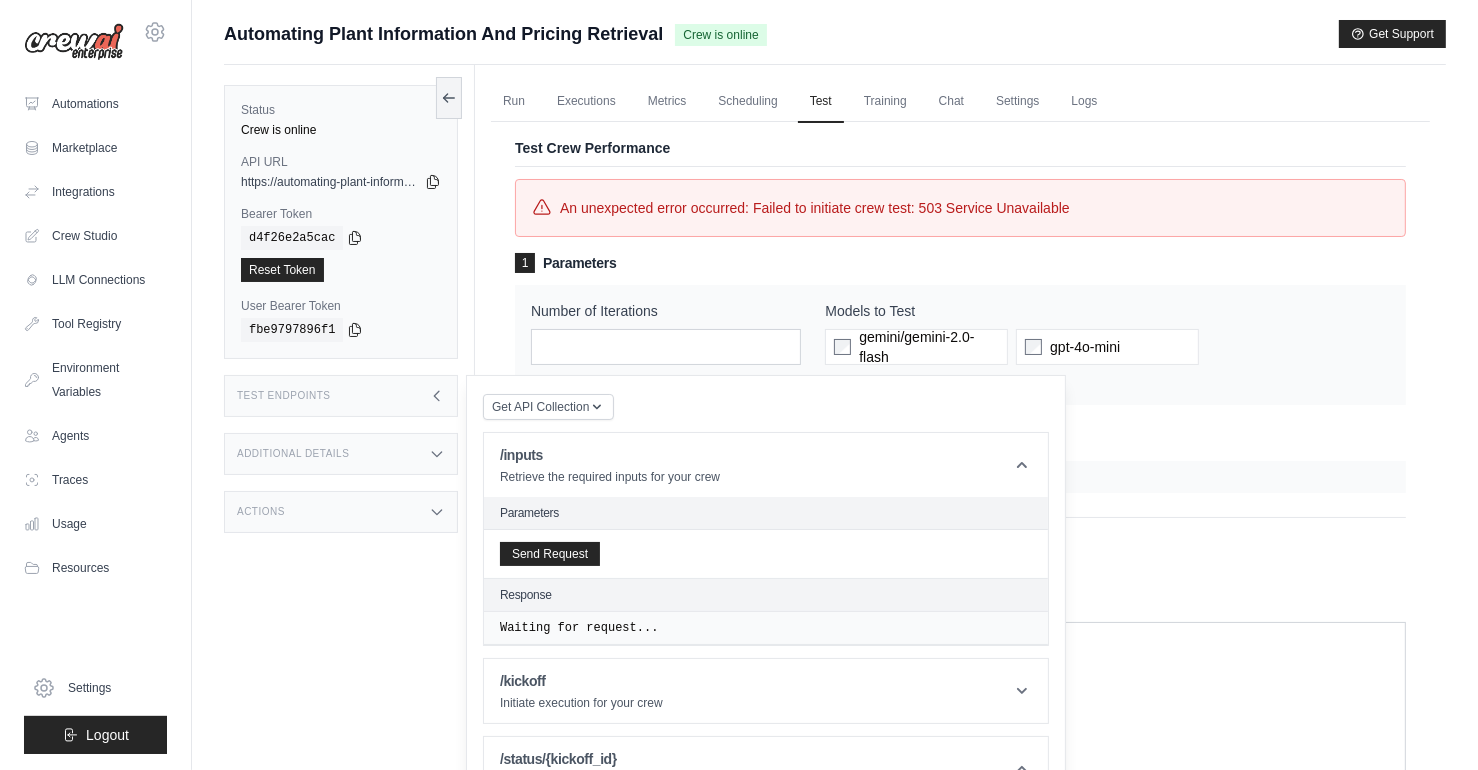 click on "https://automating-plant-information-and-pricing-re-4ec4b718.crewai.com" at bounding box center (331, 182) 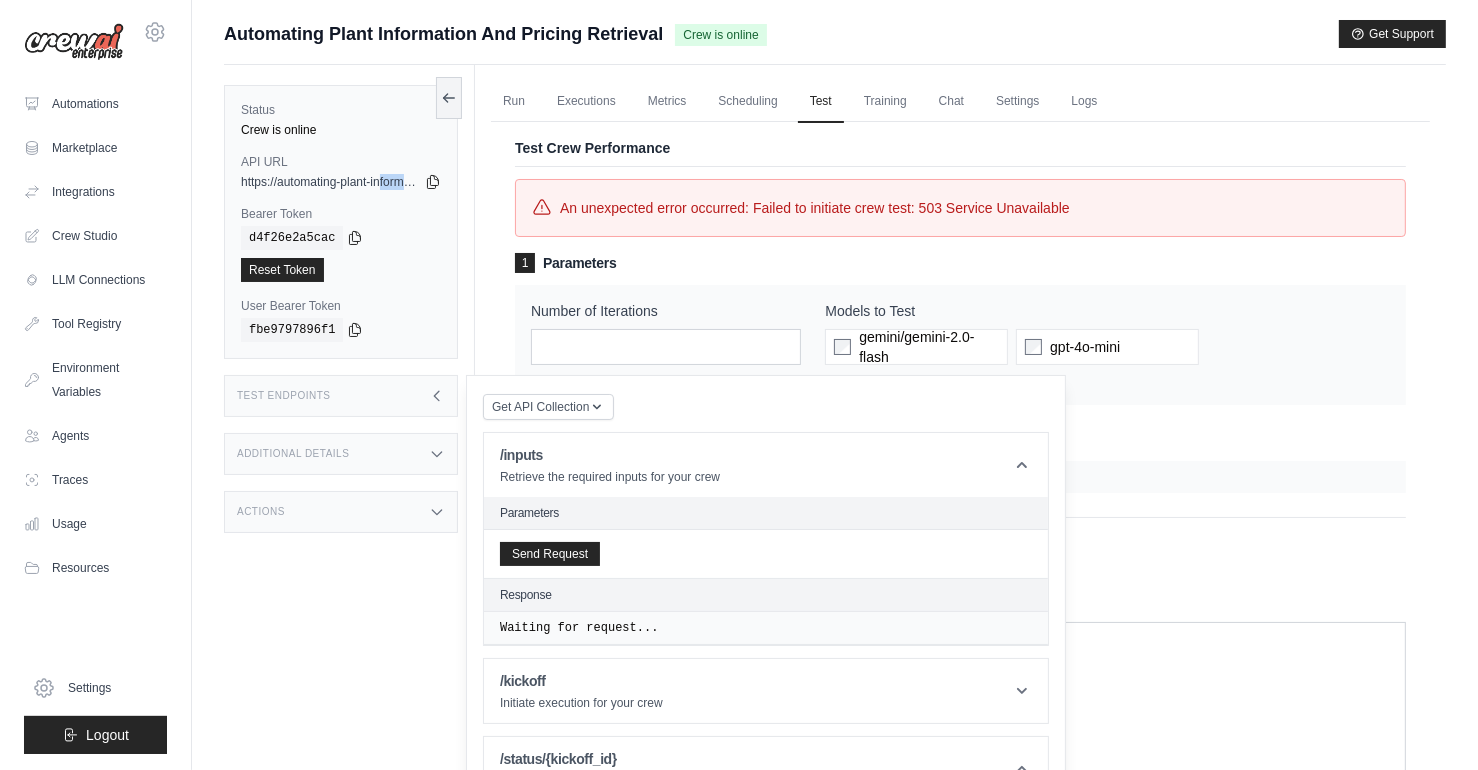 click on "https://automating-plant-information-and-pricing-re-4ec4b718.crewai.com" at bounding box center [331, 182] 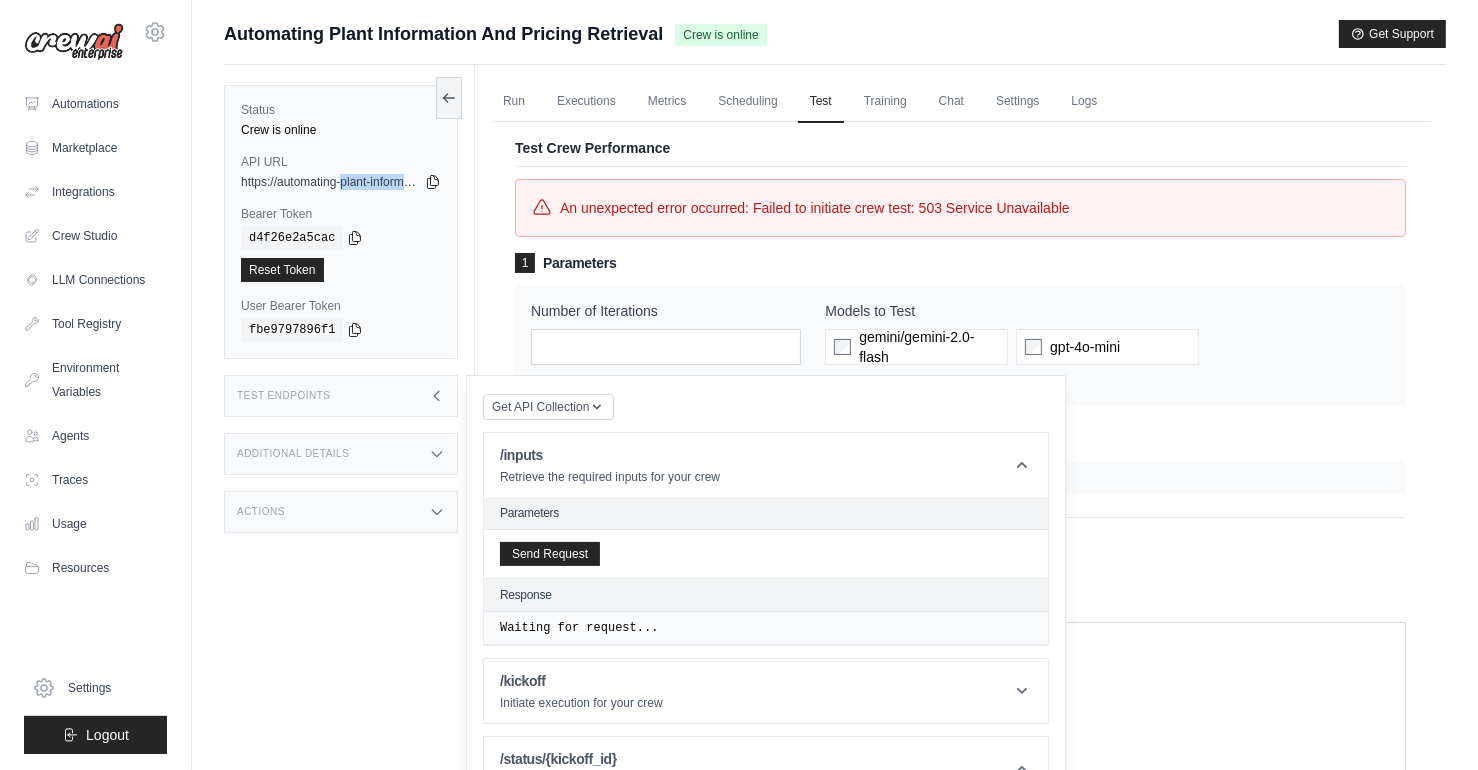 click on "https://automating-plant-information-and-pricing-re-4ec4b718.crewai.com" at bounding box center (331, 182) 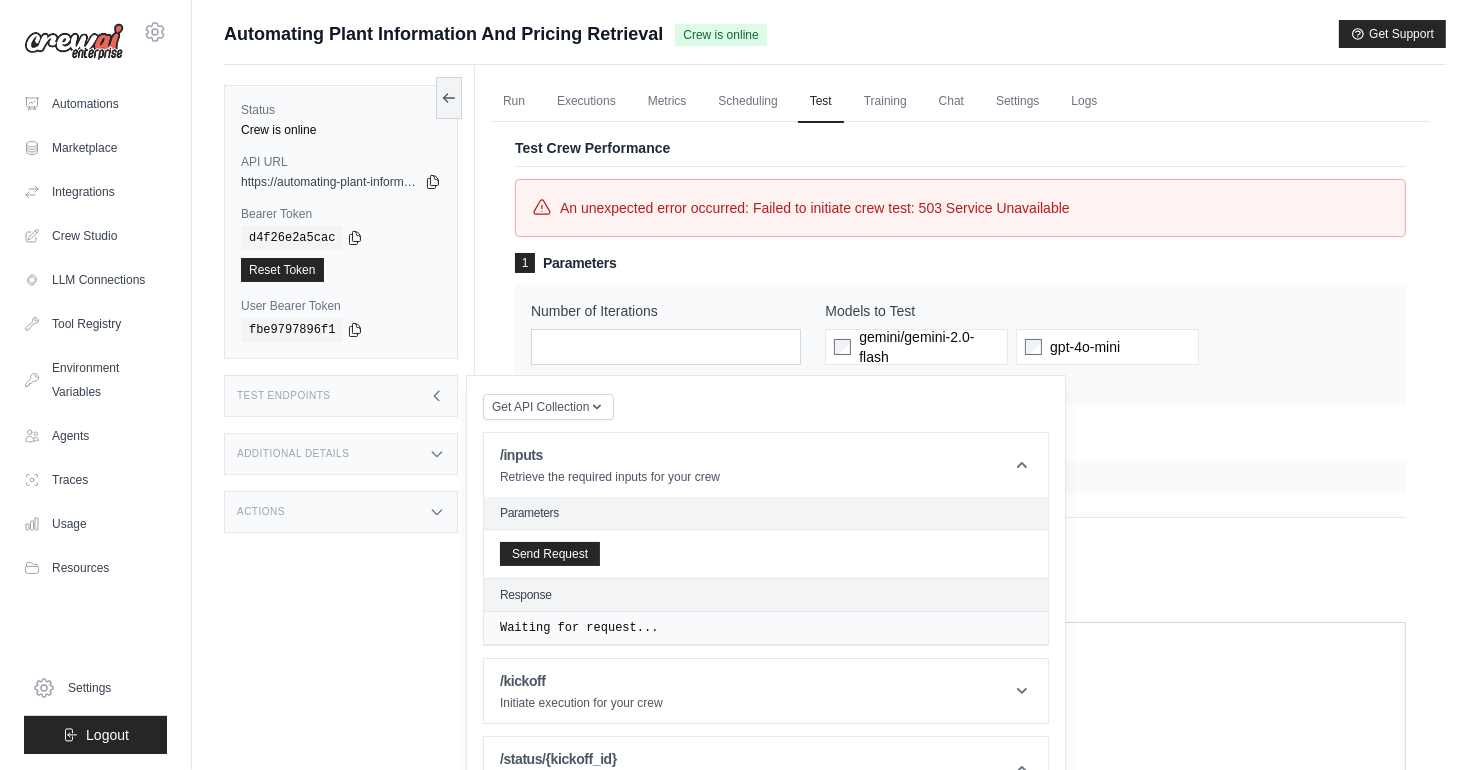 click 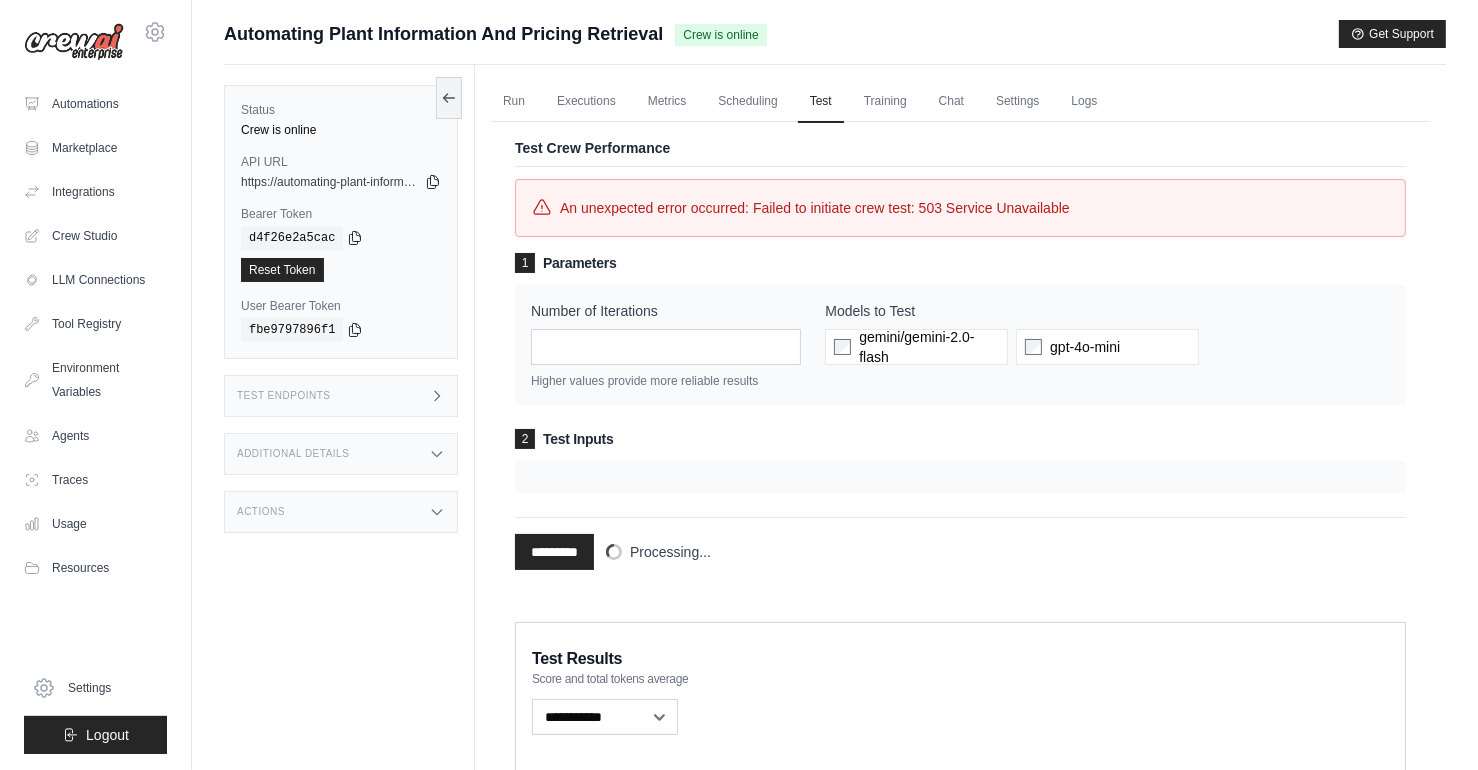 click 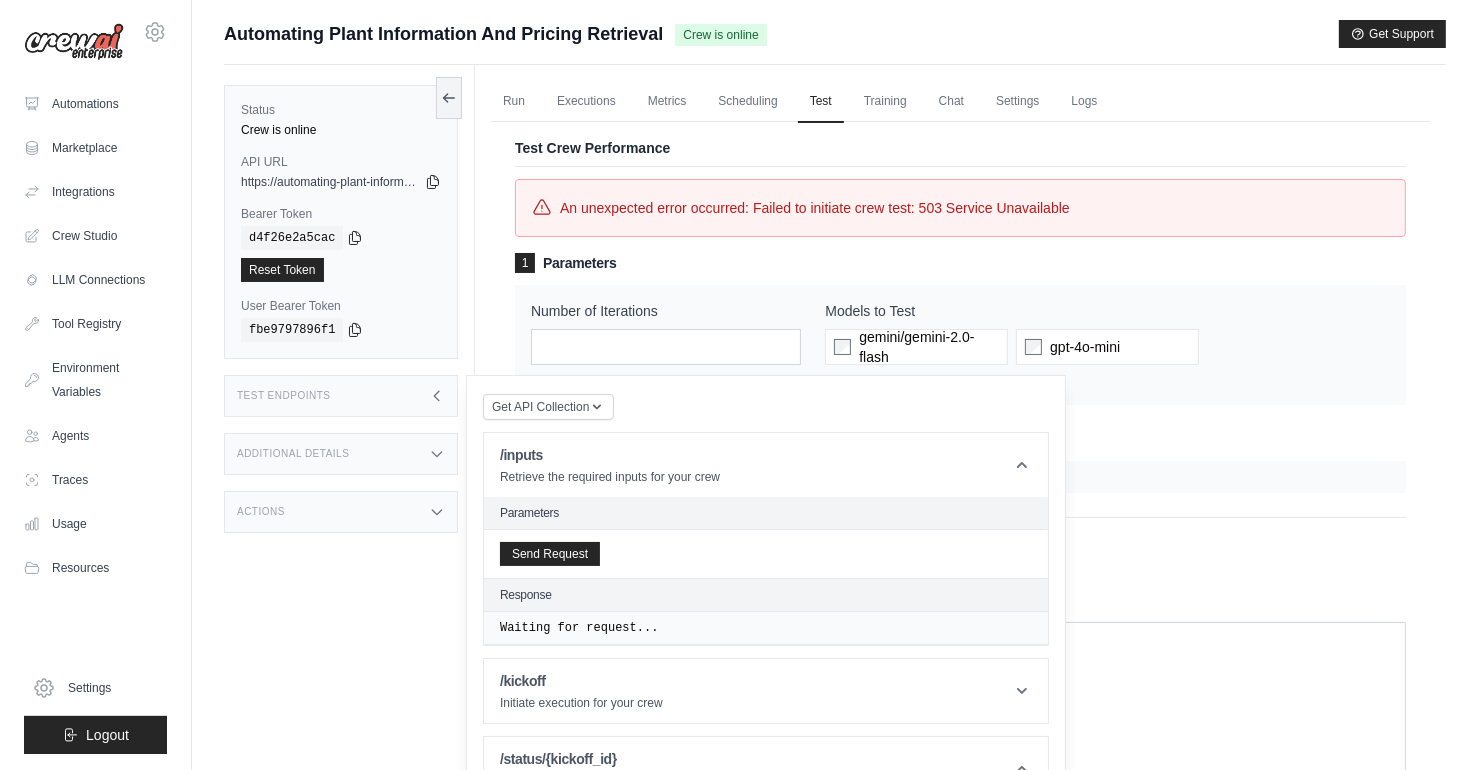 click 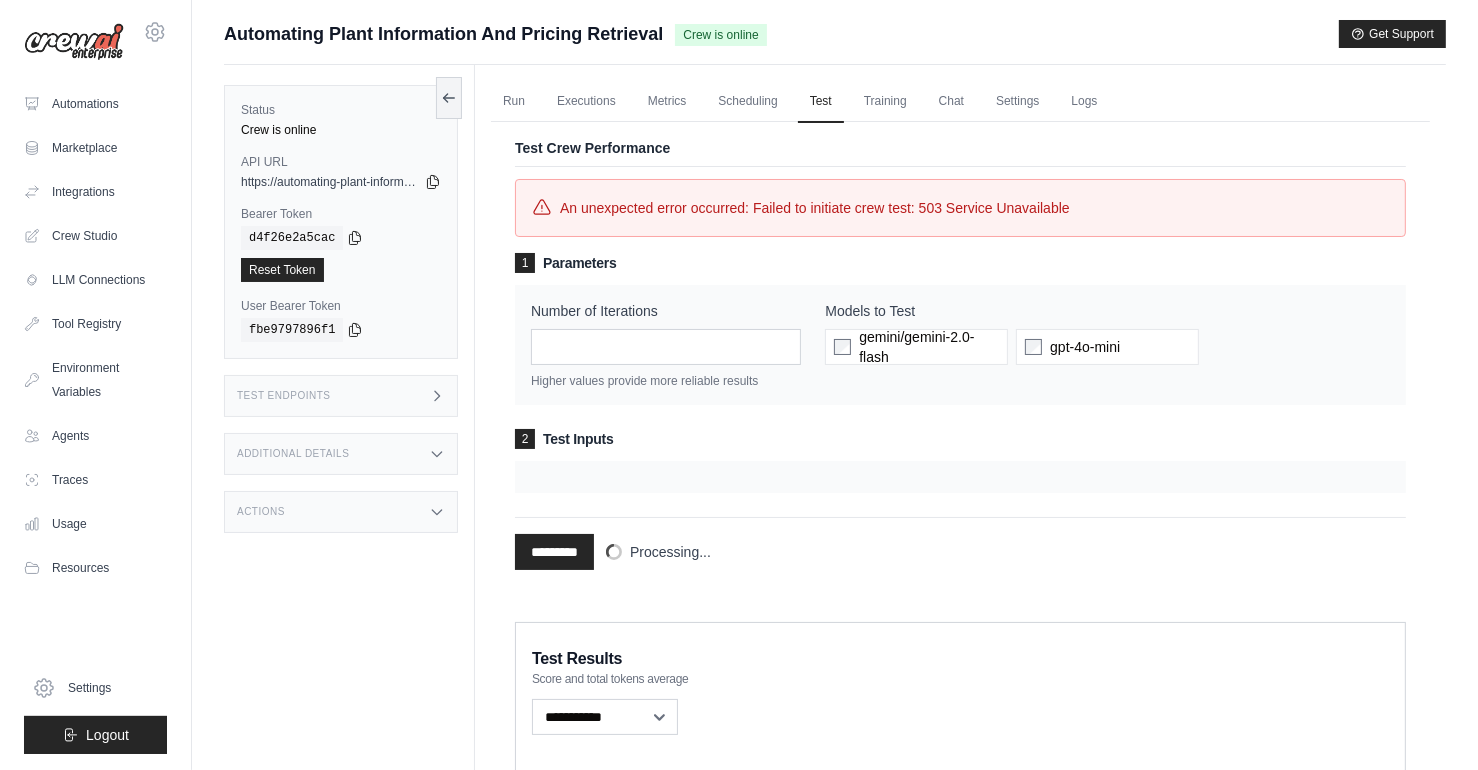 click at bounding box center (960, 477) 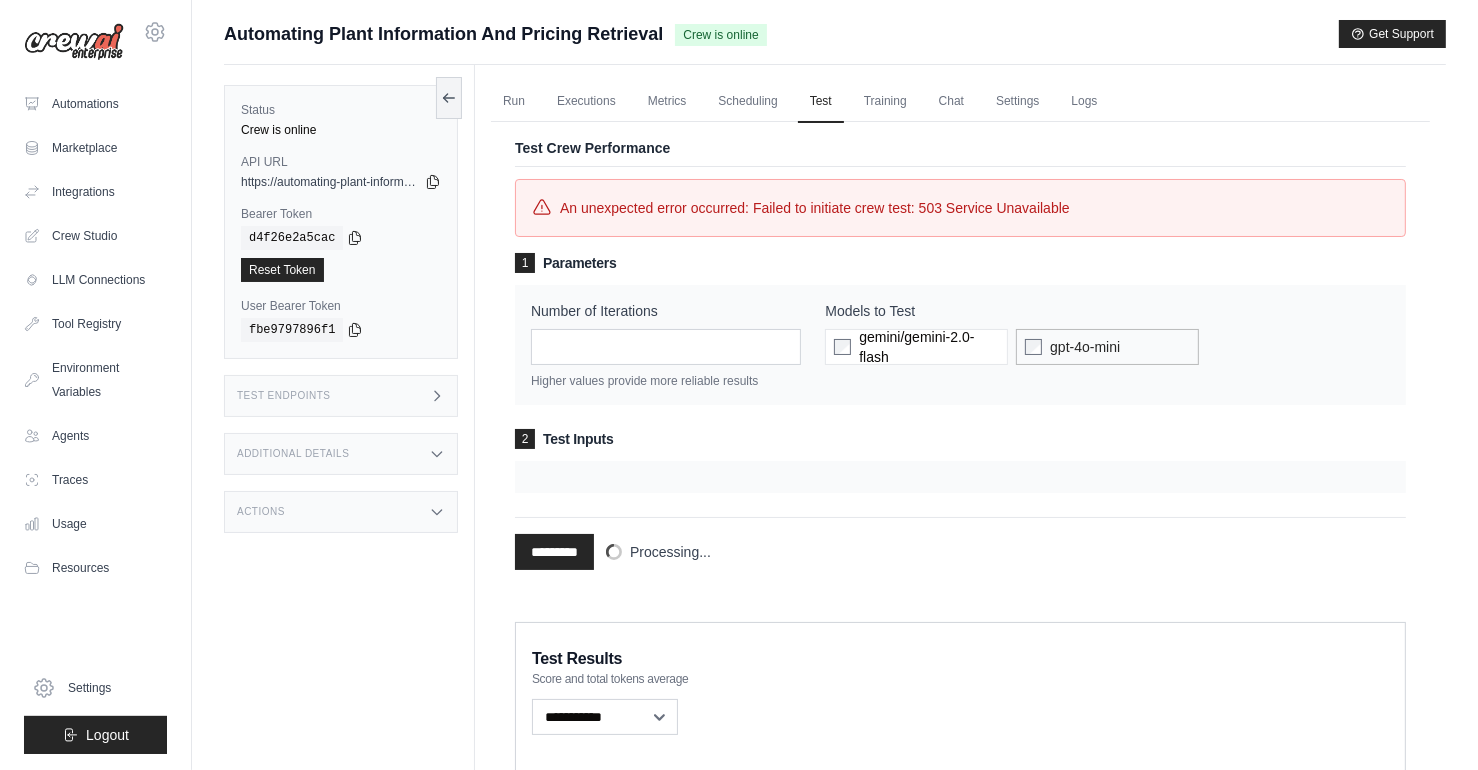 click on "gpt-4o-mini" at bounding box center (1085, 347) 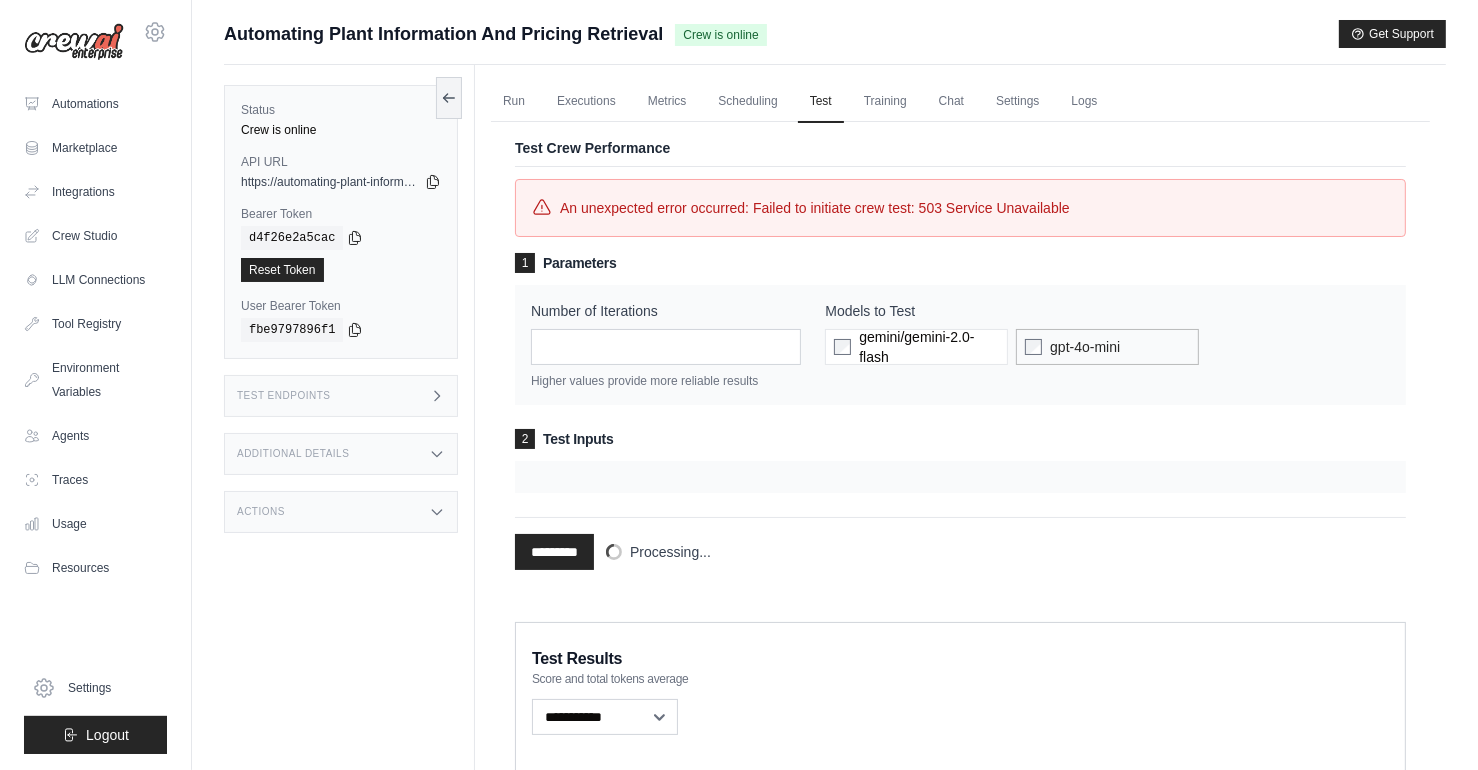 click on "gpt-4o-mini" at bounding box center (1085, 347) 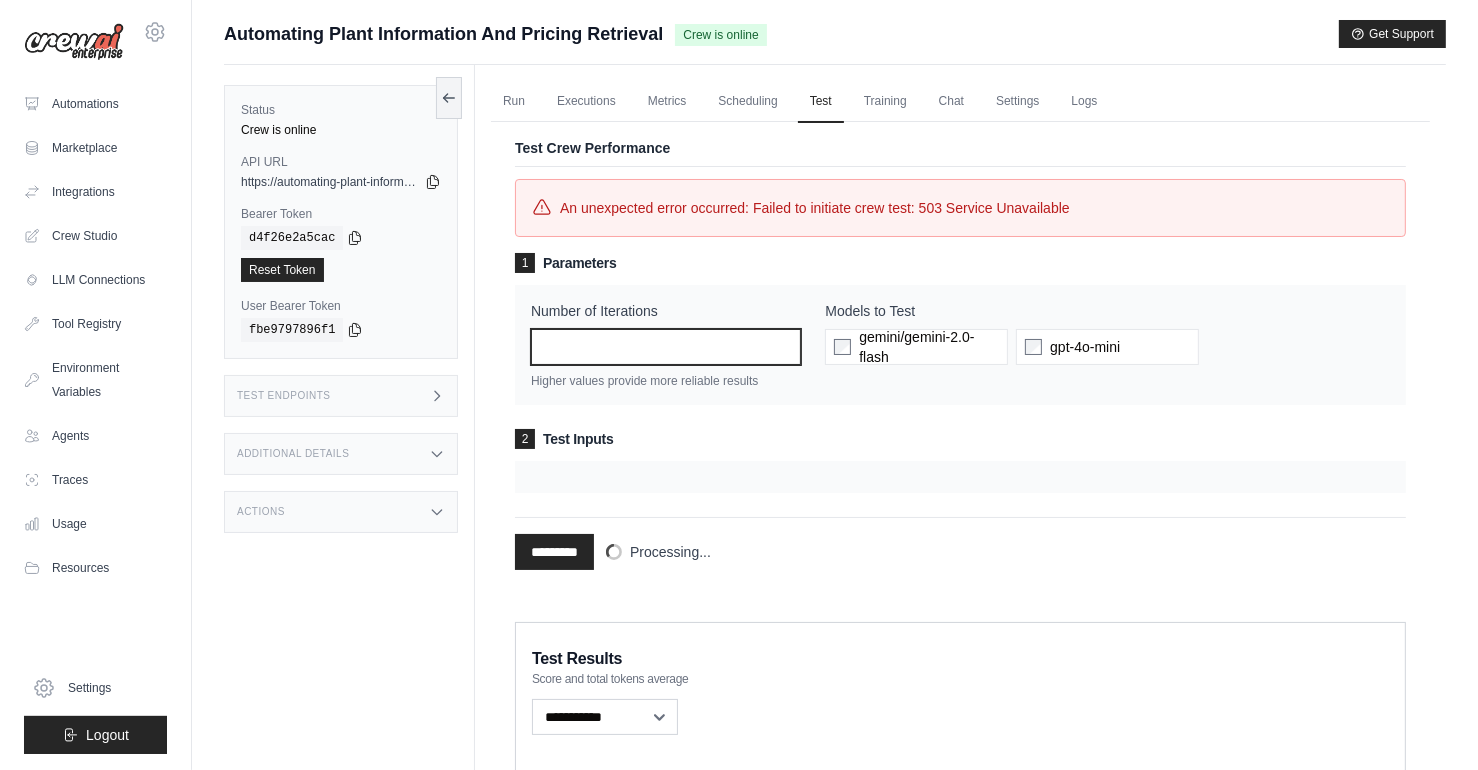 click on "*" at bounding box center (666, 347) 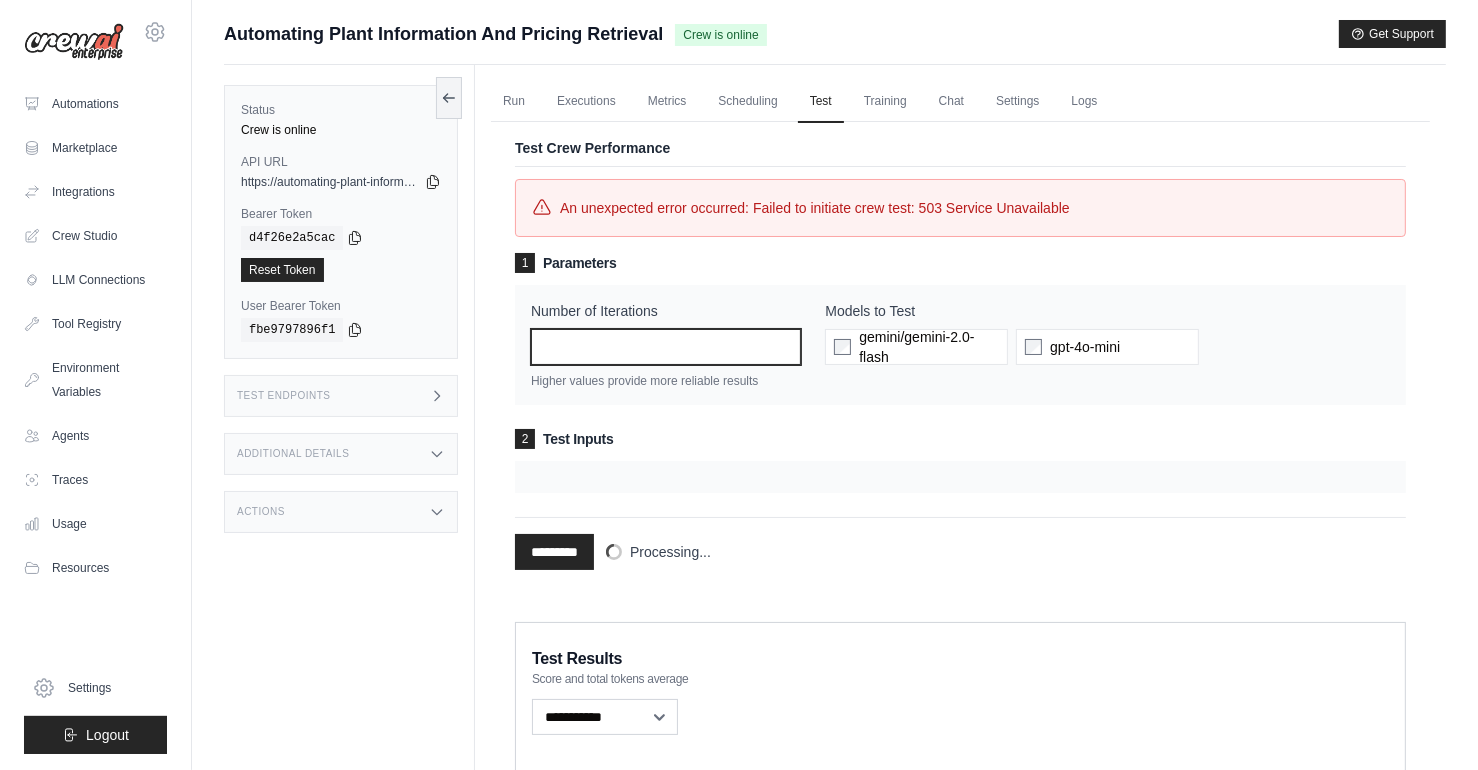 click on "*" at bounding box center (666, 347) 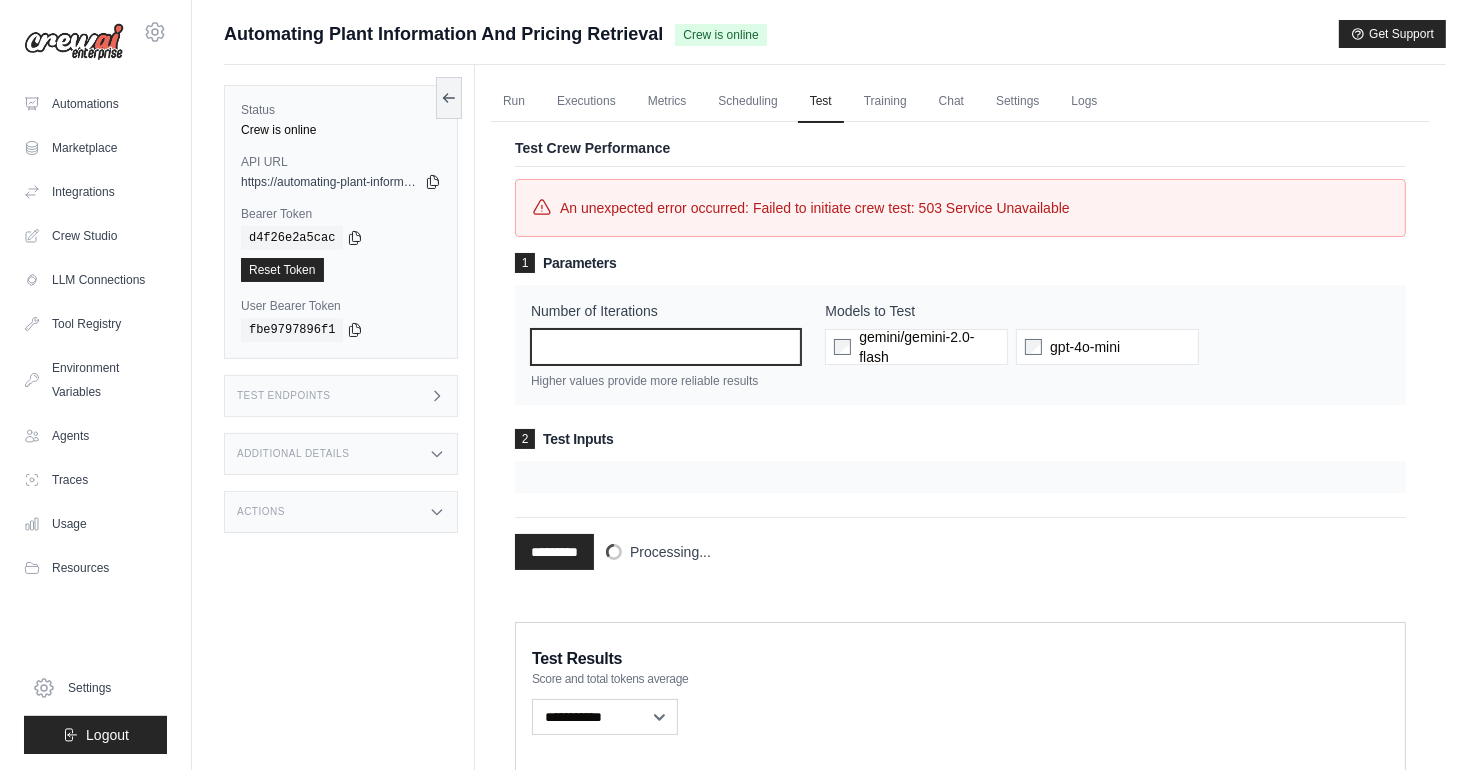 click on "*" at bounding box center (666, 347) 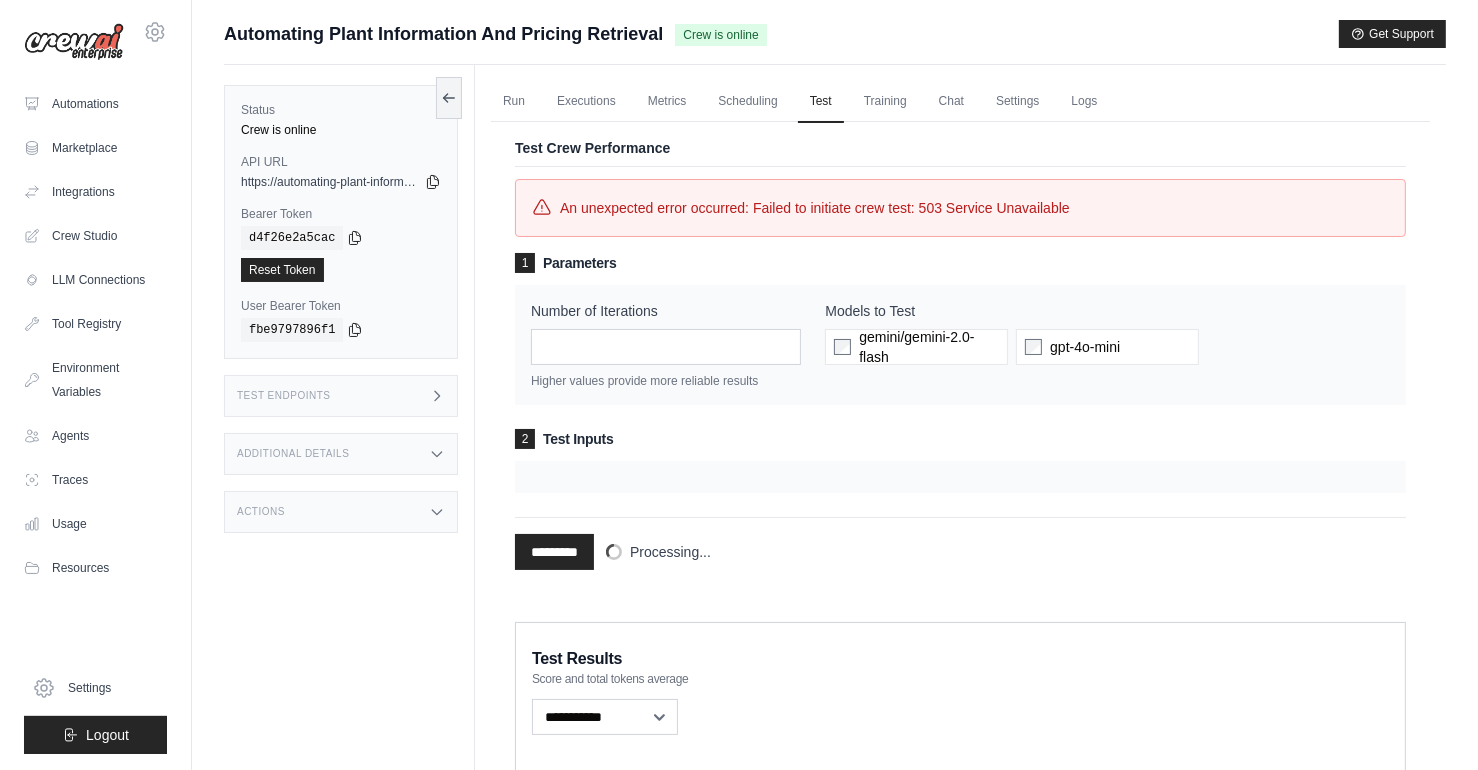 click on "2
Test Inputs" at bounding box center [960, 439] 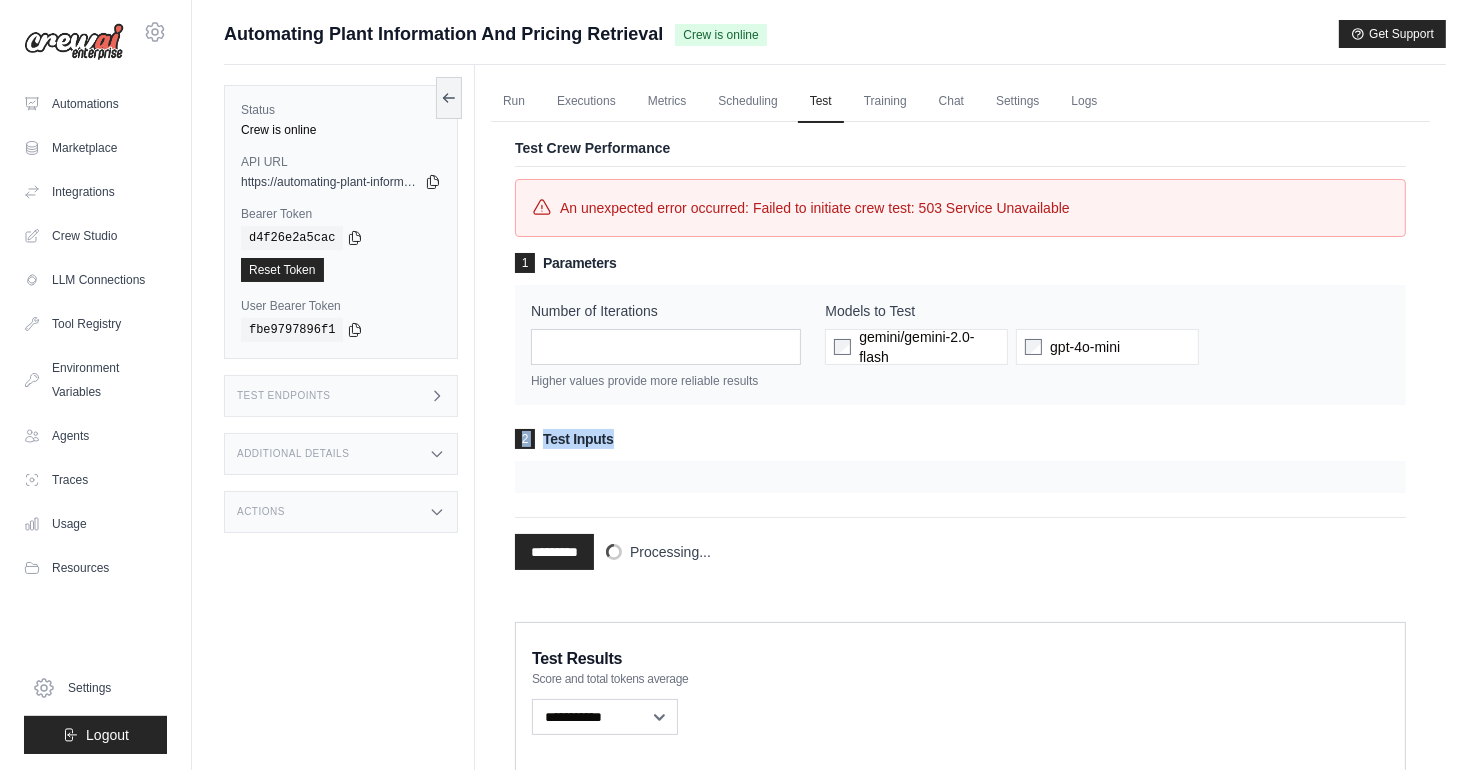 drag, startPoint x: 586, startPoint y: 499, endPoint x: 1494, endPoint y: 427, distance: 910.85016 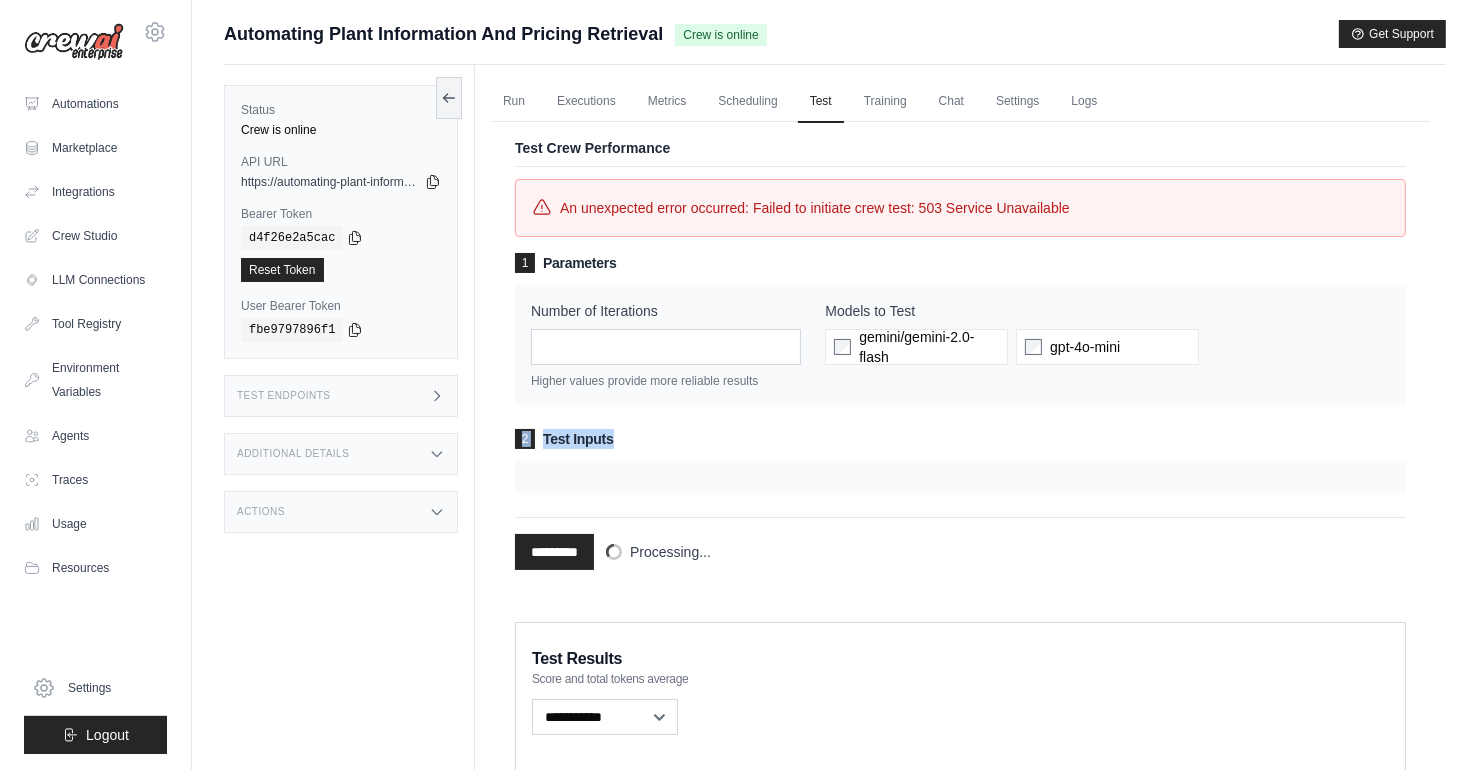 click on "sumana.paul@gmail.com
Settings
Automations
Marketplace
Integrations" at bounding box center [739, 536] 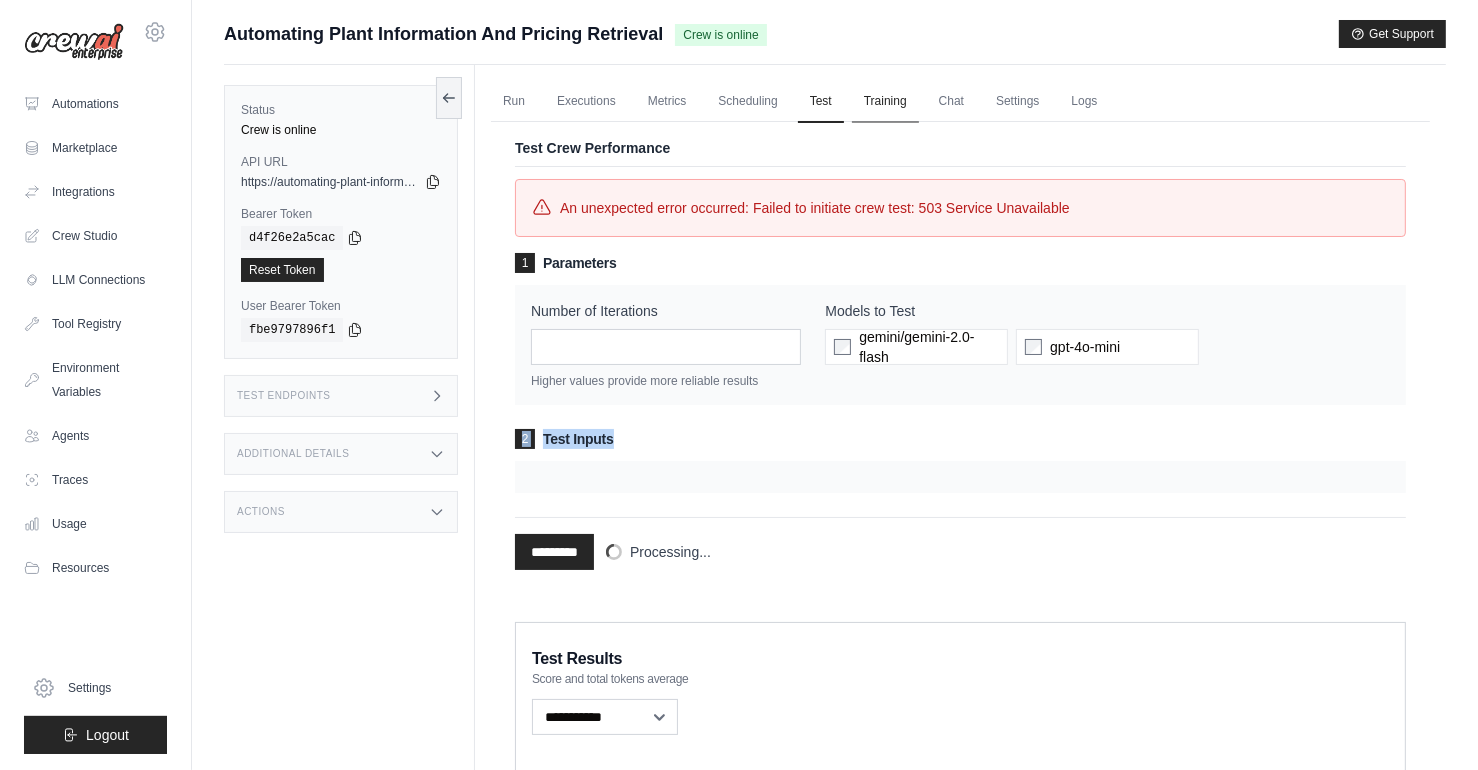 click on "Training" at bounding box center (885, 102) 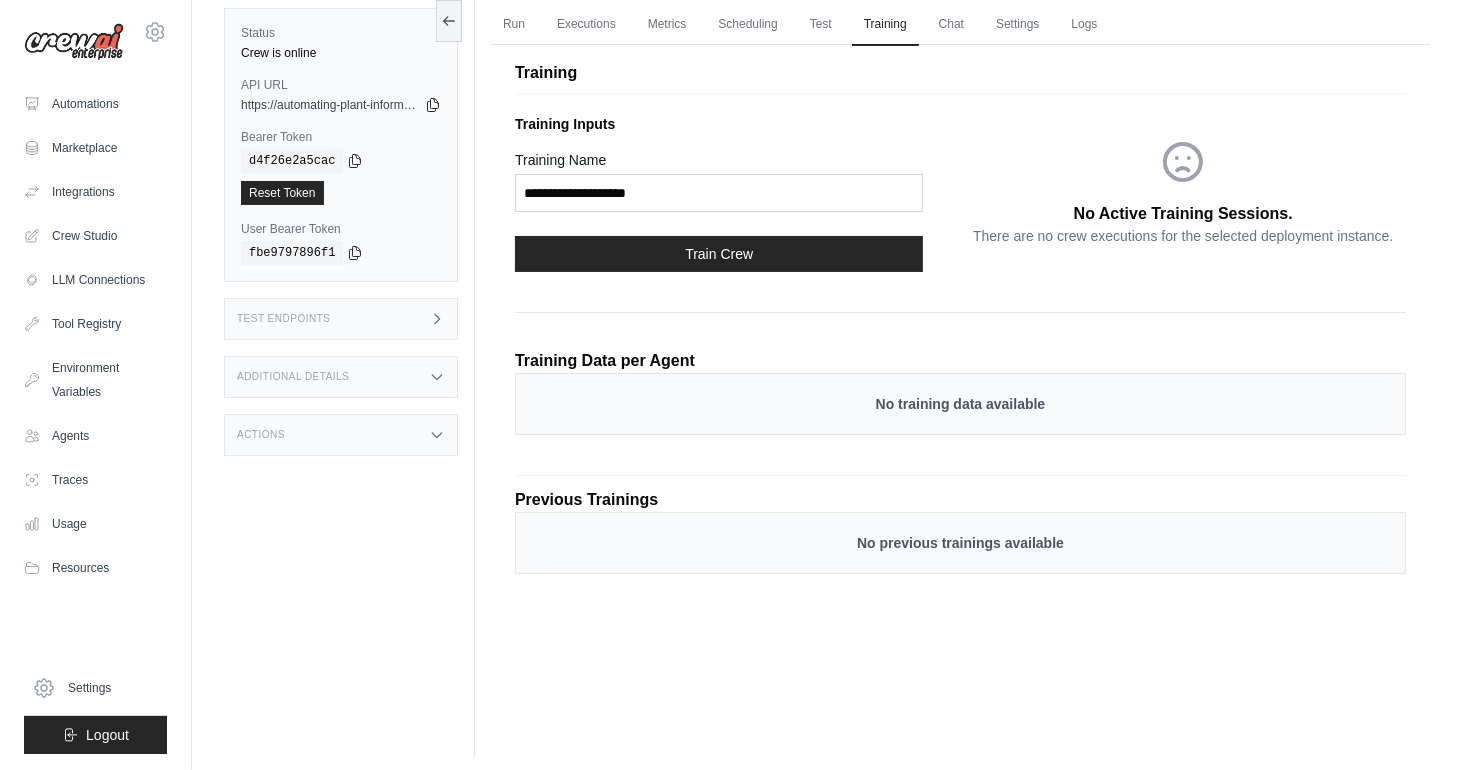 scroll, scrollTop: 90, scrollLeft: 0, axis: vertical 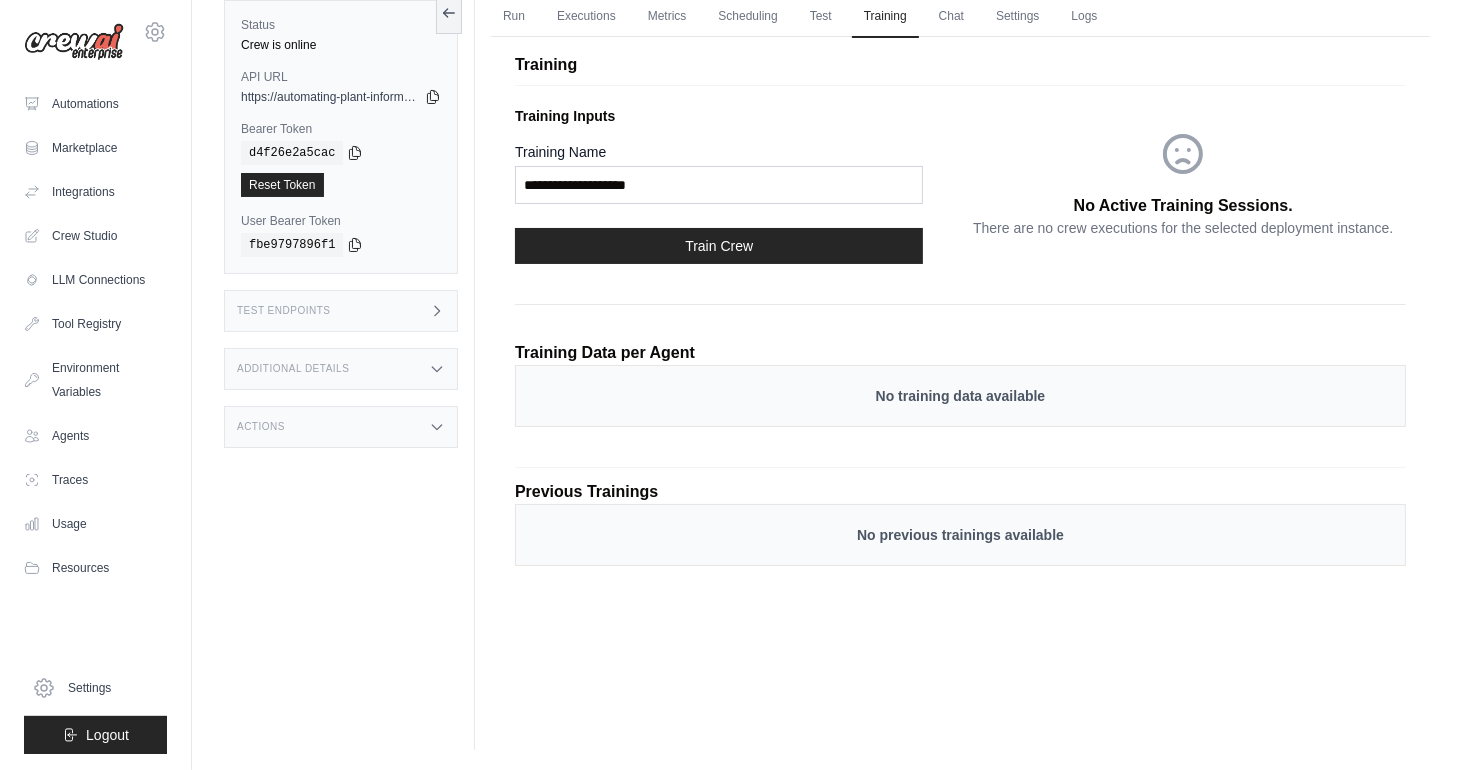 click on "No training data available" at bounding box center [960, 396] 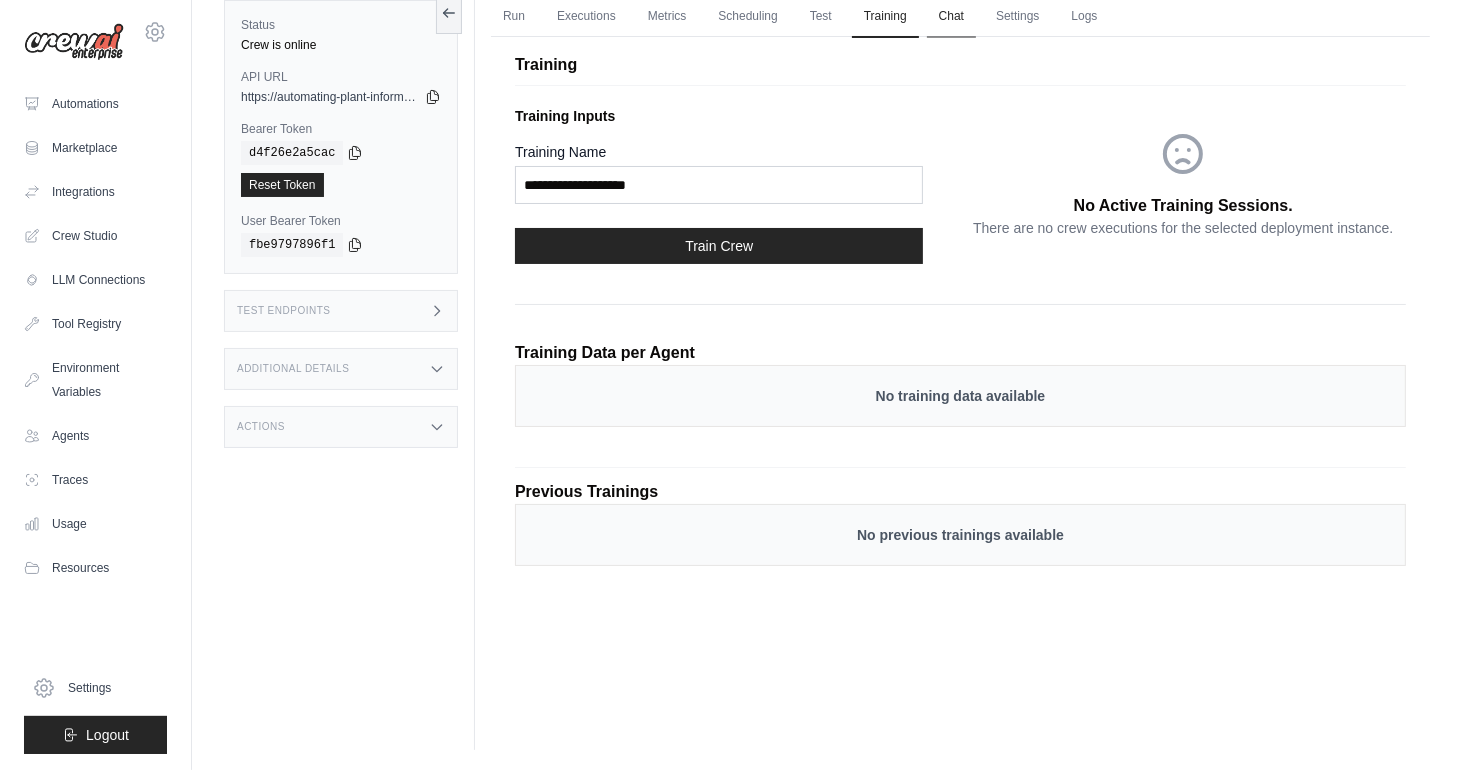 click on "Chat" at bounding box center [951, 17] 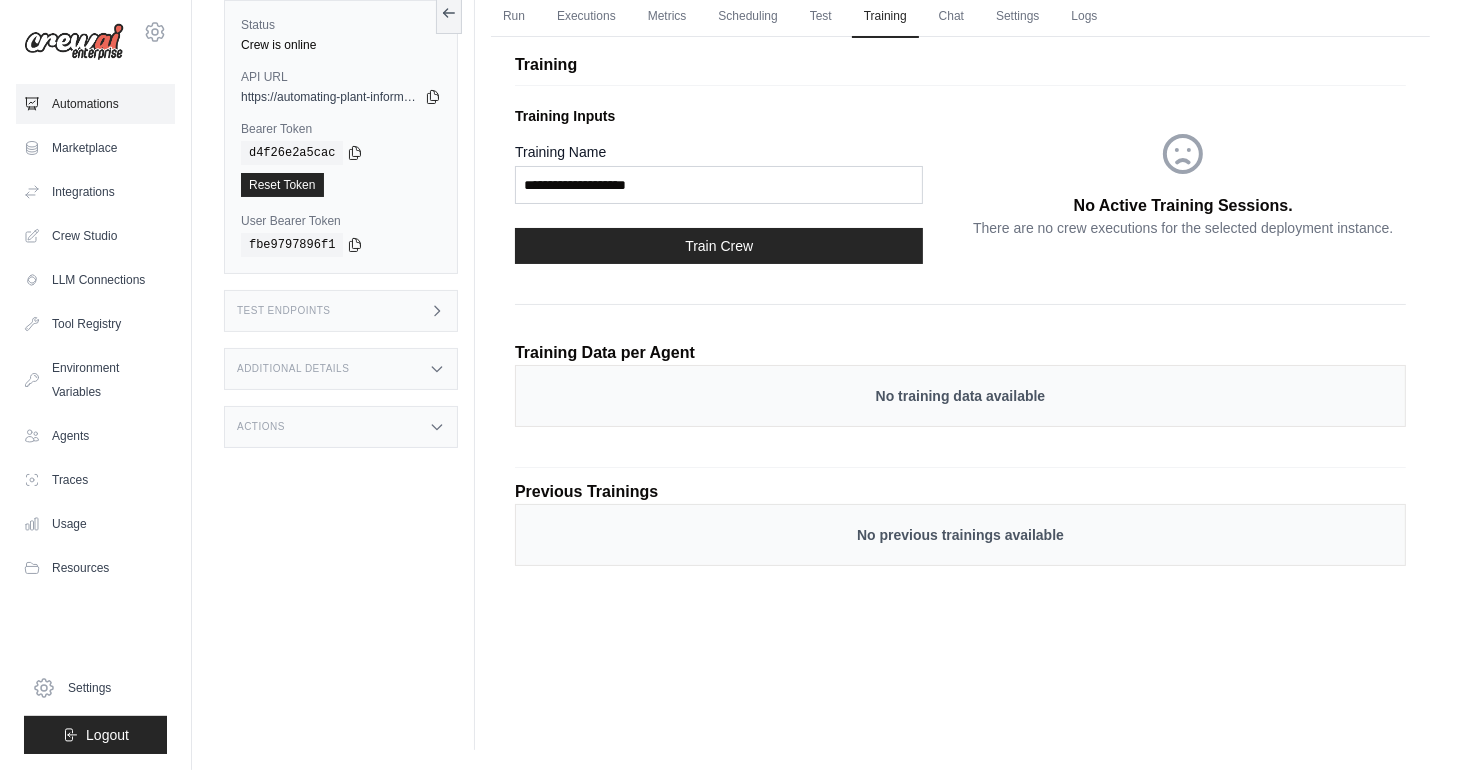 click on "Automations" at bounding box center [95, 104] 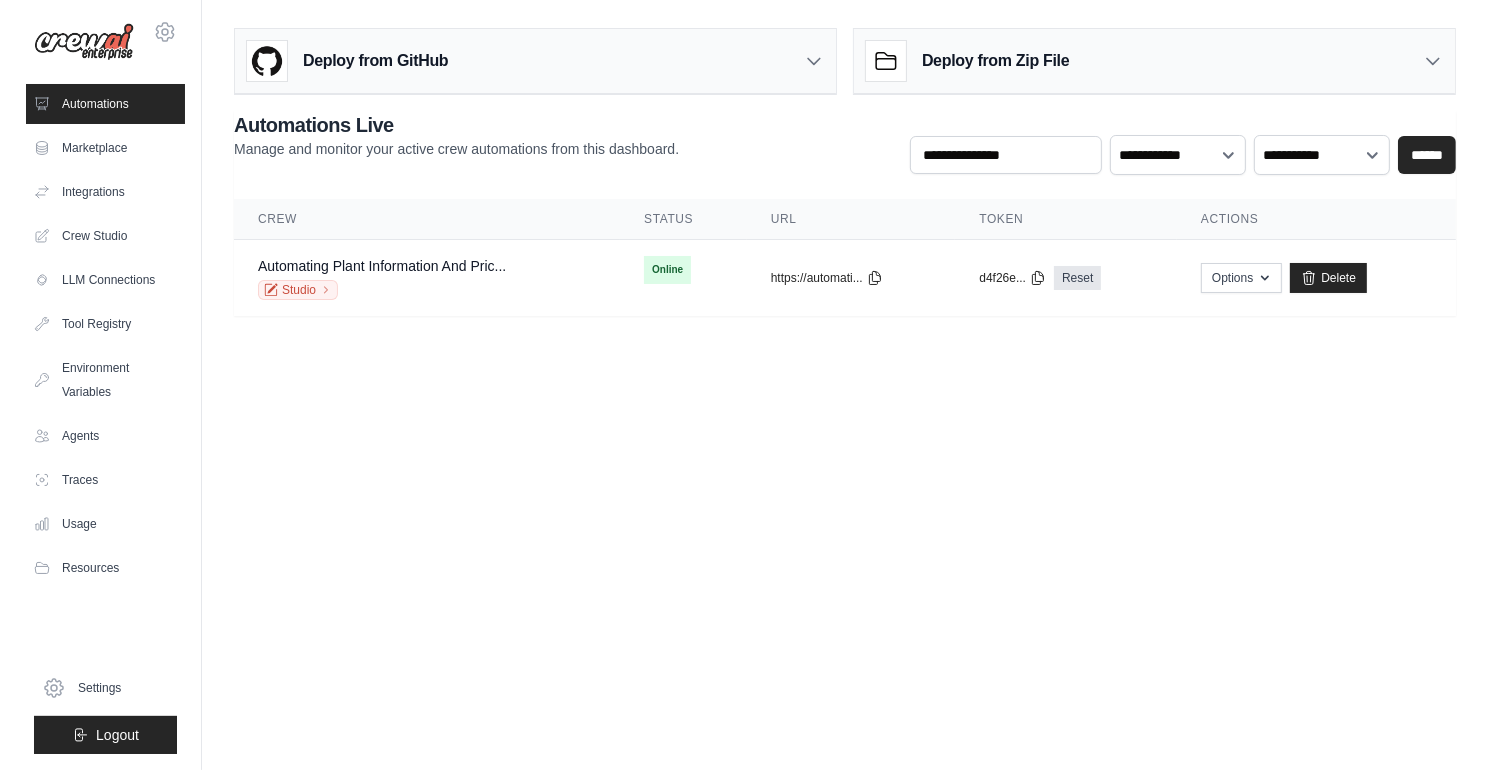 scroll, scrollTop: 0, scrollLeft: 0, axis: both 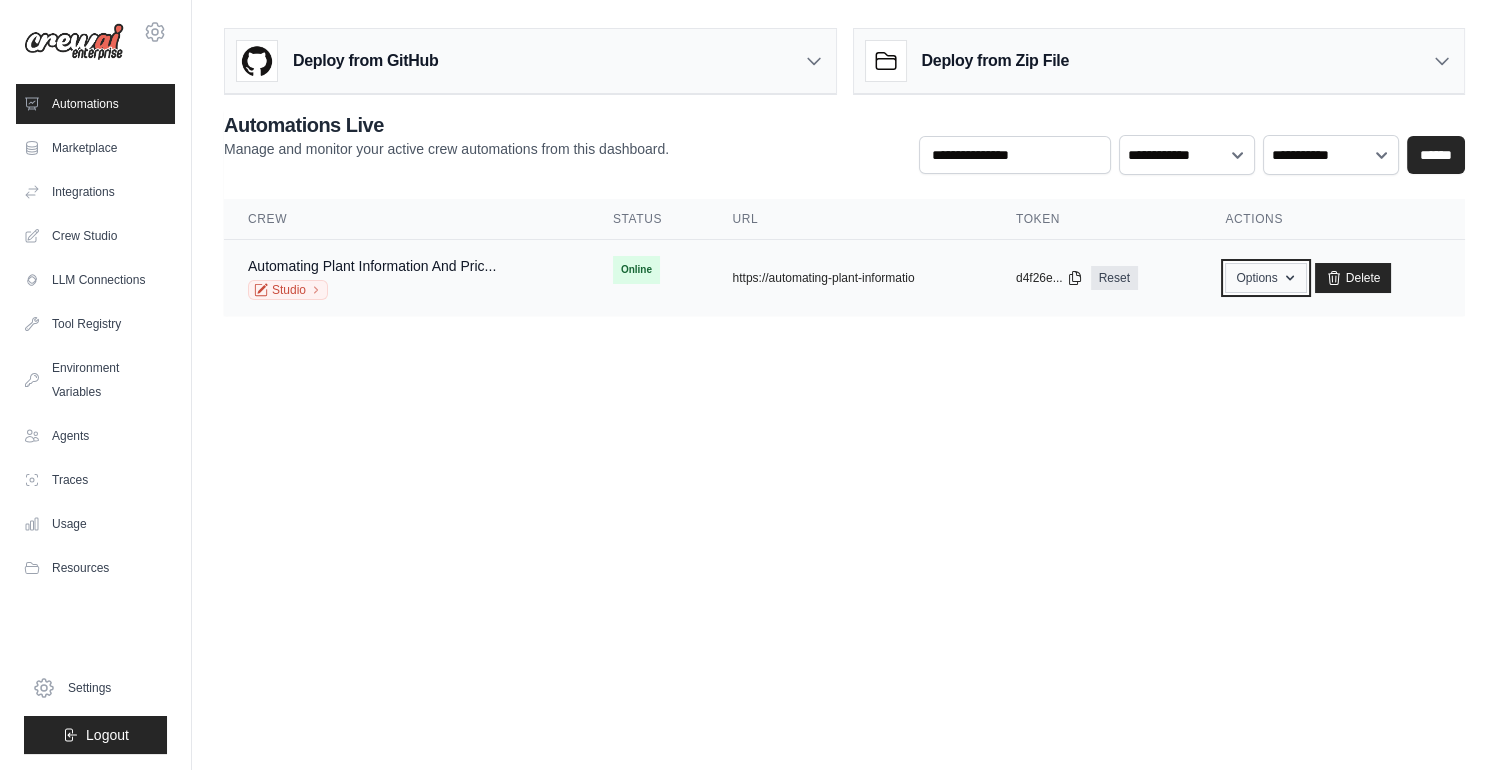 click on "Options" at bounding box center (1265, 278) 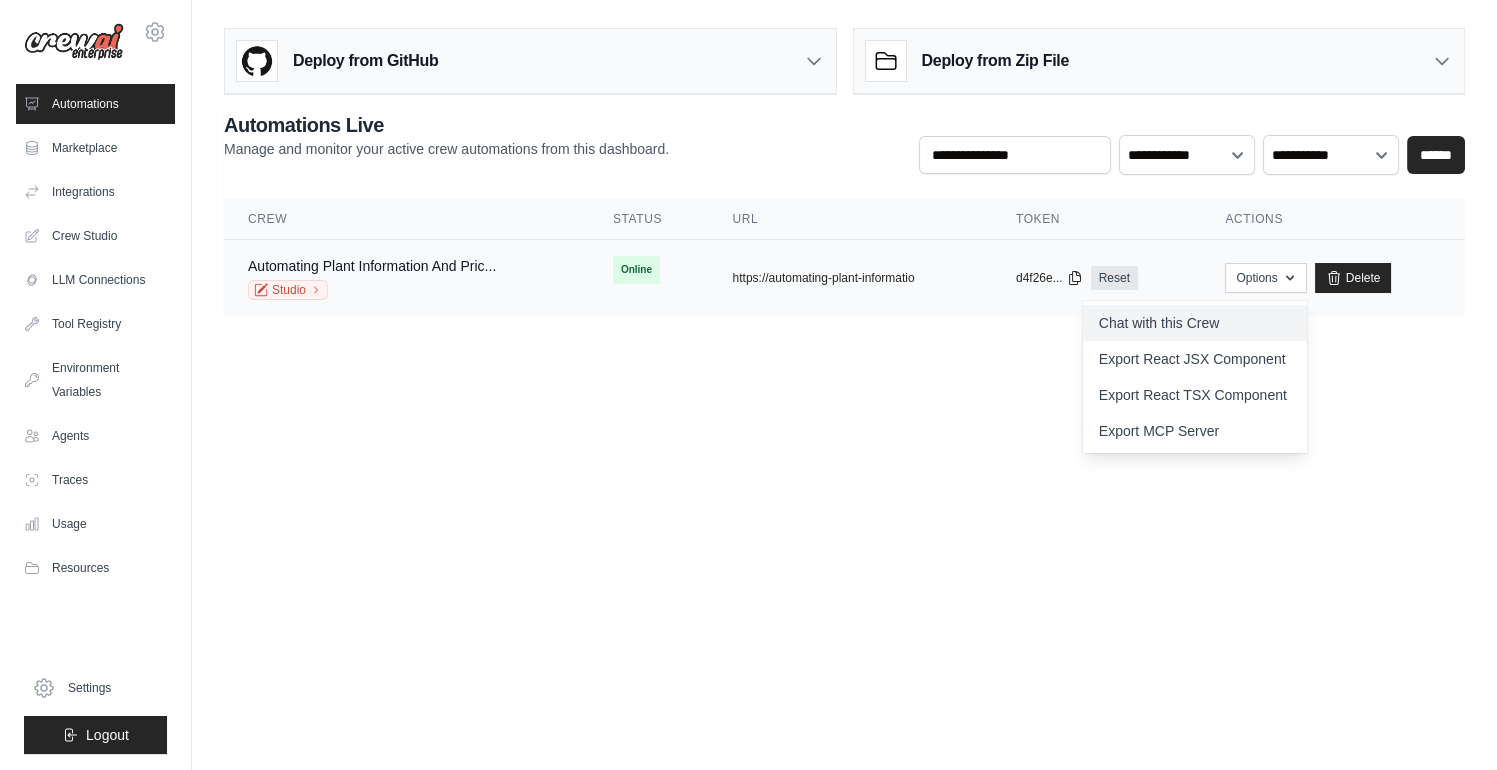 click on "Chat with this
Crew" at bounding box center (1195, 323) 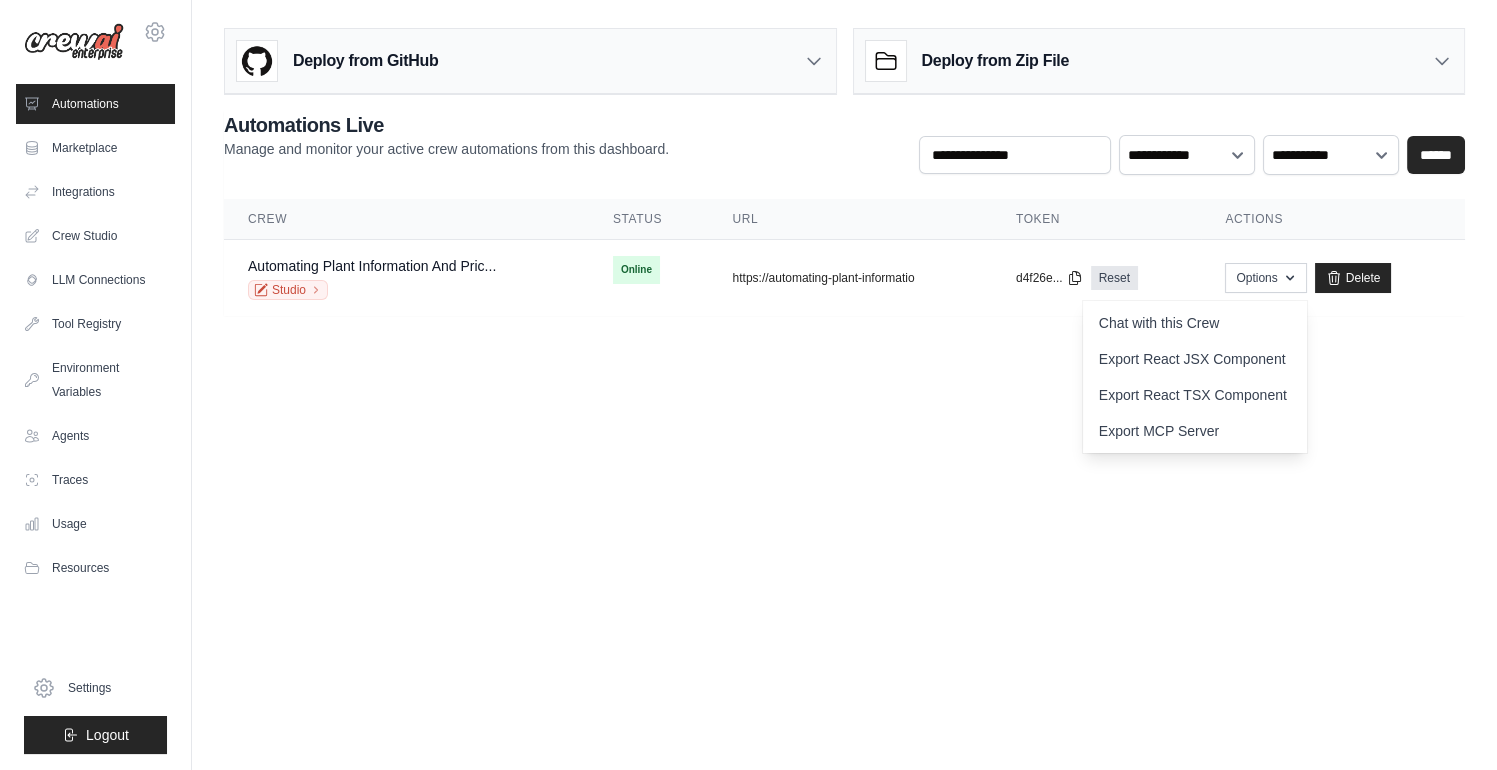 click on "sumana.paul@gmail.com
Settings
Automations
Marketplace
Integrations" at bounding box center (748, 385) 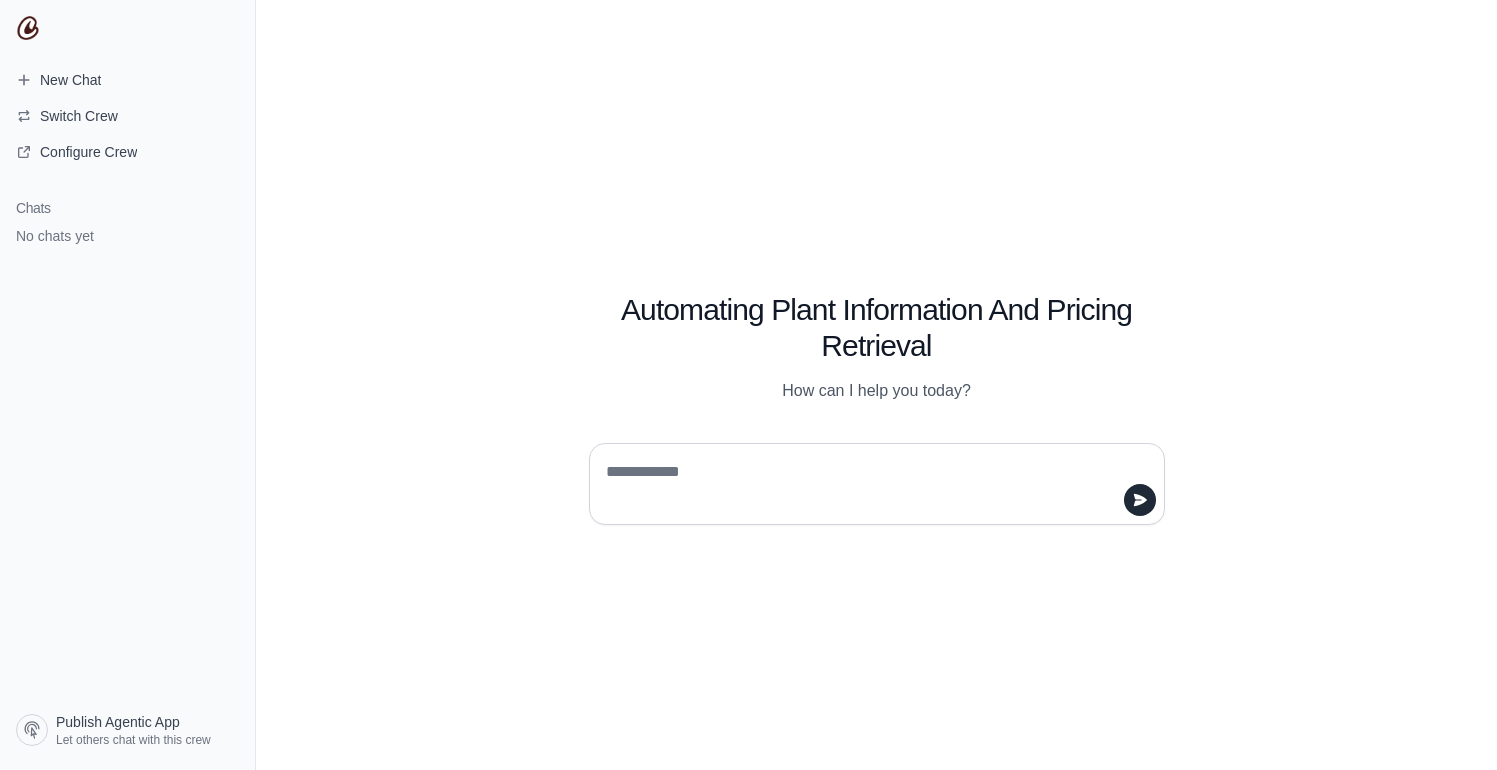 scroll, scrollTop: 0, scrollLeft: 0, axis: both 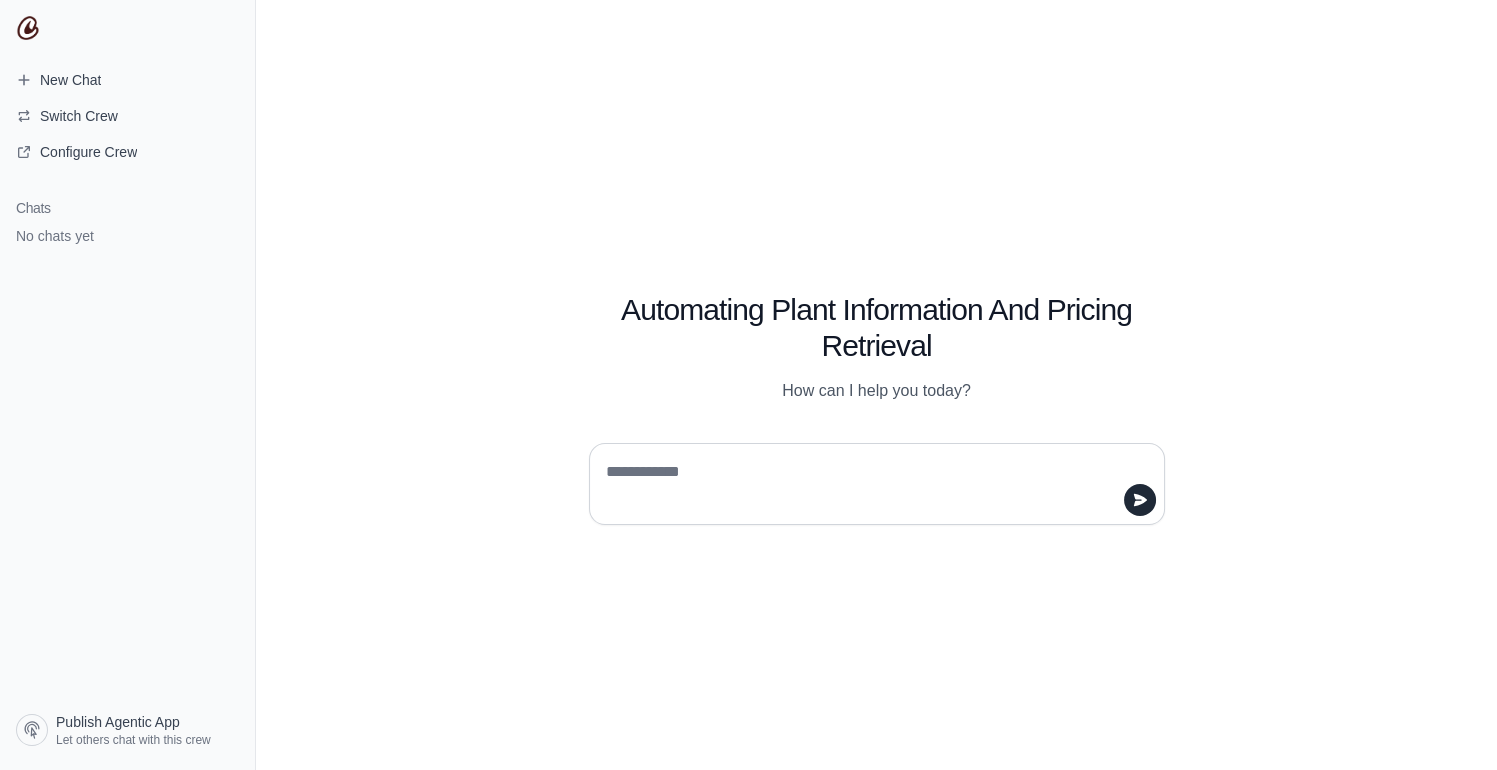 click at bounding box center [871, 484] 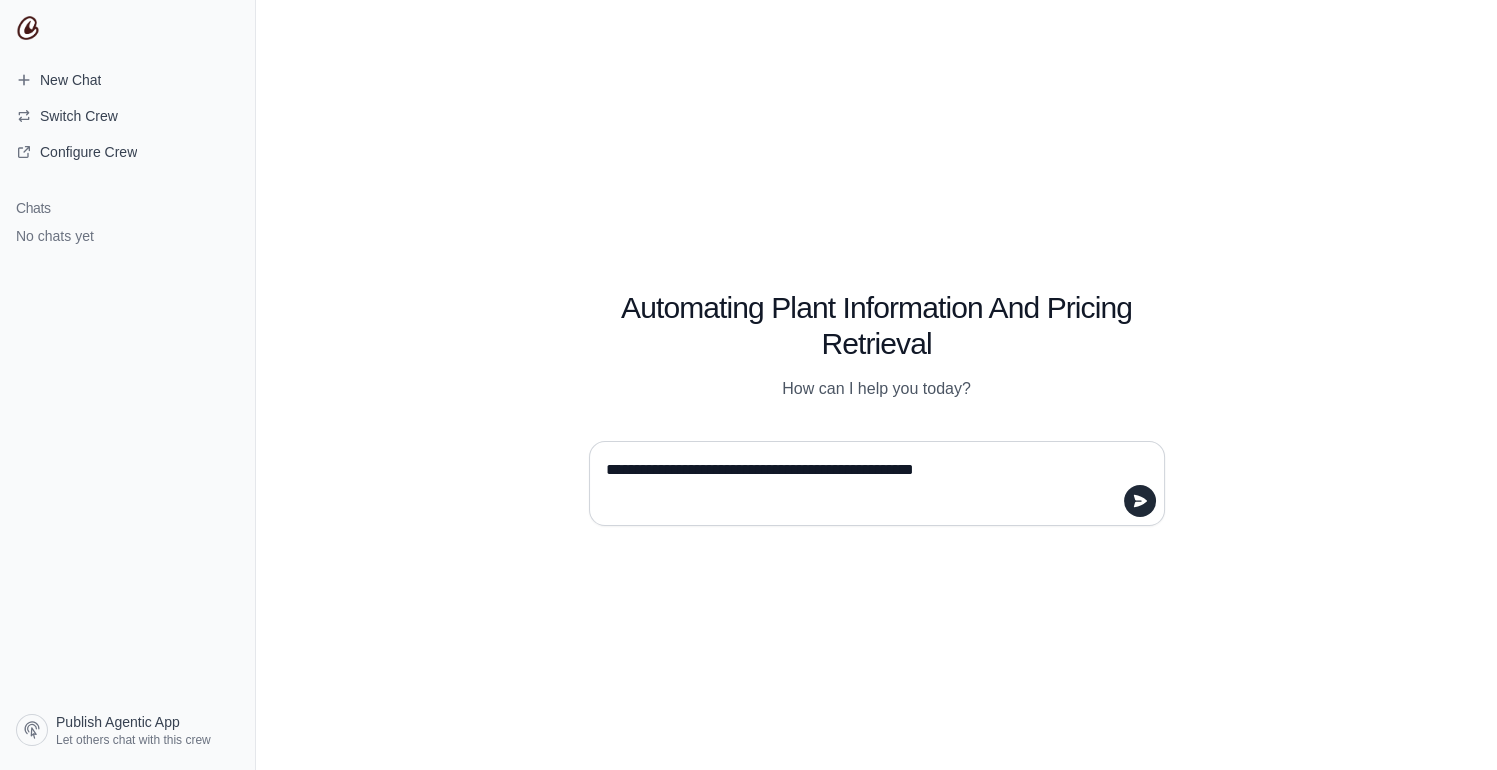 type on "**********" 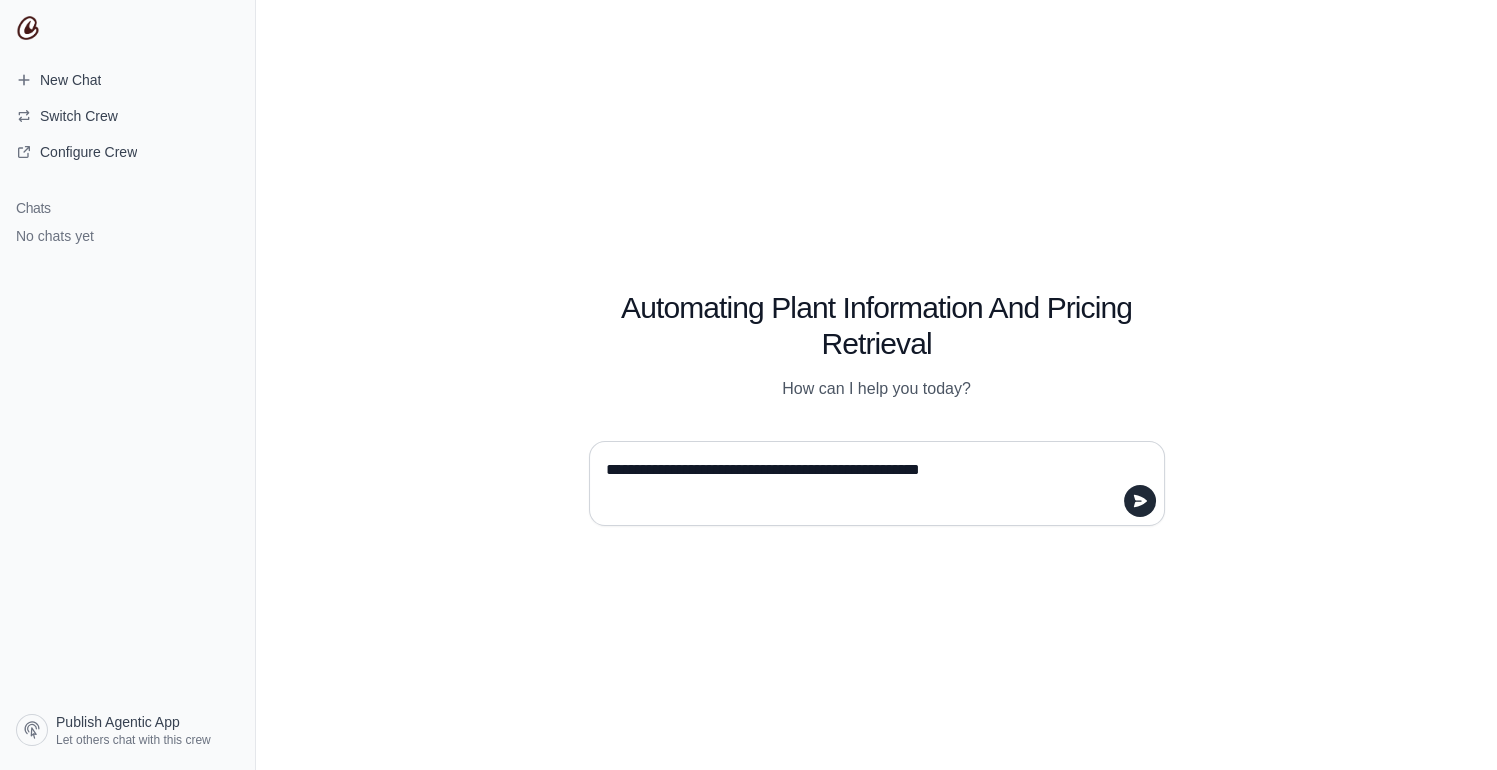 type 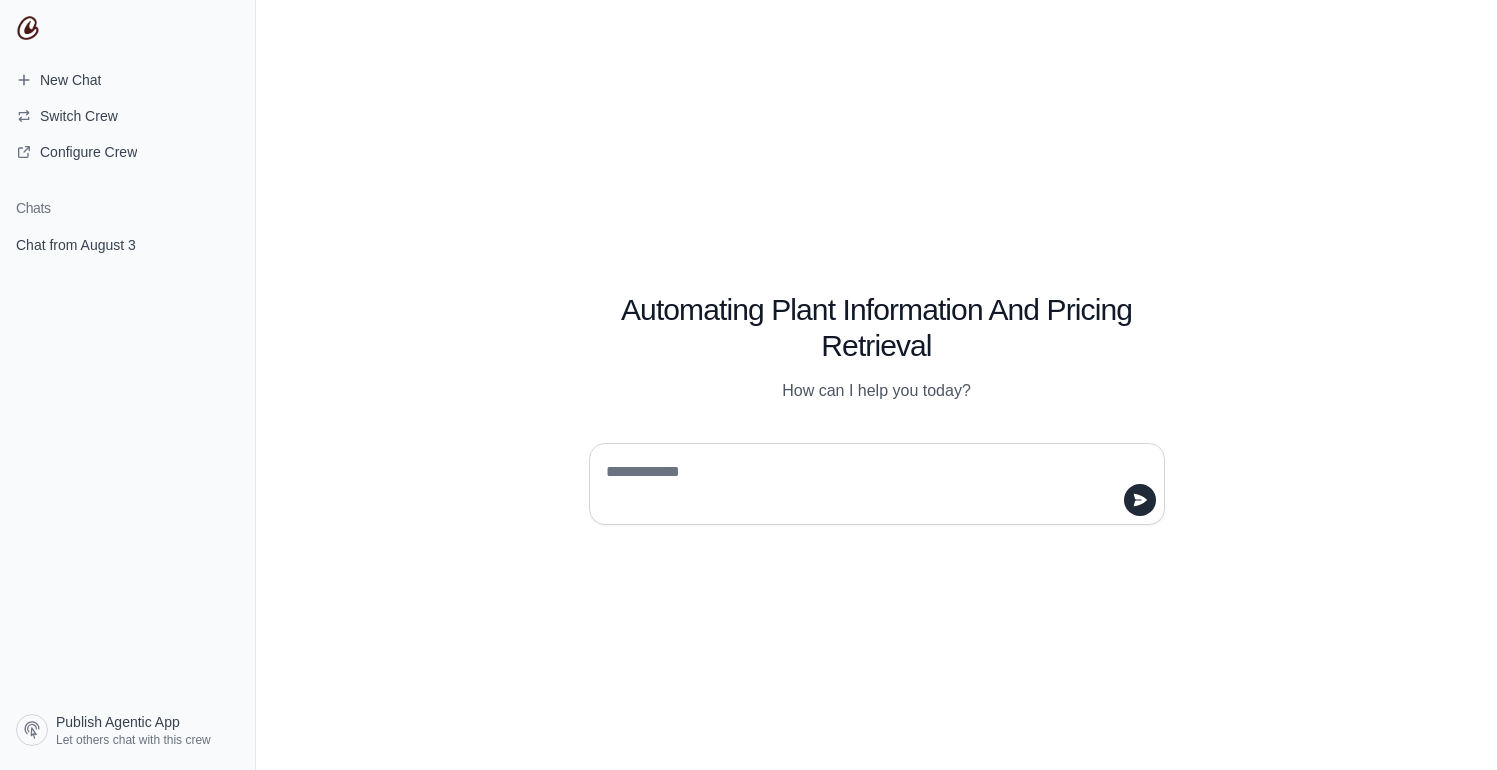 scroll, scrollTop: 0, scrollLeft: 0, axis: both 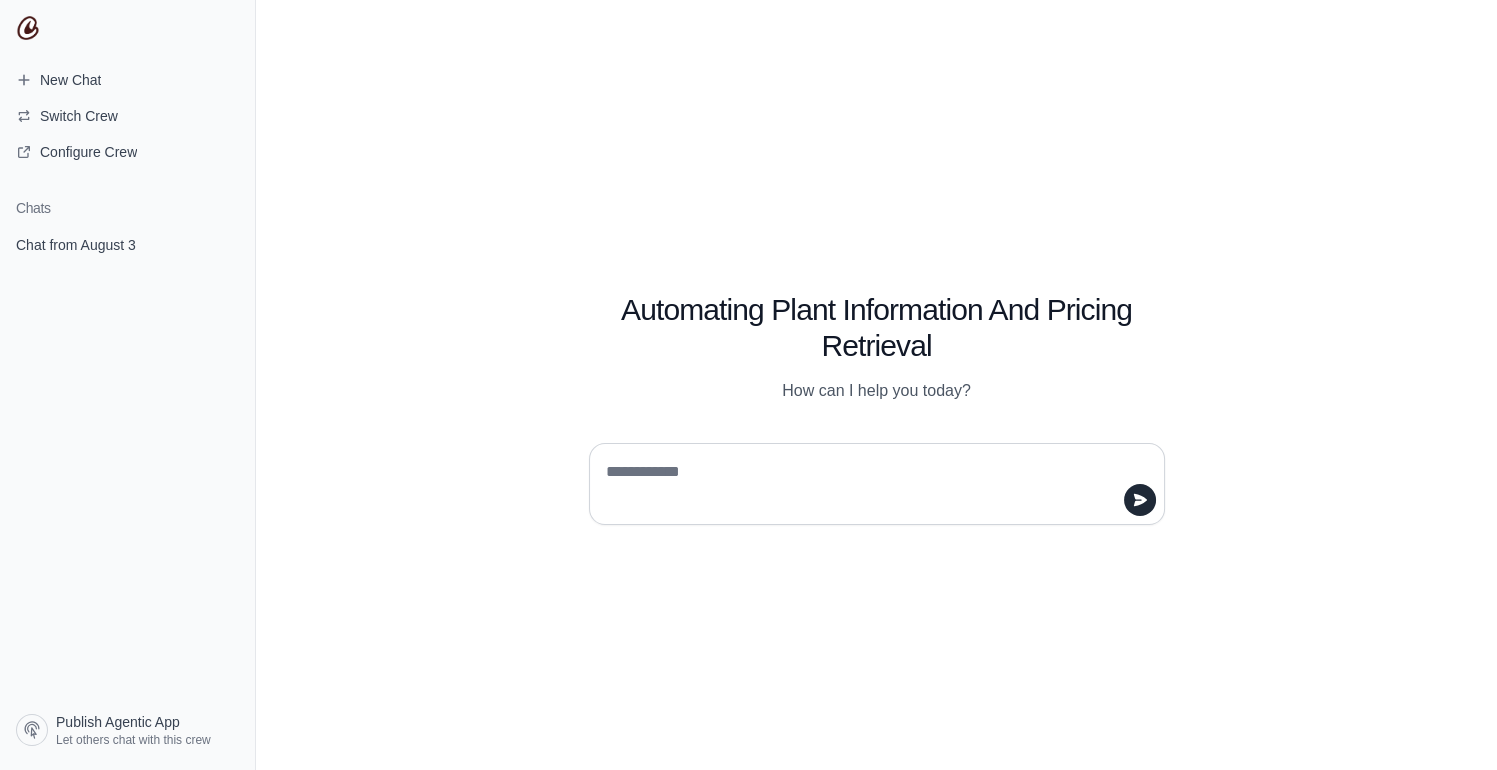 click at bounding box center (871, 484) 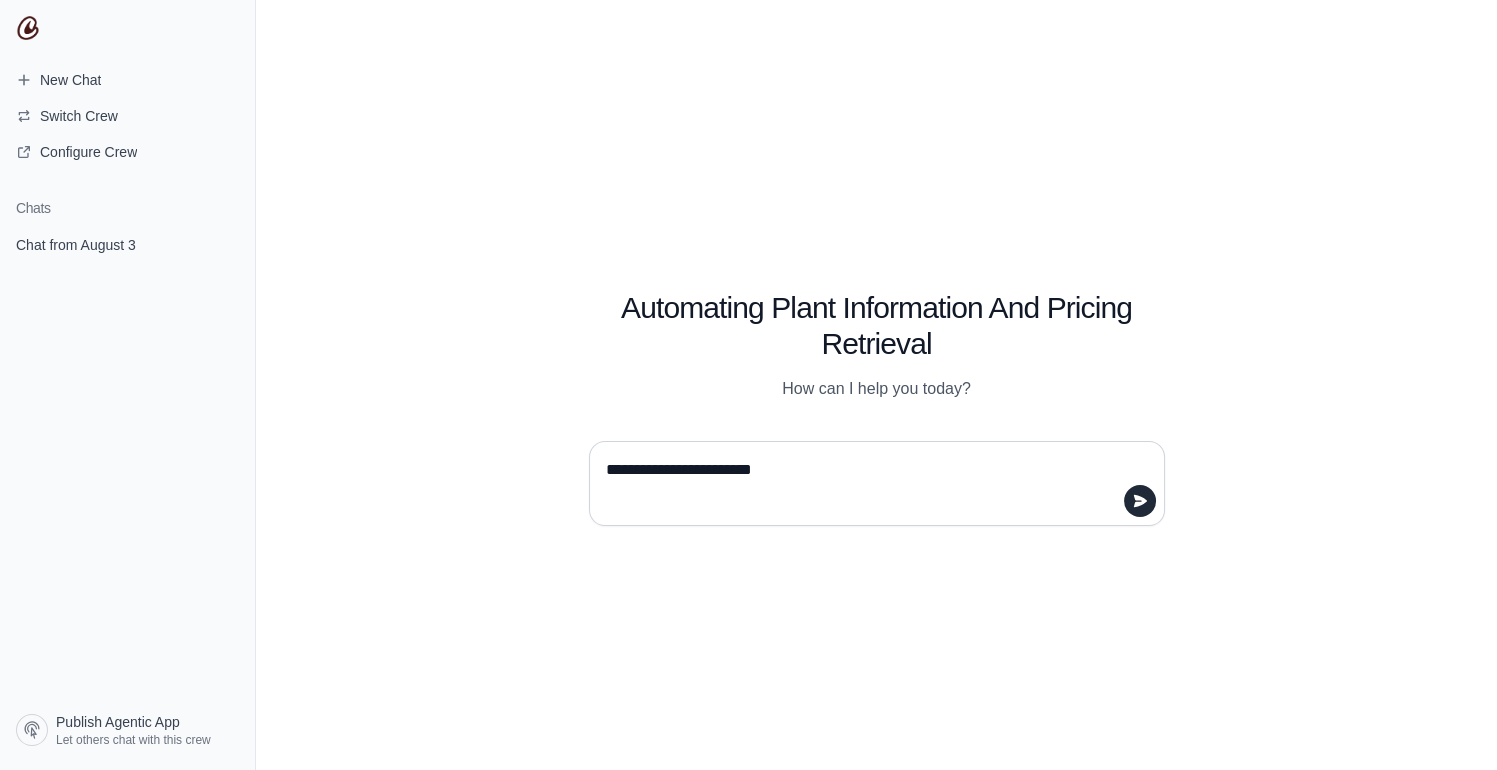 type on "**********" 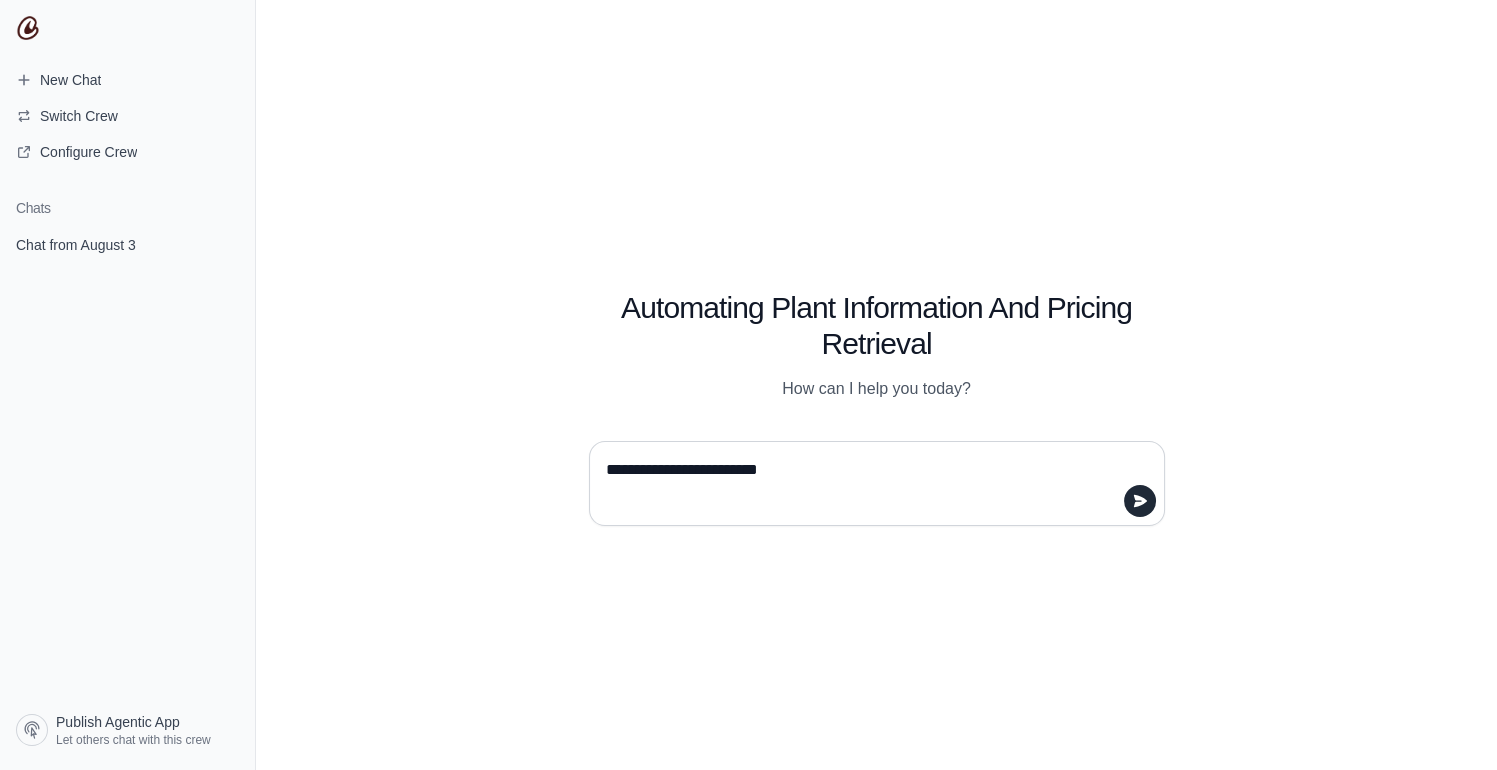 type 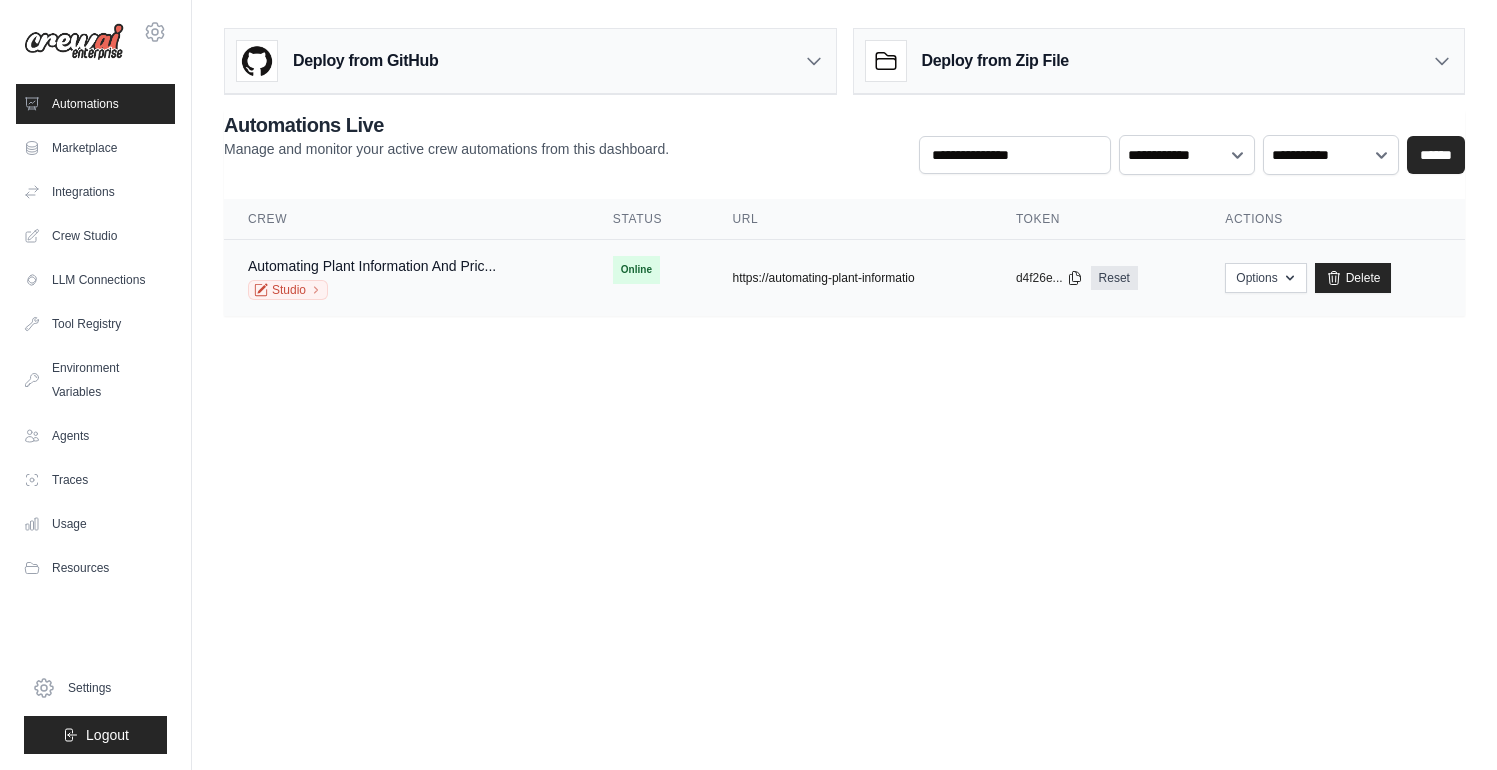 scroll, scrollTop: 0, scrollLeft: 0, axis: both 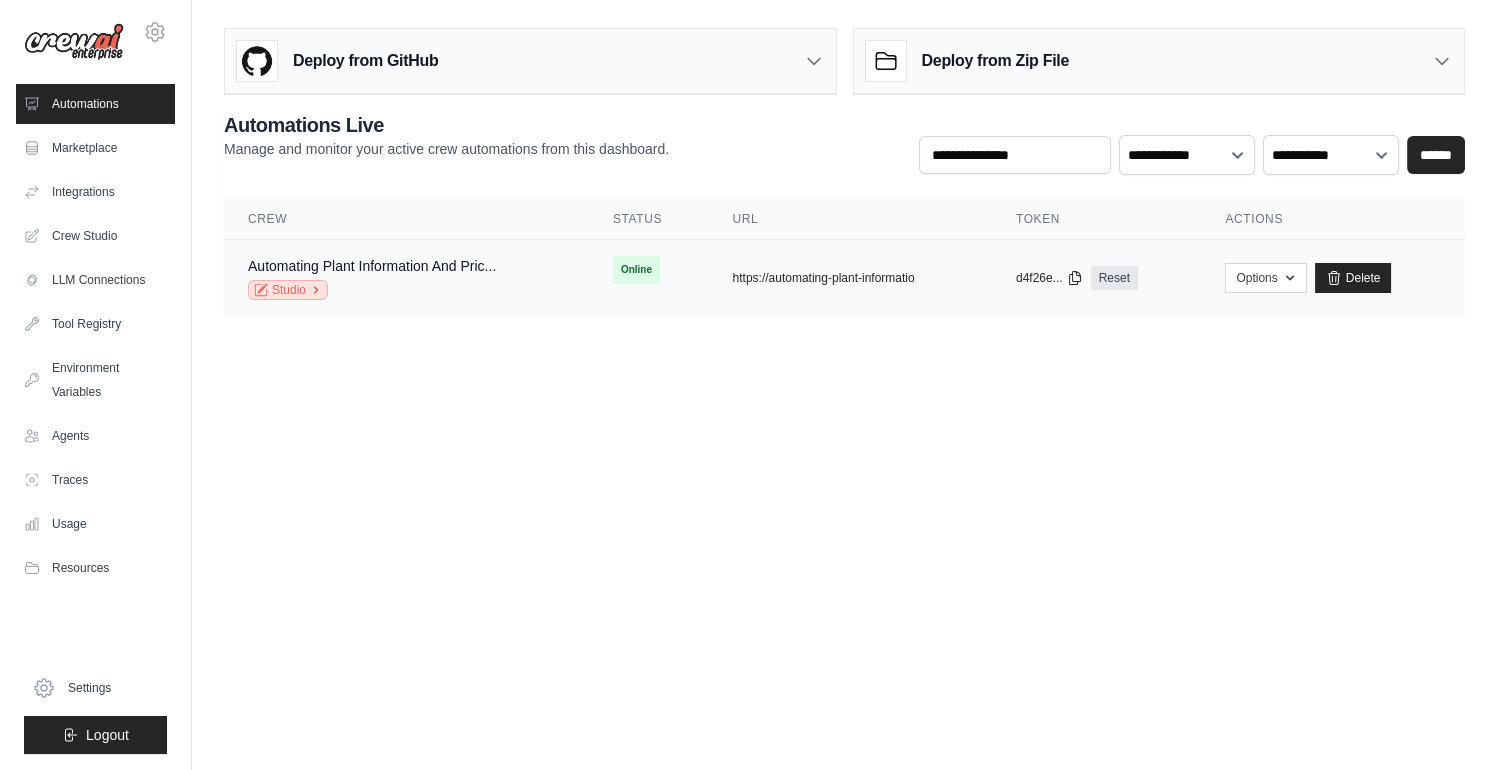 click on "Studio" at bounding box center [288, 290] 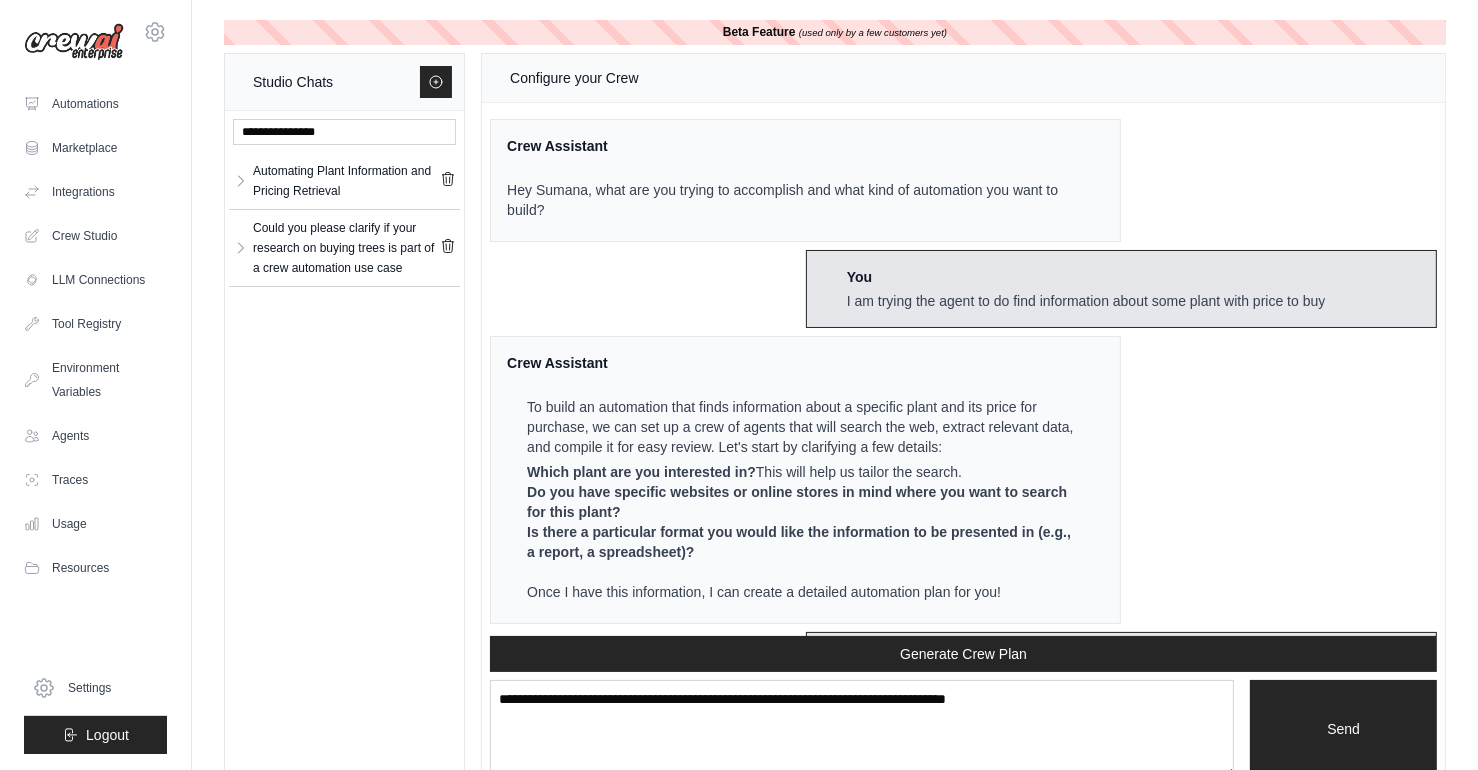 scroll, scrollTop: 2261, scrollLeft: 0, axis: vertical 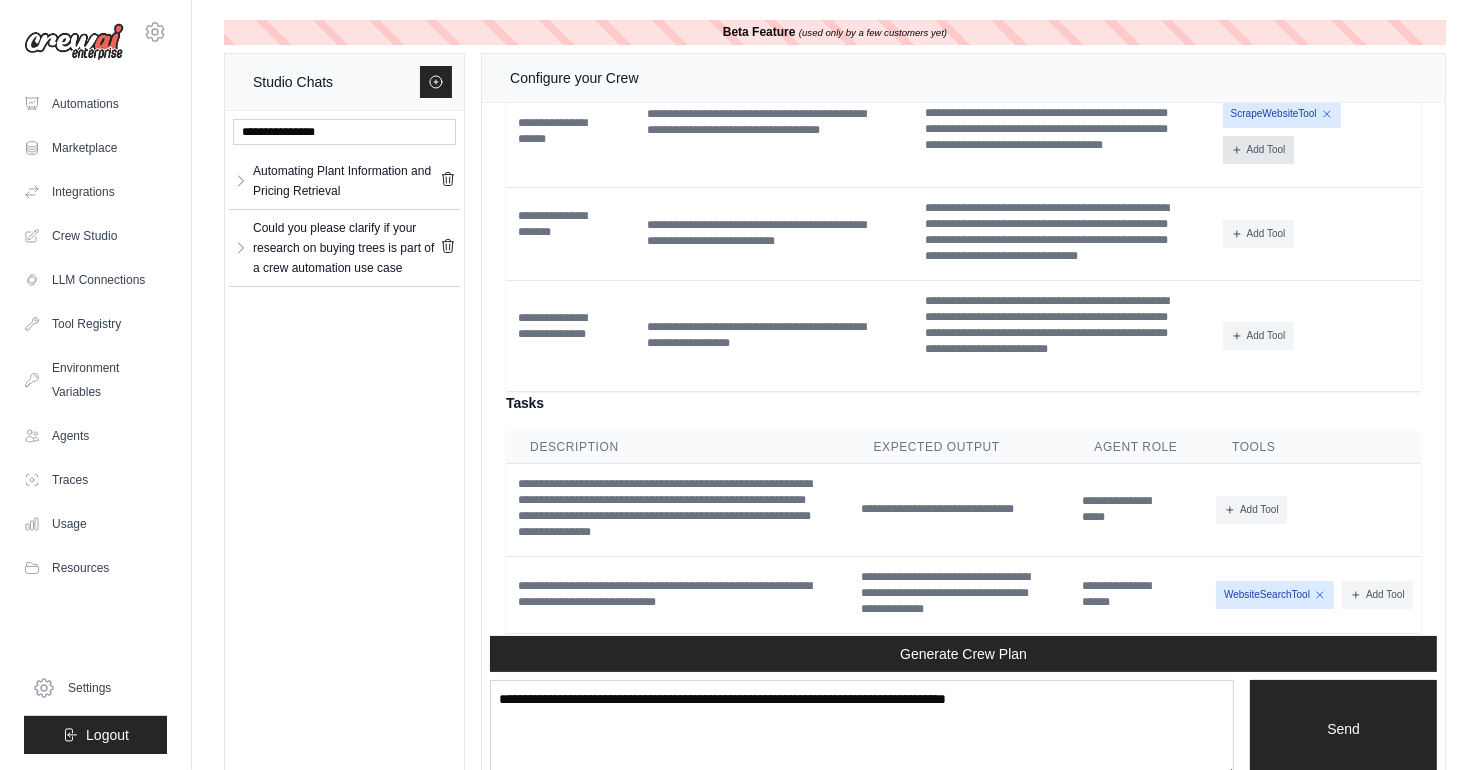 click on "Add Tool" at bounding box center [1258, 150] 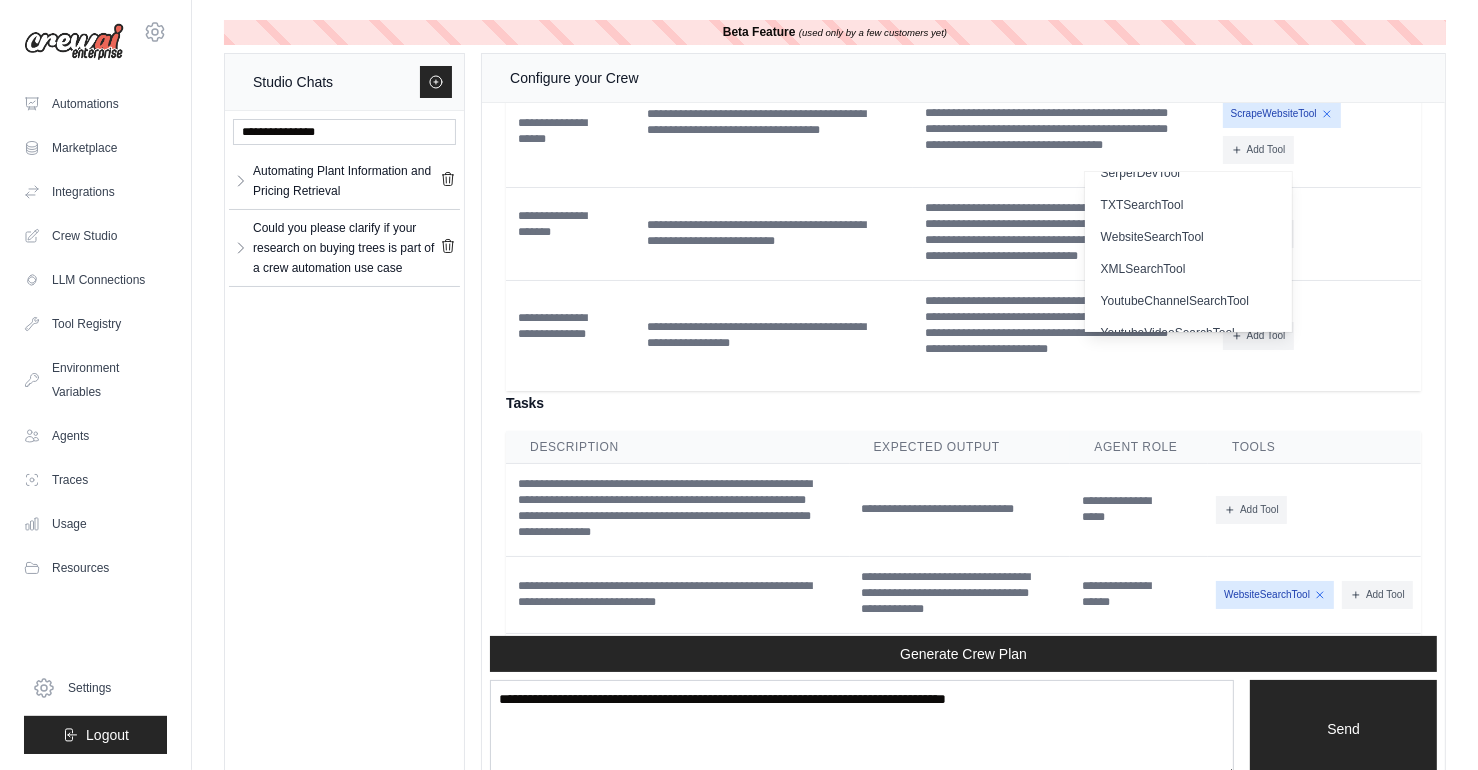scroll, scrollTop: 485, scrollLeft: 0, axis: vertical 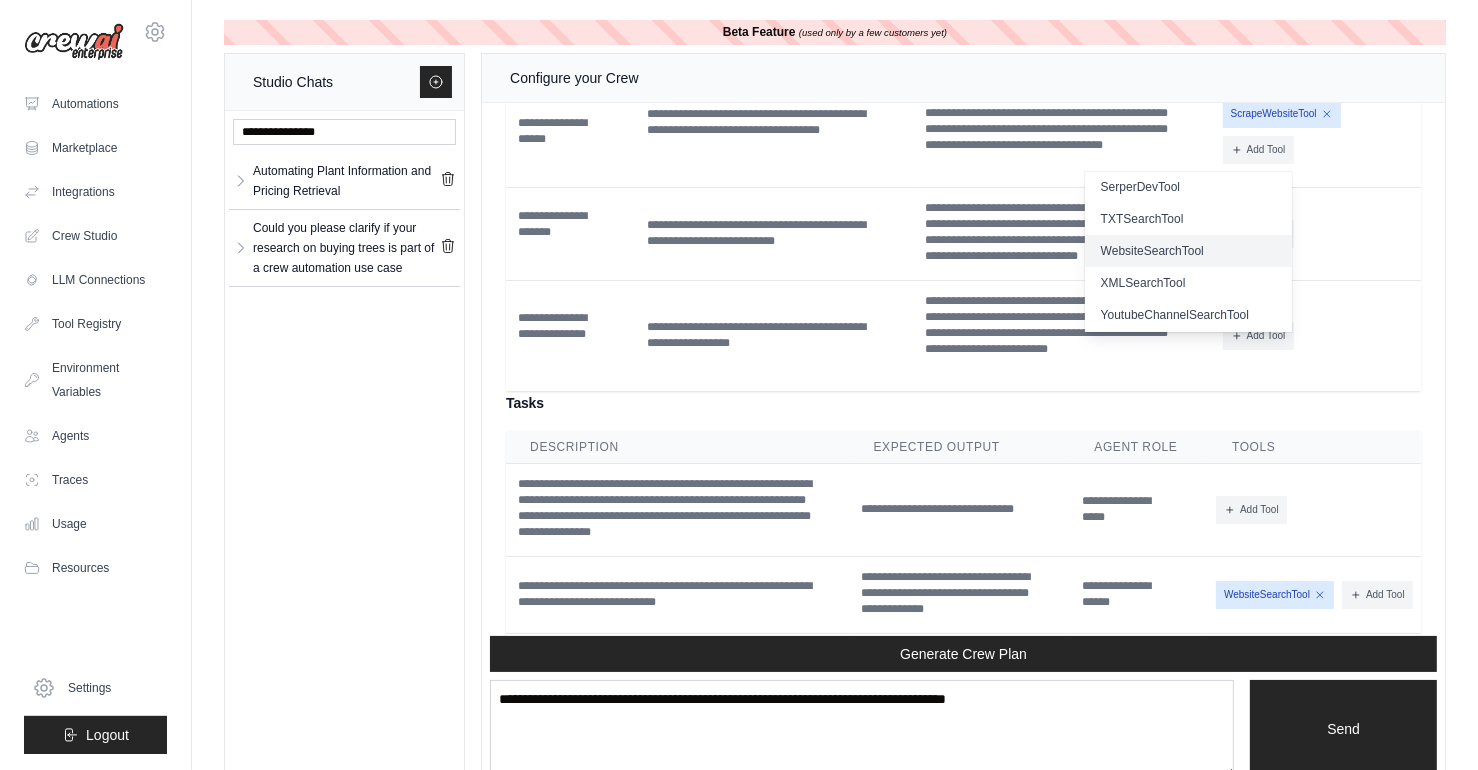 click on "WebsiteSearchTool" at bounding box center [1188, 251] 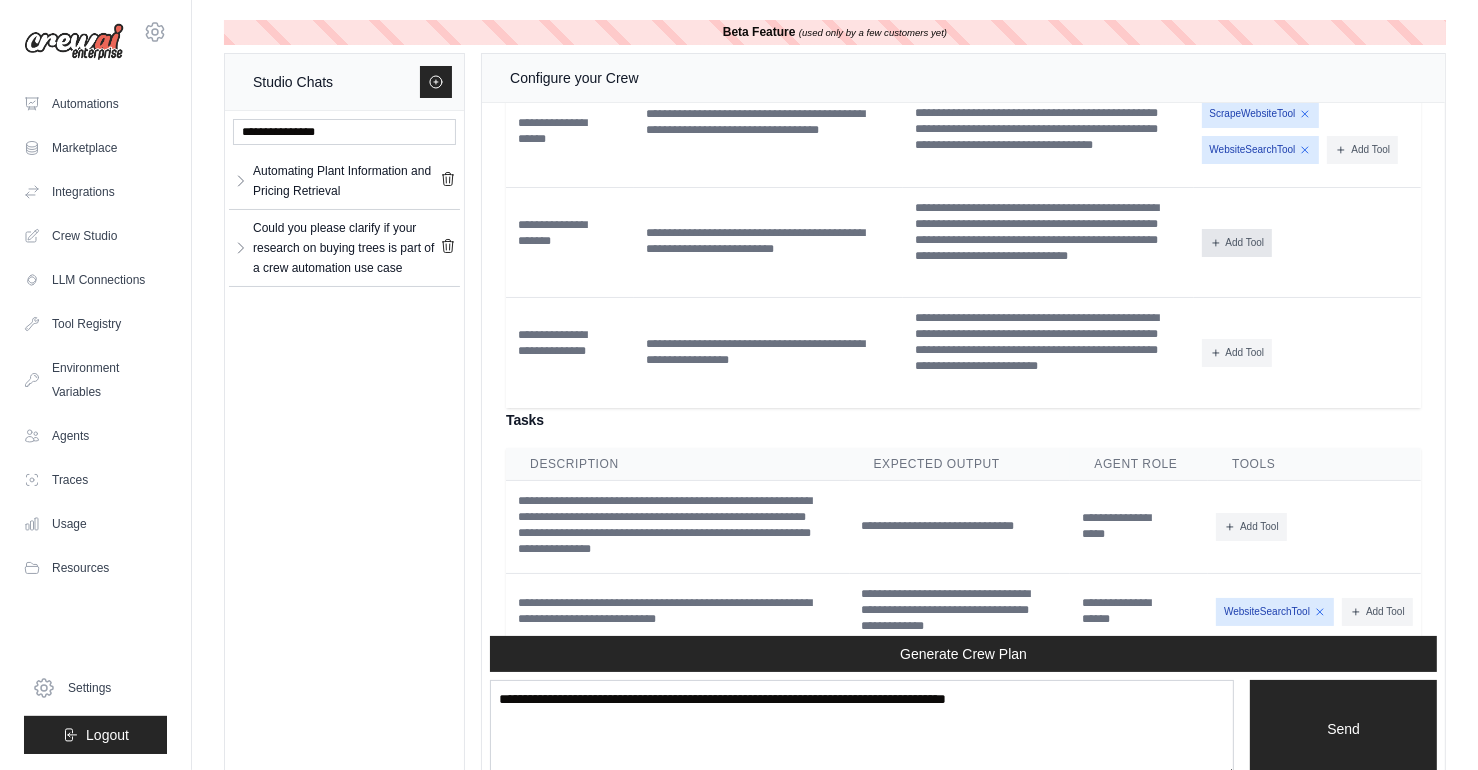 click on "Add Tool" at bounding box center [1237, 243] 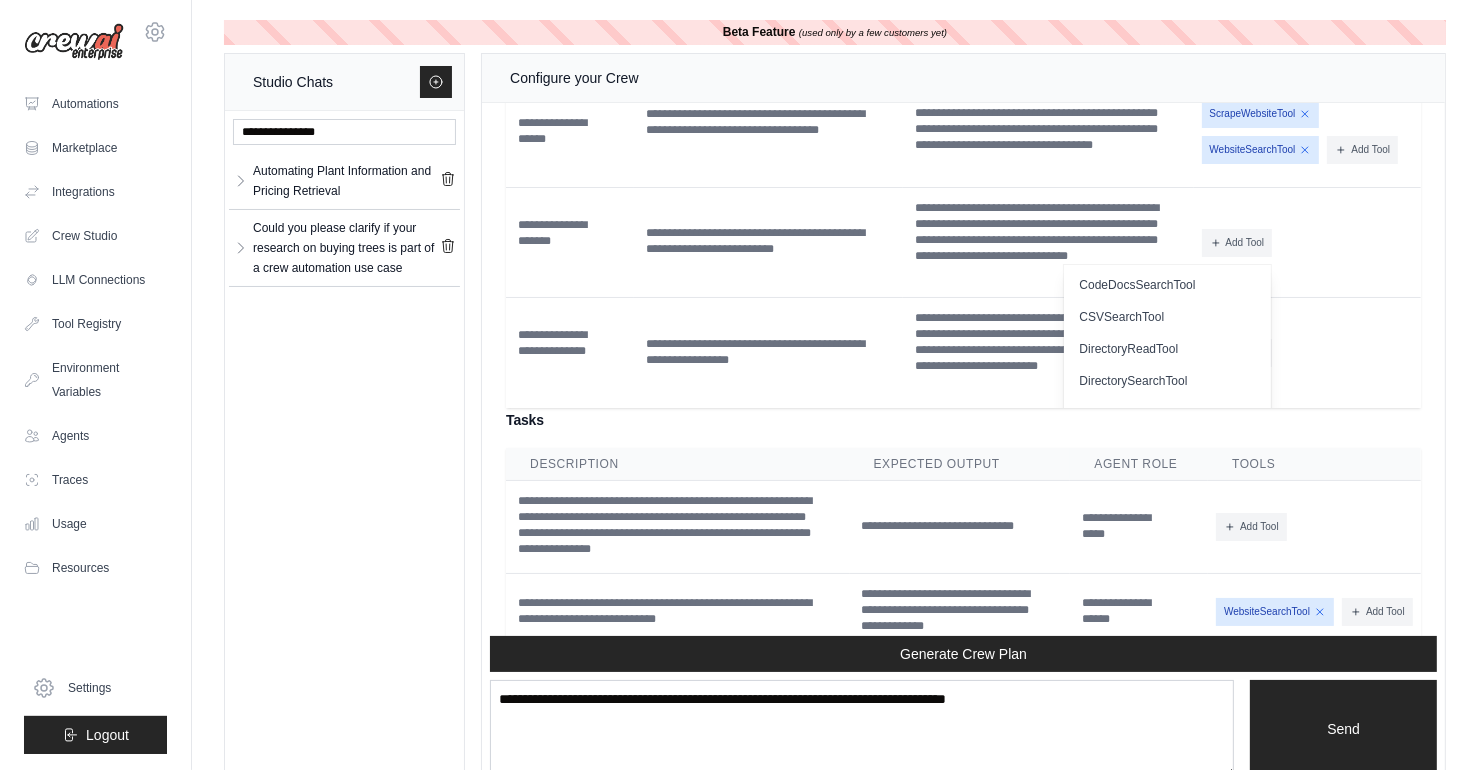 type 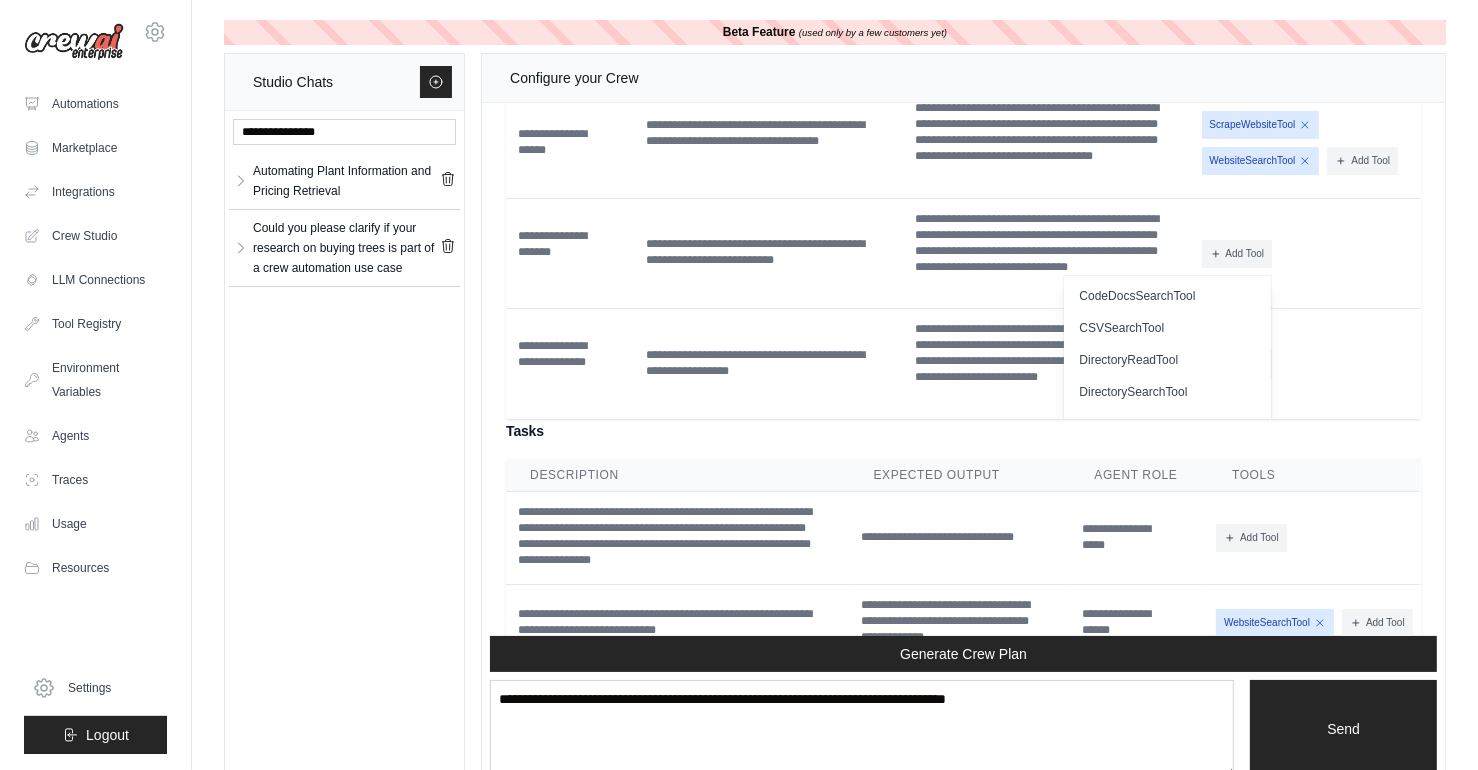 scroll, scrollTop: 1760, scrollLeft: 0, axis: vertical 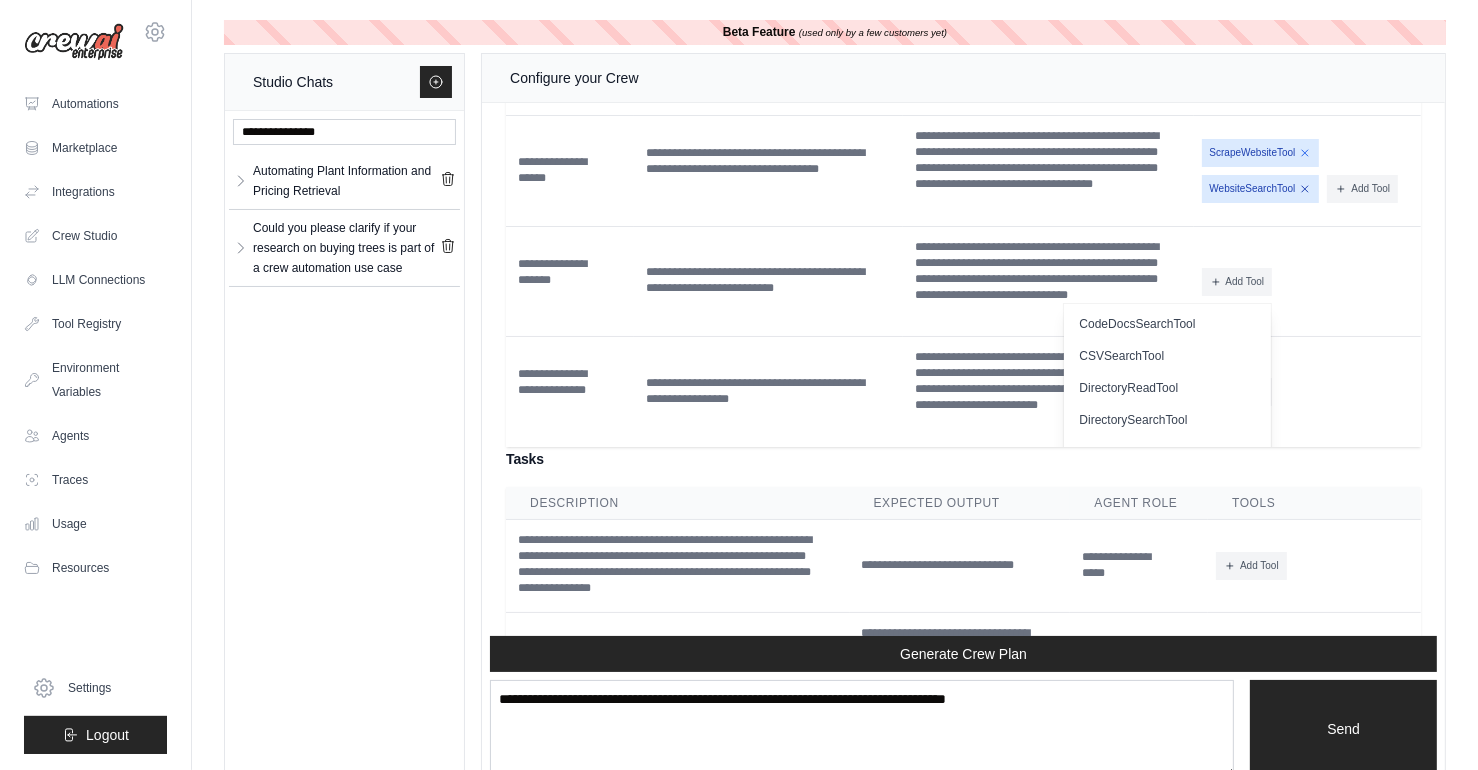 click 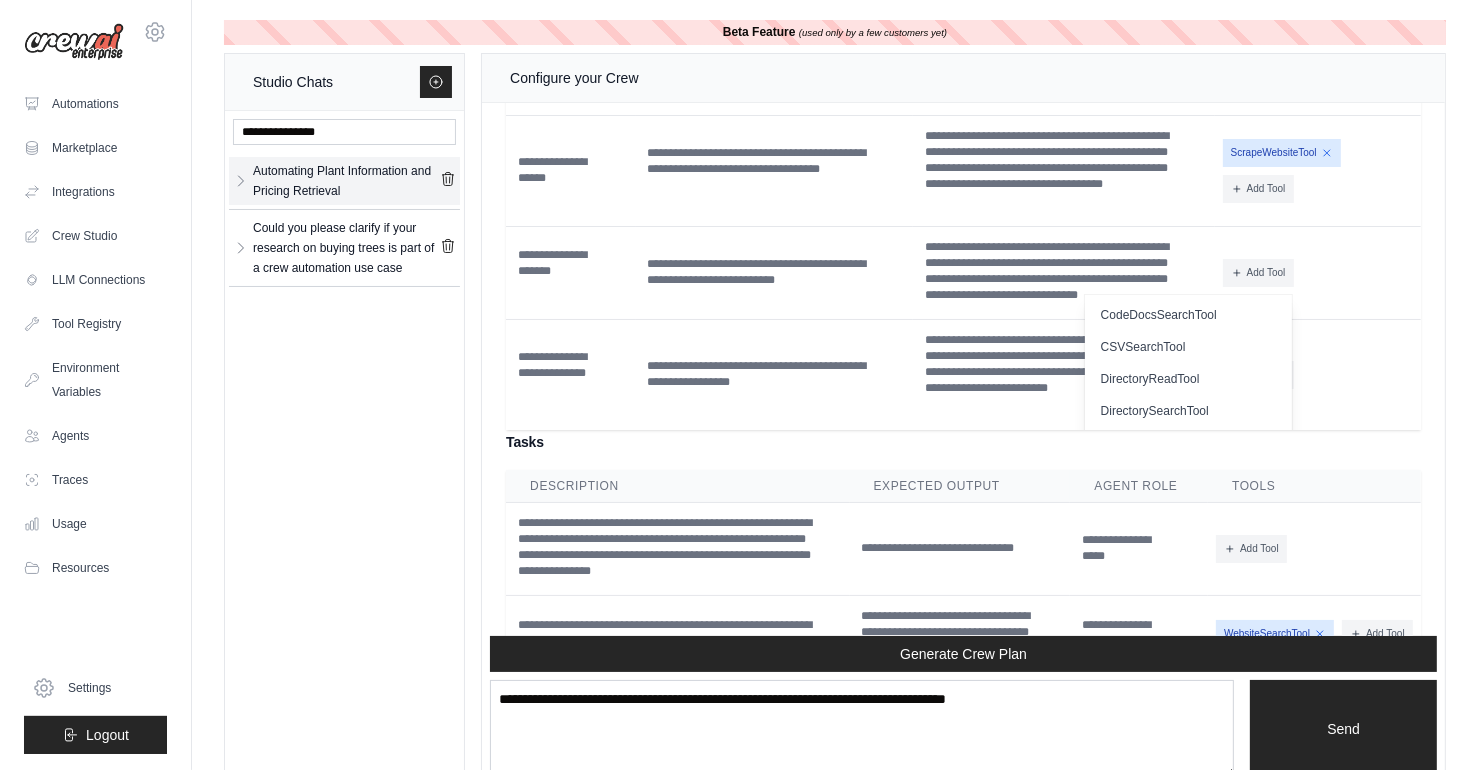 click on "Automating Plant Information and Pricing Retrieval" at bounding box center [346, 181] 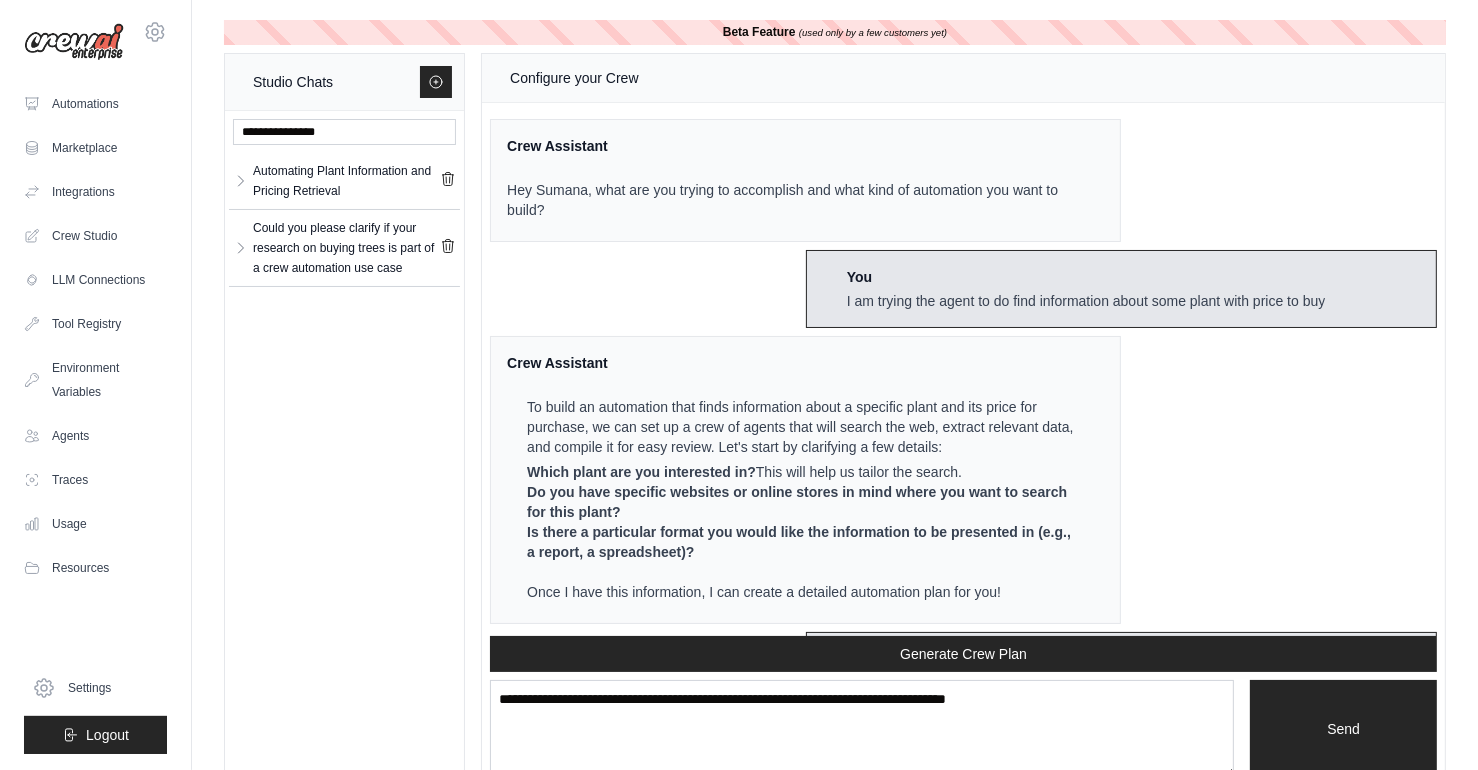 scroll, scrollTop: 2261, scrollLeft: 0, axis: vertical 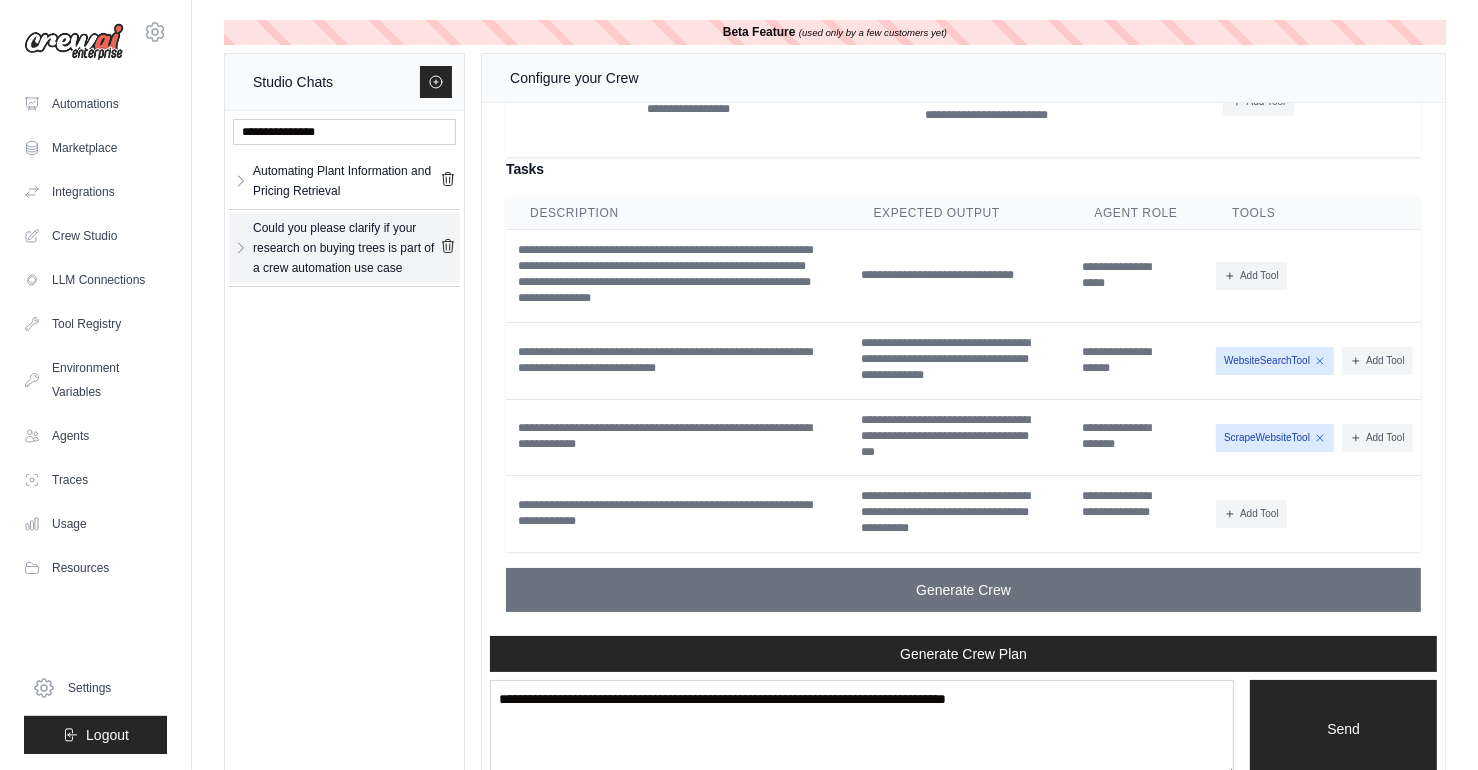 click on "Could you please clarify if your research on buying trees is part of a crew automation use case" at bounding box center [346, 248] 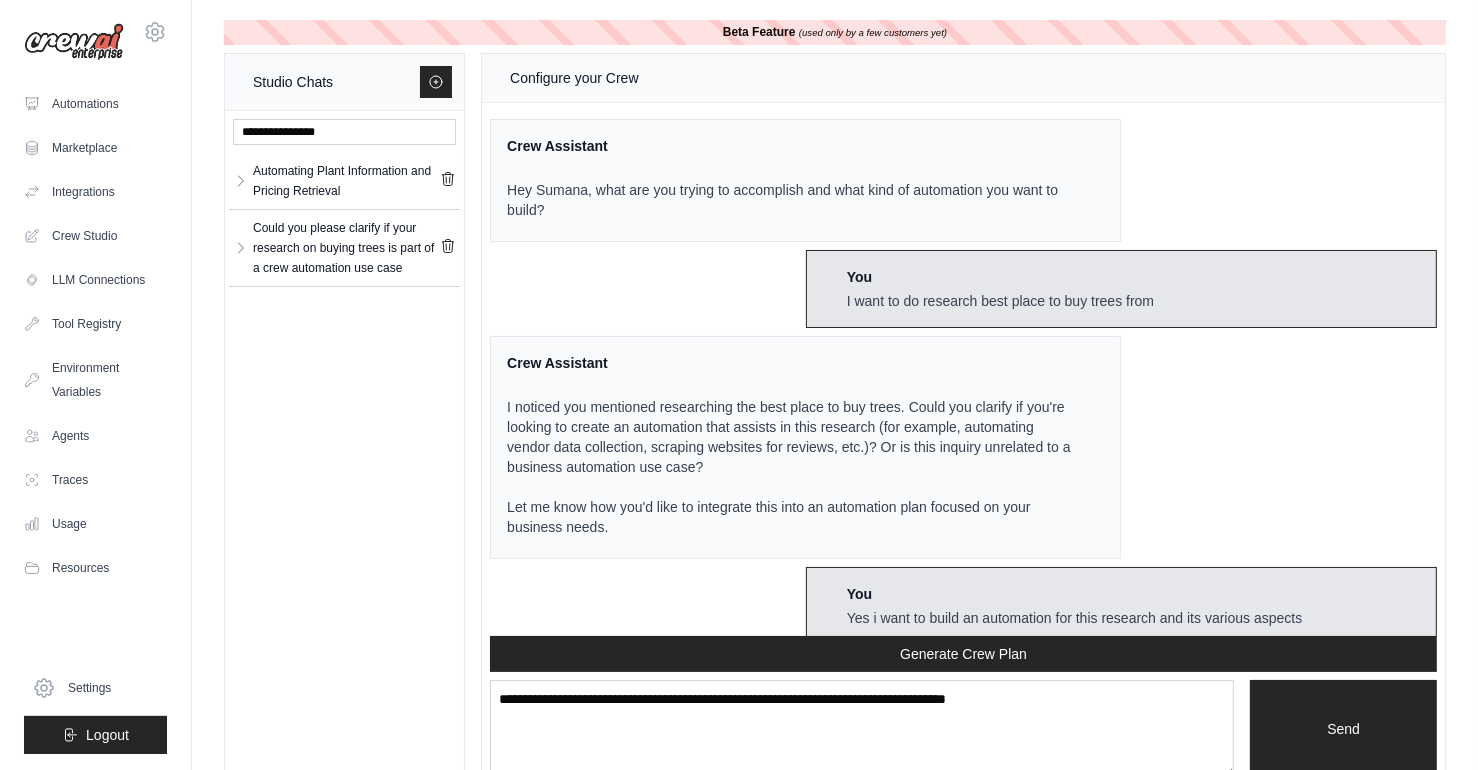 scroll, scrollTop: 3915, scrollLeft: 0, axis: vertical 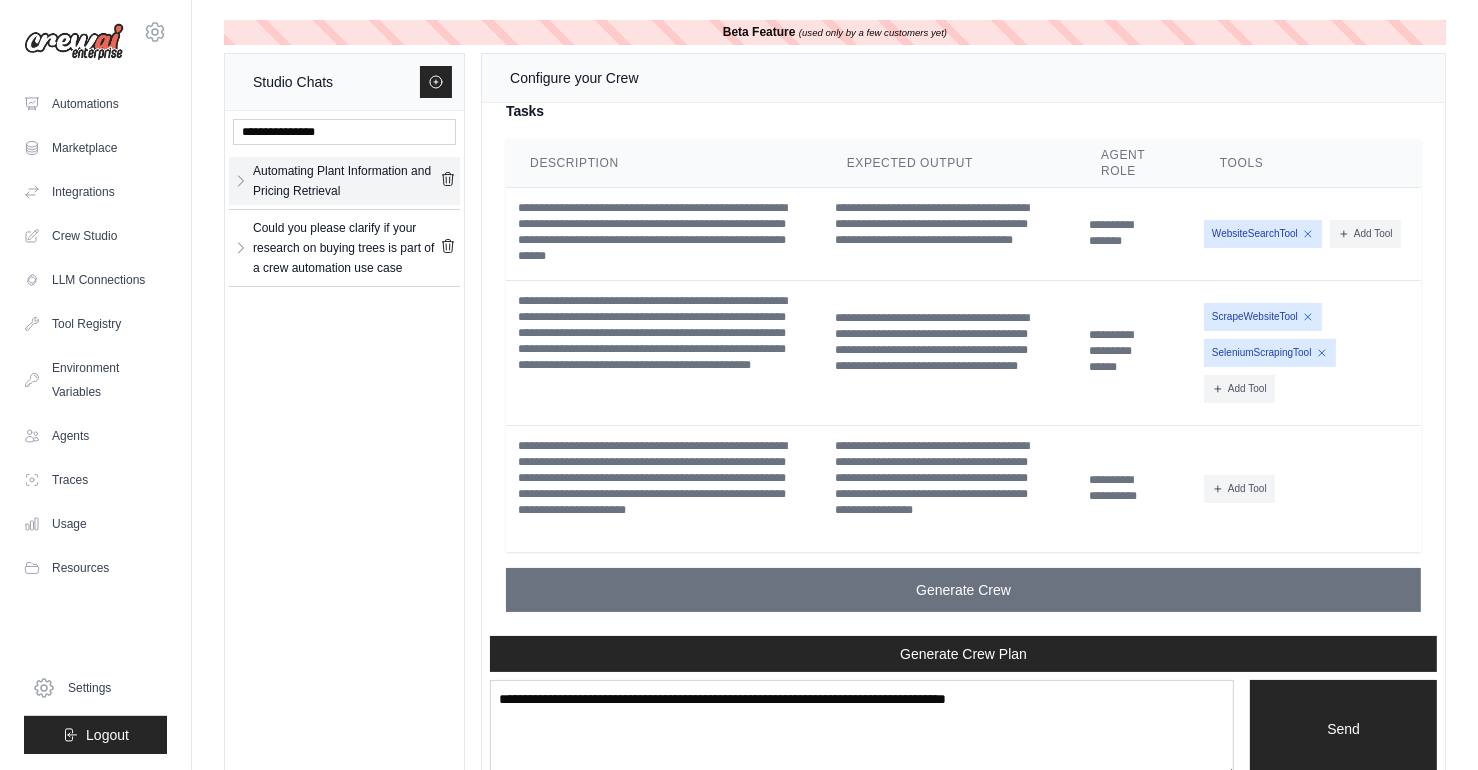 click on "Automating Plant Information and Pricing Retrieval" at bounding box center (346, 181) 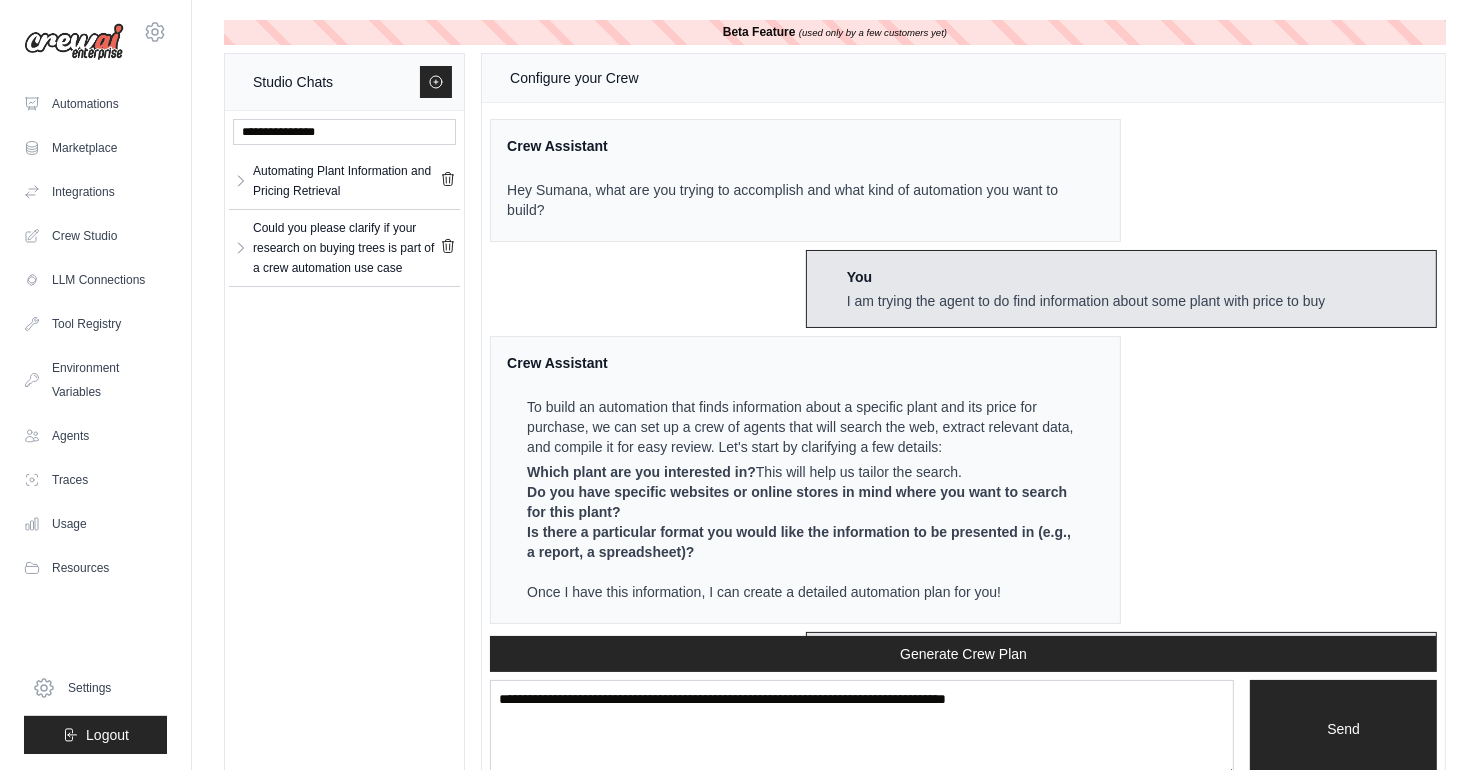 scroll, scrollTop: 2261, scrollLeft: 0, axis: vertical 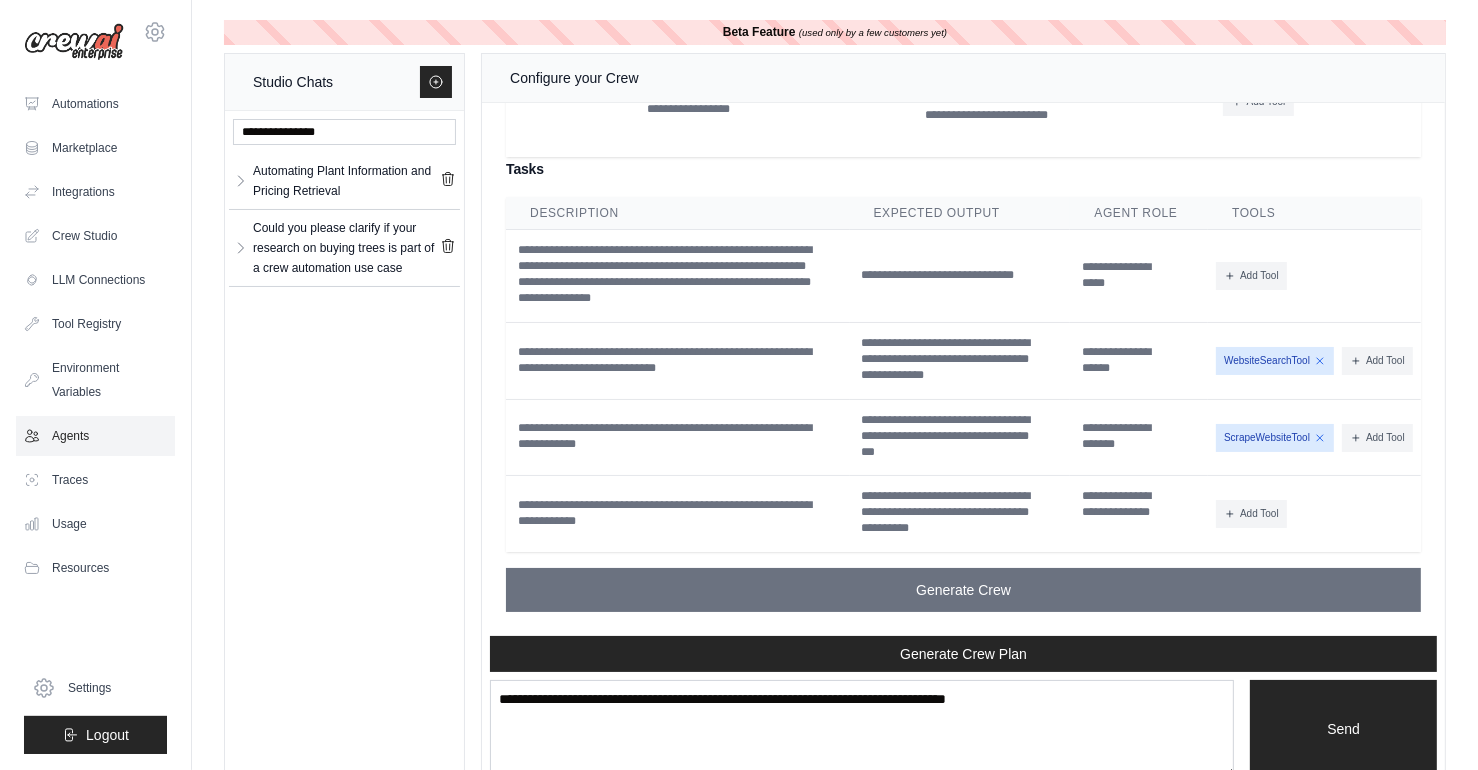 click on "Agents" at bounding box center (95, 436) 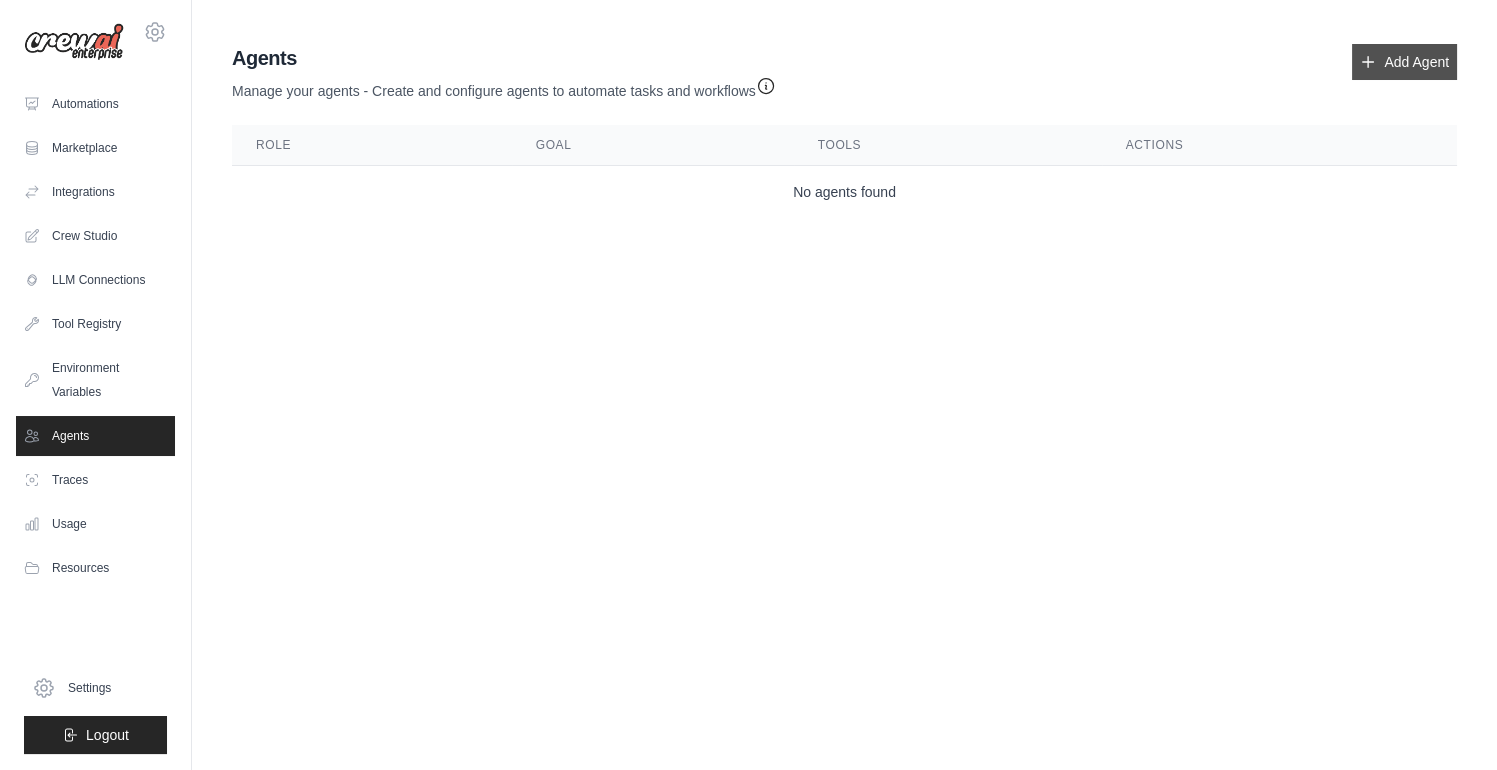 click on "Add Agent" at bounding box center (1404, 62) 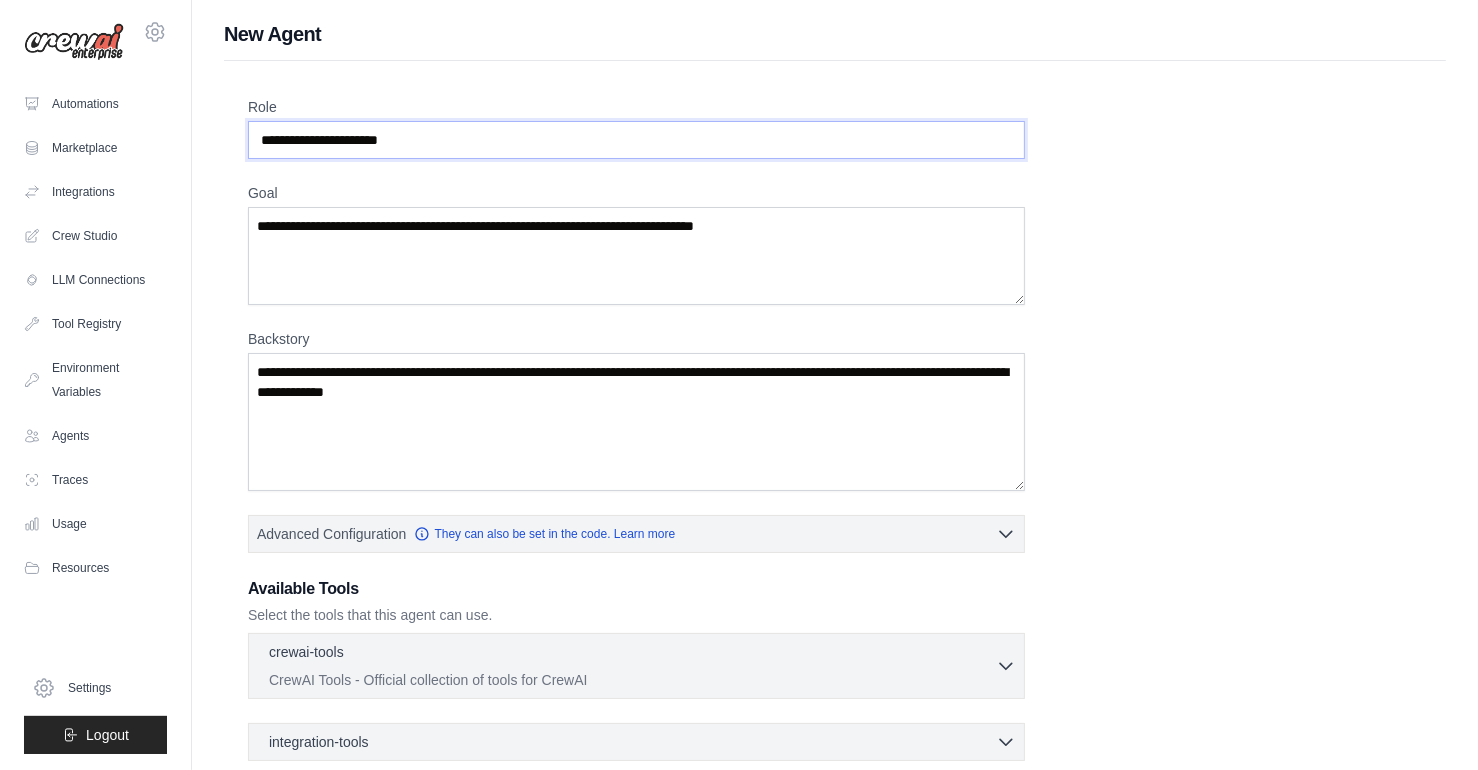 click on "Role" at bounding box center [636, 140] 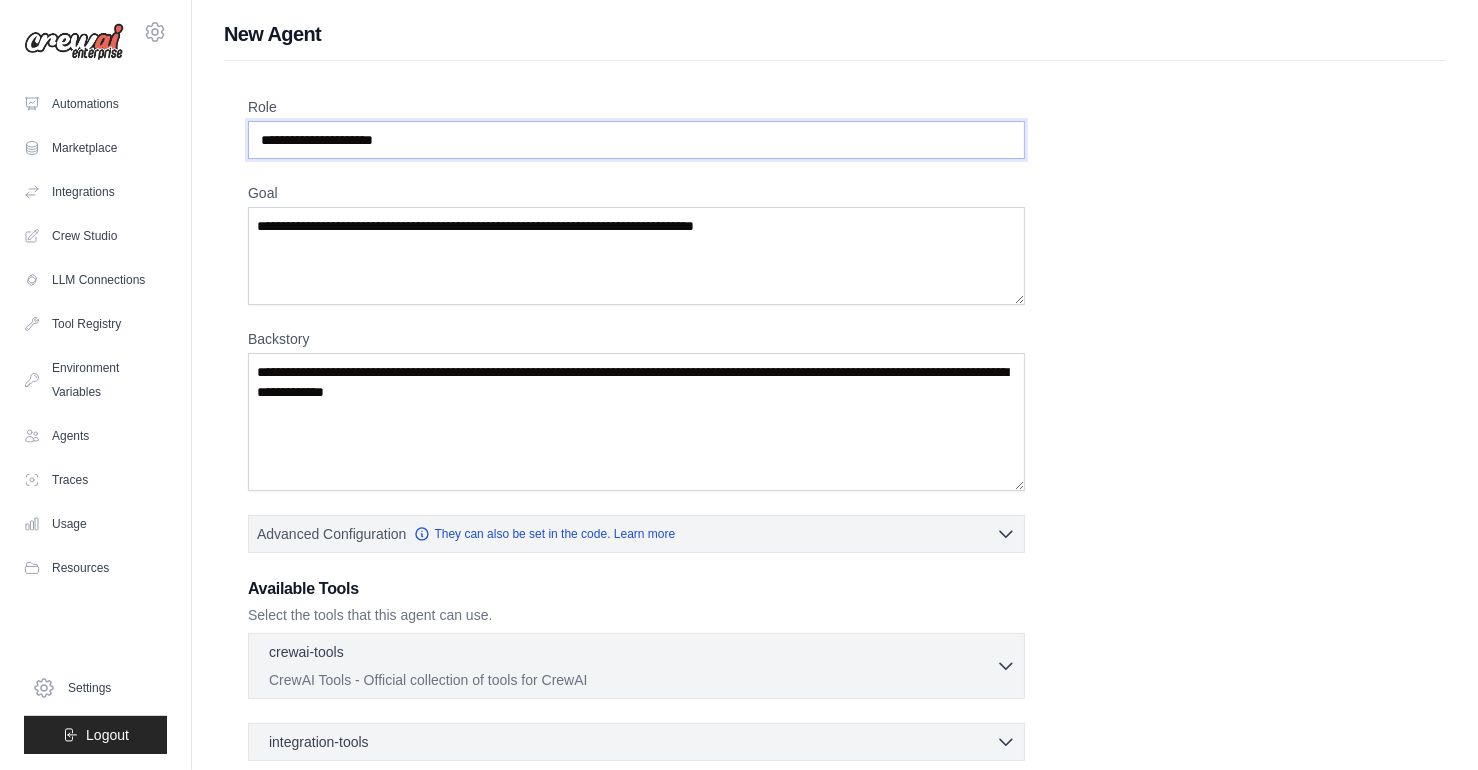 type on "**********" 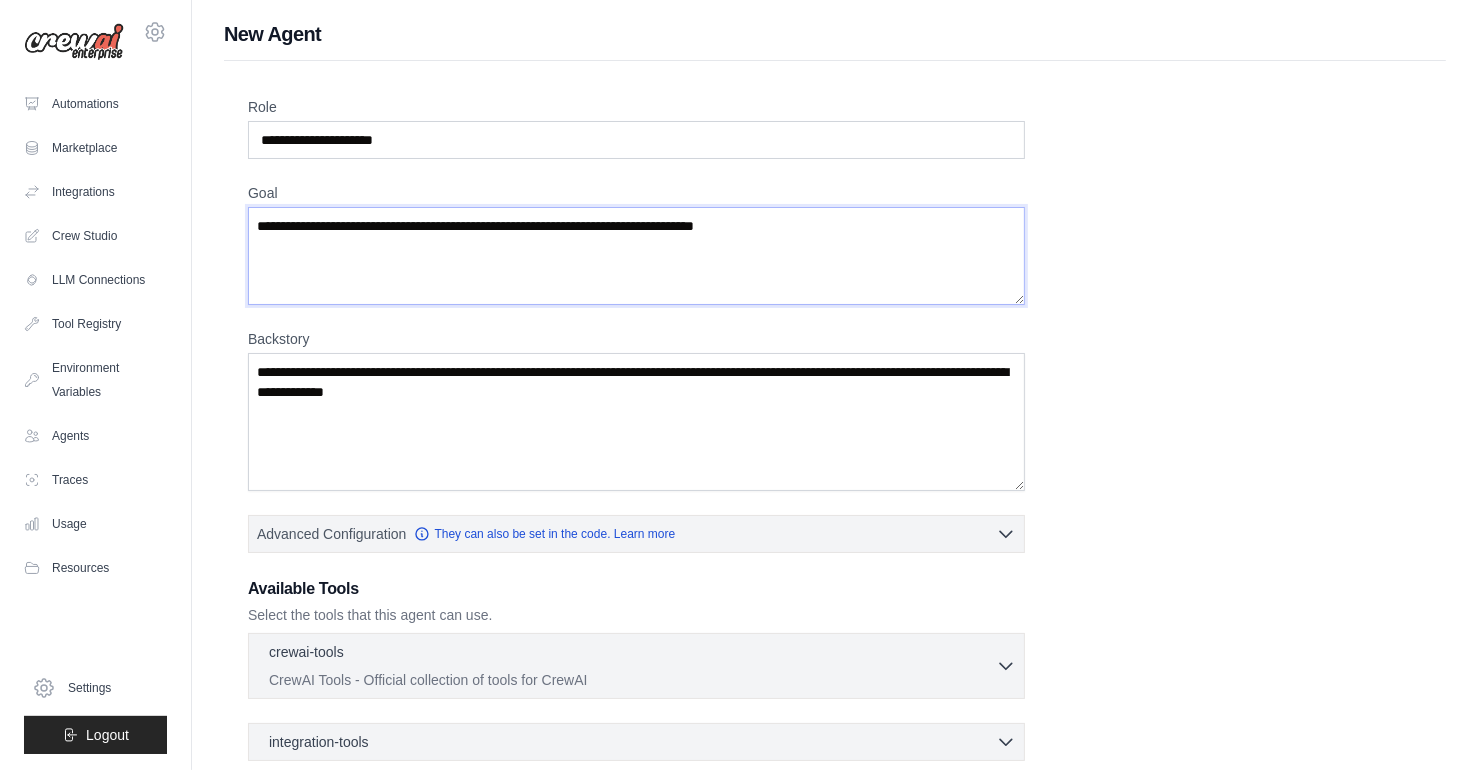 click on "Goal" at bounding box center [636, 256] 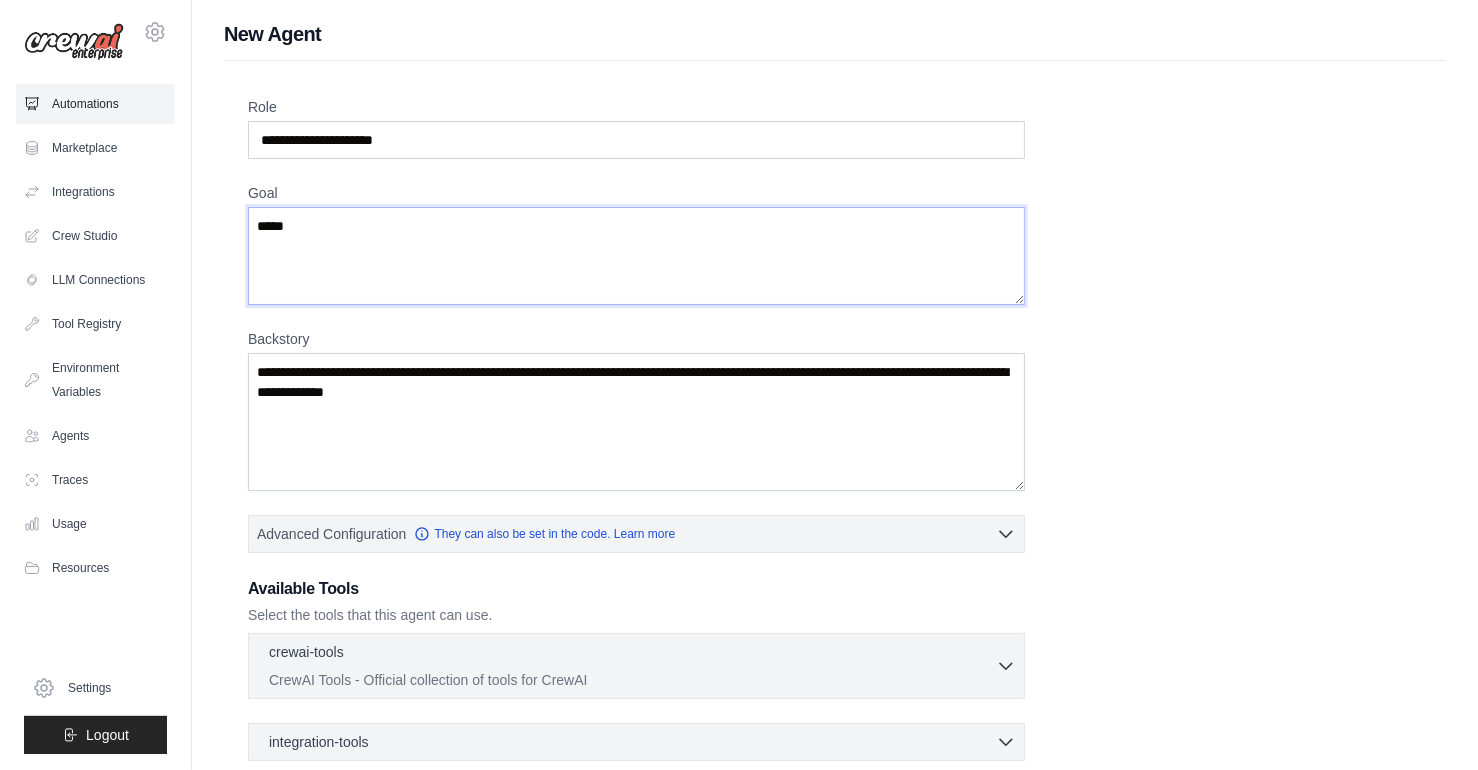 type on "****" 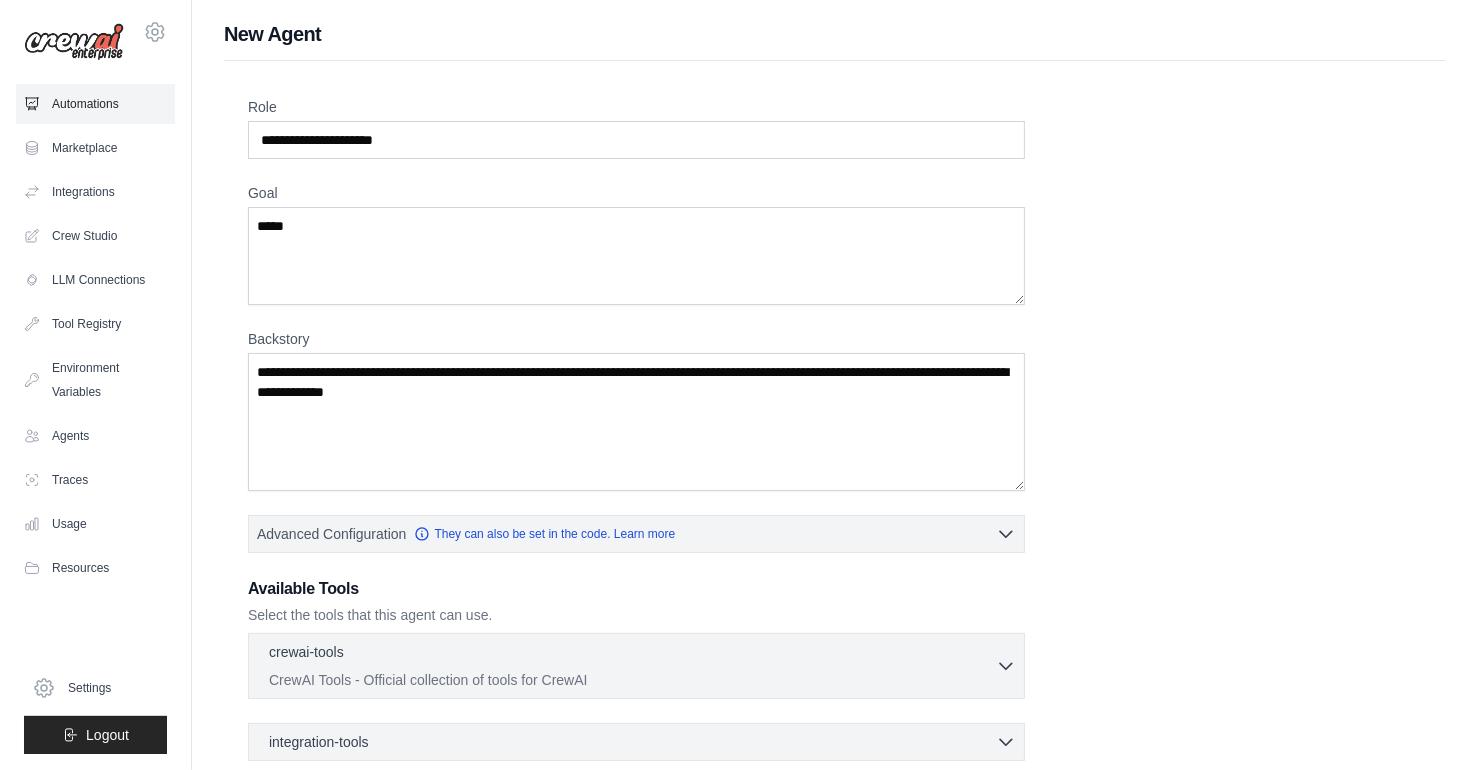click on "Automations" at bounding box center (95, 104) 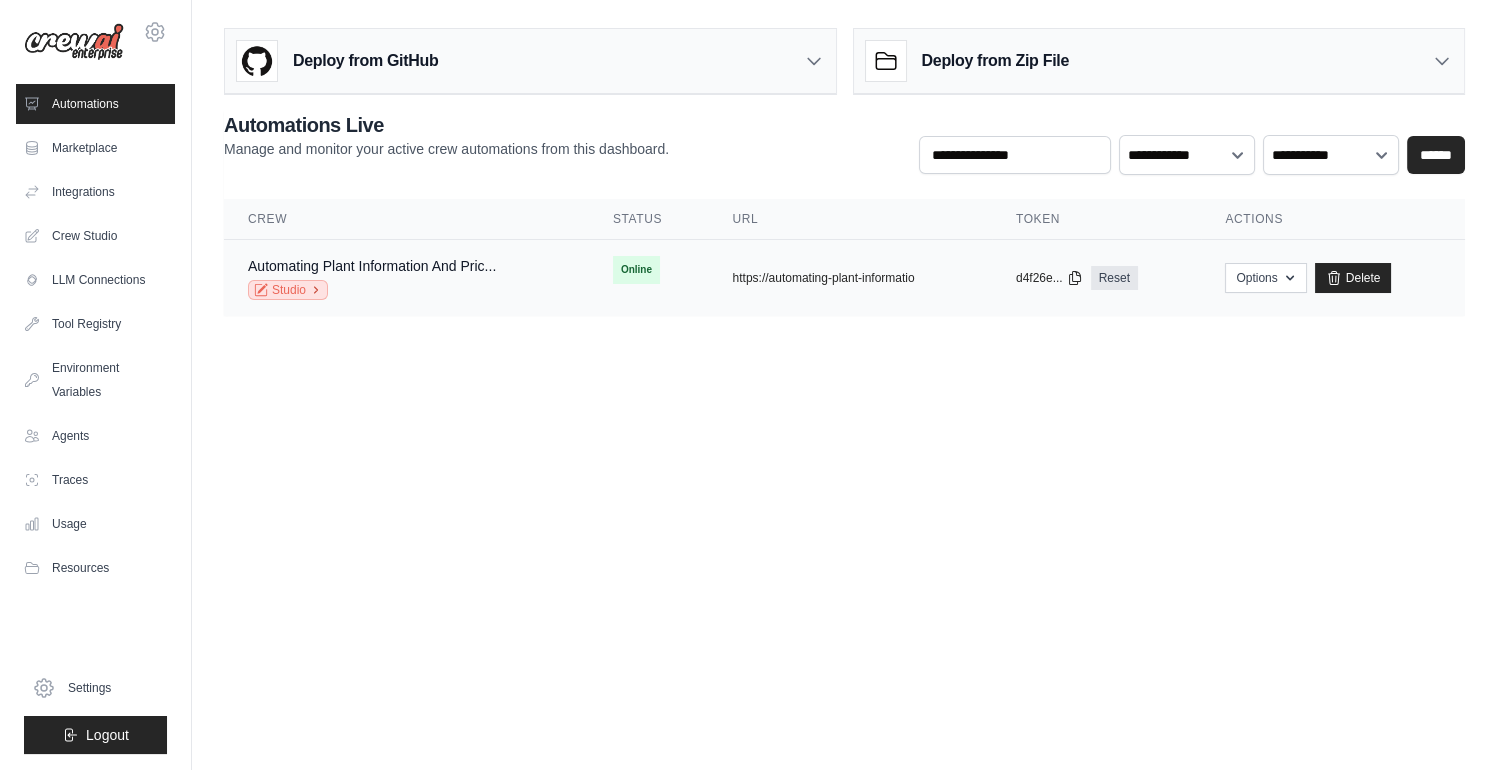 click on "Studio" at bounding box center (288, 290) 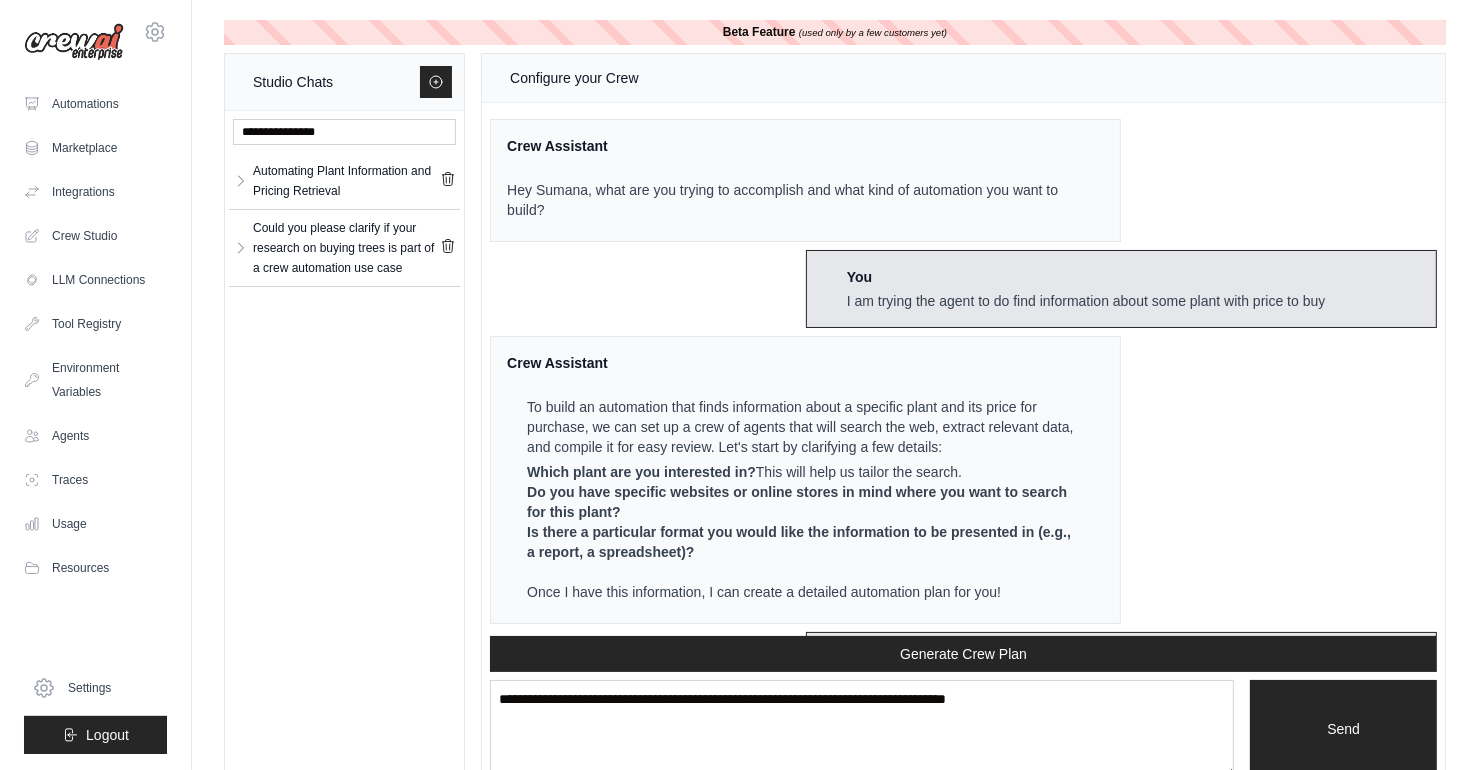 scroll, scrollTop: 2261, scrollLeft: 0, axis: vertical 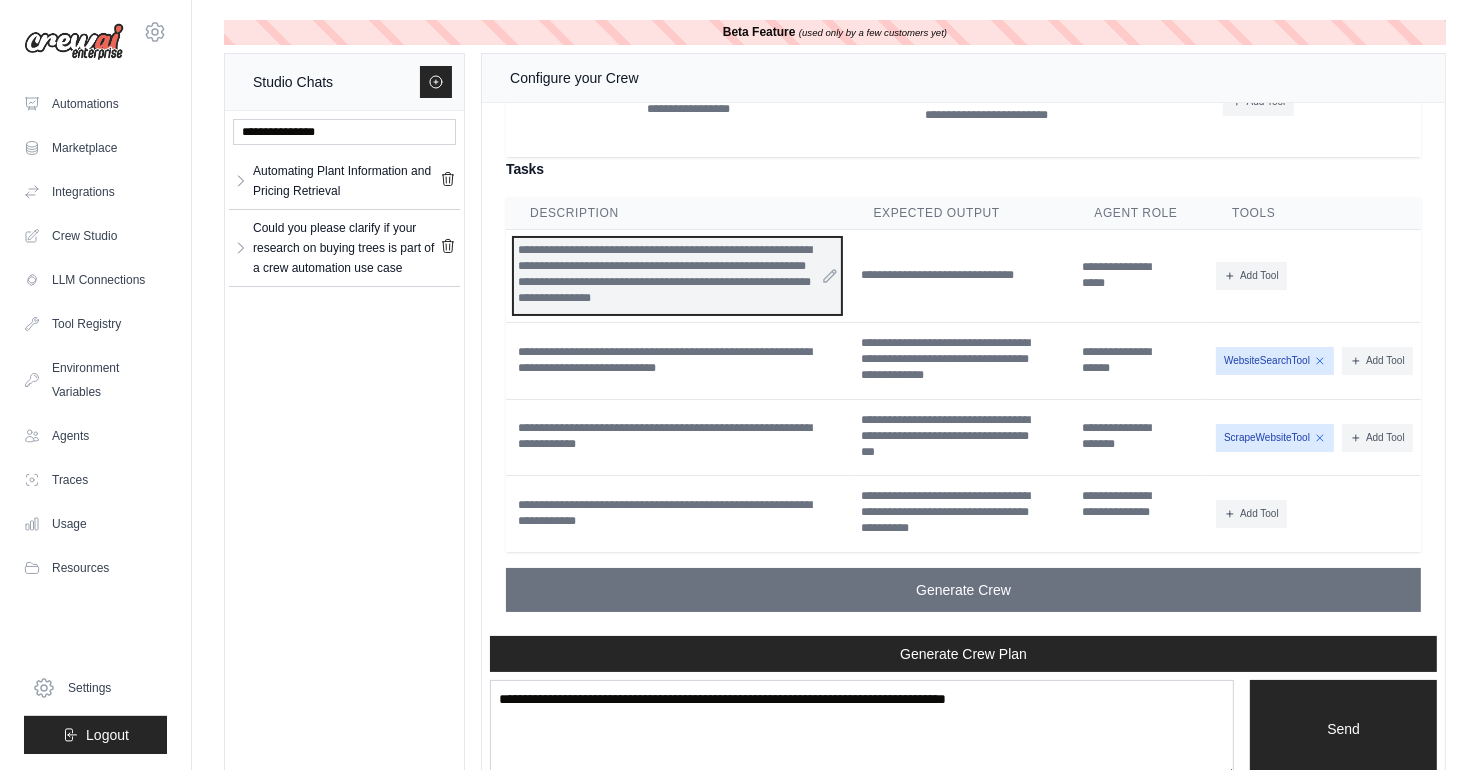 click on "**********" at bounding box center (677, 276) 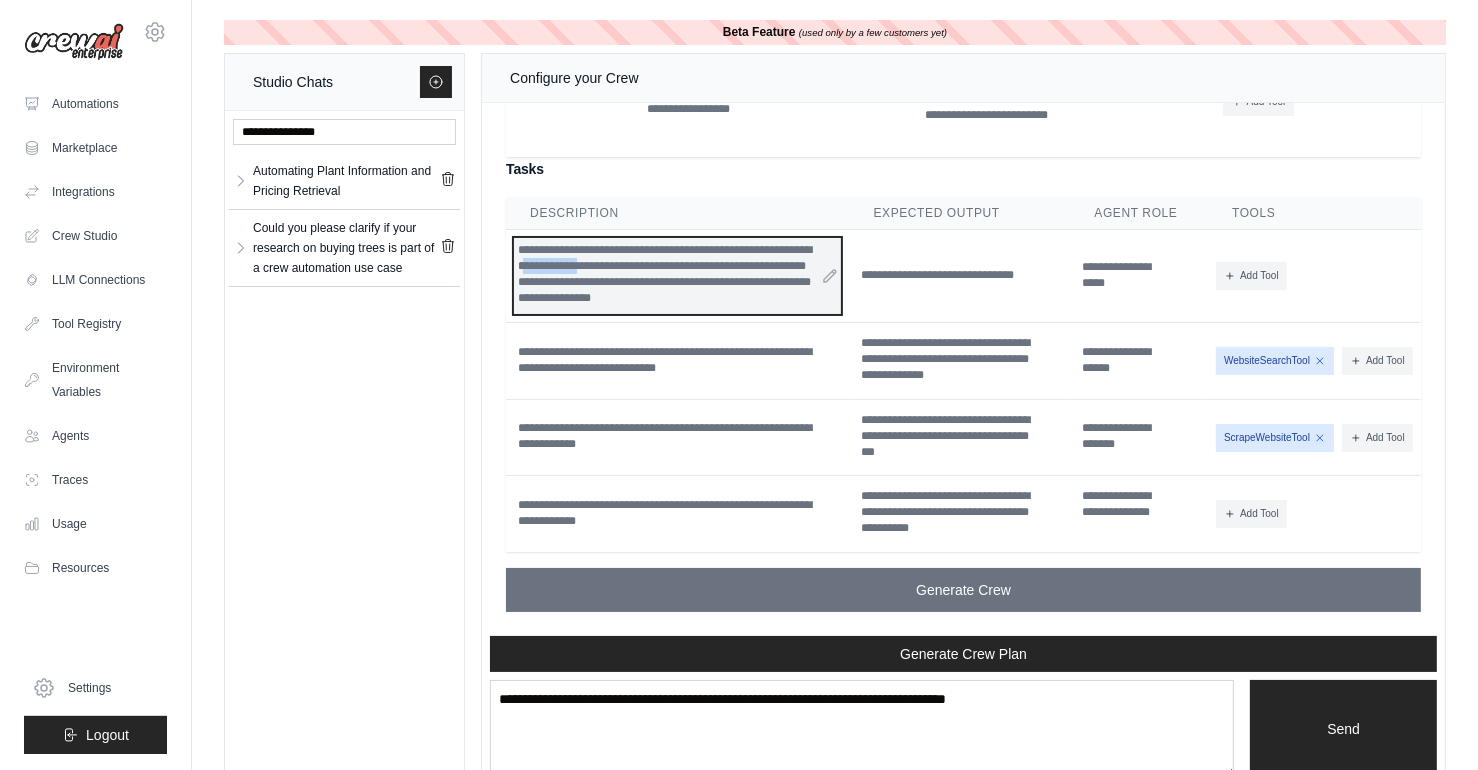 click on "**********" at bounding box center [677, 276] 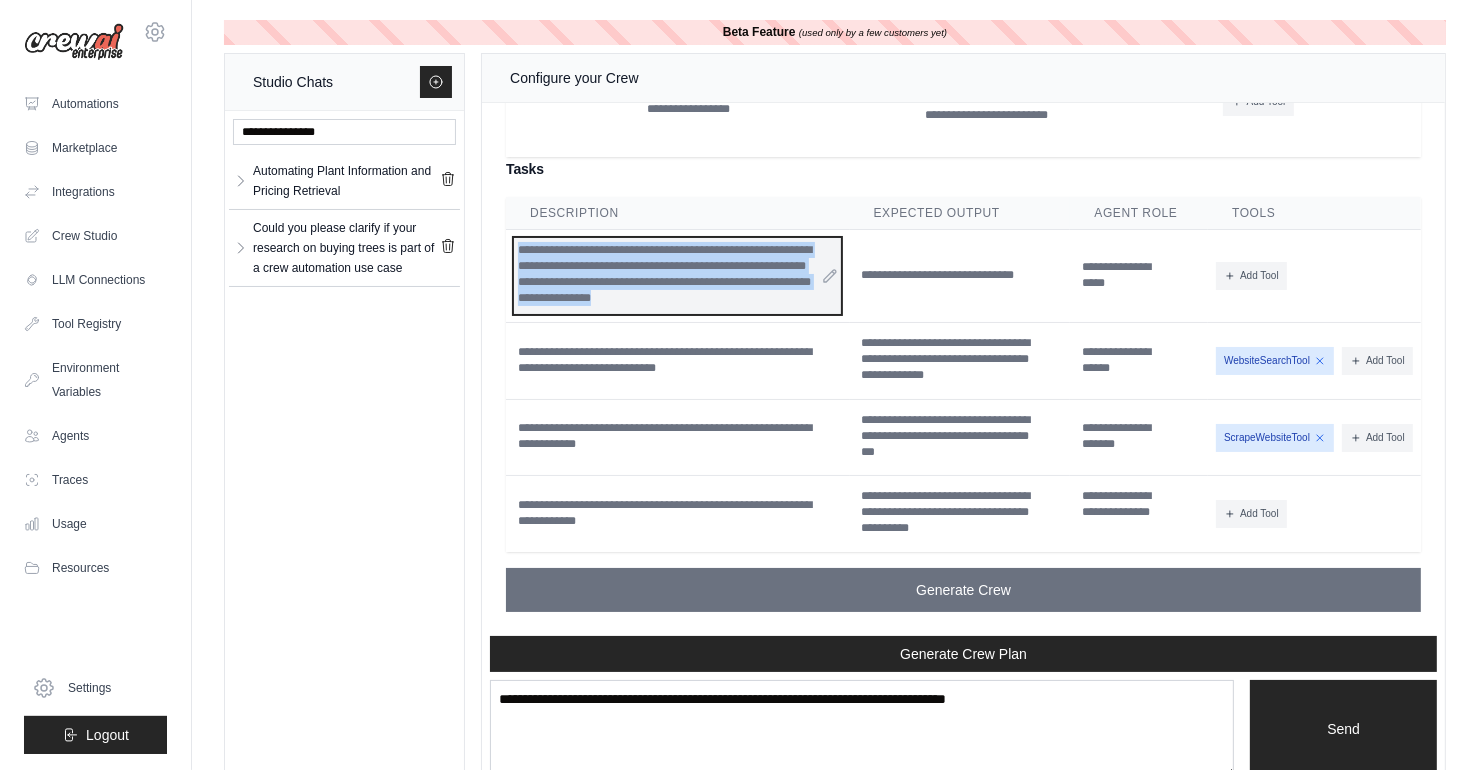 click on "**********" at bounding box center [677, 276] 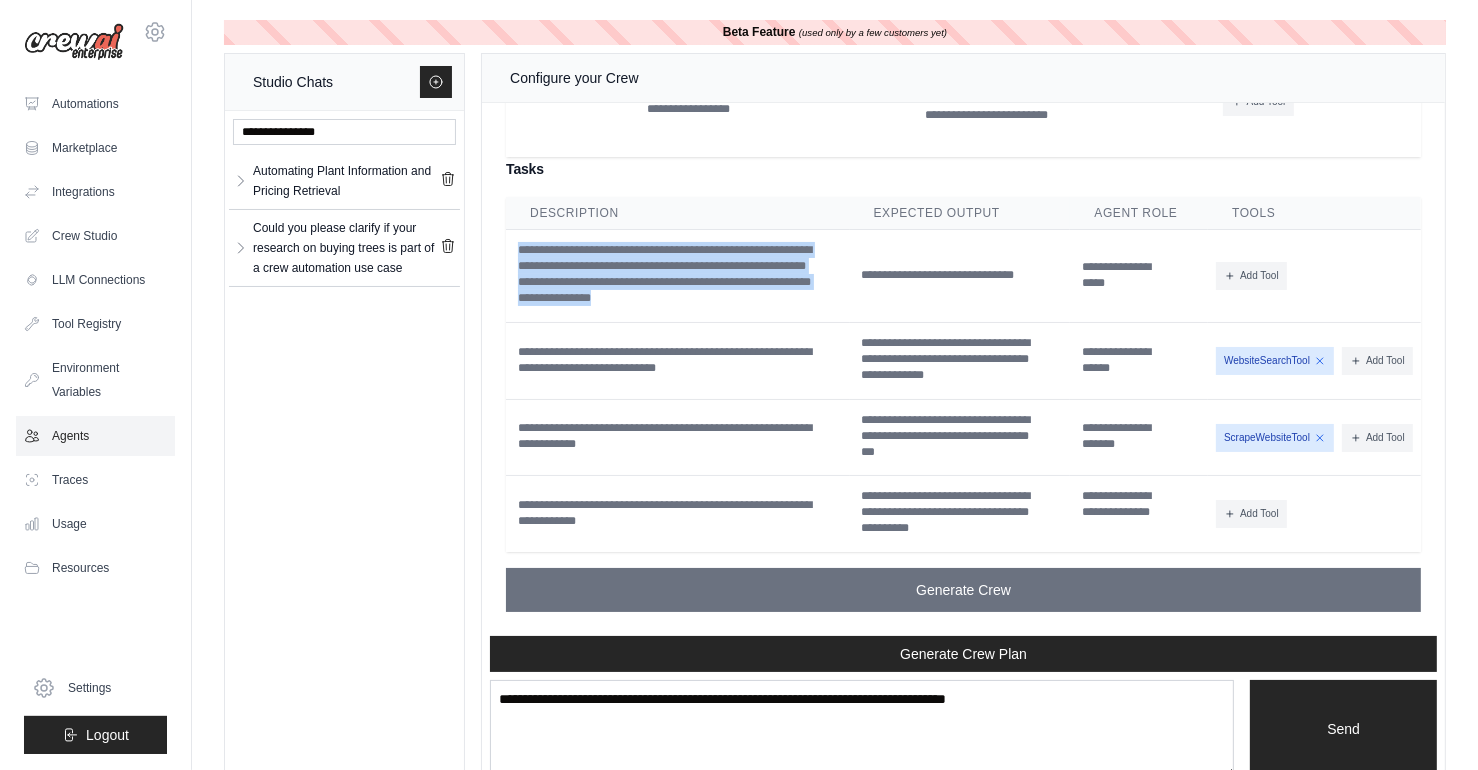click on "Agents" at bounding box center (95, 436) 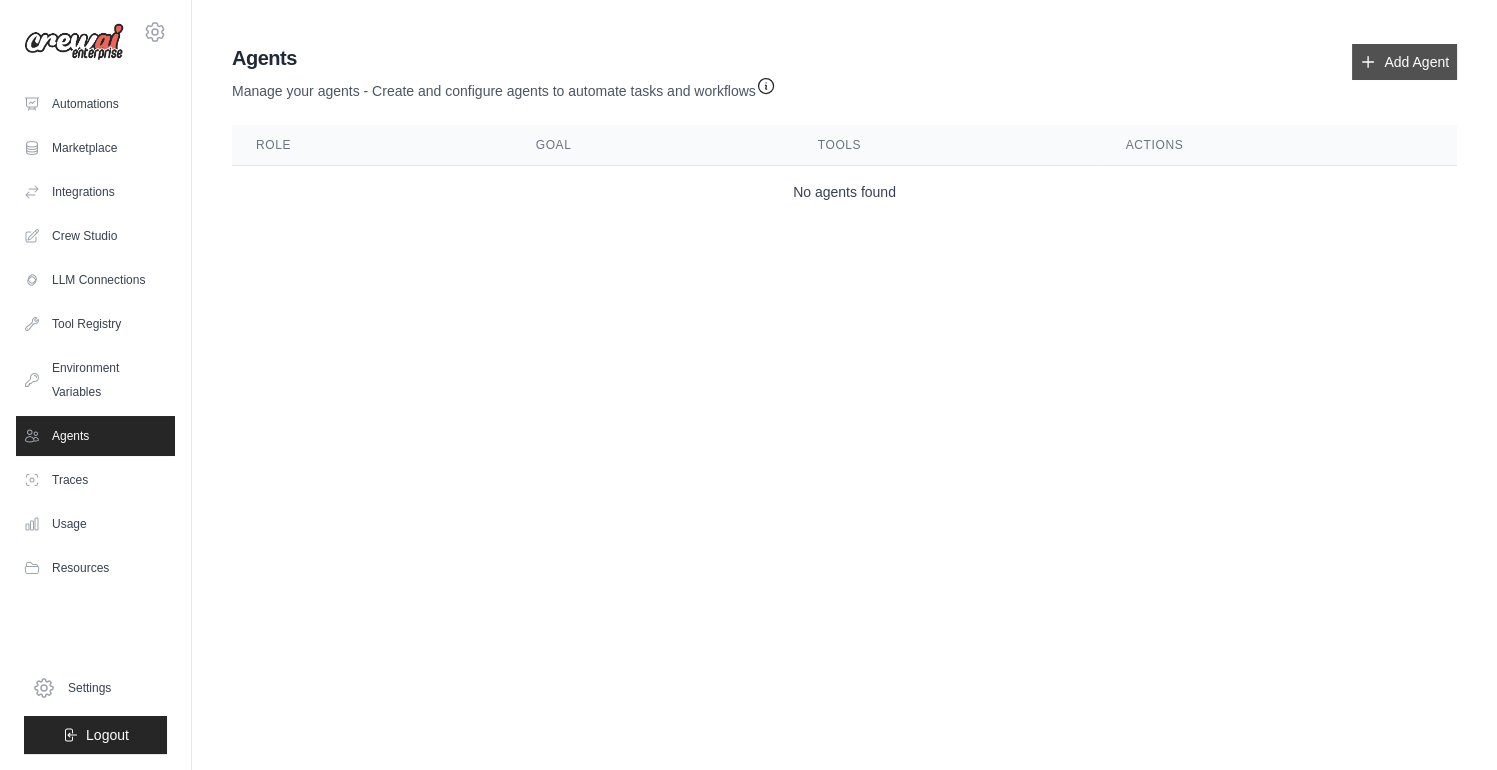 click on "Add Agent" at bounding box center (1404, 62) 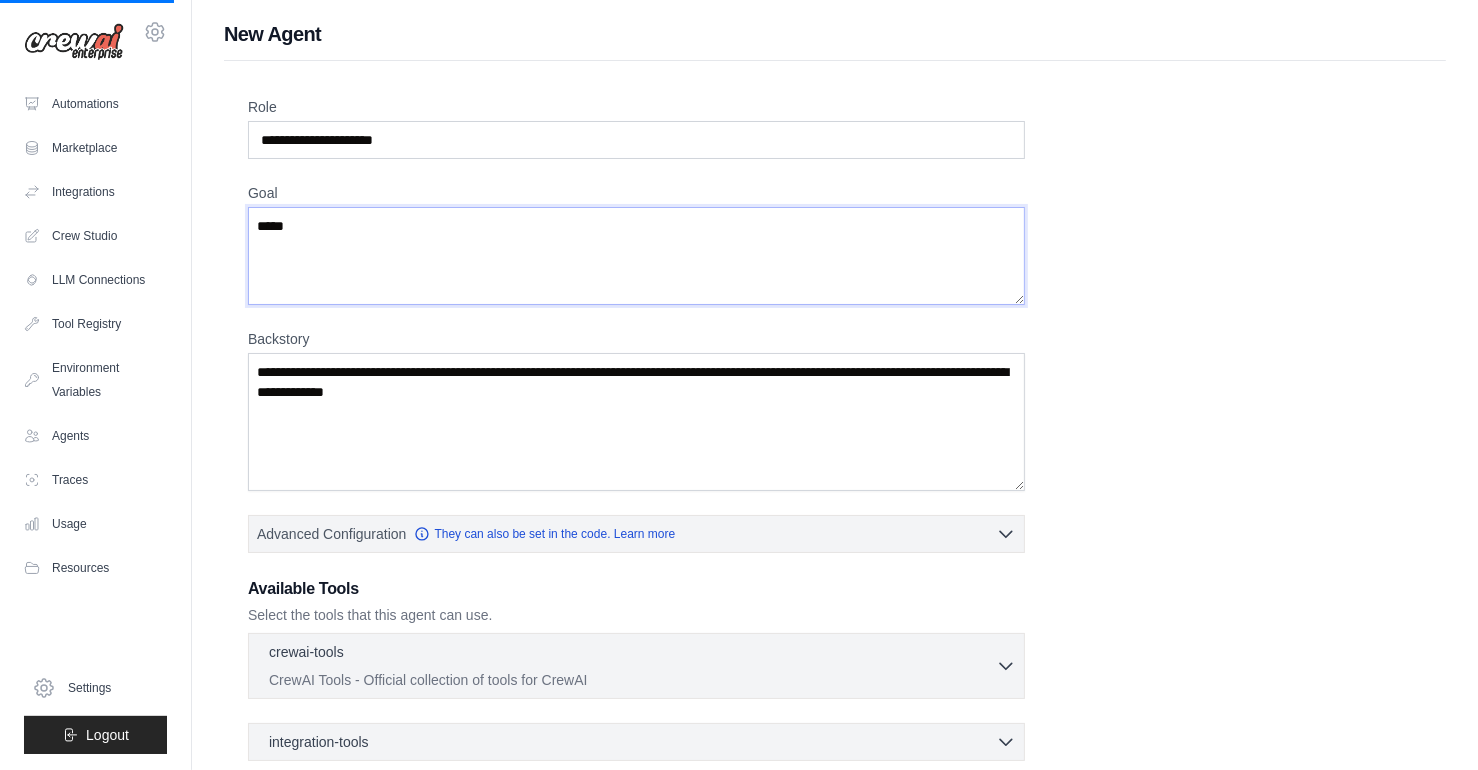 click on "****" at bounding box center [636, 256] 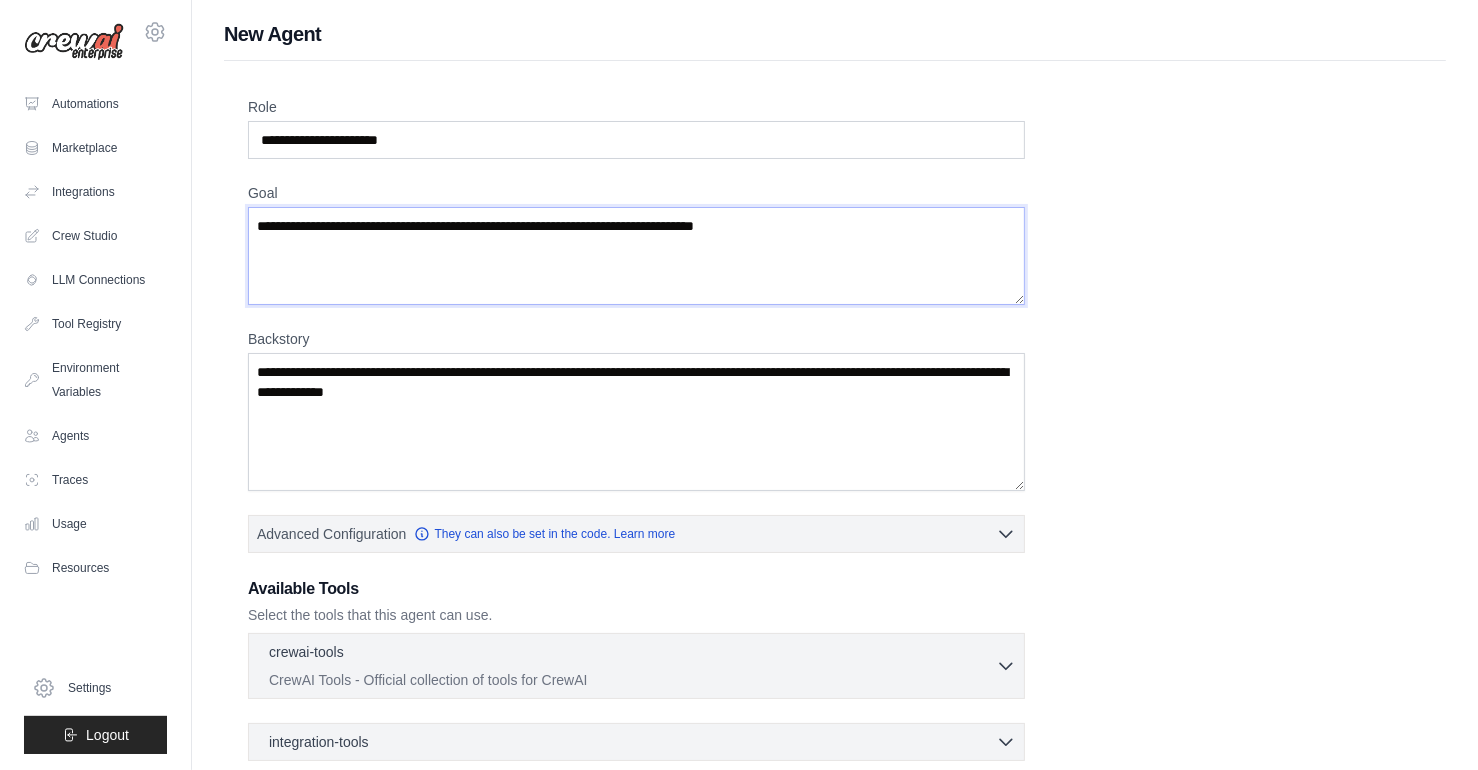 click on "Goal" at bounding box center [636, 256] 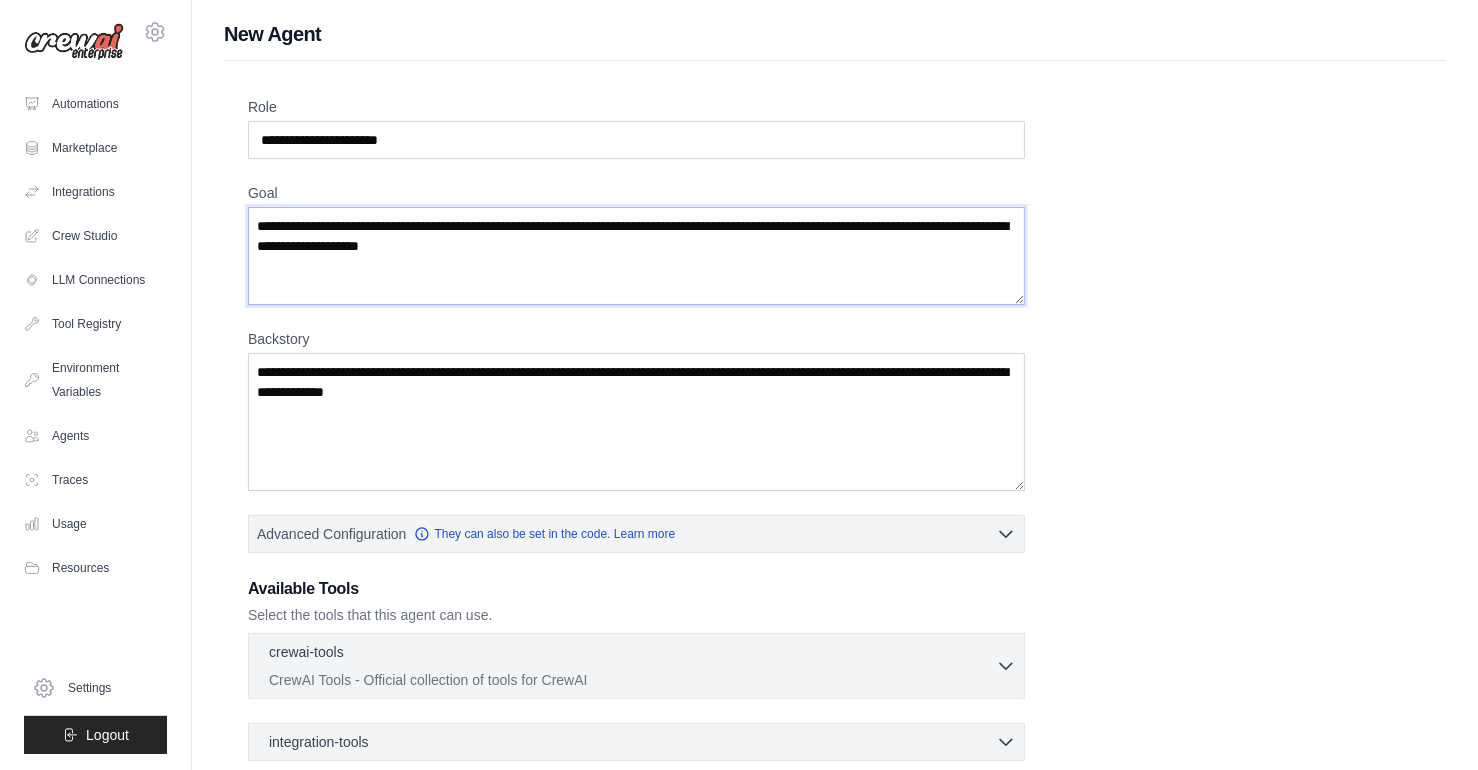 type on "**********" 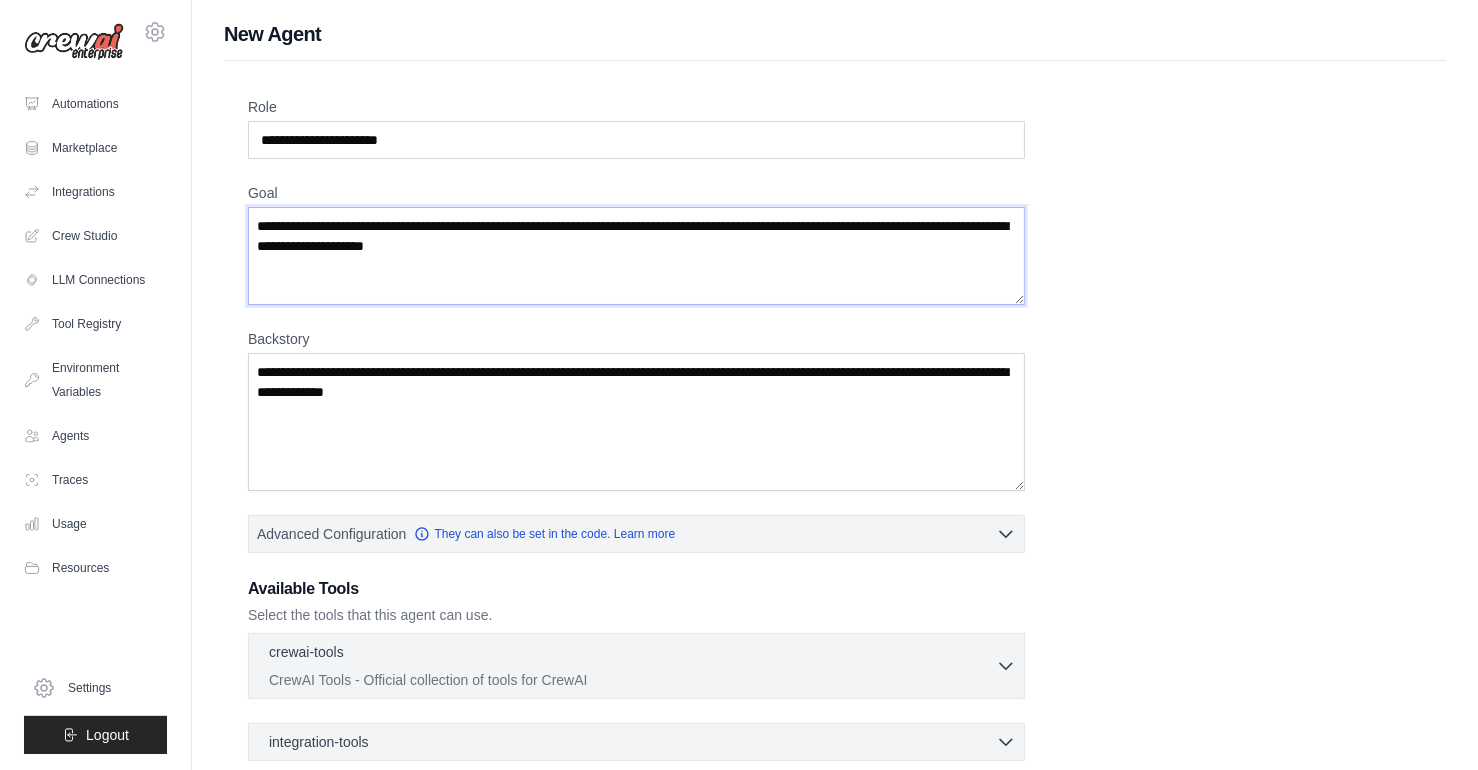 type 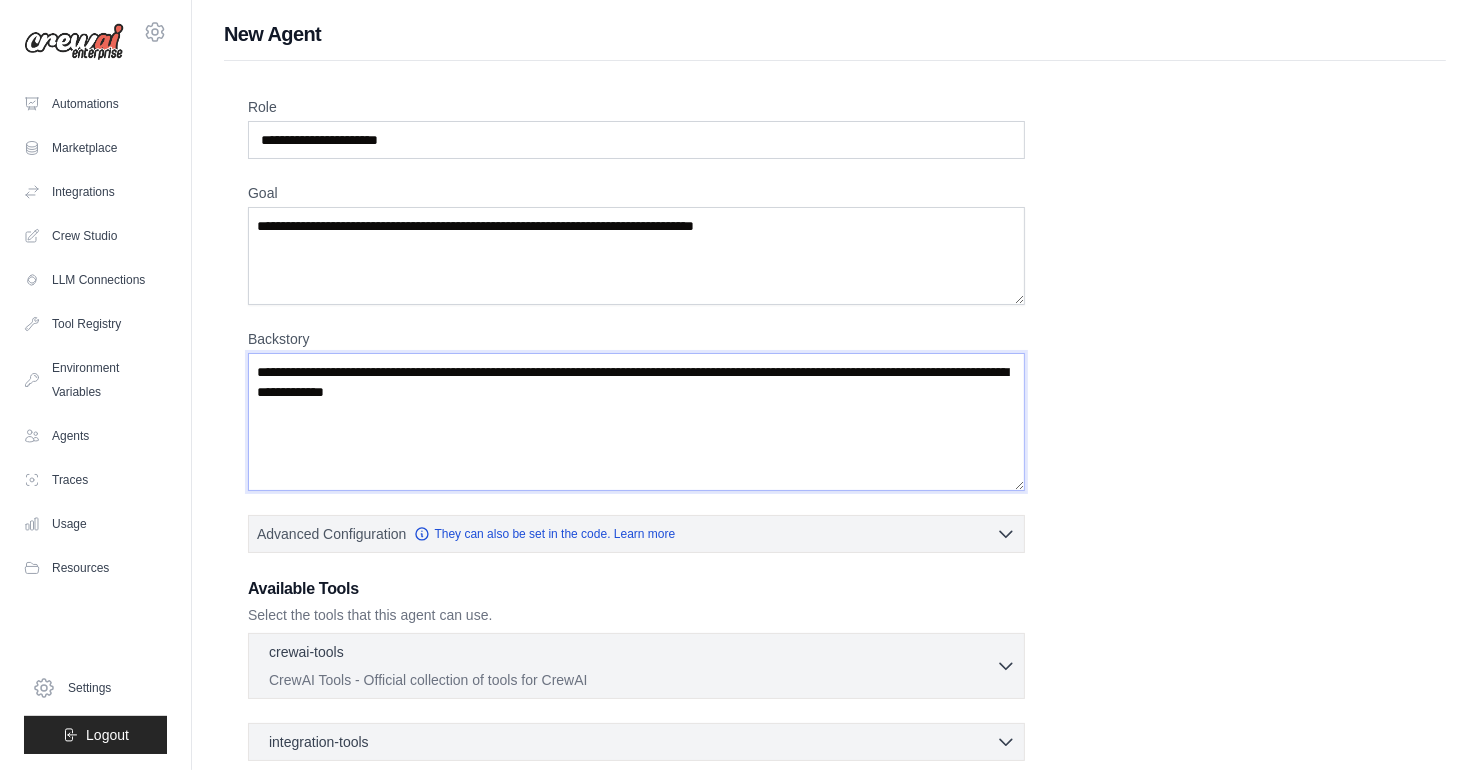 click on "Backstory" at bounding box center (636, 422) 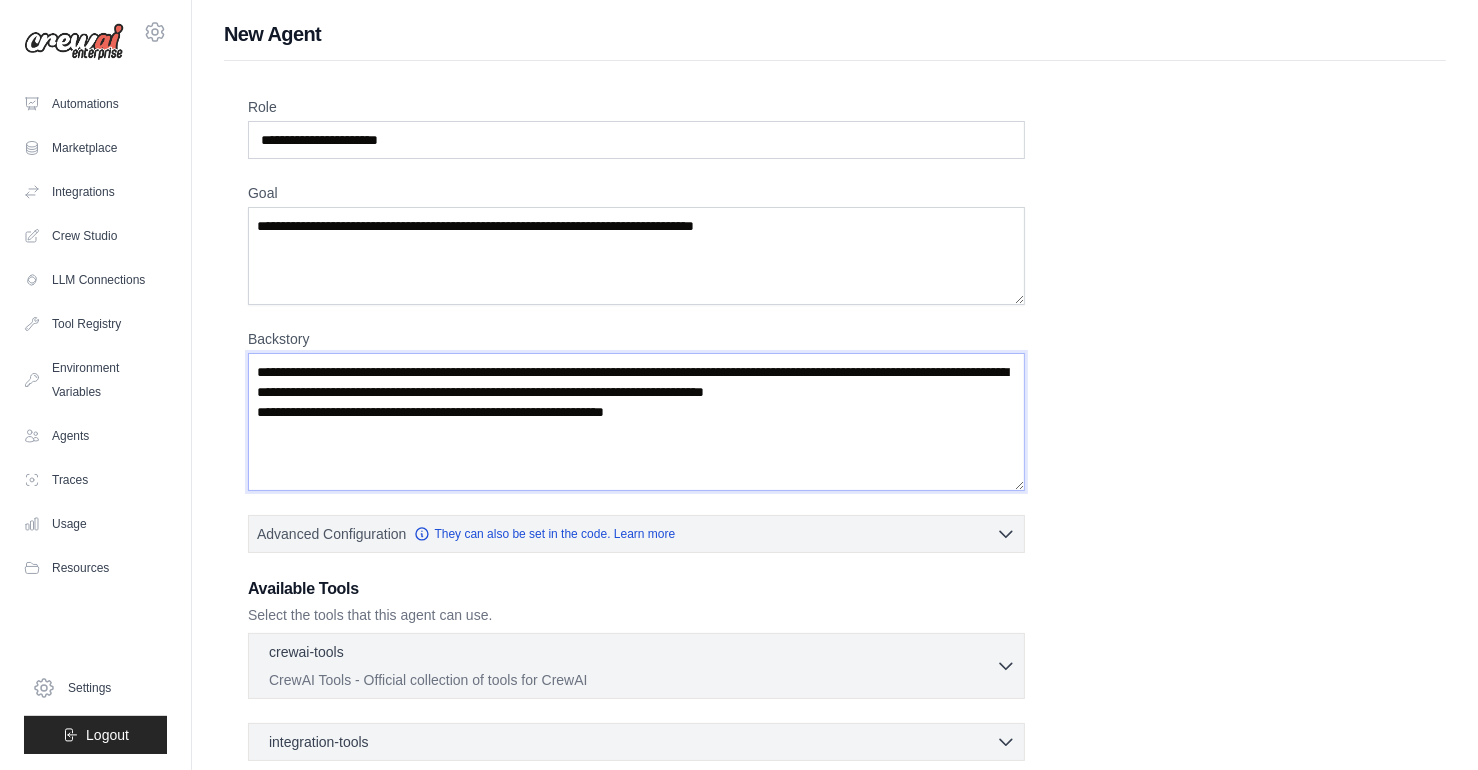 type on "**********" 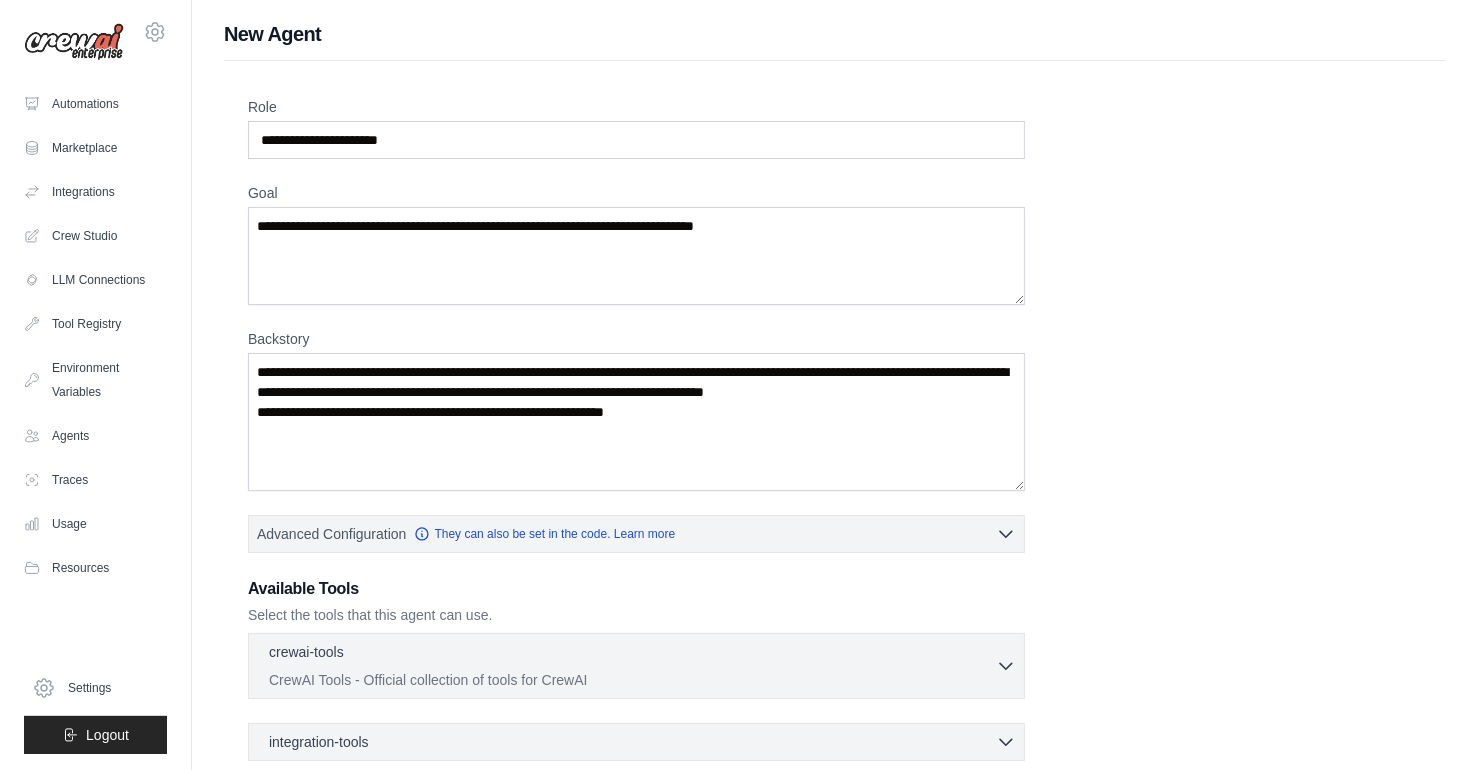 click on "**********" at bounding box center [835, 495] 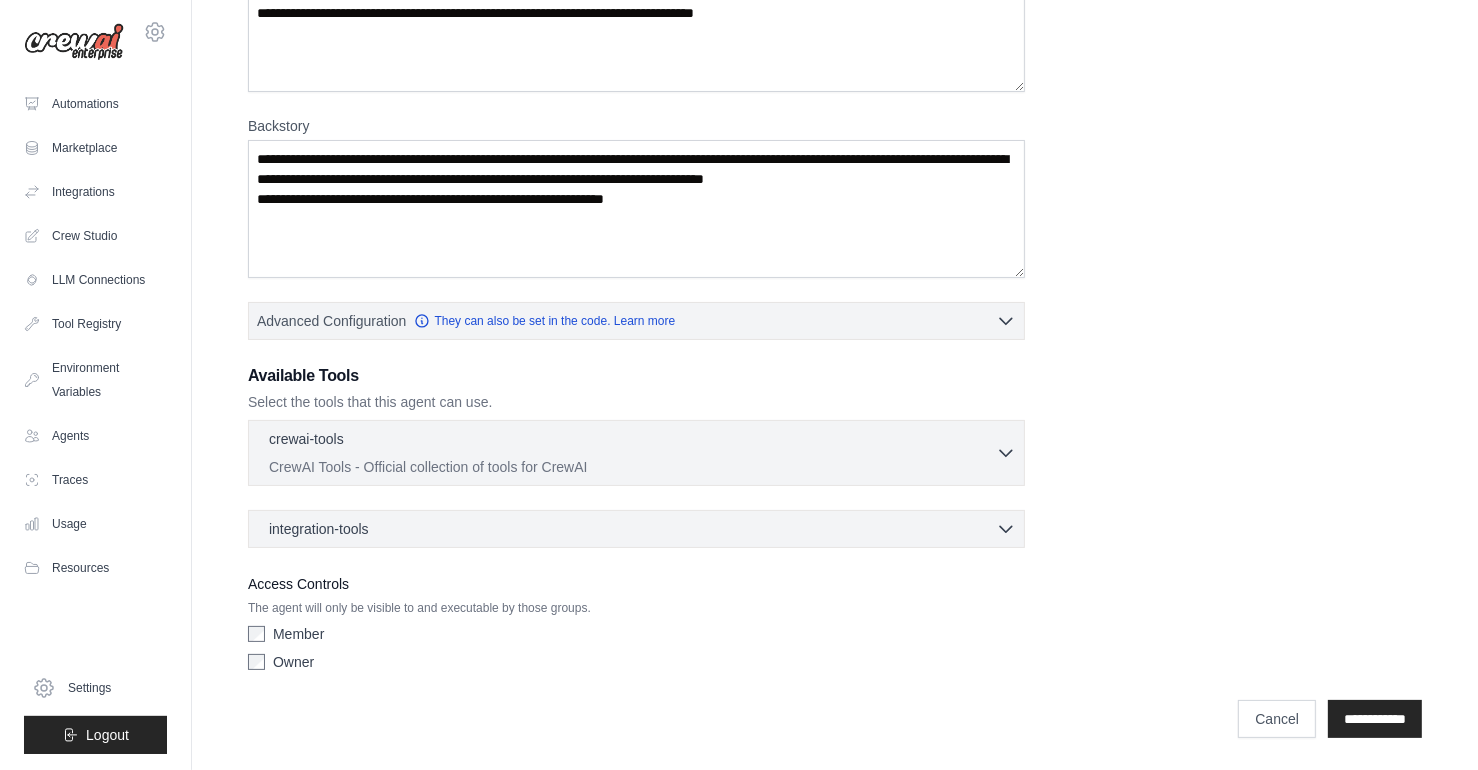 scroll, scrollTop: 269, scrollLeft: 0, axis: vertical 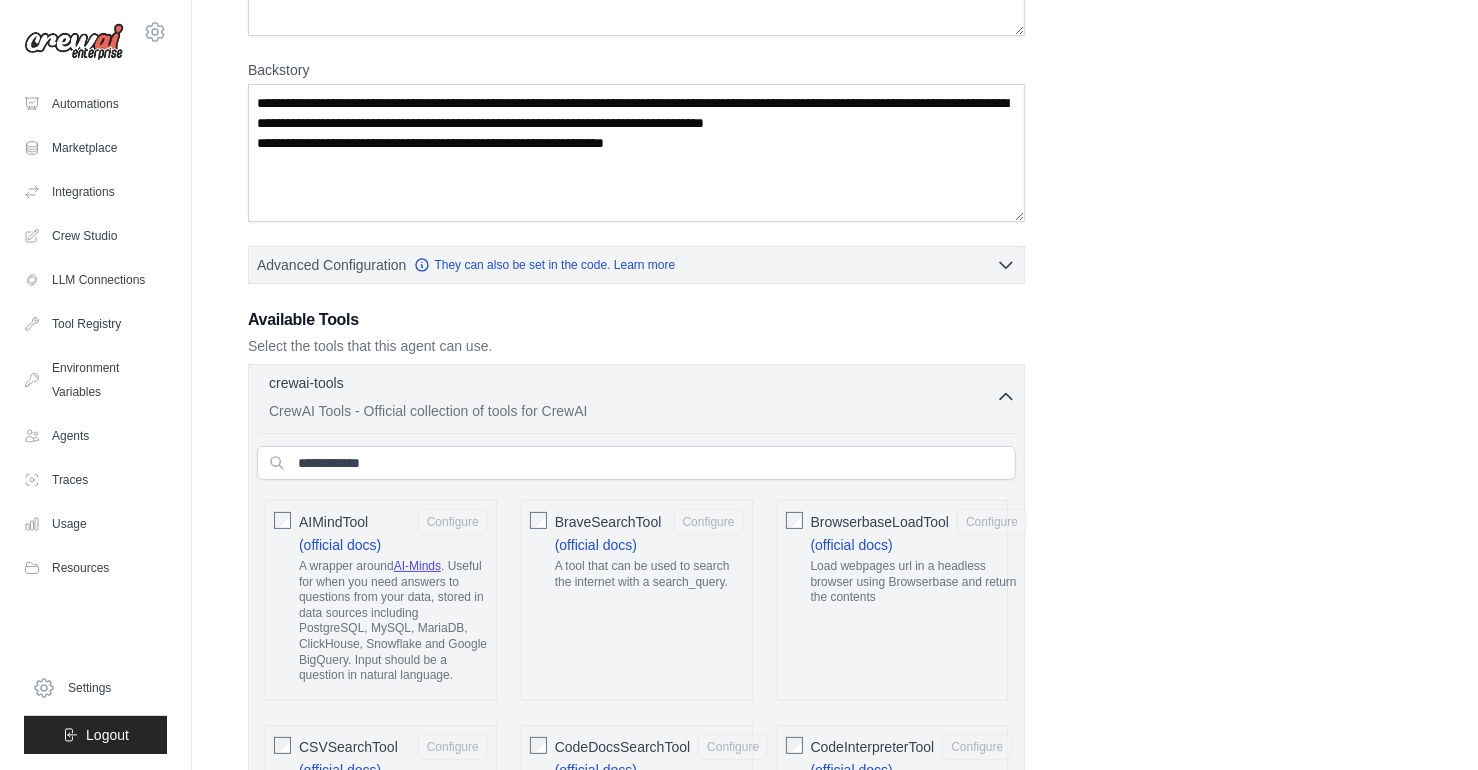 click 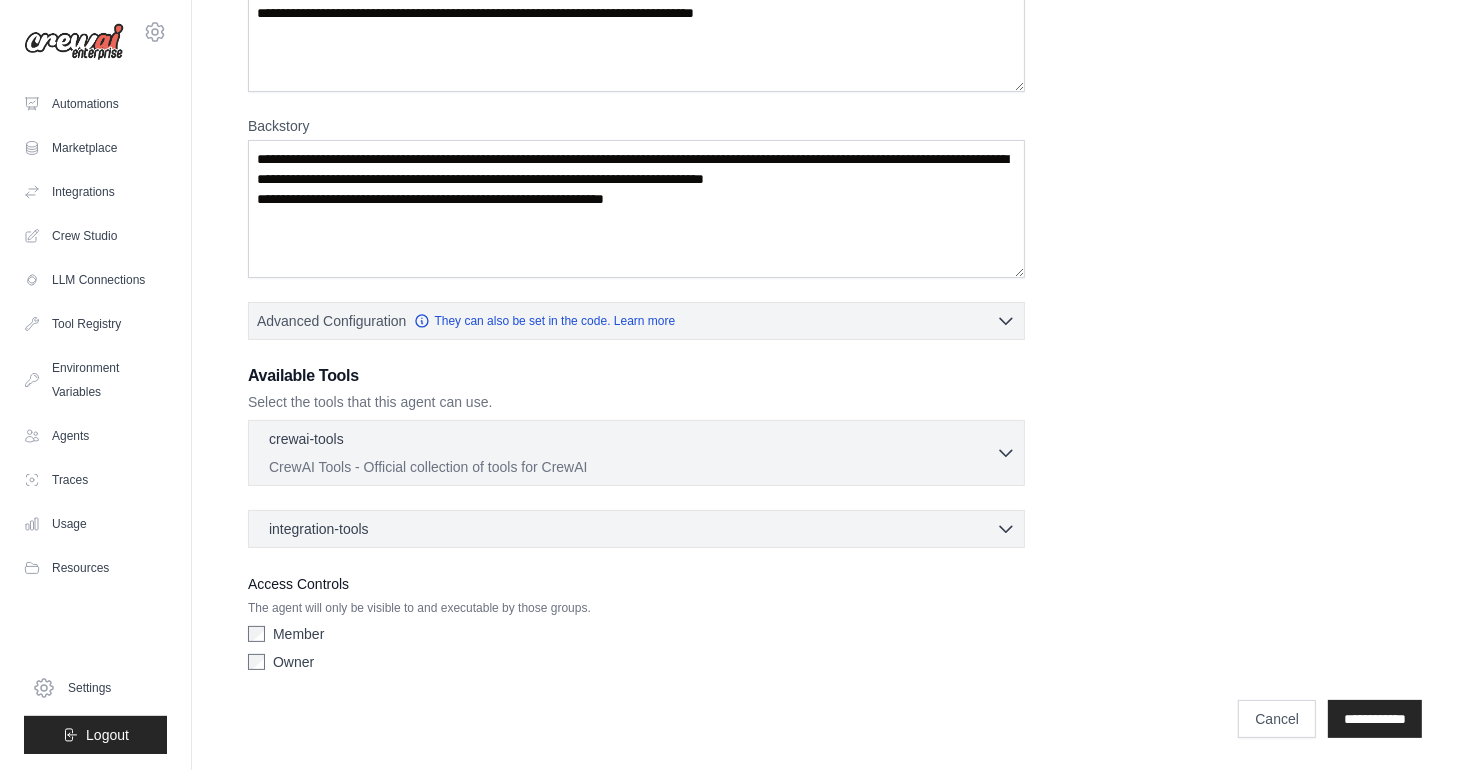 click on "**********" at bounding box center (835, 282) 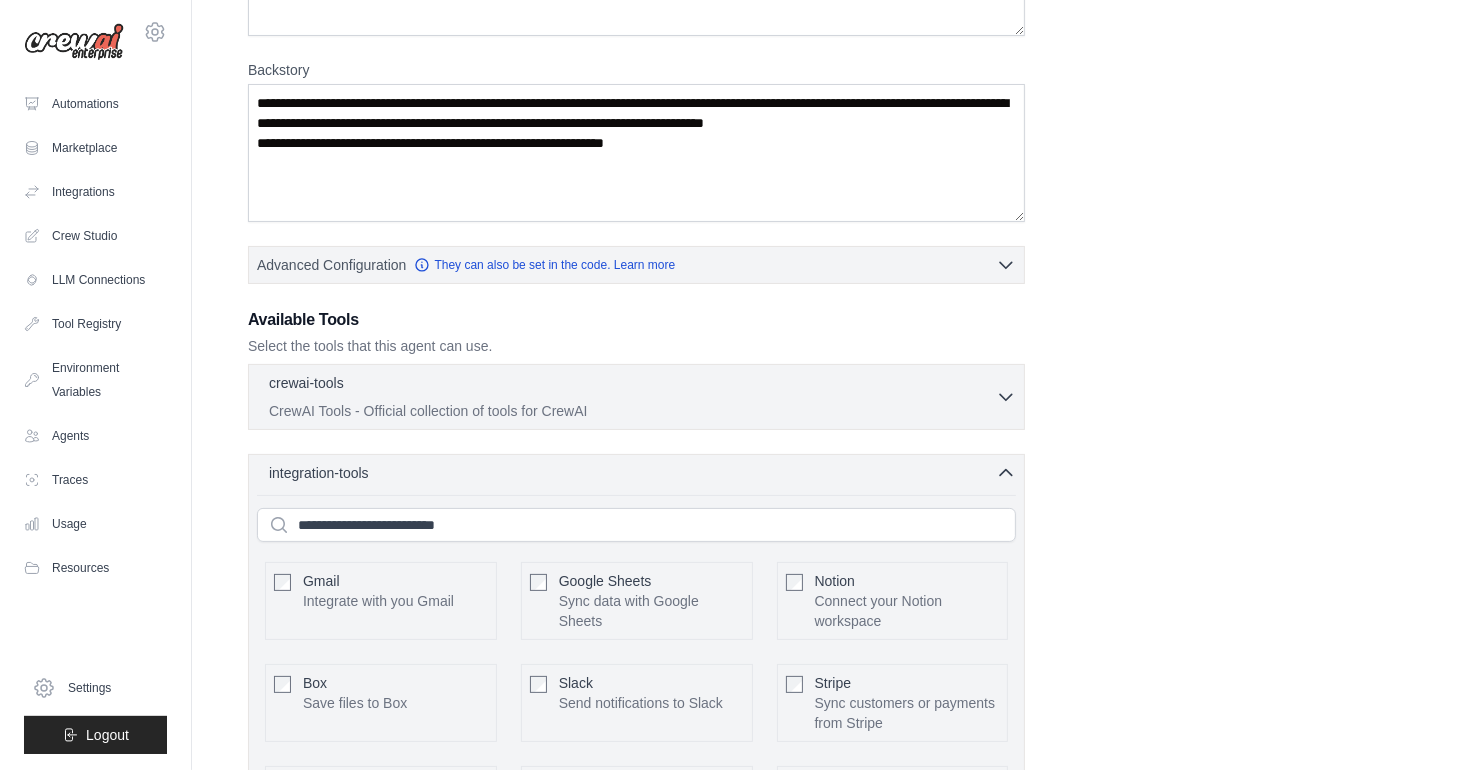 type 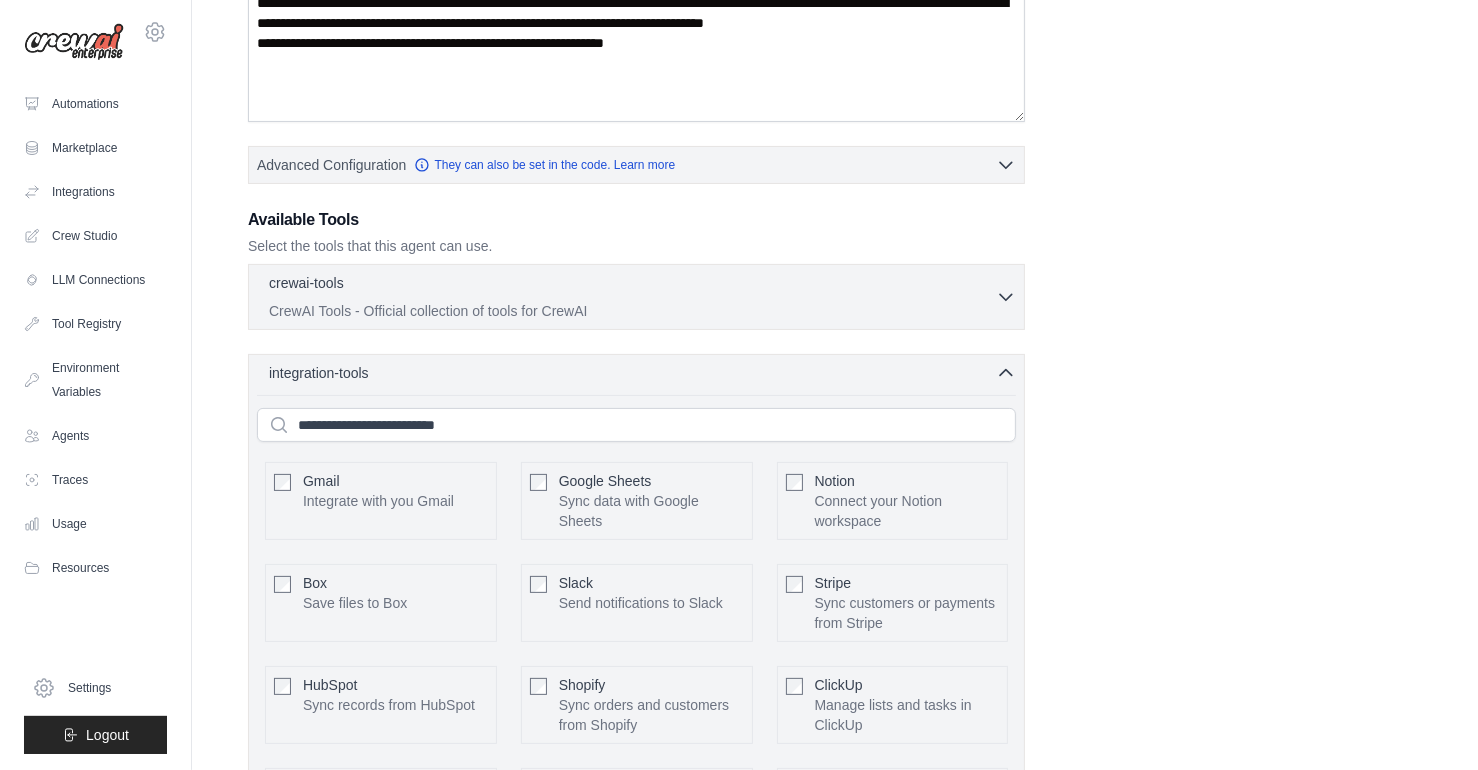 scroll, scrollTop: 419, scrollLeft: 0, axis: vertical 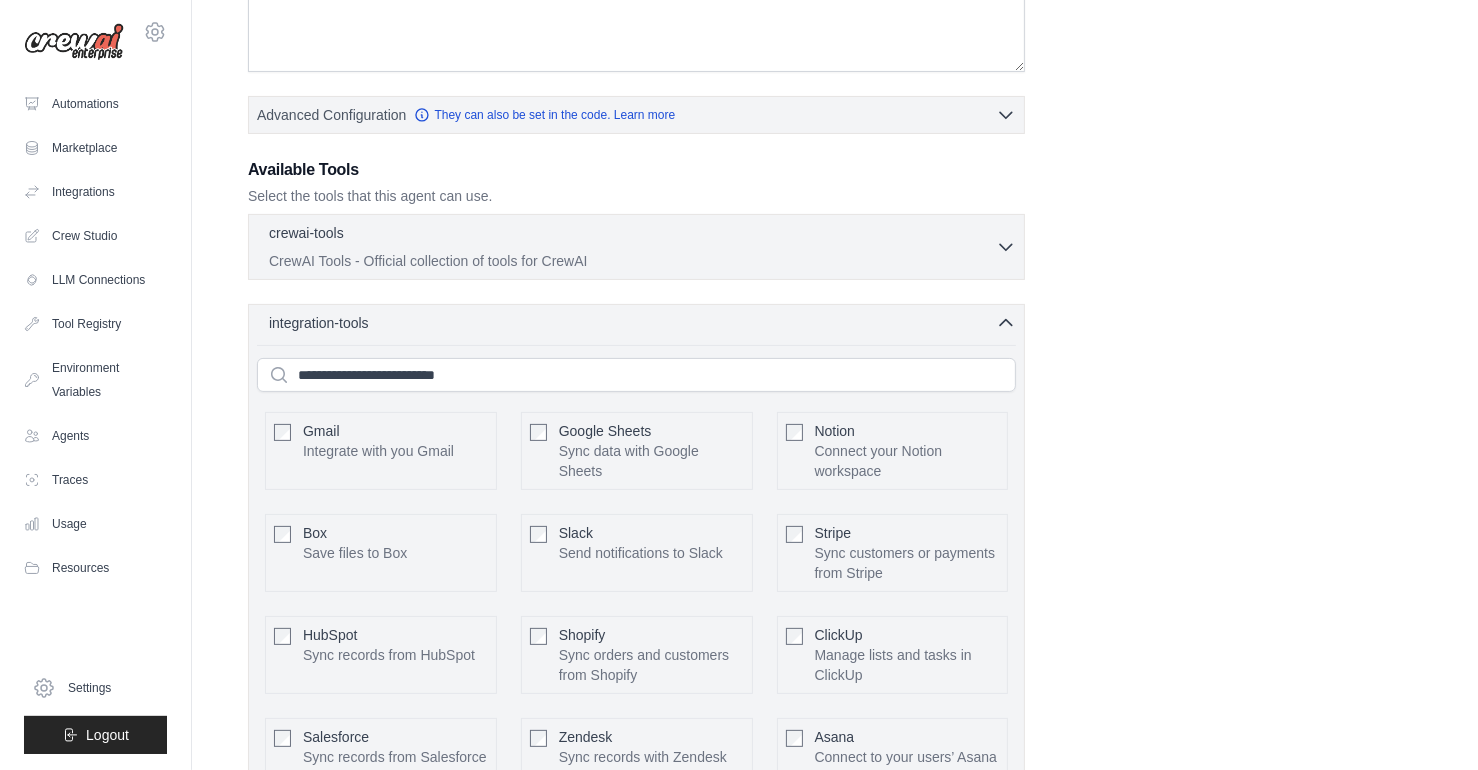 click 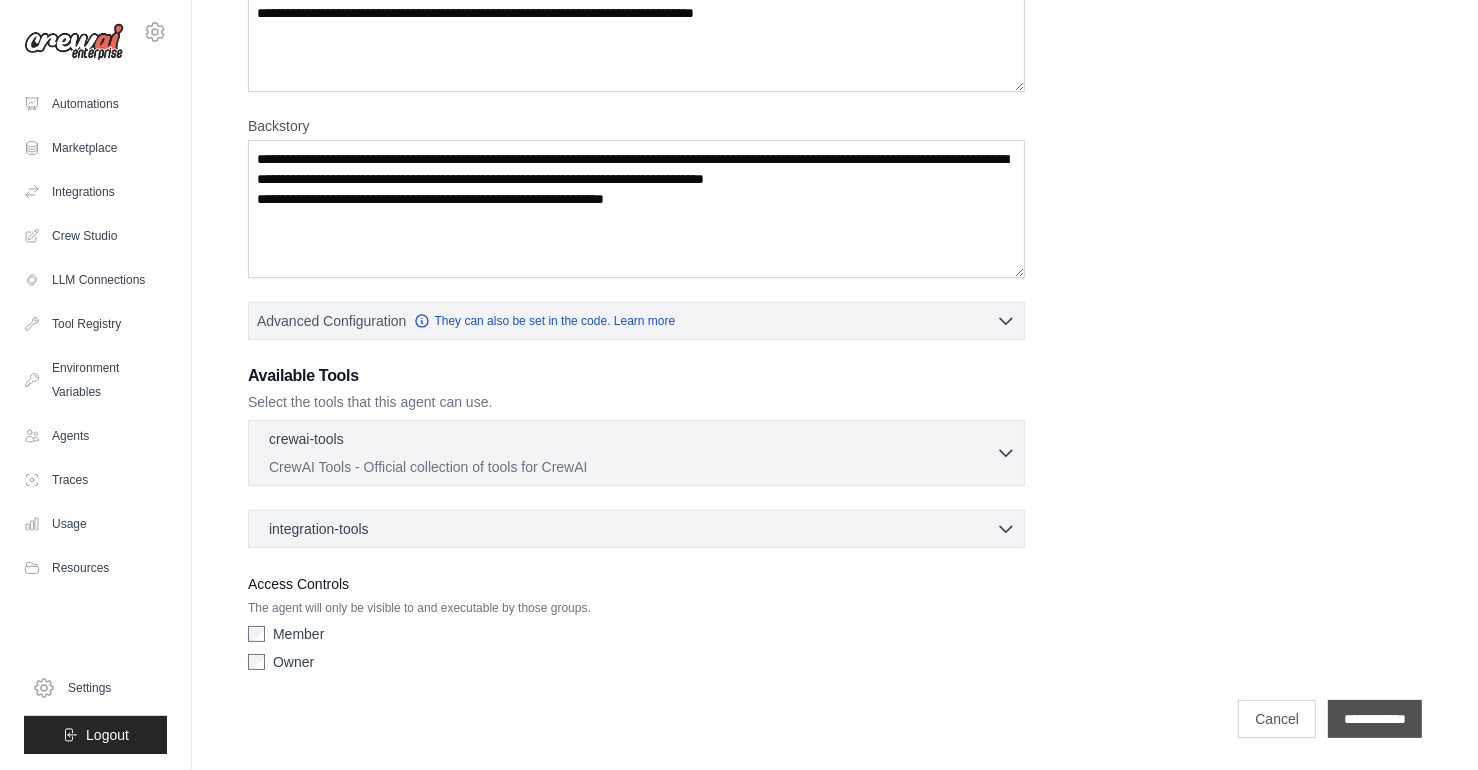 click on "**********" at bounding box center (1375, 719) 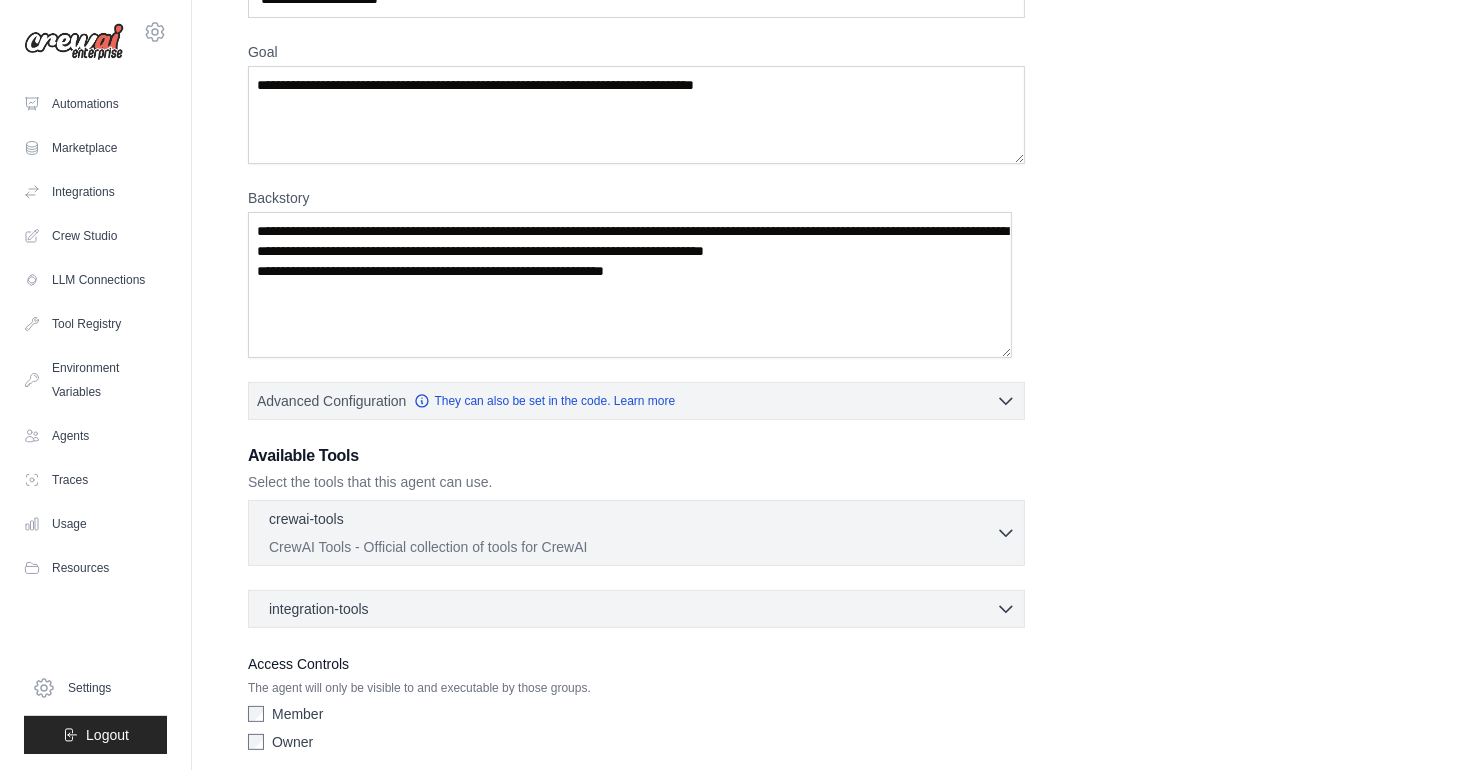 scroll, scrollTop: 0, scrollLeft: 0, axis: both 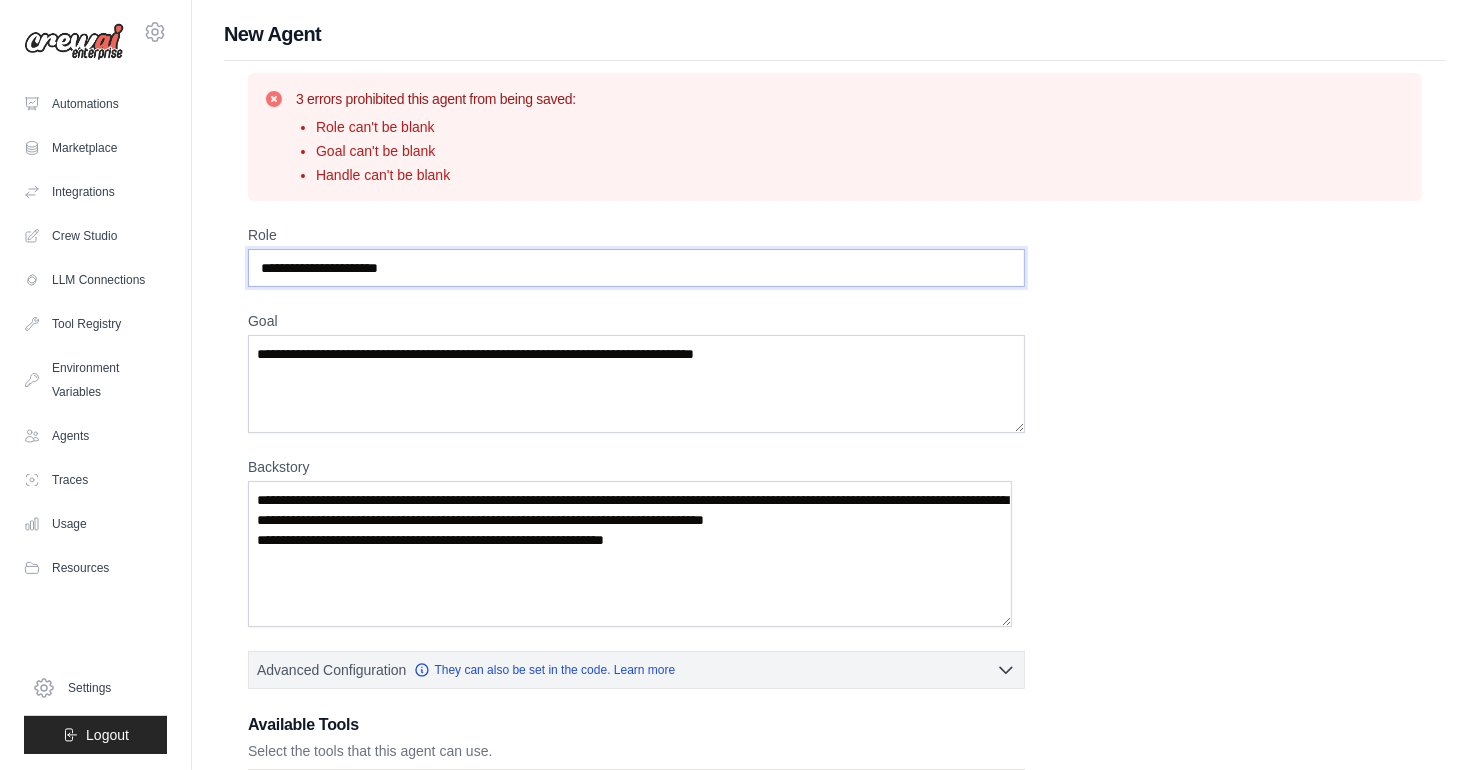 click on "Role" at bounding box center [636, 268] 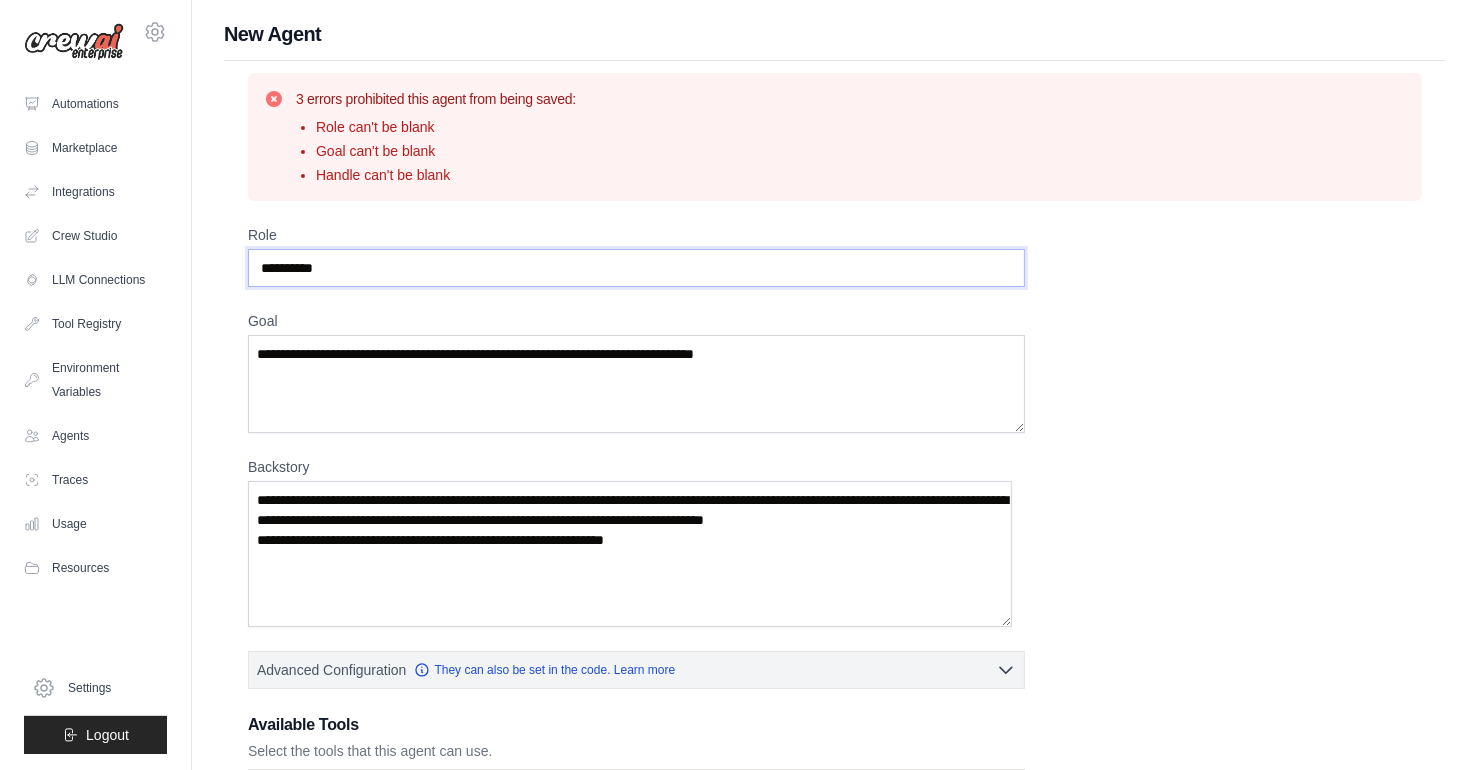 type on "**********" 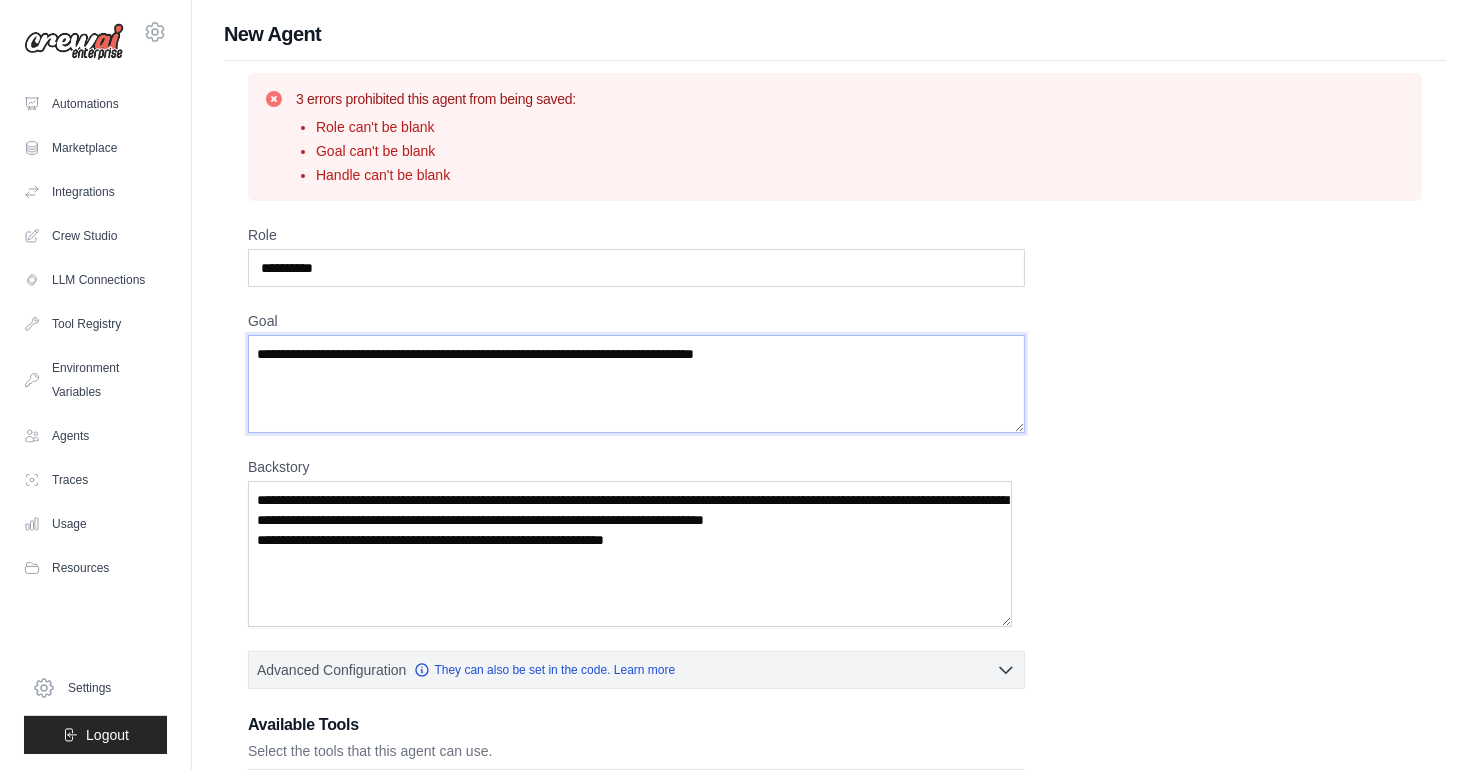 click on "Goal" at bounding box center [636, 384] 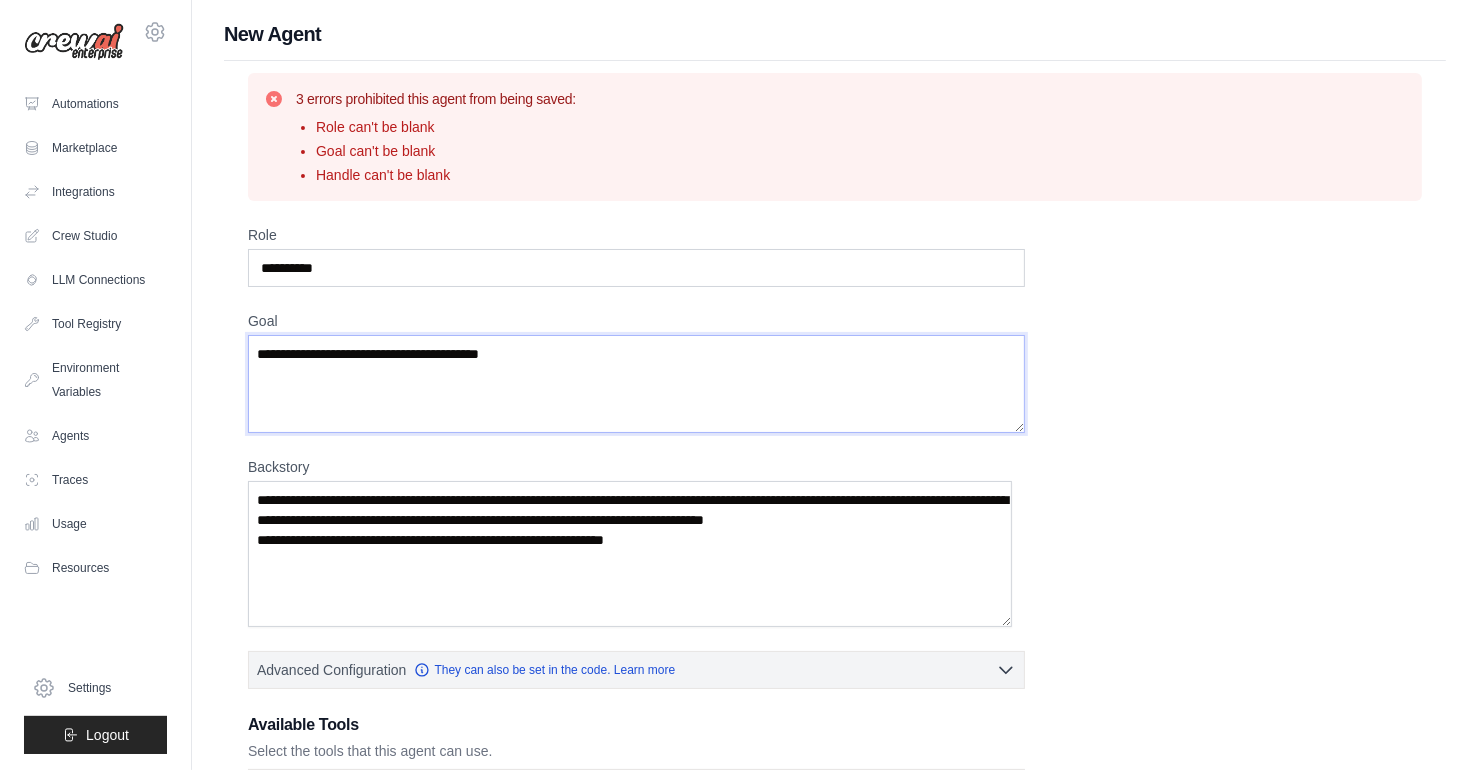 type on "**********" 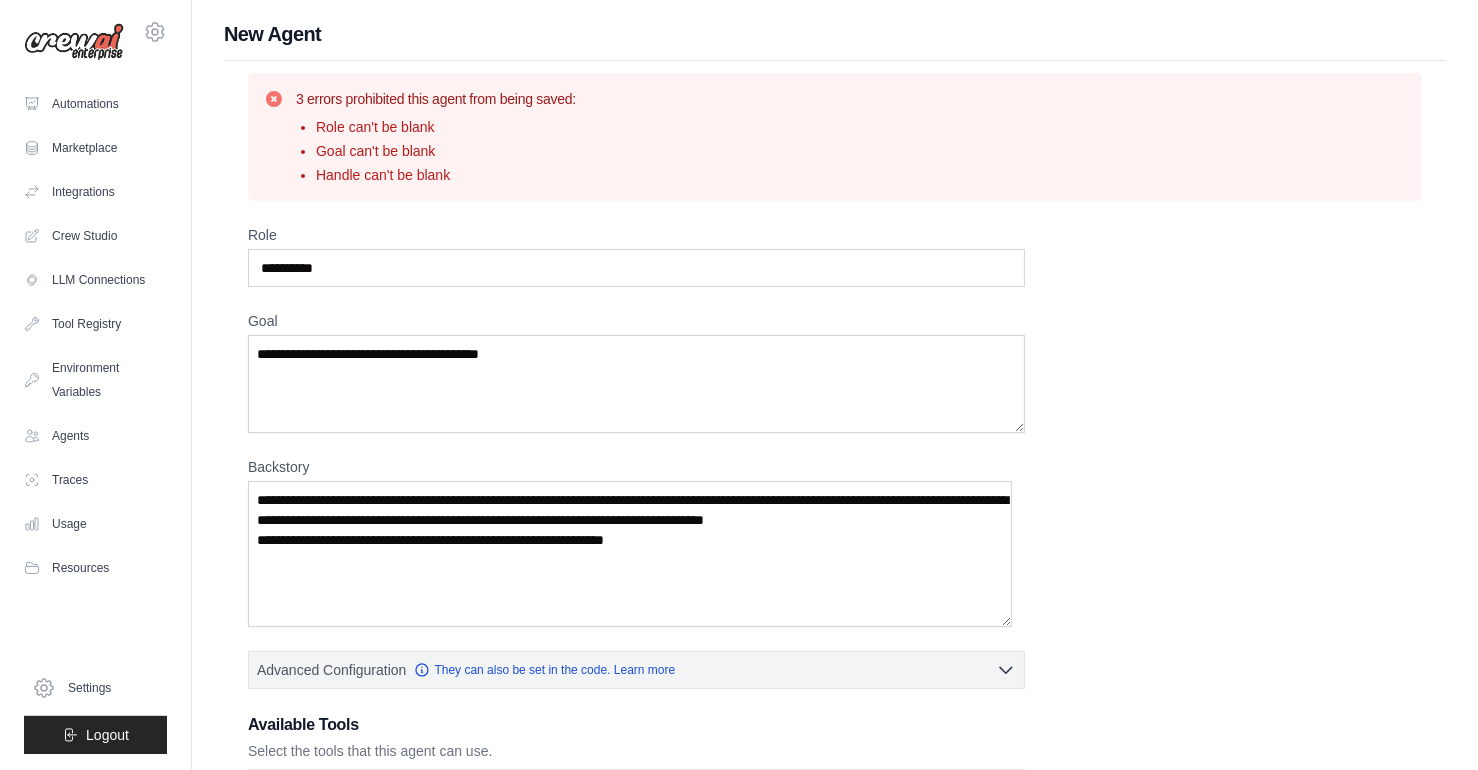 click on "**********" at bounding box center [835, 627] 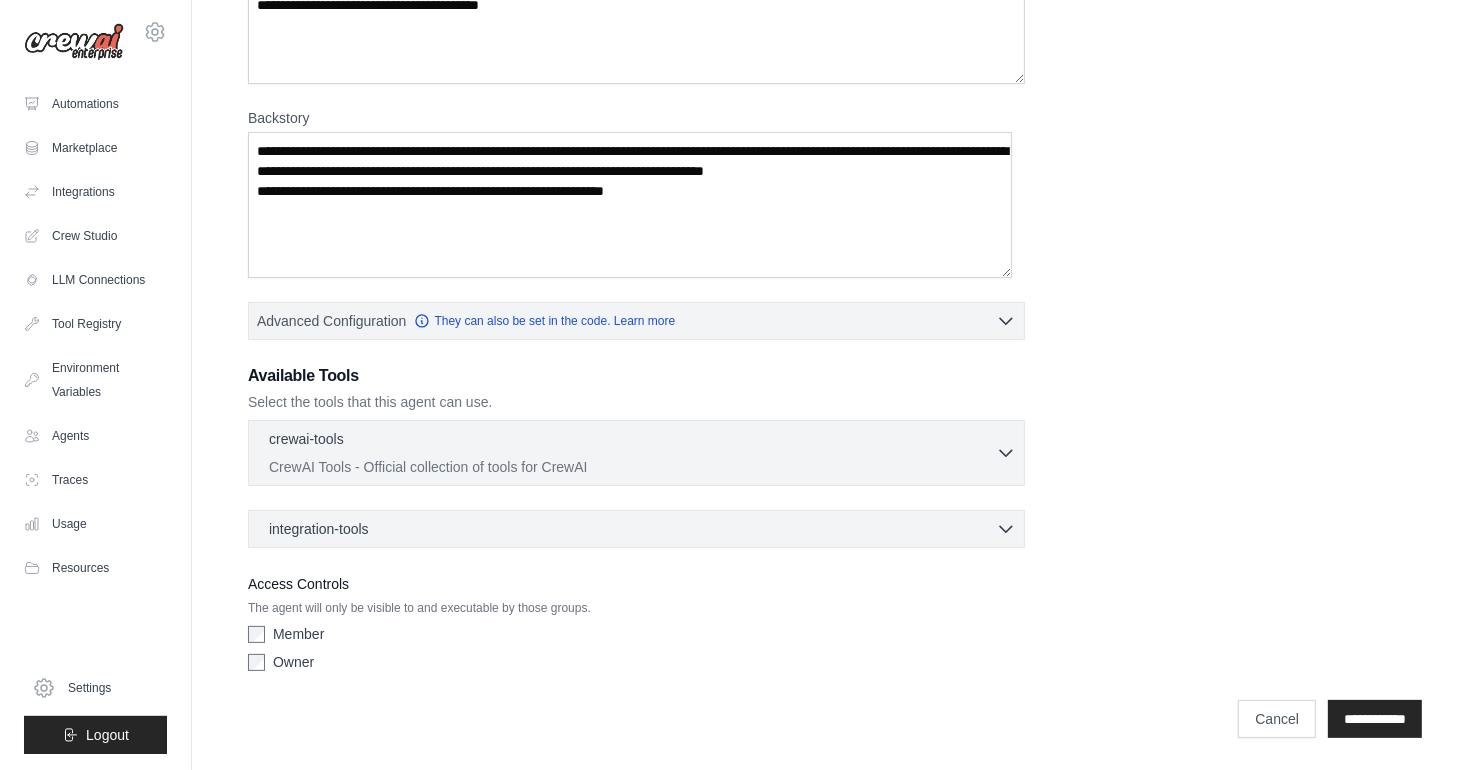scroll, scrollTop: 405, scrollLeft: 0, axis: vertical 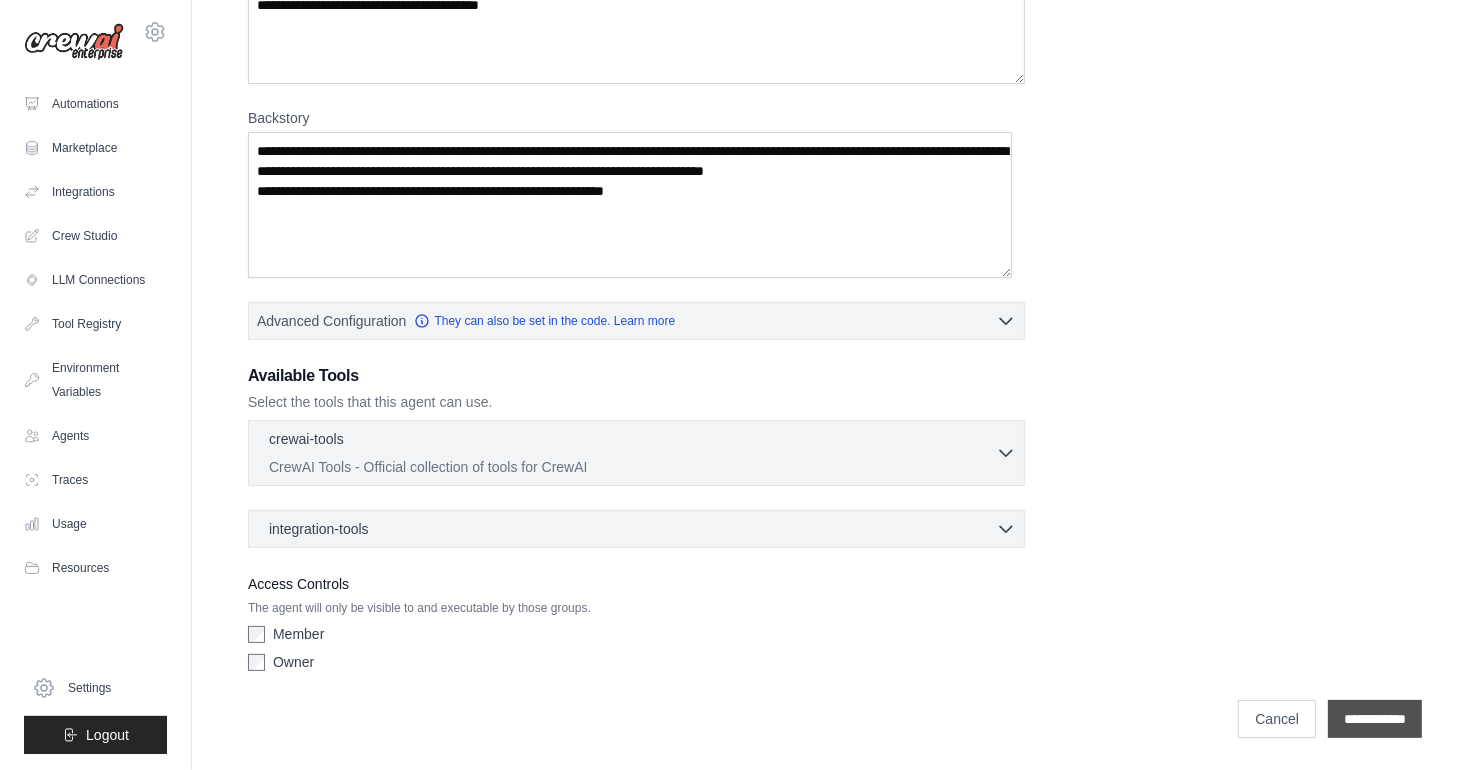 click on "**********" at bounding box center [1375, 719] 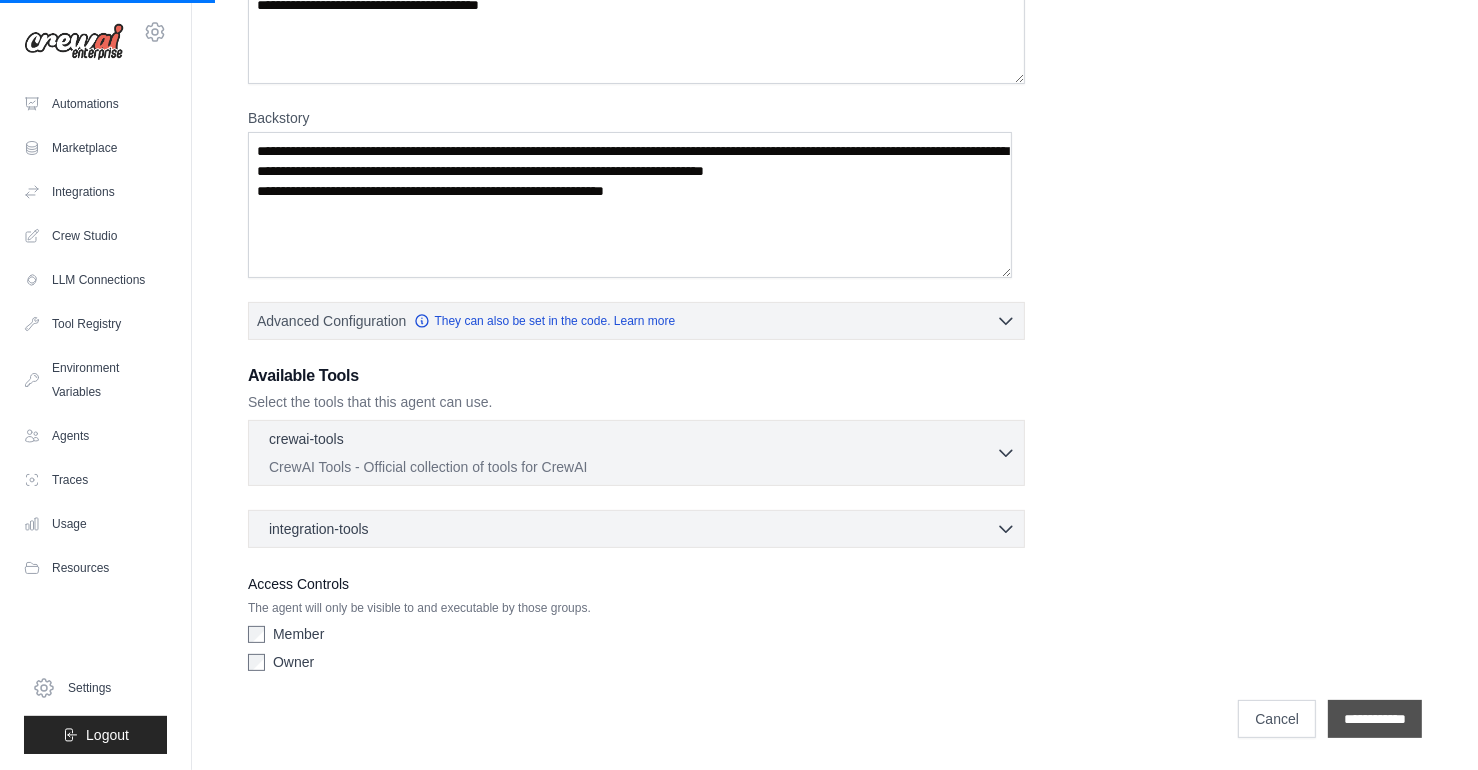 scroll, scrollTop: 0, scrollLeft: 0, axis: both 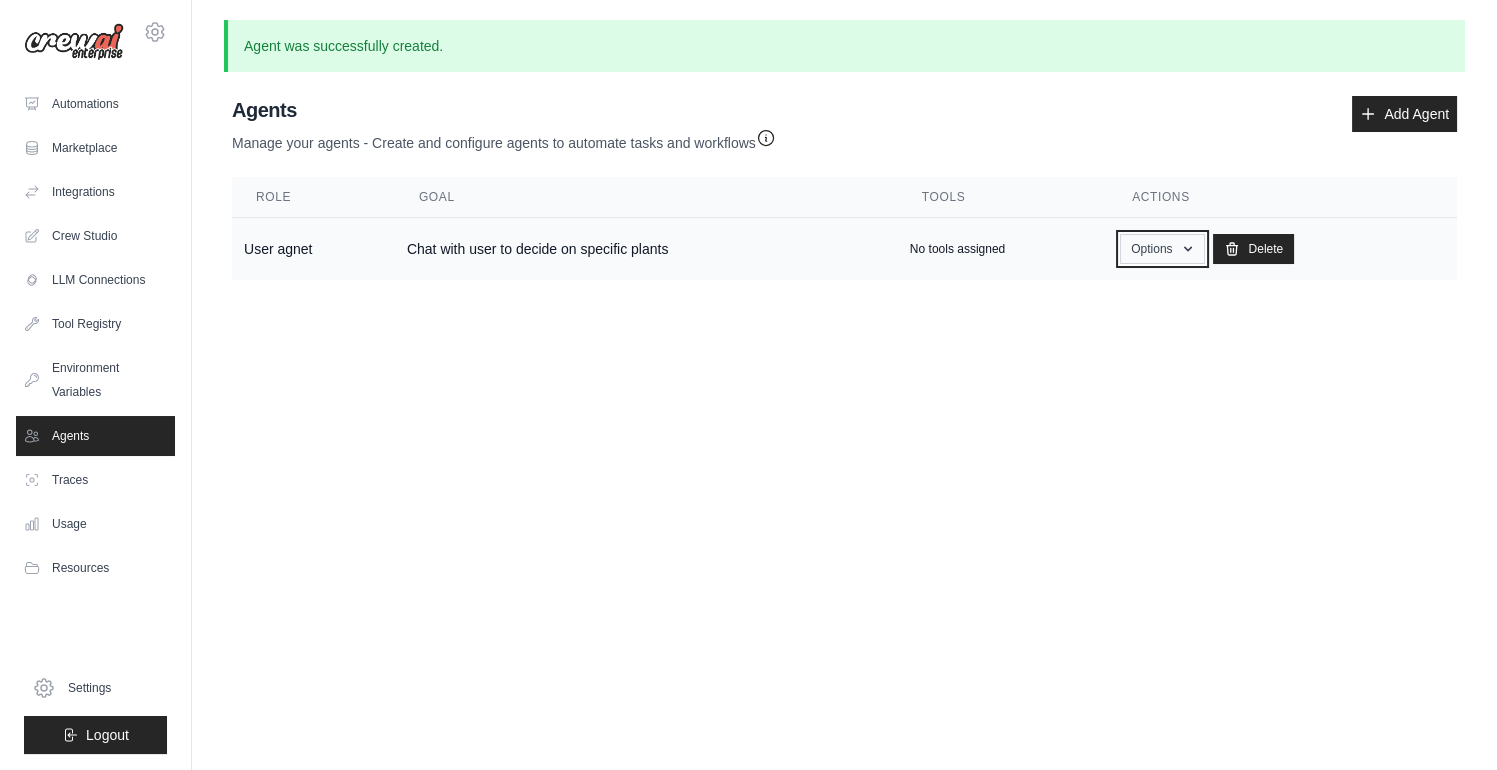click on "Options" at bounding box center [1162, 249] 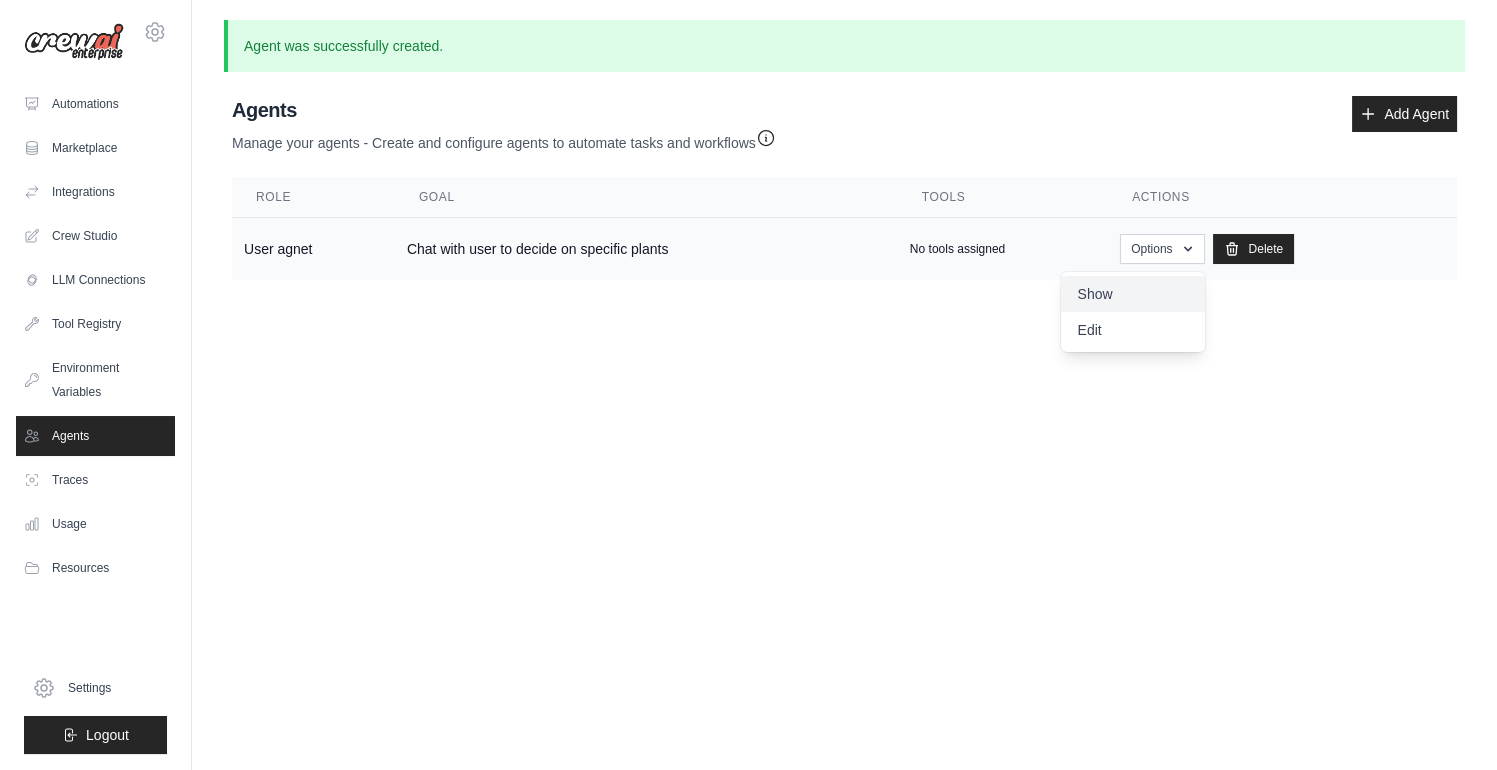 click on "Show" at bounding box center (1133, 294) 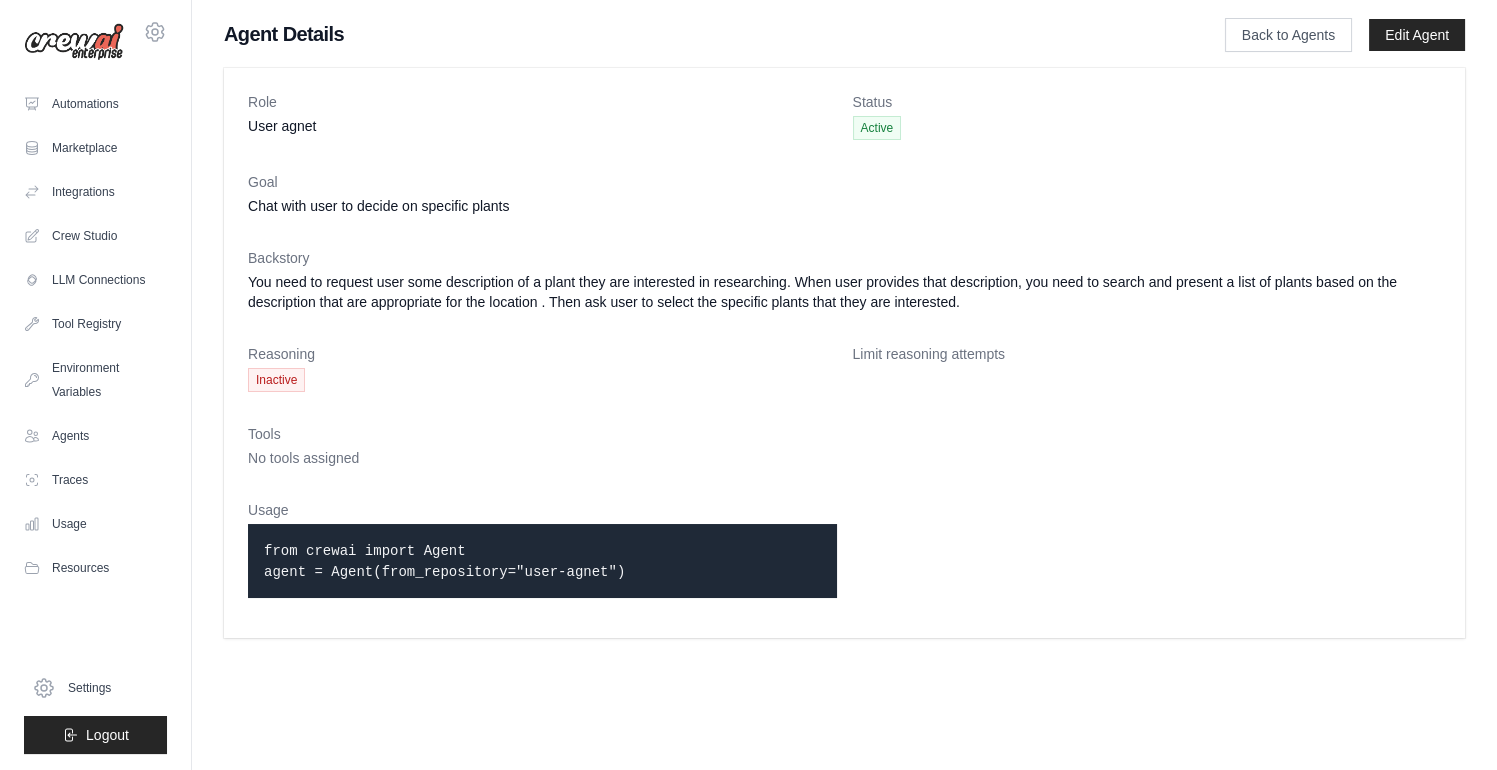 click on "Role
User agnet
Status
Active
Goal
Chat with user to decide on specific plants
Backstory
You need to request user some description of a plant they are interested in researching. When user provides that description, you need to search and present a list of plants based on the description that are appropriate for the location .
Then ask user to select the specific plants that they are interested.
Reasoning
Inactive
Limit reasoning attempts
Tools Usage" at bounding box center [844, 353] 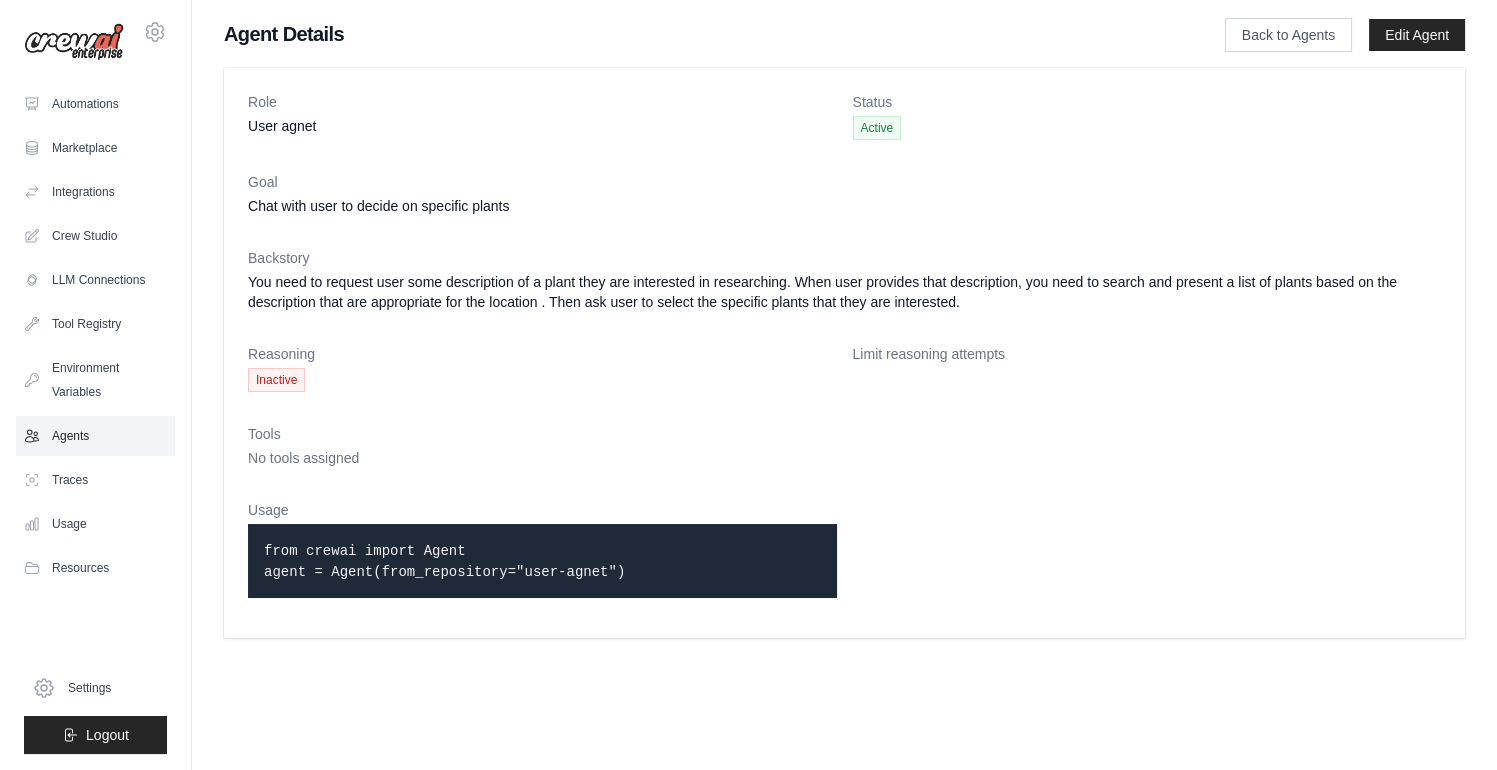 click on "Agents" at bounding box center [95, 436] 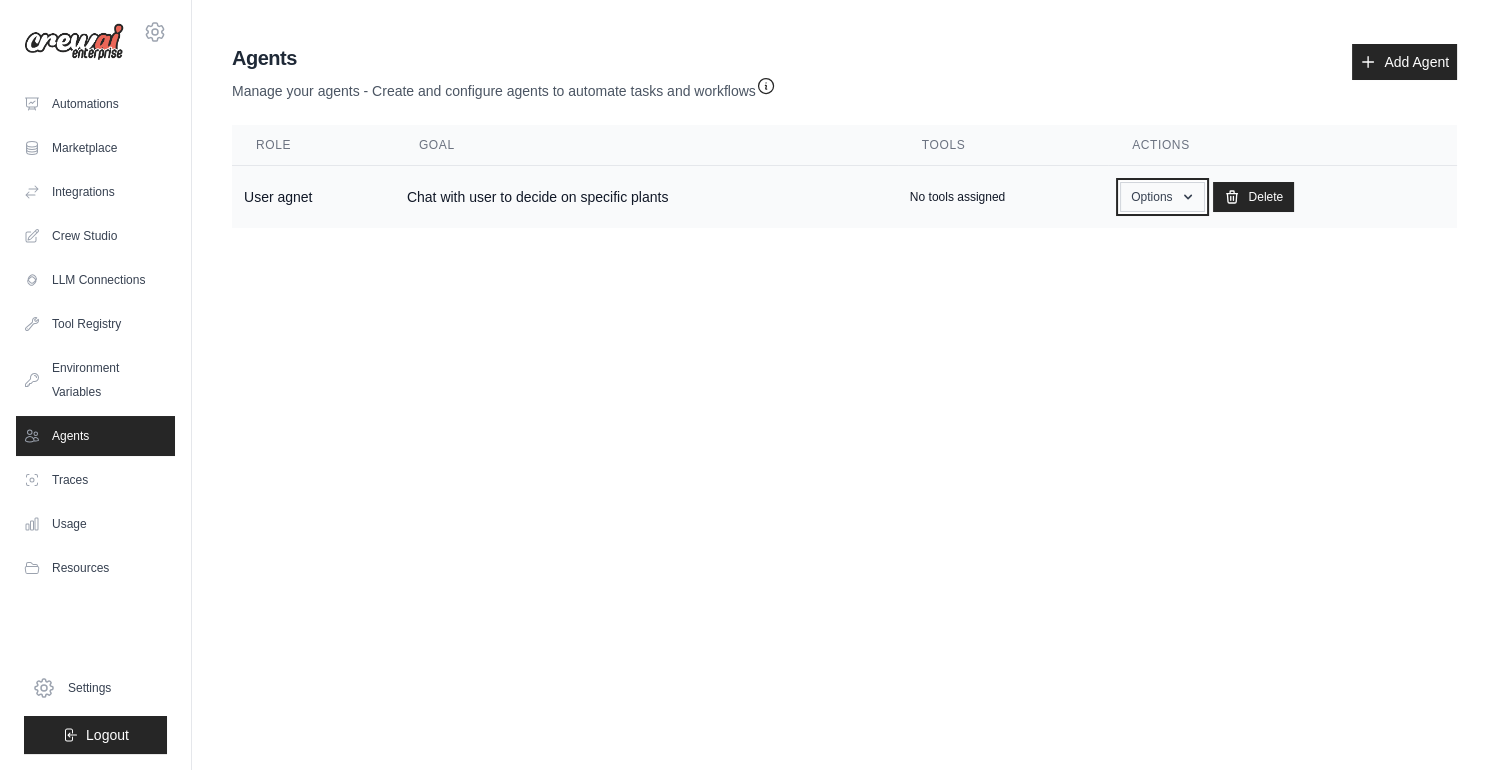 click 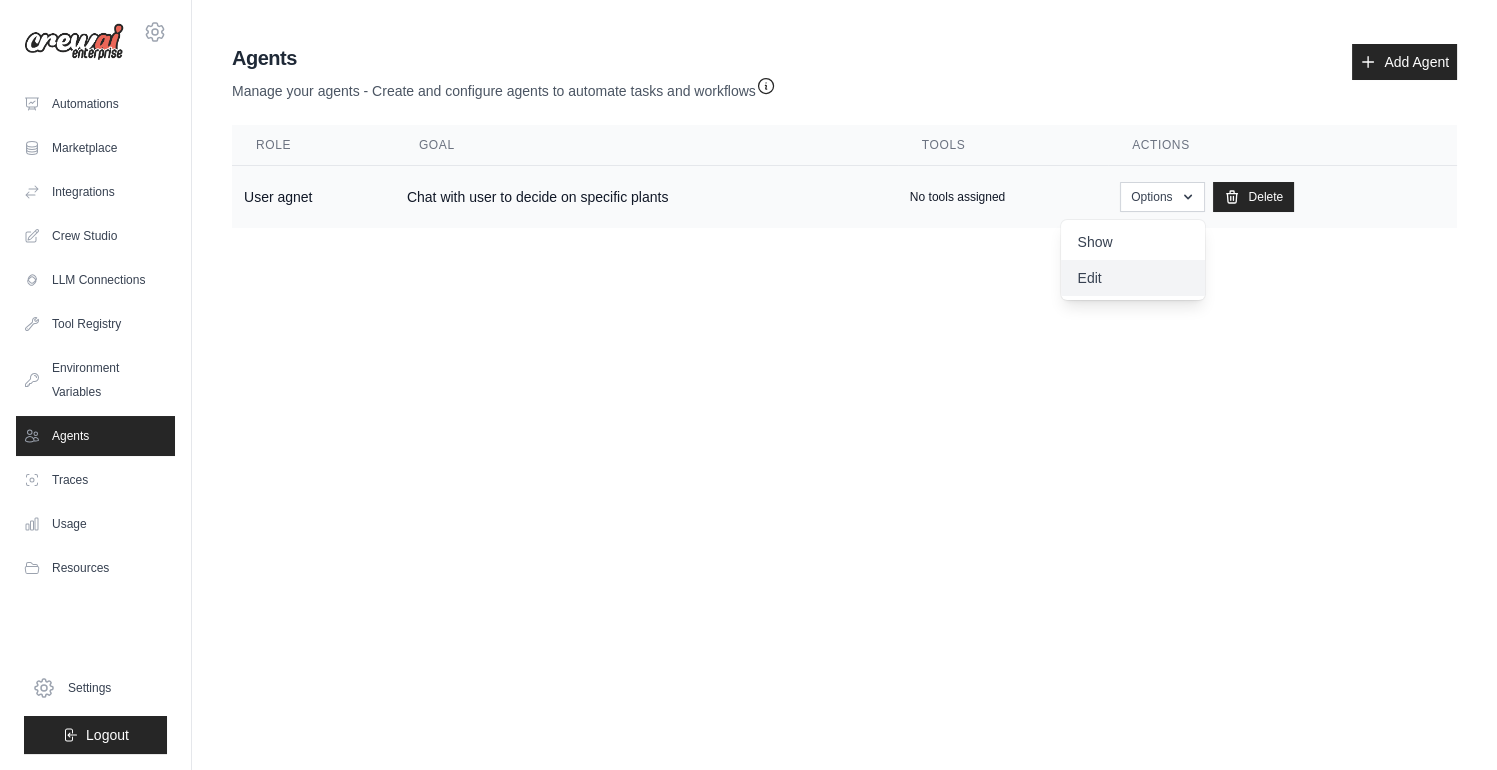 click on "Edit" at bounding box center [1133, 278] 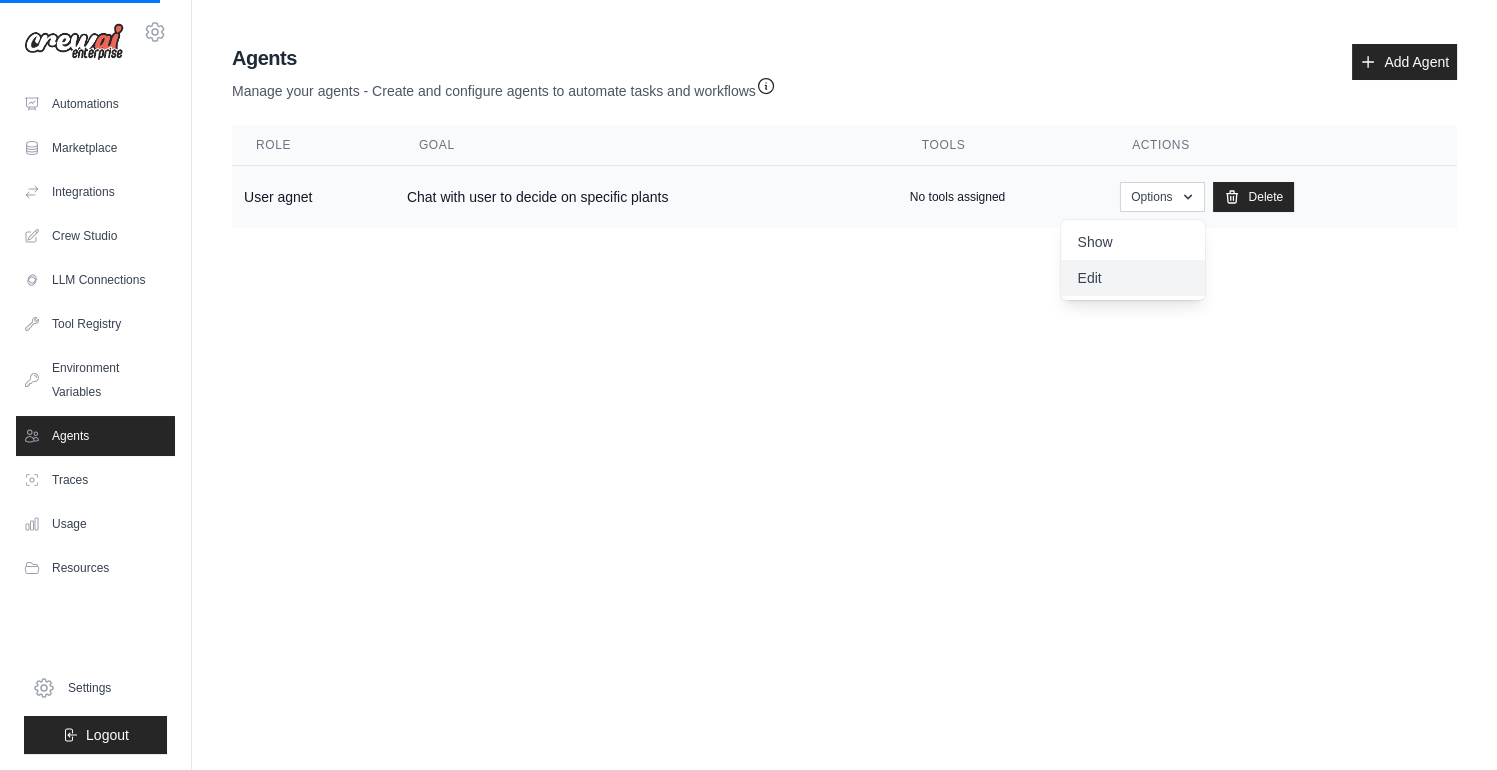 click on "Edit" at bounding box center [1133, 278] 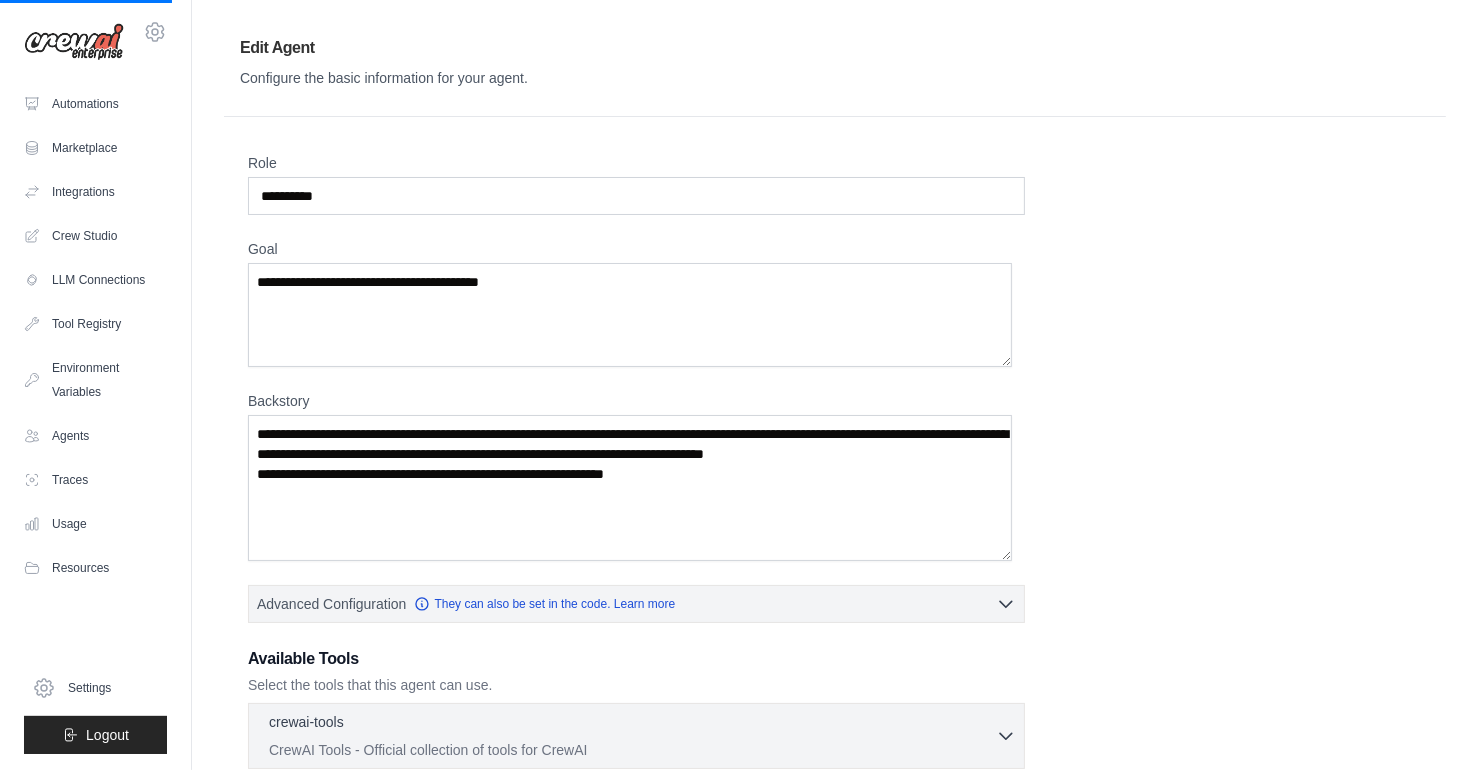 click on "**********" at bounding box center (835, 558) 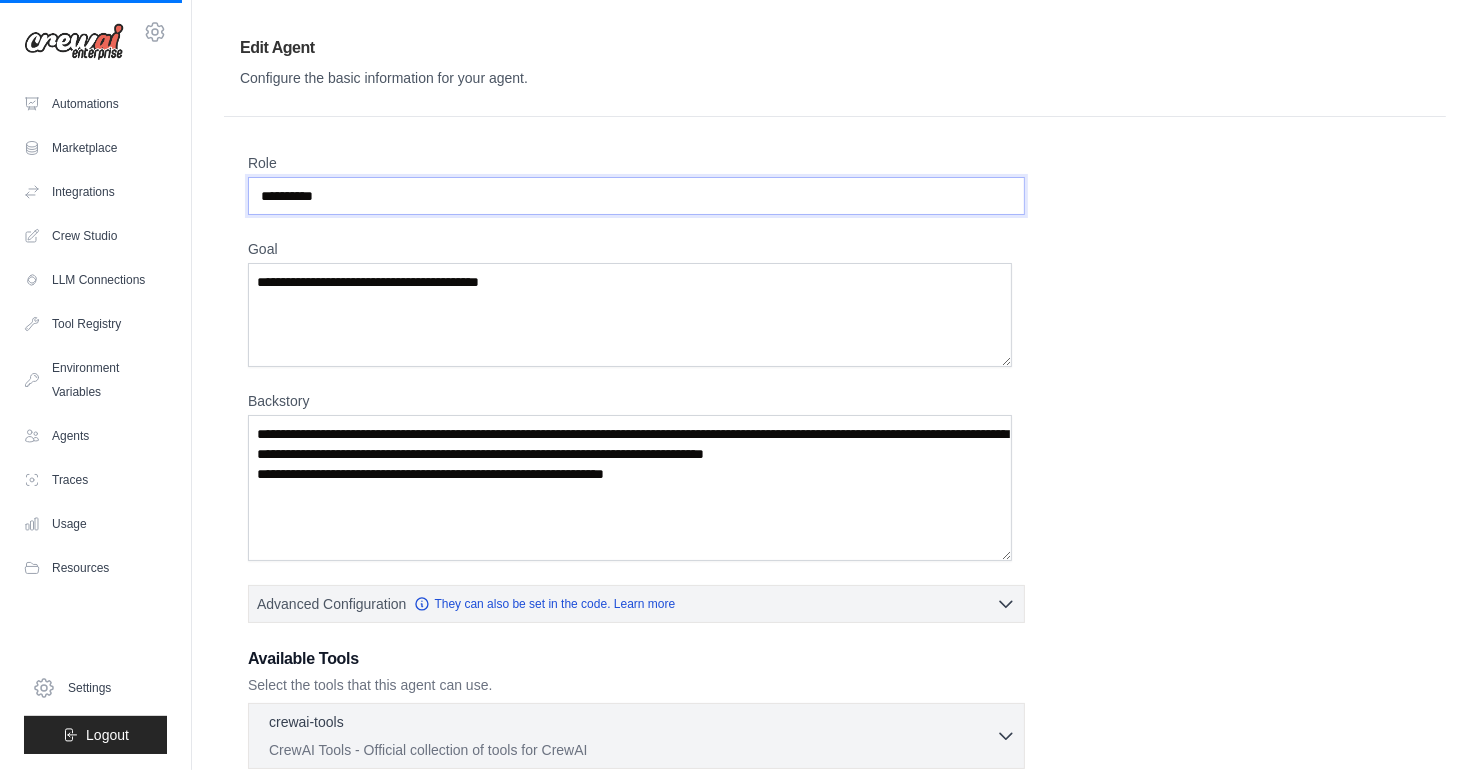 click on "**********" at bounding box center [636, 196] 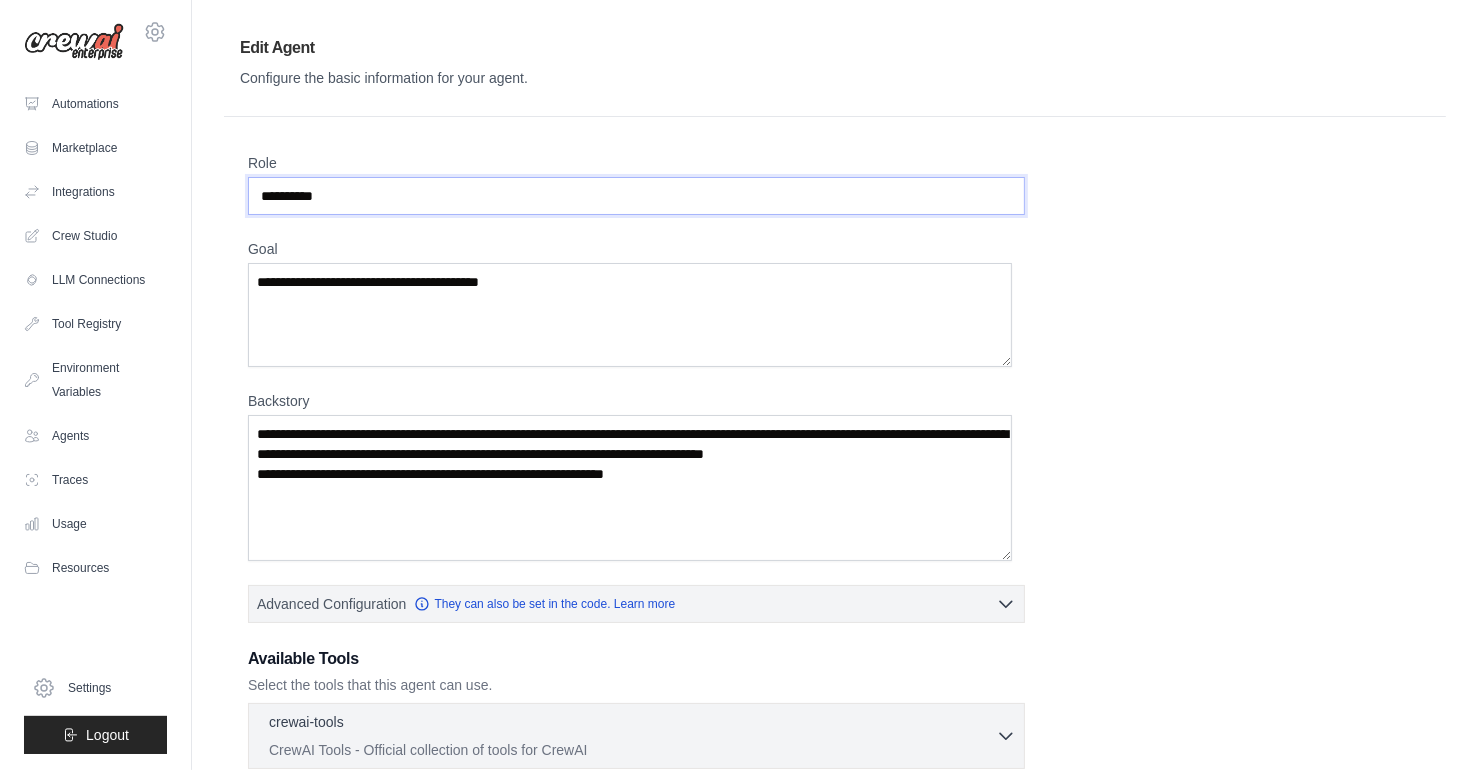 click on "**********" at bounding box center [636, 196] 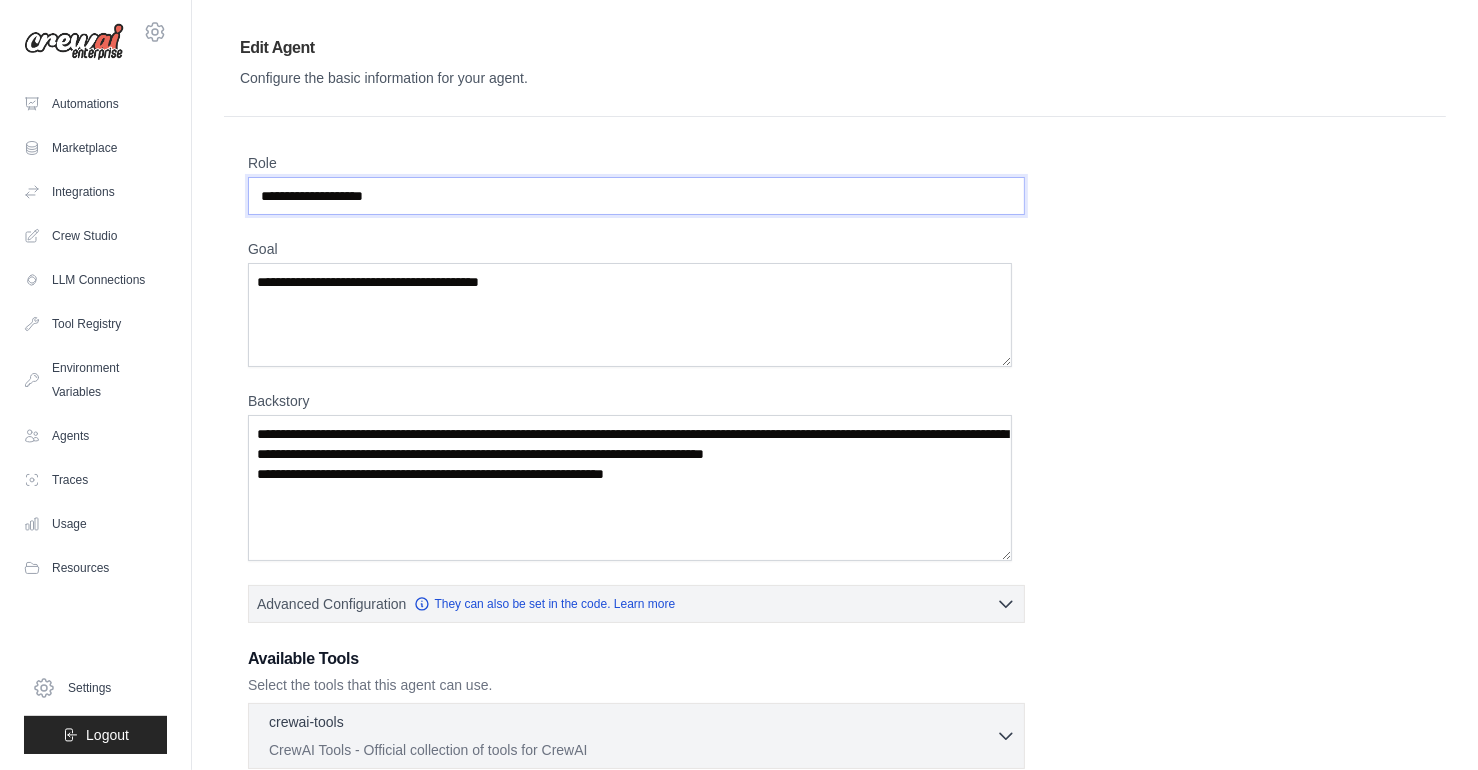 scroll, scrollTop: 329, scrollLeft: 0, axis: vertical 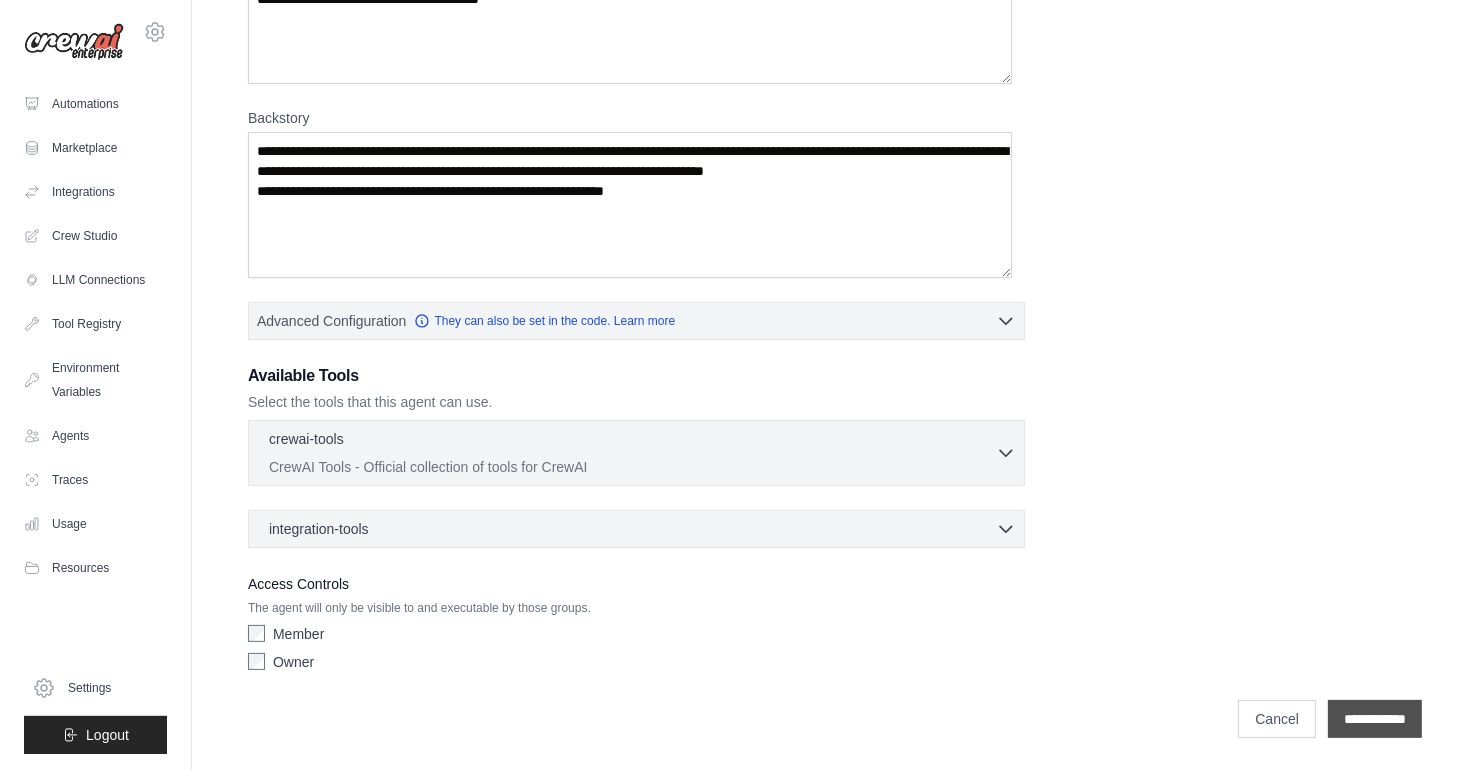 type on "**********" 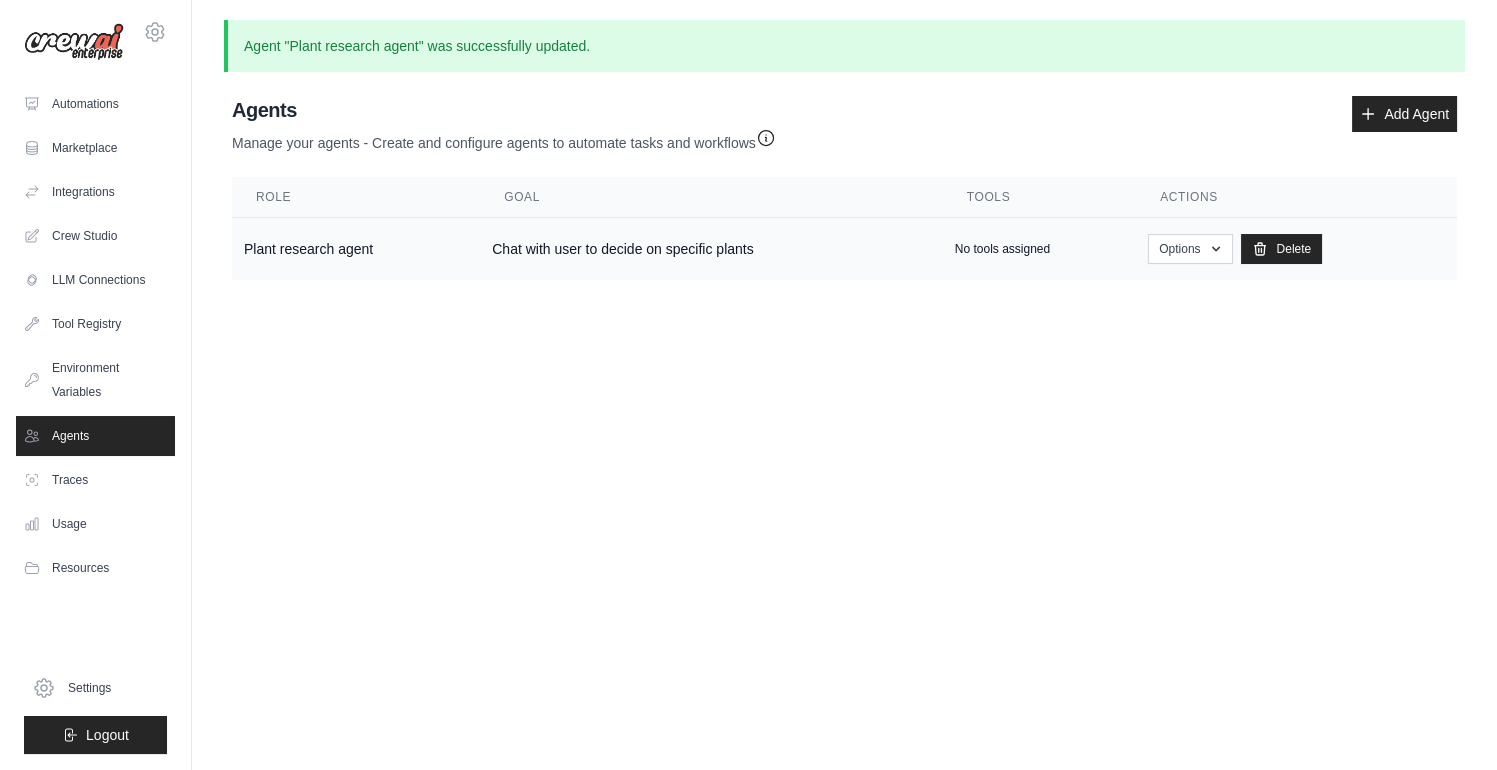 click on "Plant research agent" at bounding box center [356, 249] 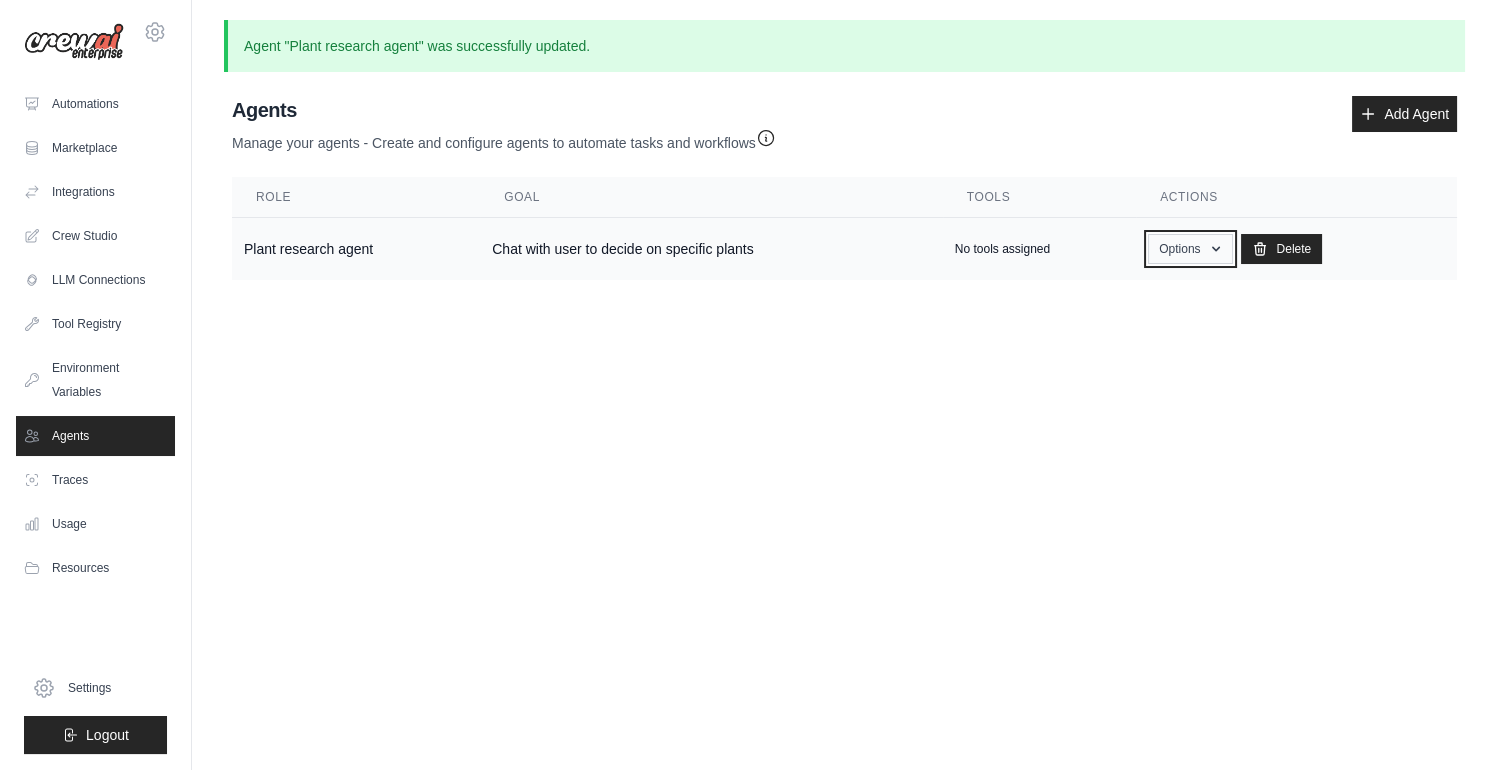 click on "Options" at bounding box center [1190, 249] 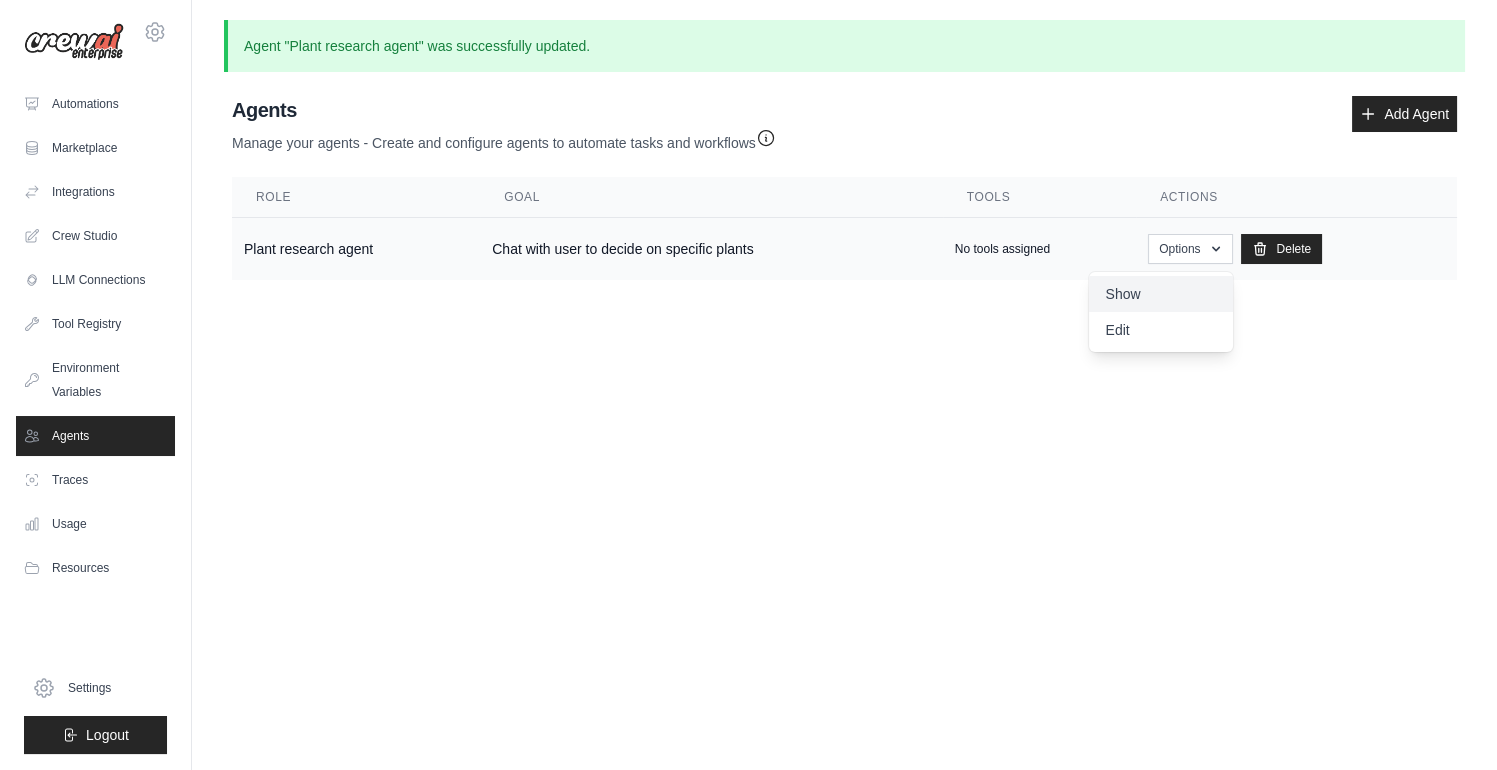 click on "Show" at bounding box center (1161, 294) 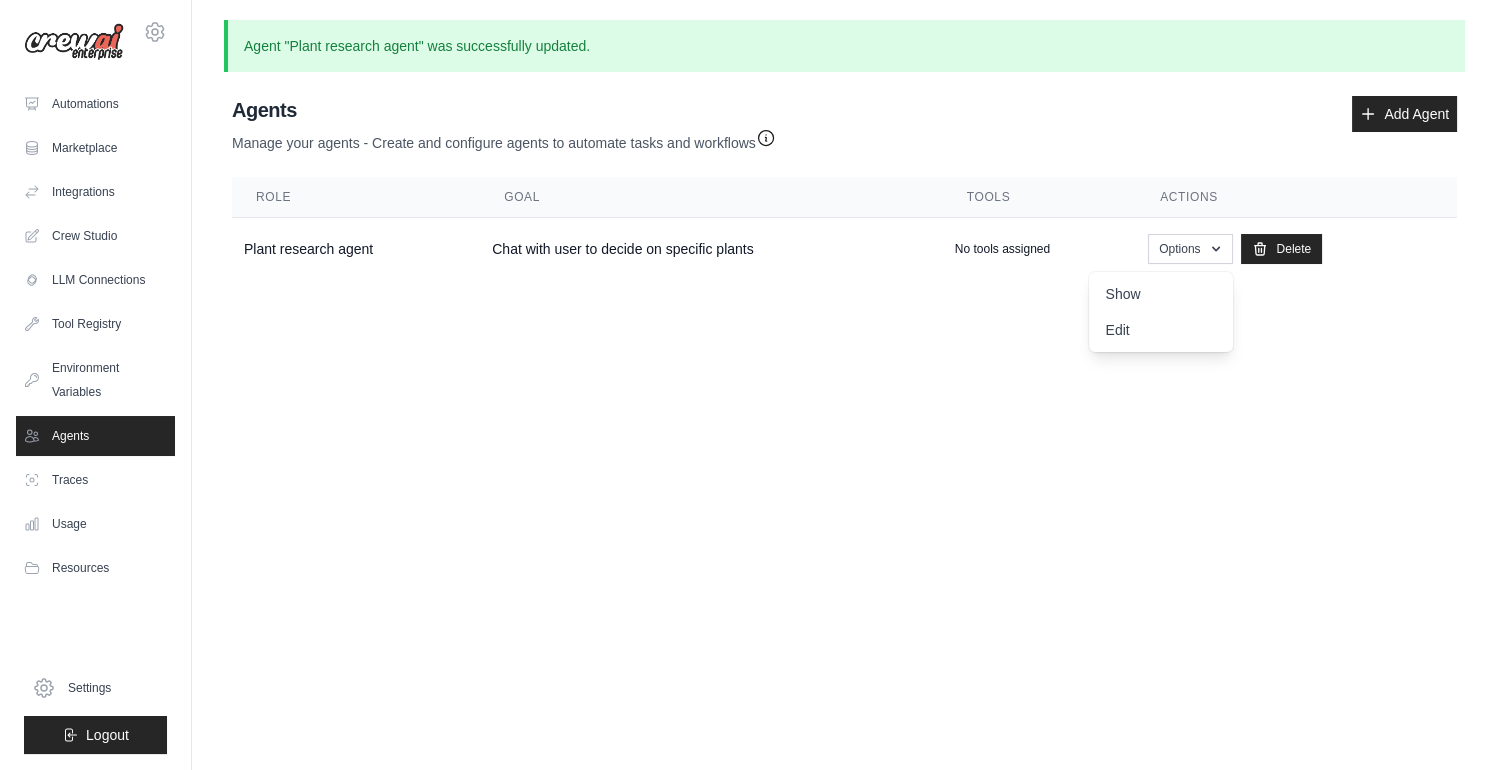 click 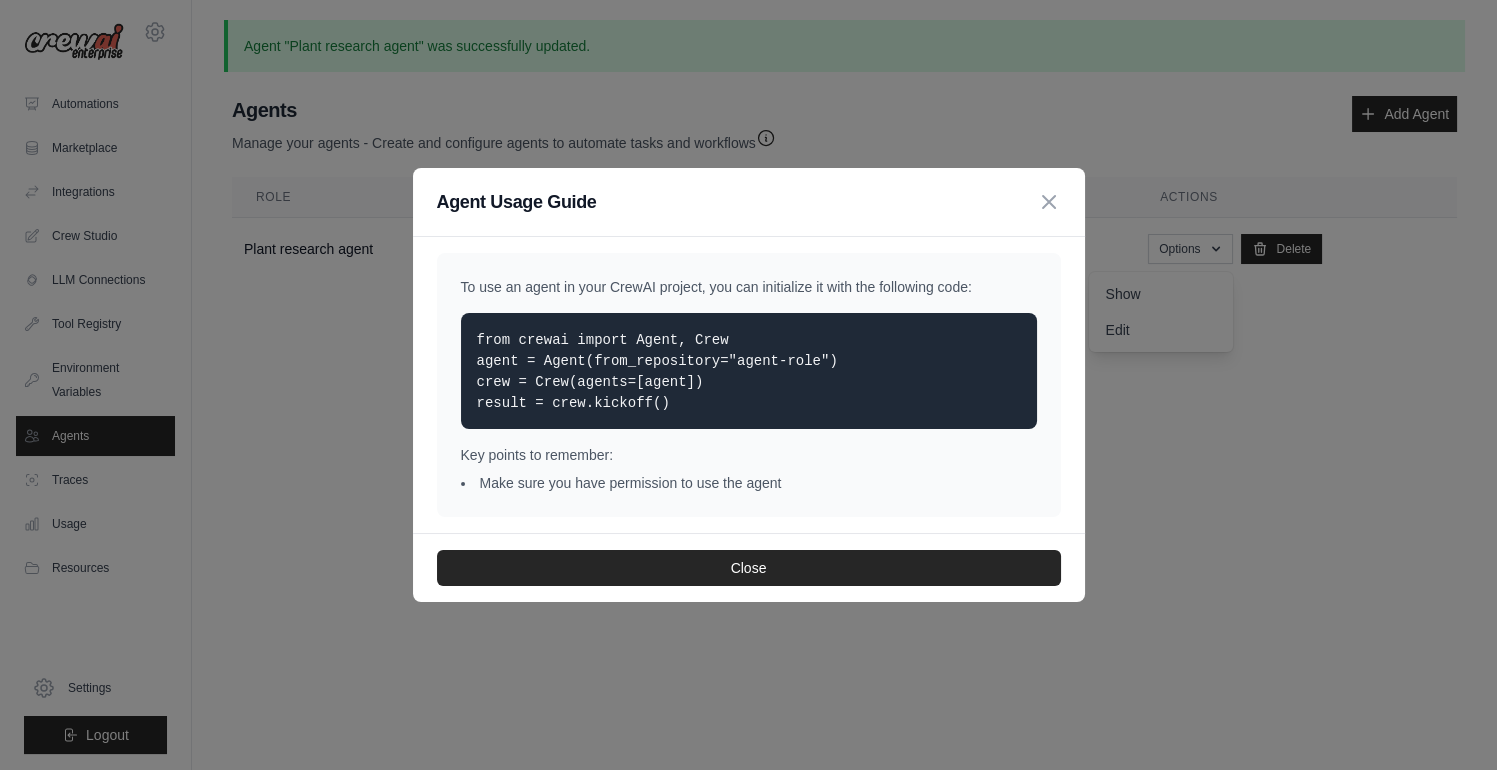 click on "from crewai import Agent, Crew
agent = Agent(from_repository="agent-role")
crew = Crew(agents=[agent])
result = crew.kickoff()" at bounding box center [657, 371] 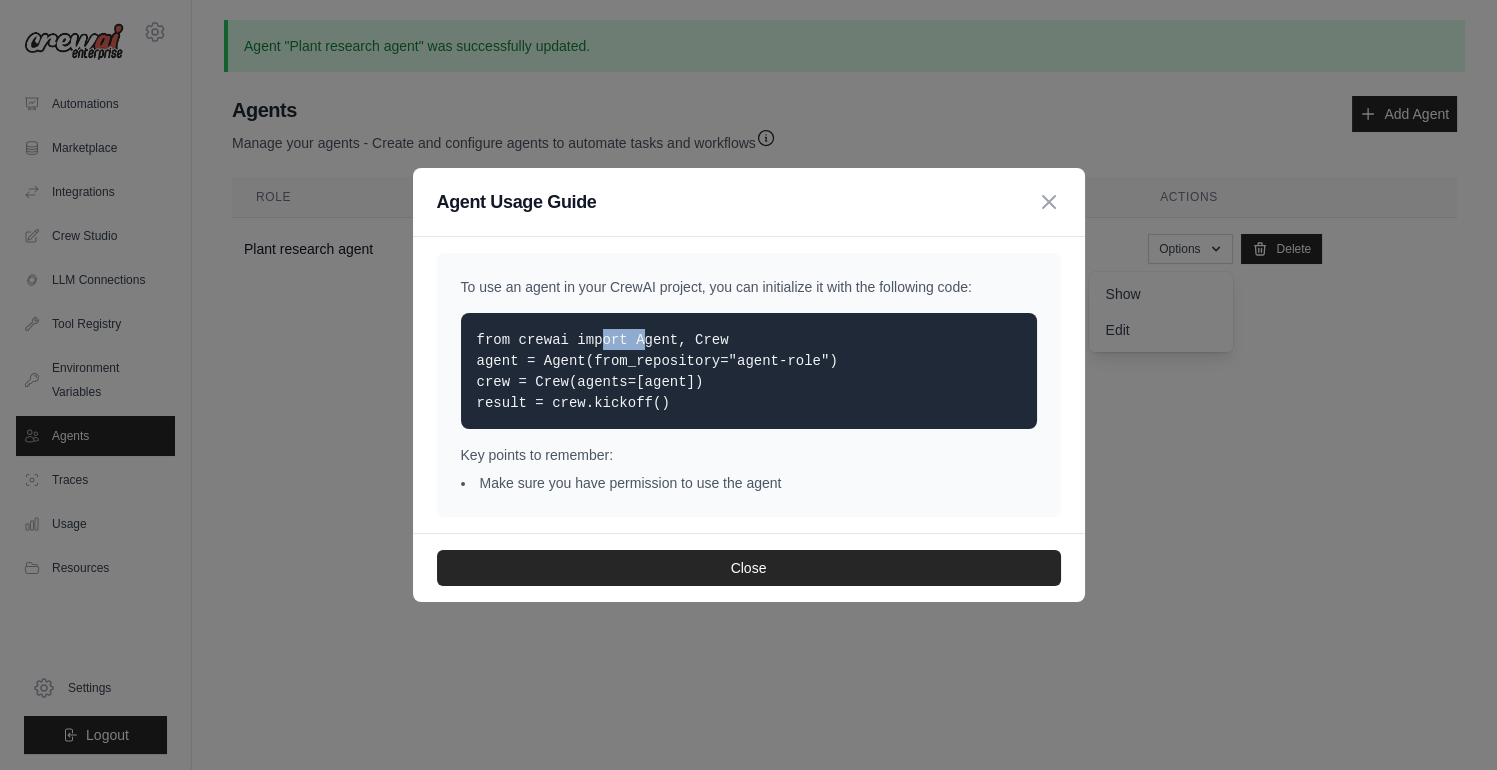click on "from crewai import Agent, Crew
agent = Agent(from_repository="agent-role")
crew = Crew(agents=[agent])
result = crew.kickoff()" at bounding box center [657, 371] 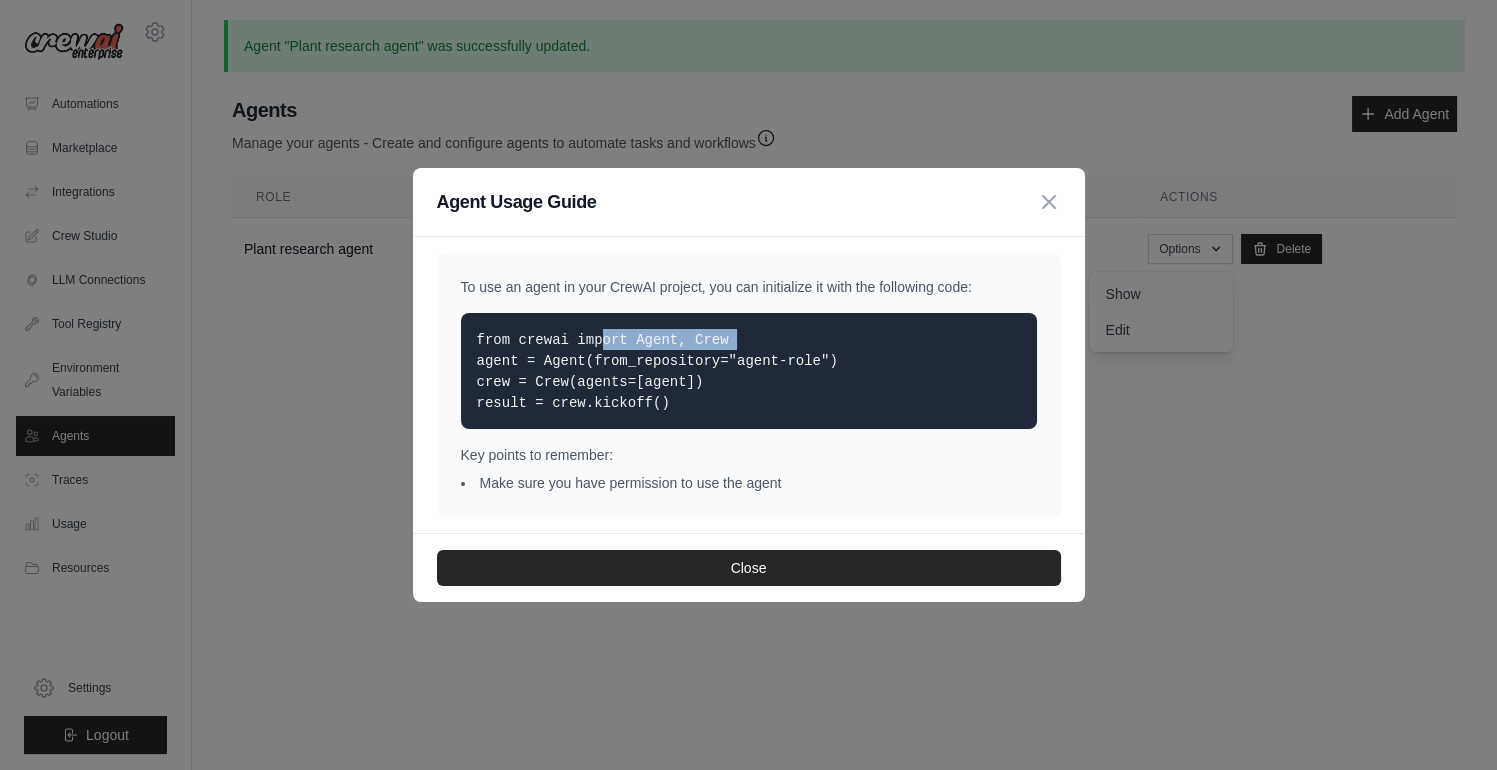 click on "from crewai import Agent, Crew
agent = Agent(from_repository="agent-role")
crew = Crew(agents=[agent])
result = crew.kickoff()" at bounding box center (657, 371) 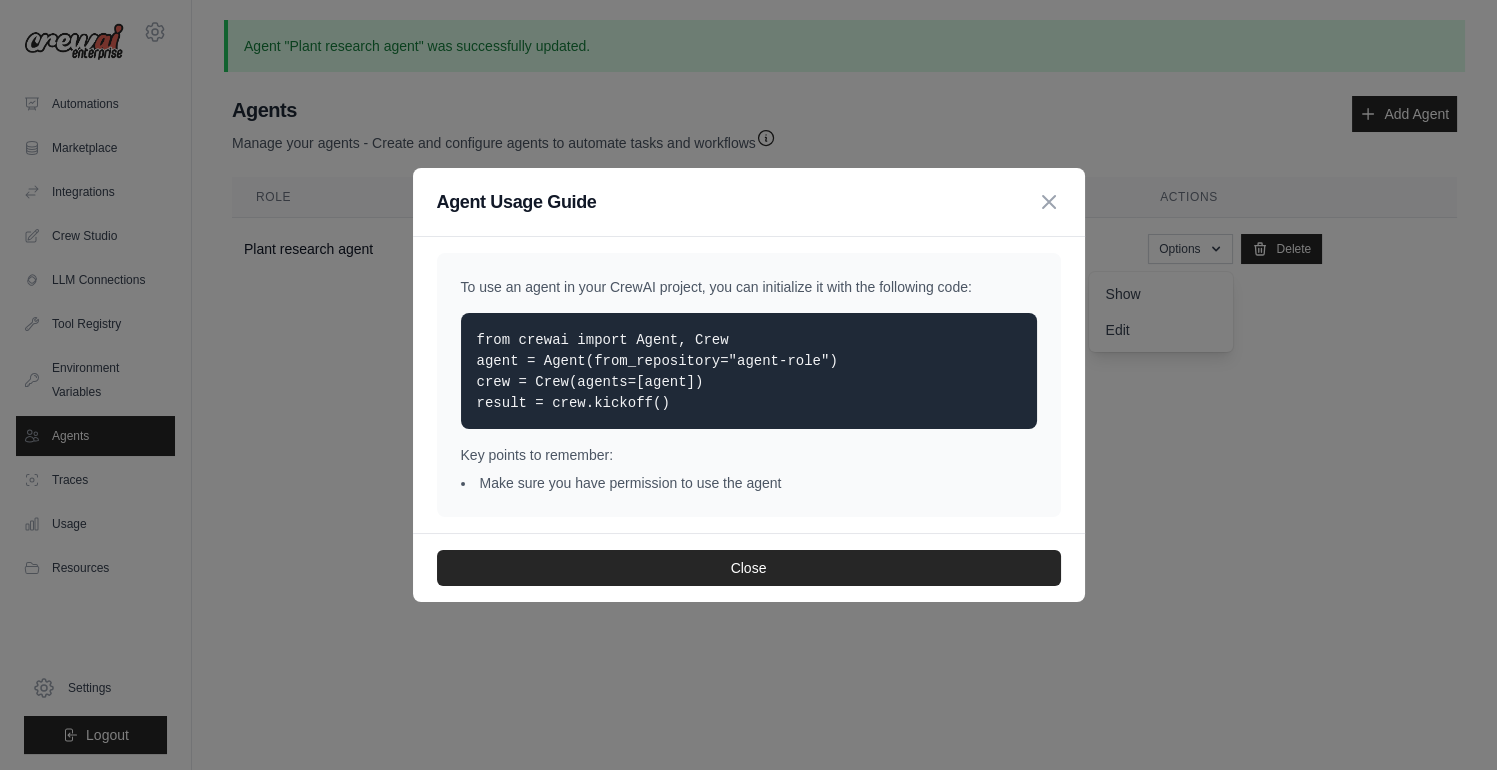 click on "Agent Usage Guide
To use an agent in your CrewAI project, you can initialize it with
the following code:
from crewai import Agent, Crew
agent = Agent(from_repository="agent-role")
crew = Crew(agents=[agent])
result = crew.kickoff()
Key points to remember:
Make sure you have permission to use the agent
Close" at bounding box center [748, 385] 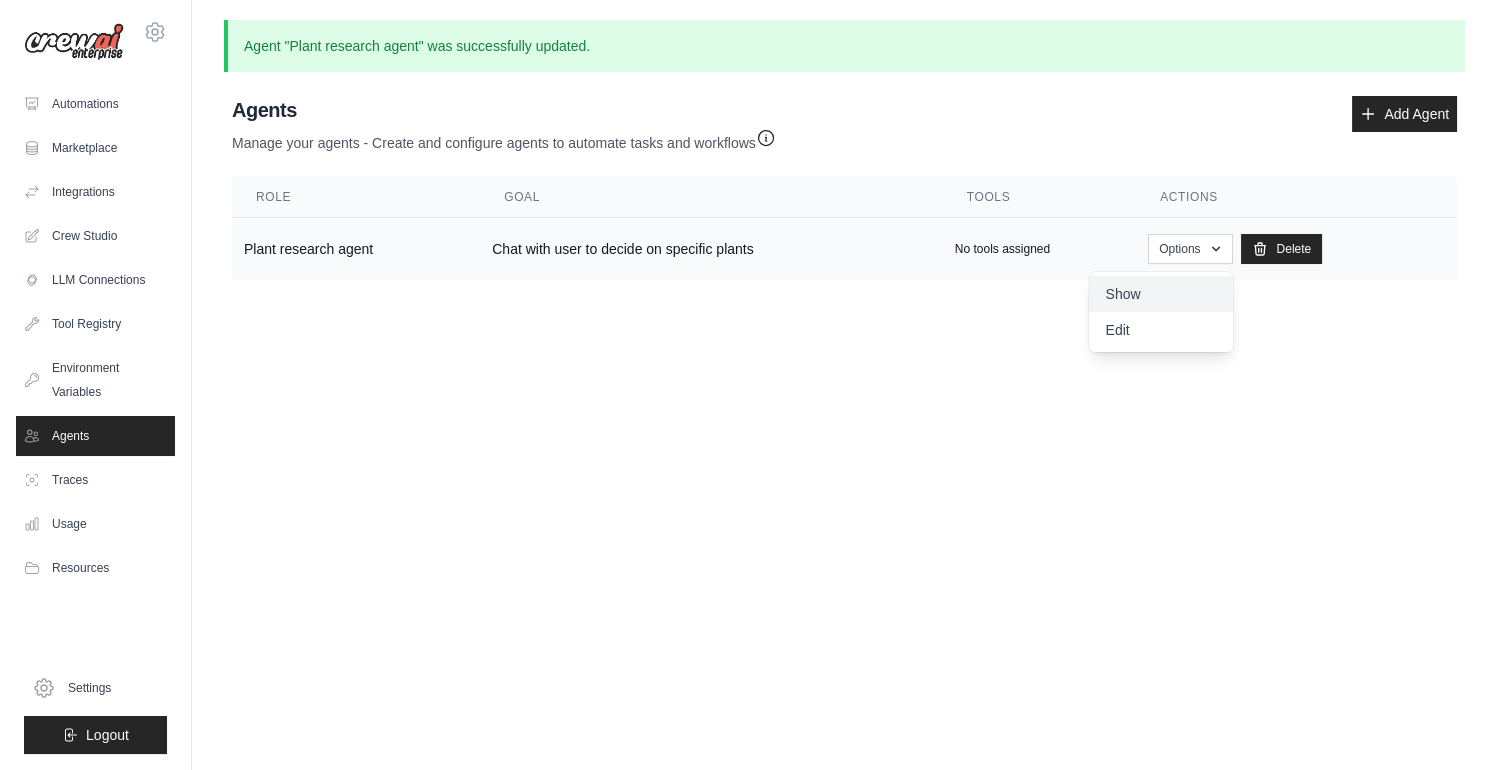 click on "Show" at bounding box center [1161, 294] 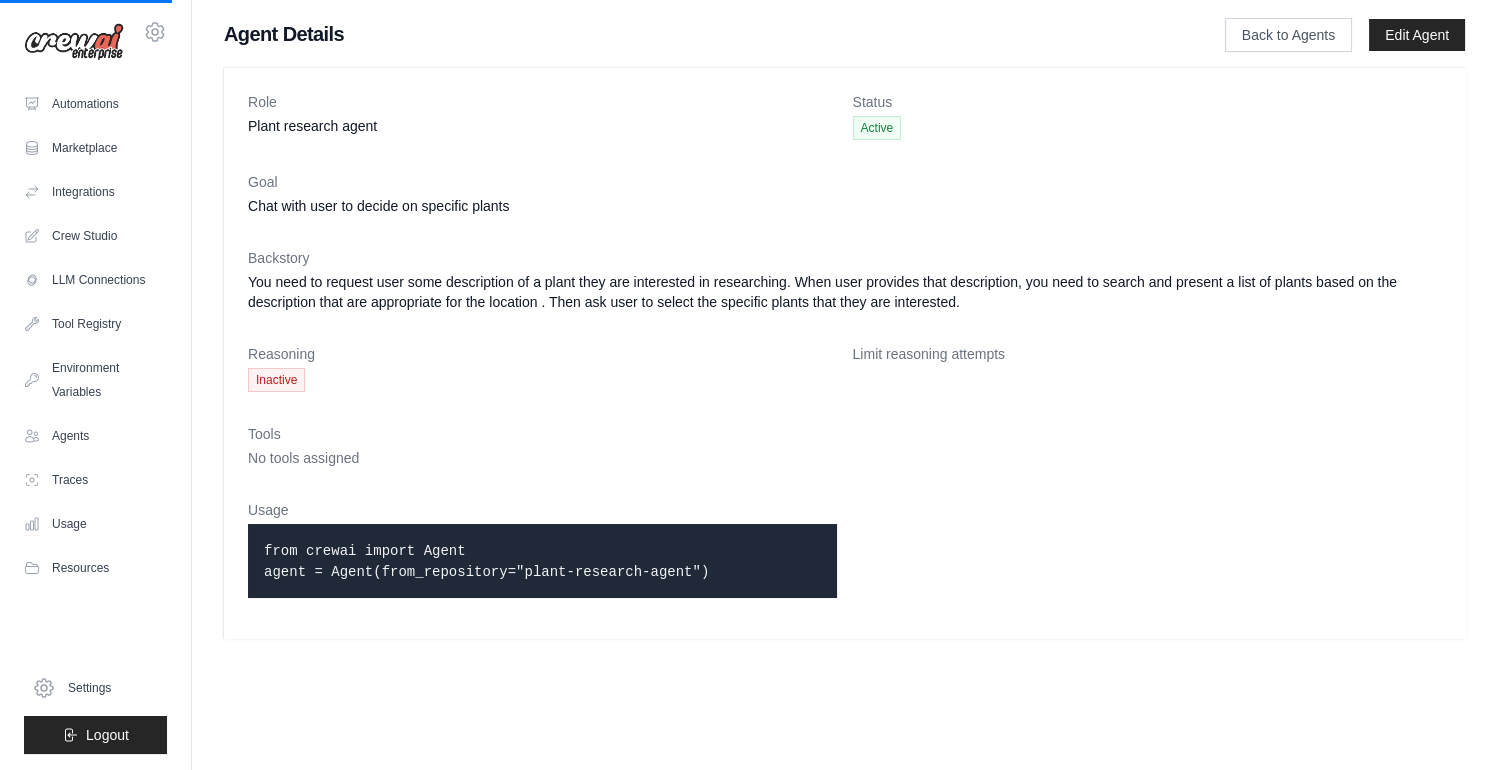 click on "from crewai import Agent
agent = Agent(from_repository="plant-research-agent")" at bounding box center [486, 561] 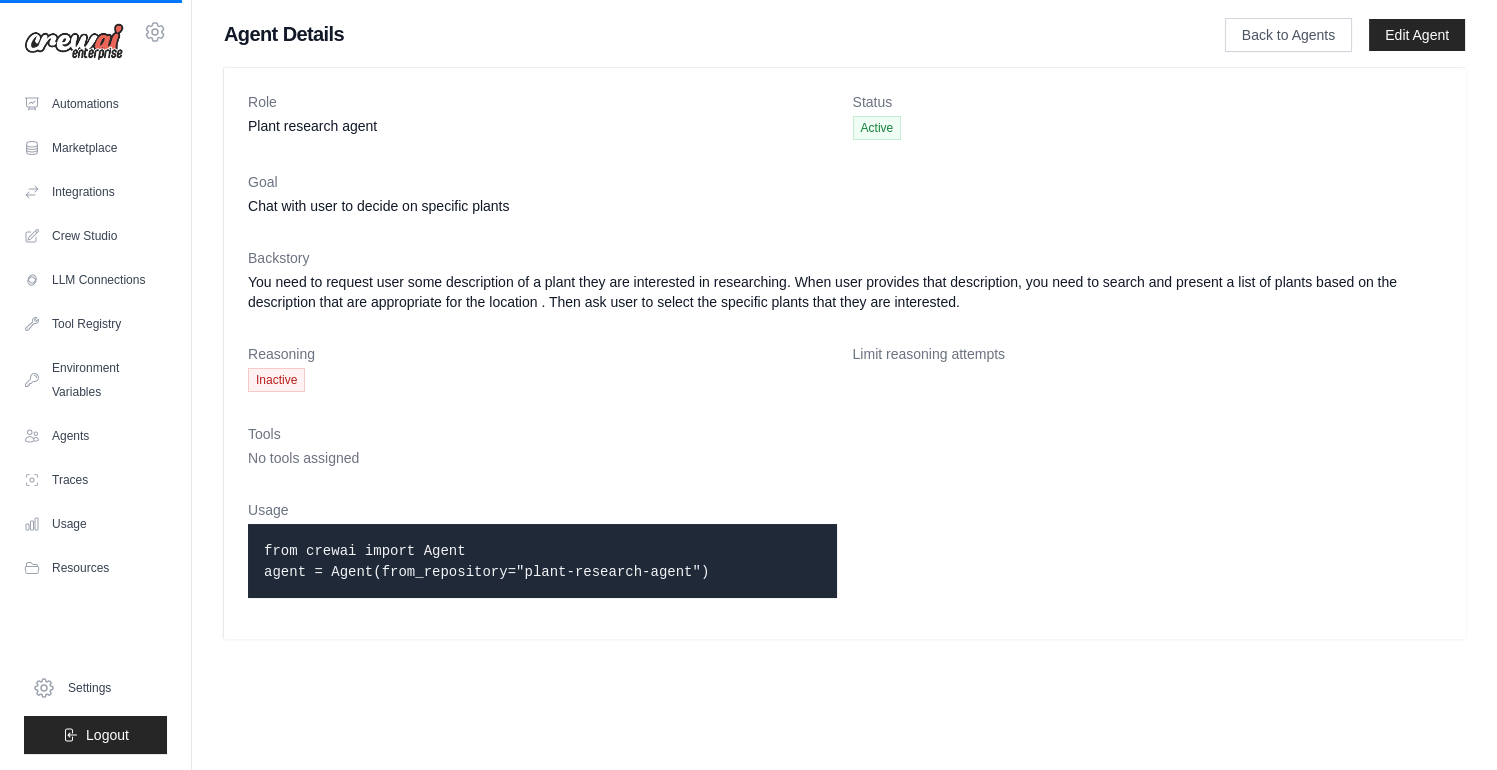 click on "from crewai import Agent
agent = Agent(from_repository="plant-research-agent")" at bounding box center [486, 561] 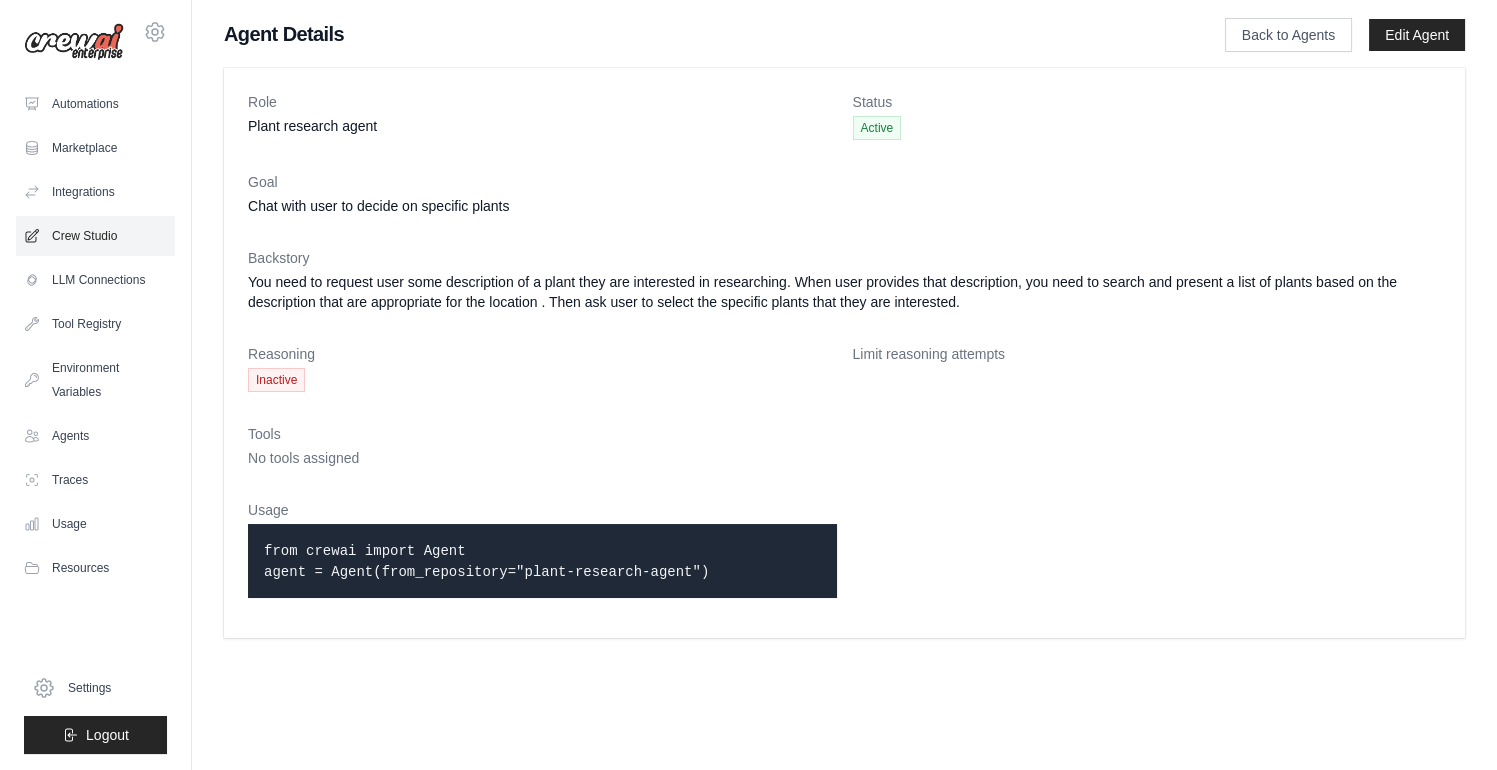 click on "Crew Studio" at bounding box center (95, 236) 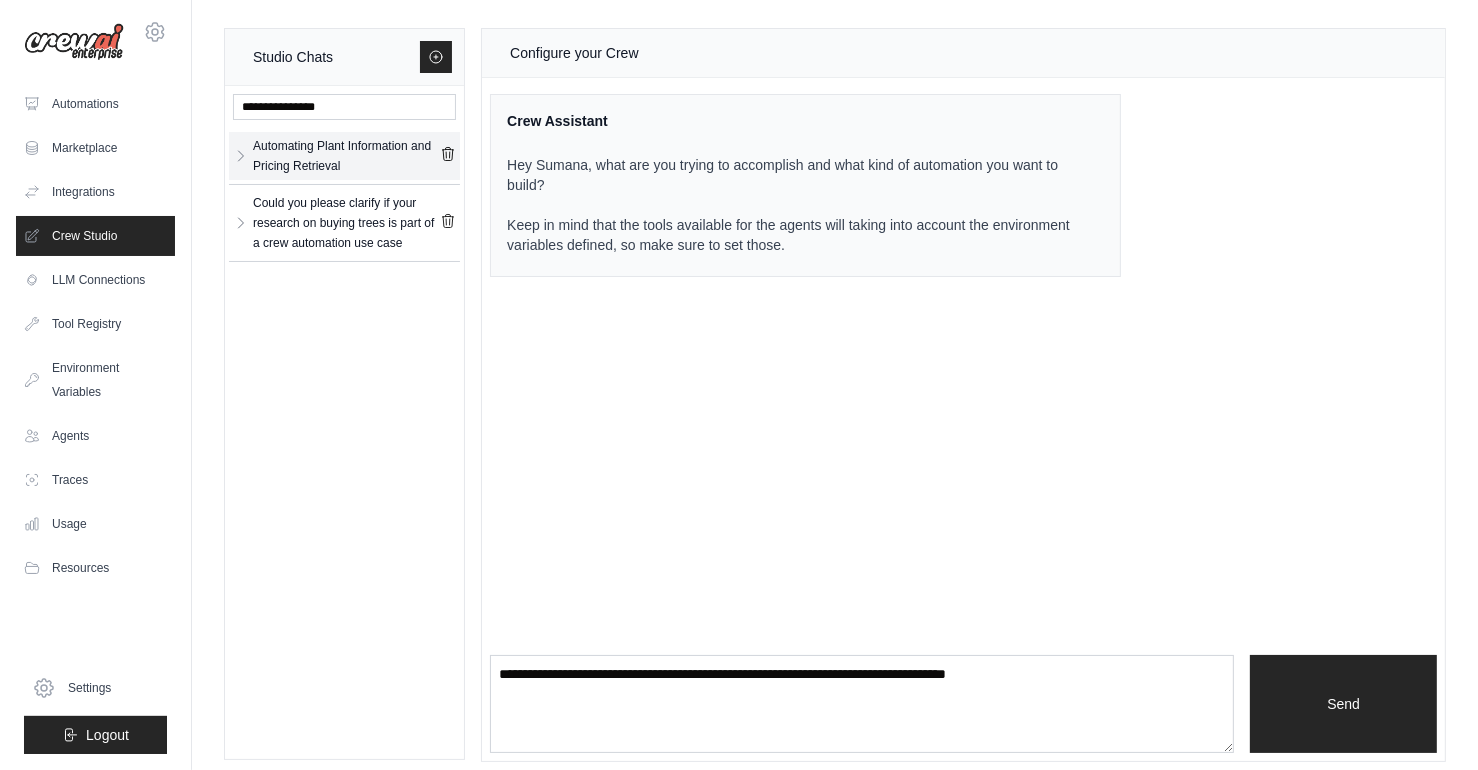click 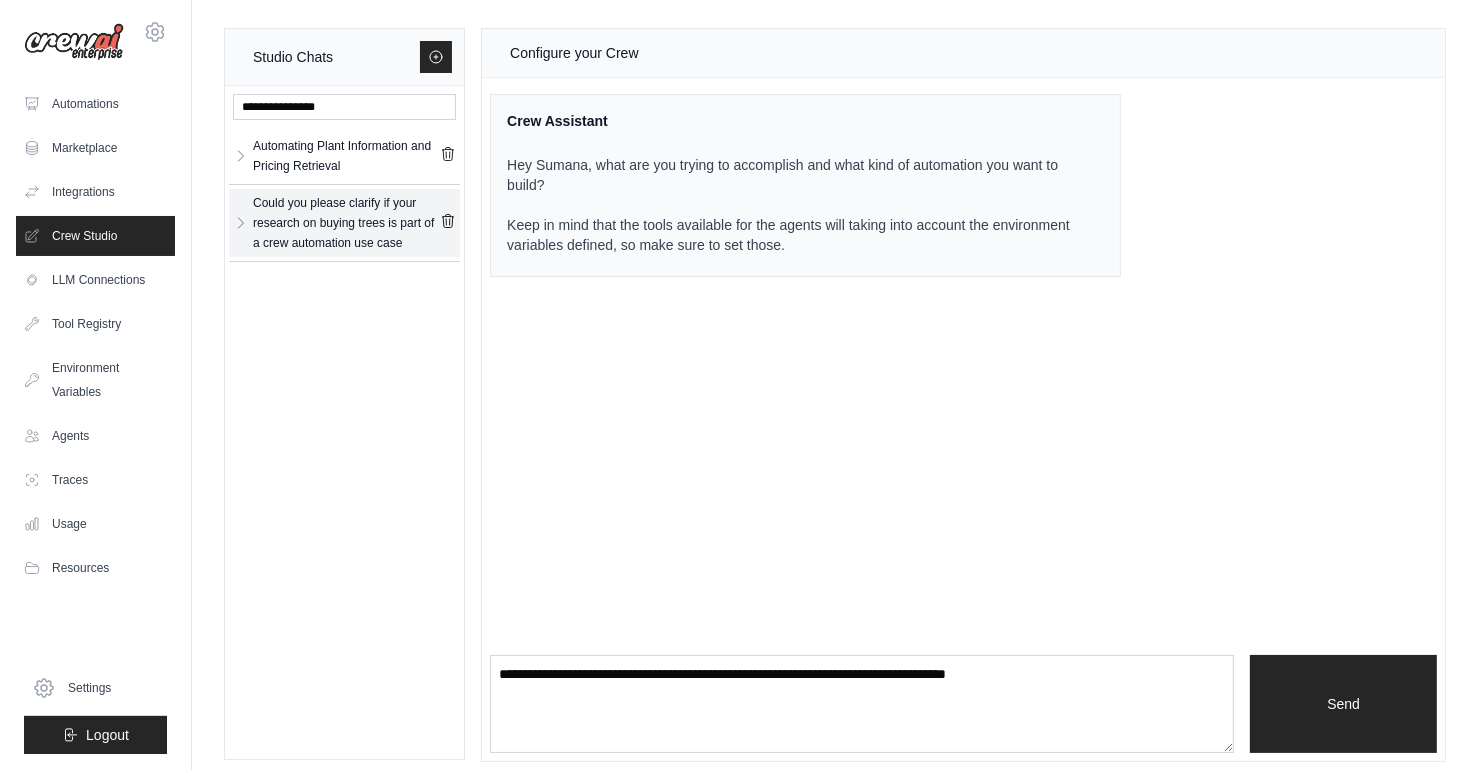 click 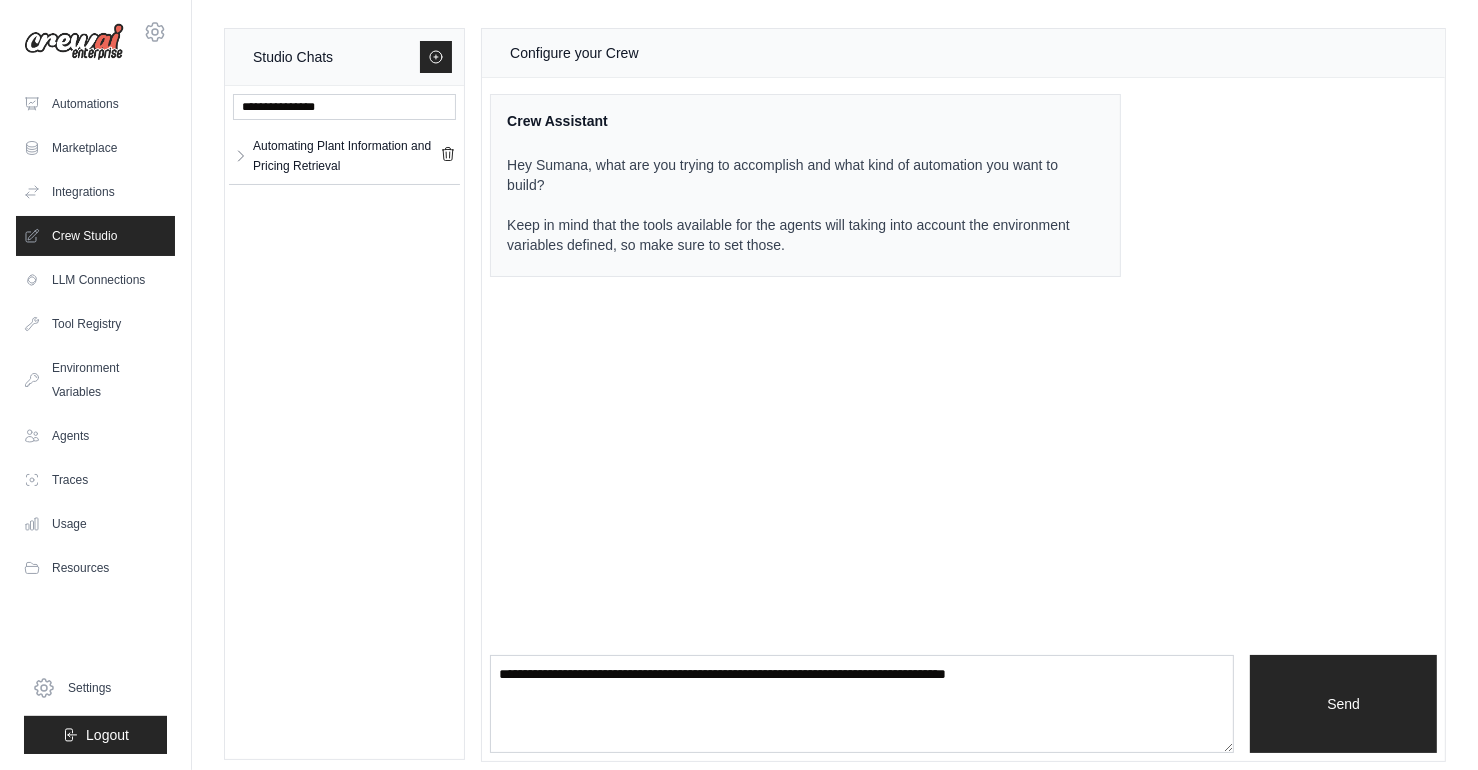click on "Configure your Crew" at bounding box center [574, 53] 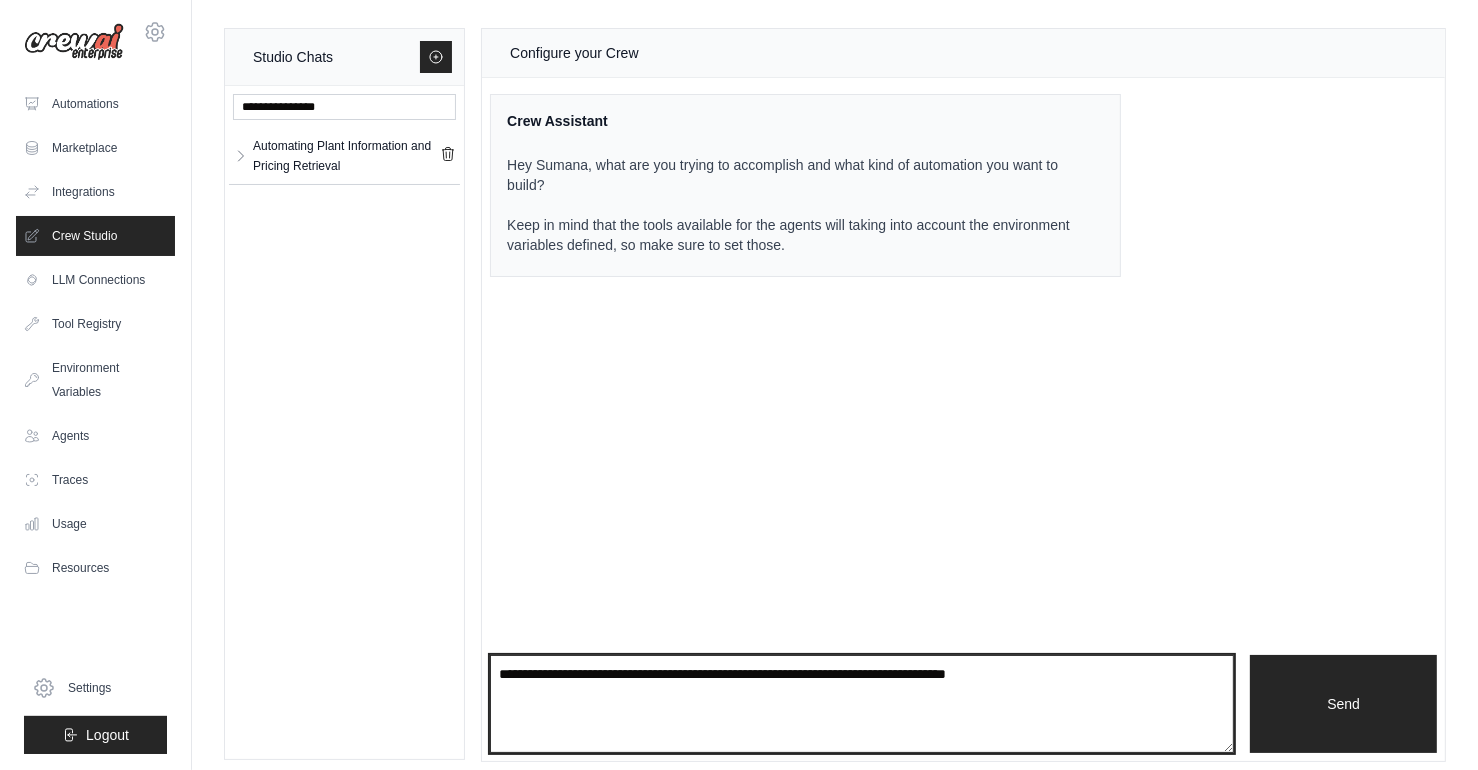 click at bounding box center [862, 704] 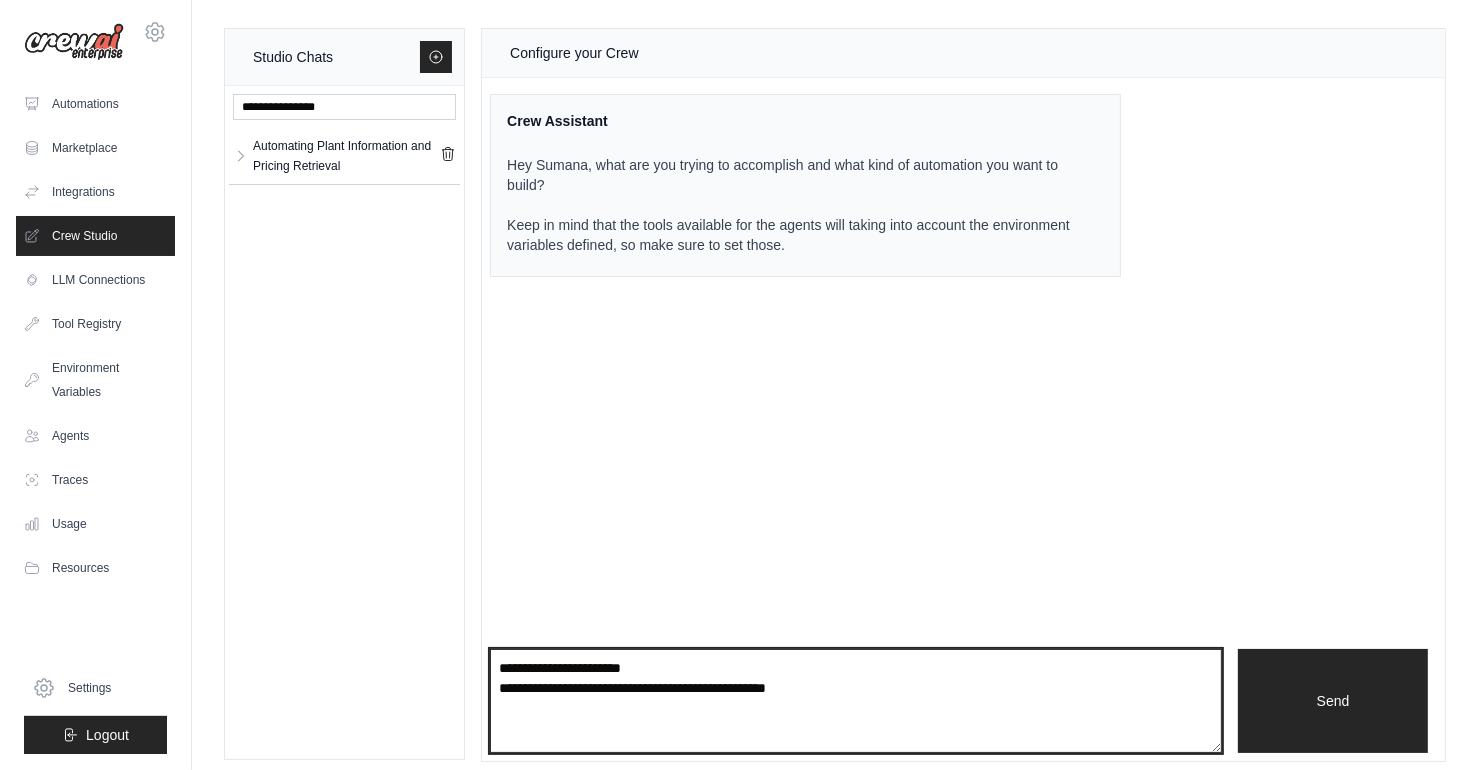 type on "**********" 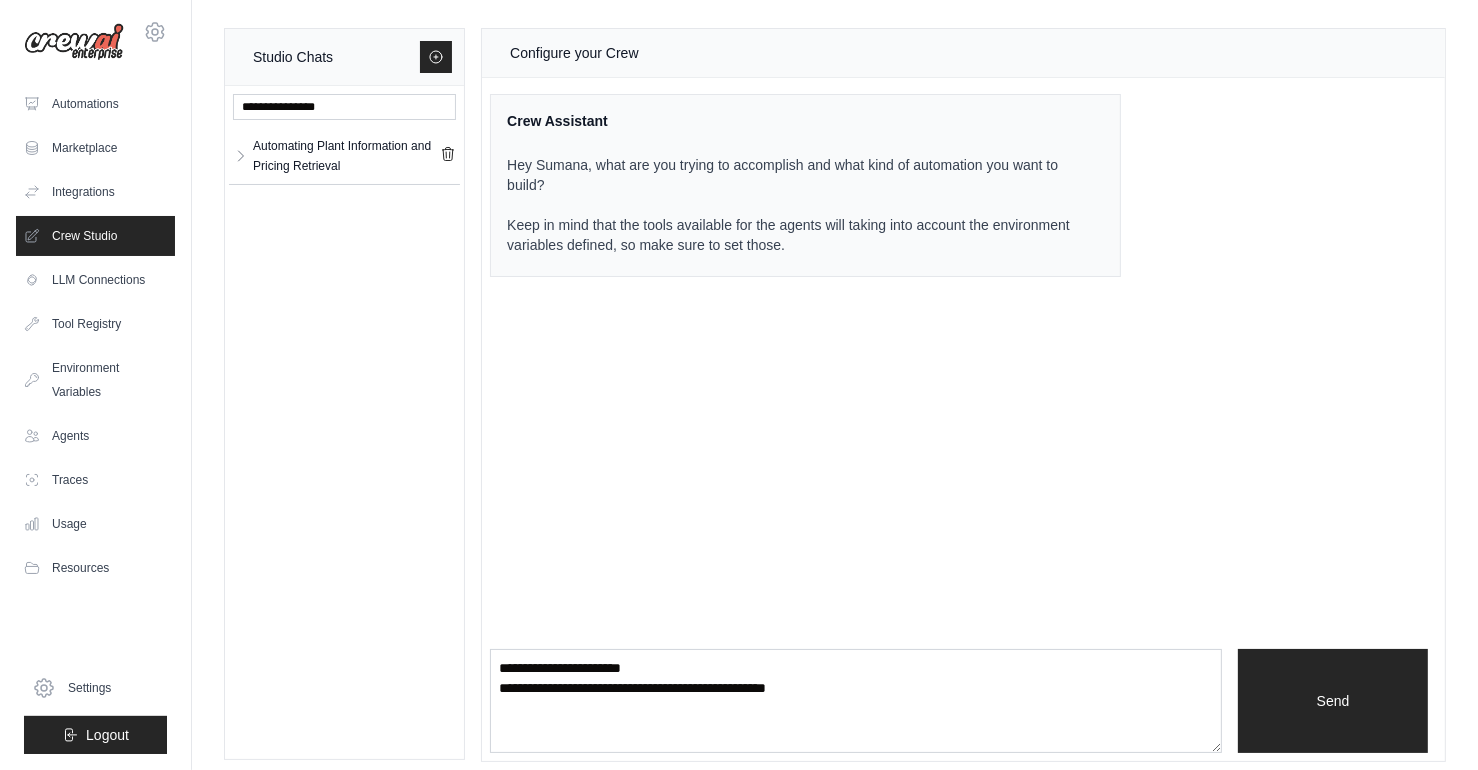 type 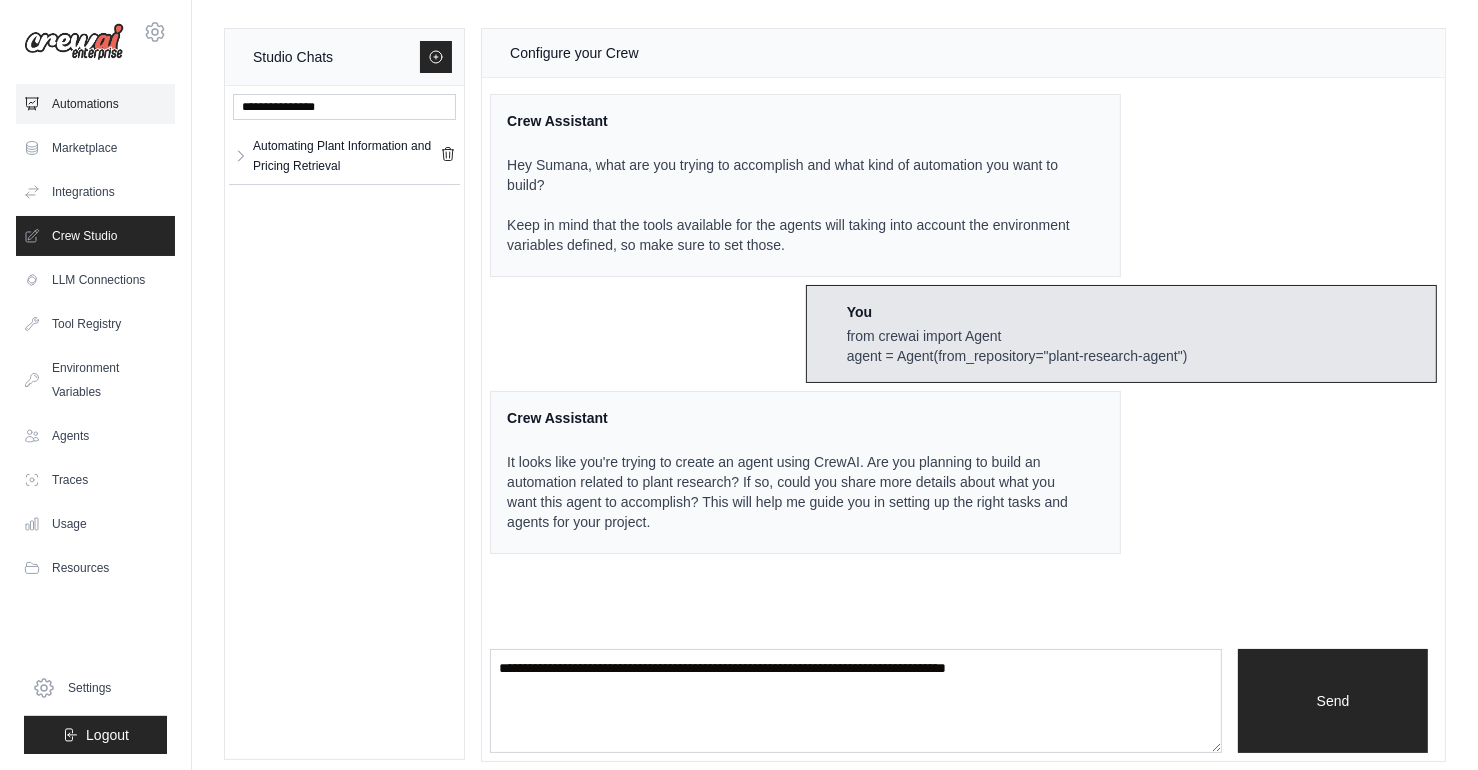 click on "Automations" at bounding box center (95, 104) 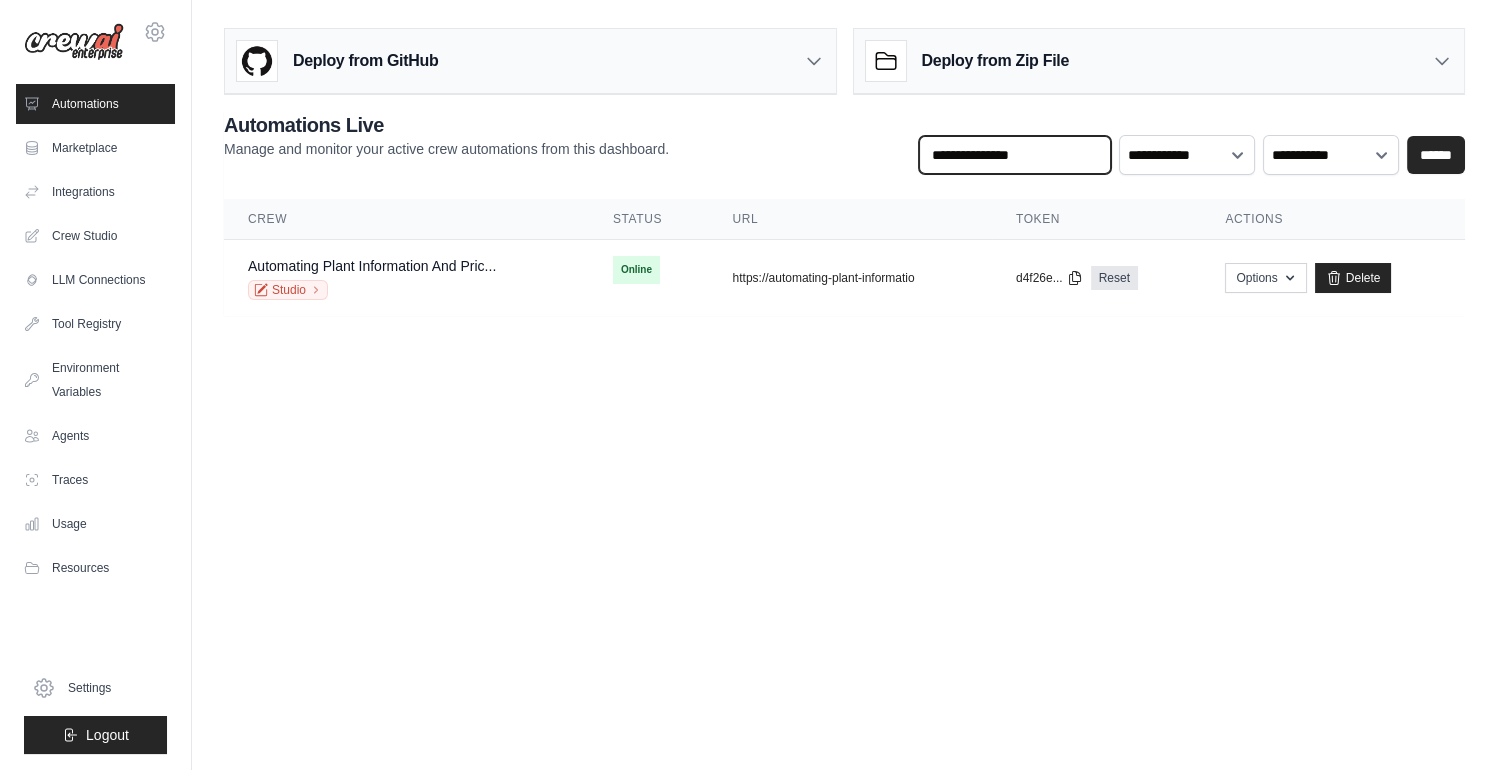 click at bounding box center (1015, 155) 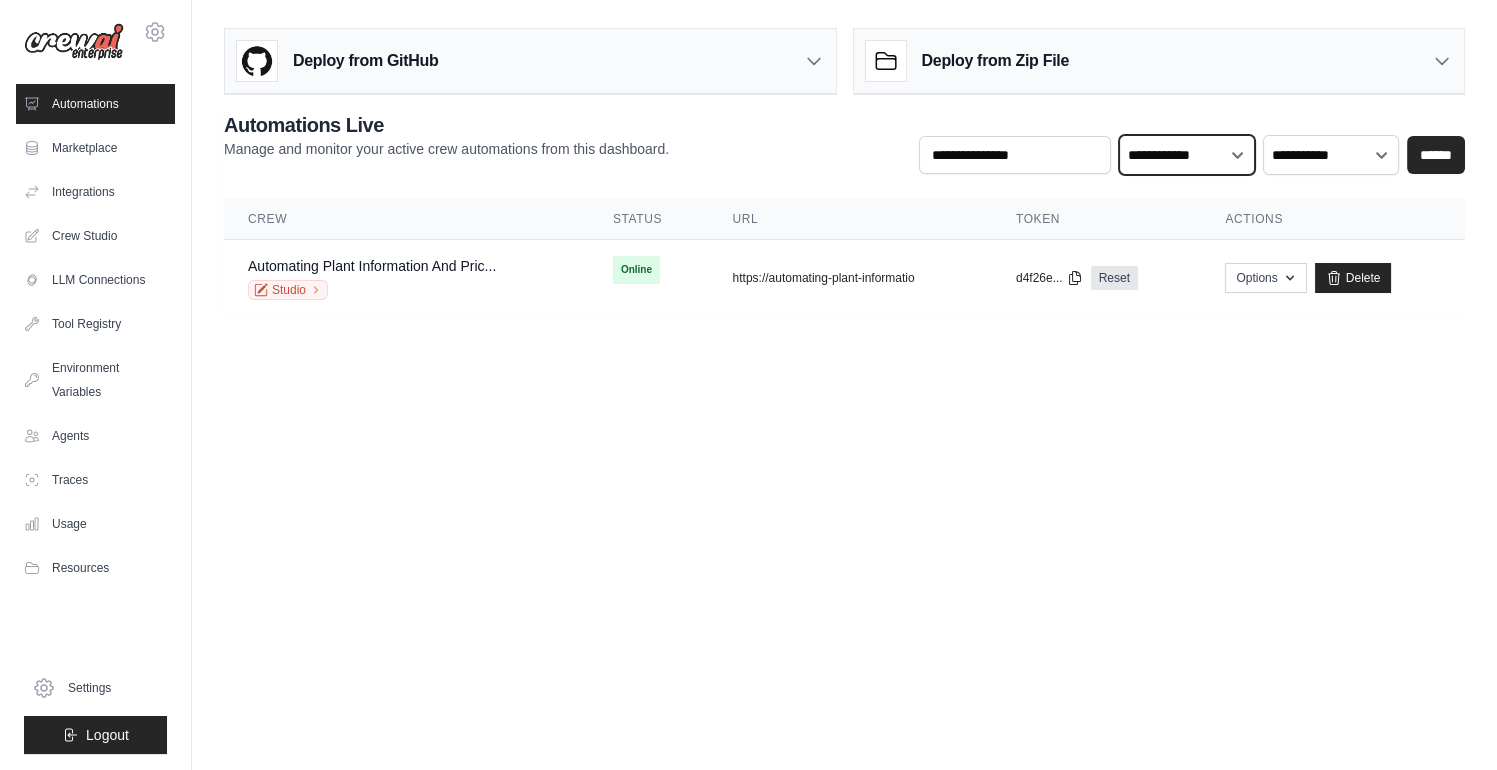 click on "**********" at bounding box center (1187, 155) 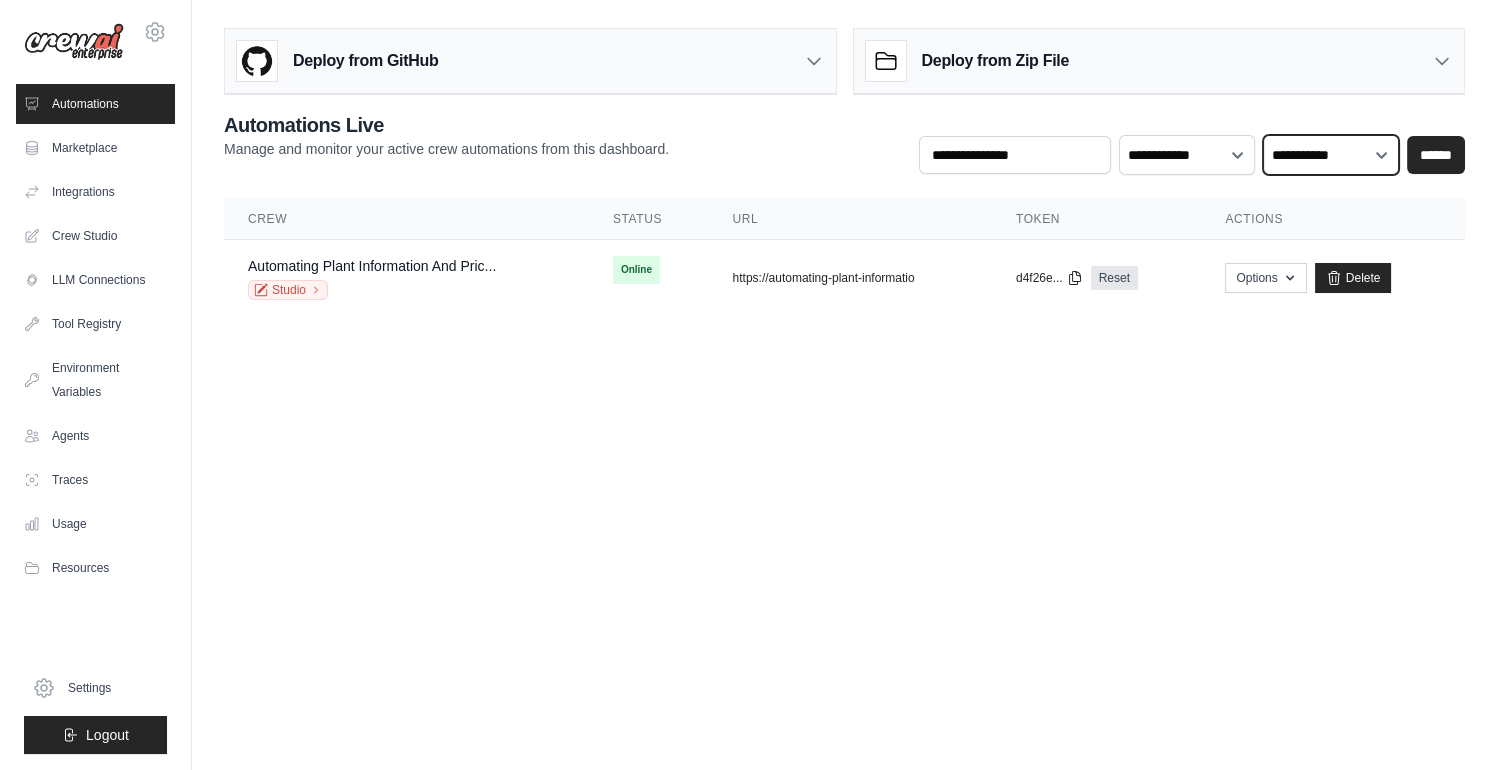 click on "**********" at bounding box center (1331, 155) 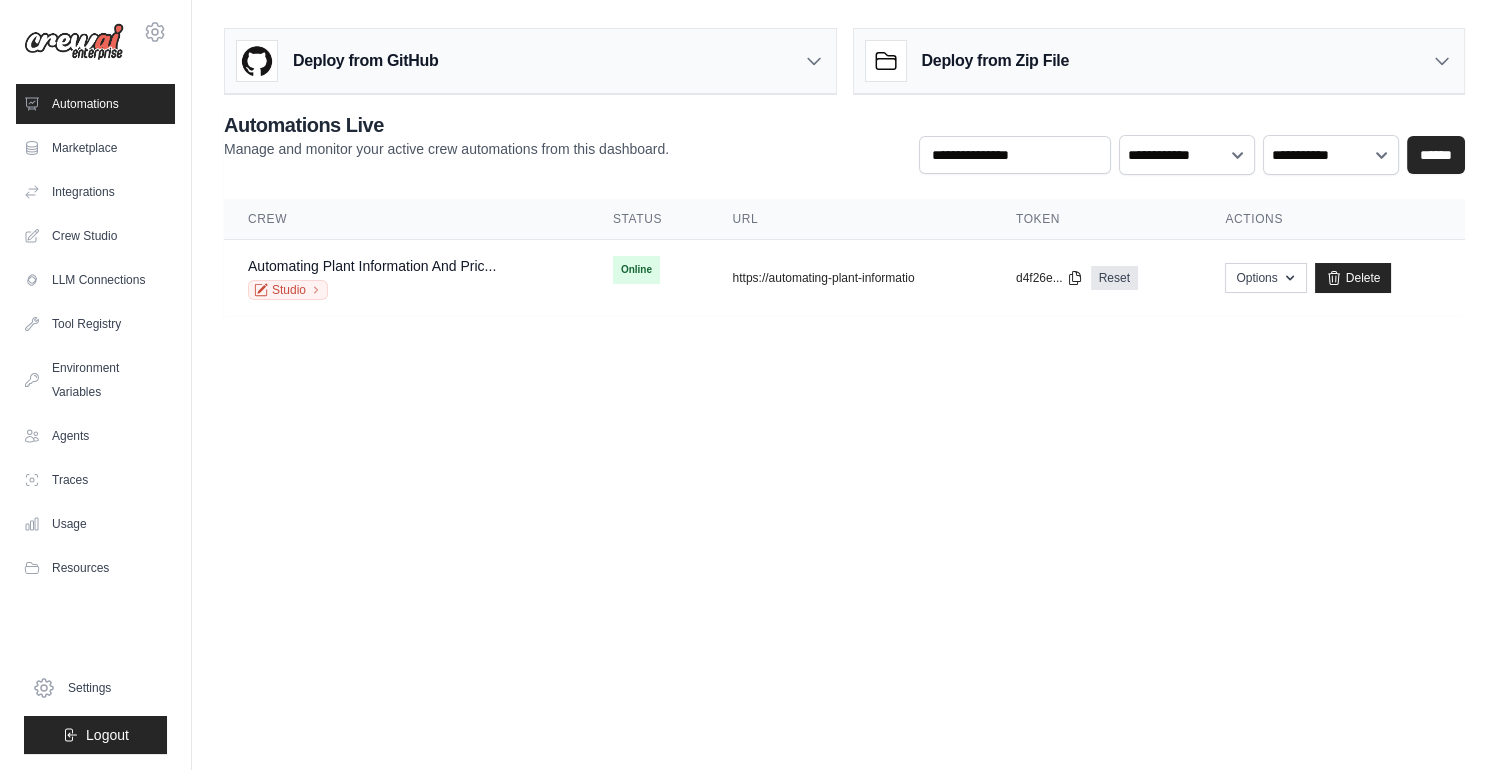 click on "[EMAIL]
Settings
Automations
Marketplace
Integrations" at bounding box center (748, 385) 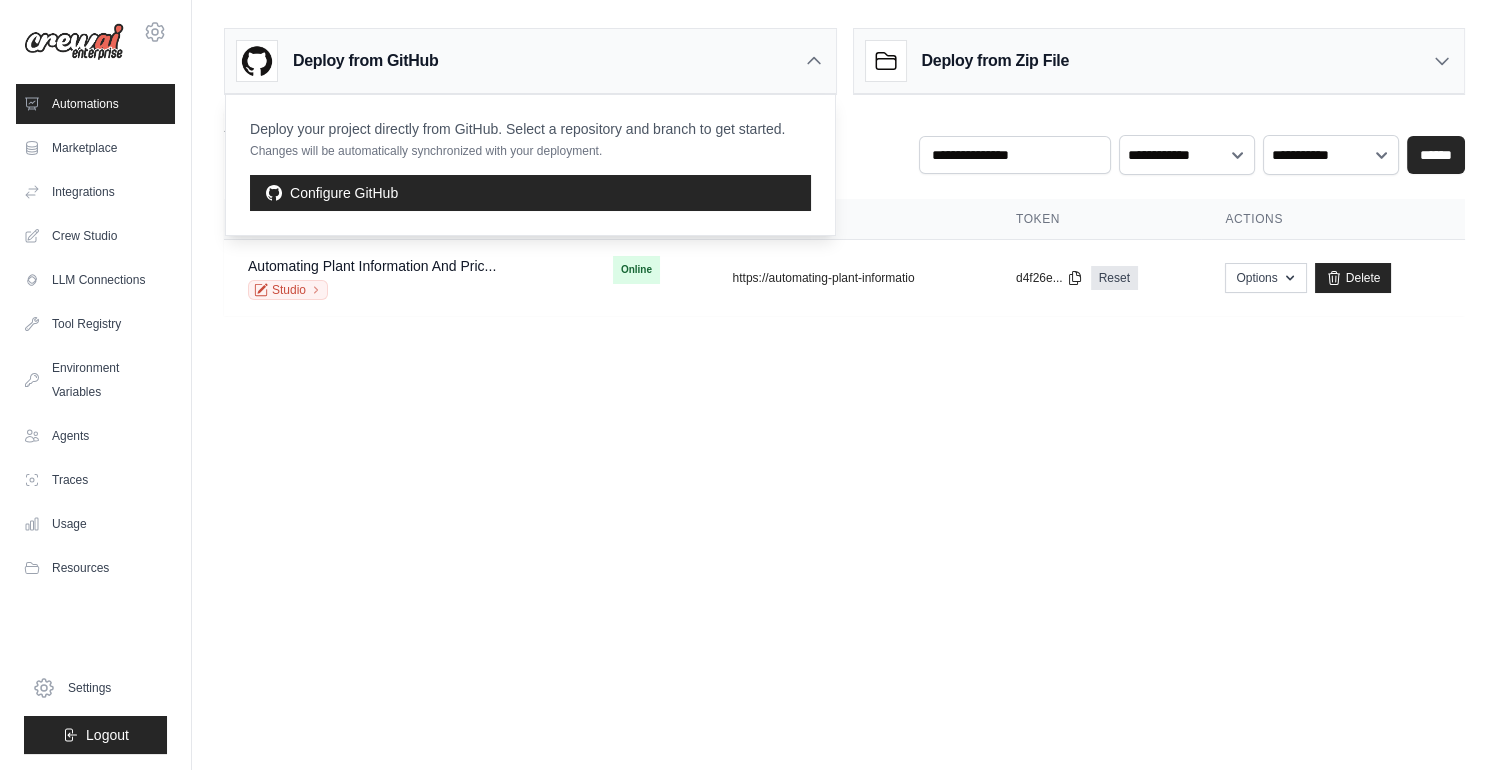 click on "Deploy from Zip File" at bounding box center (1159, 61) 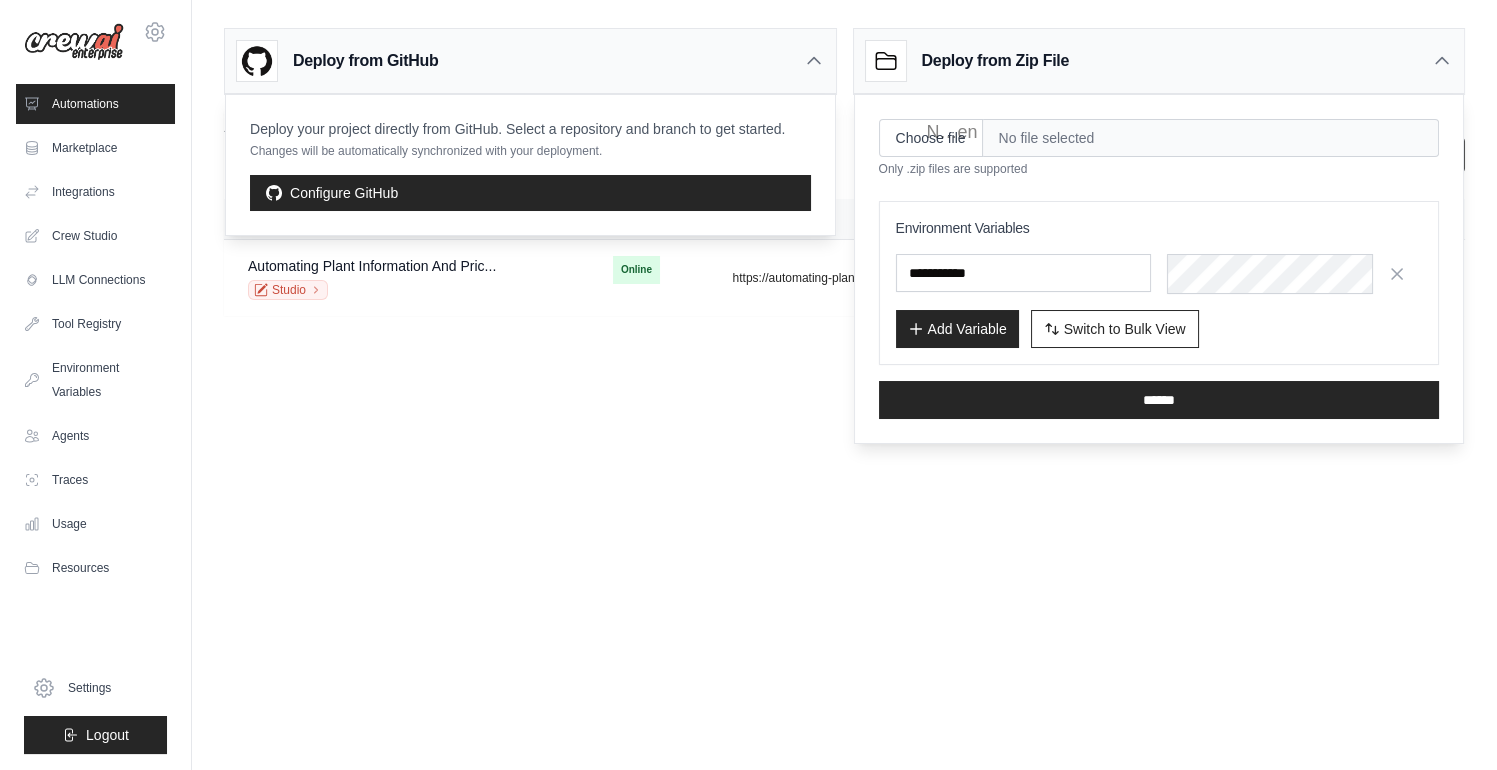 click on "[EMAIL]
Settings
Automations
Marketplace
Integrations" at bounding box center (748, 385) 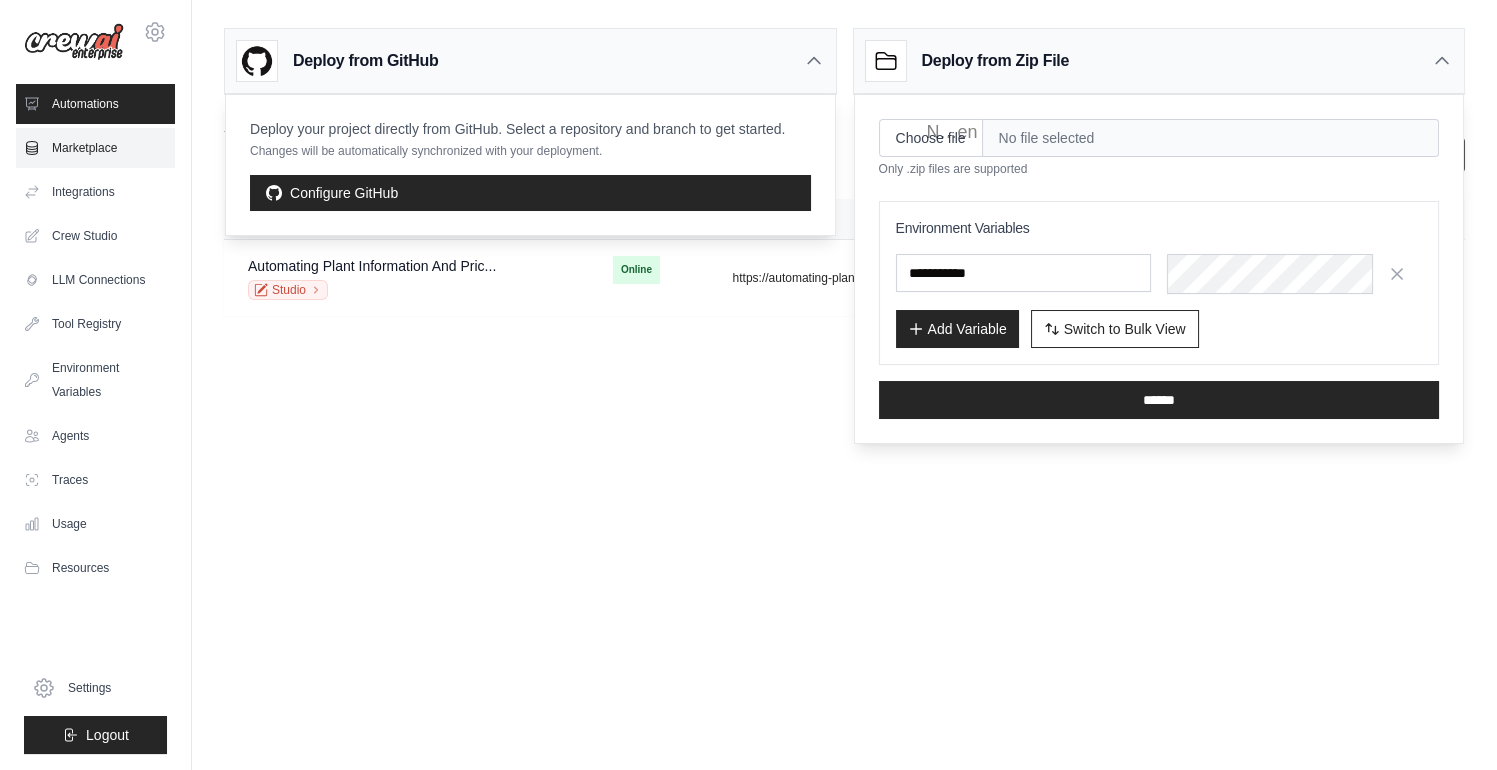 click on "Marketplace" at bounding box center (95, 148) 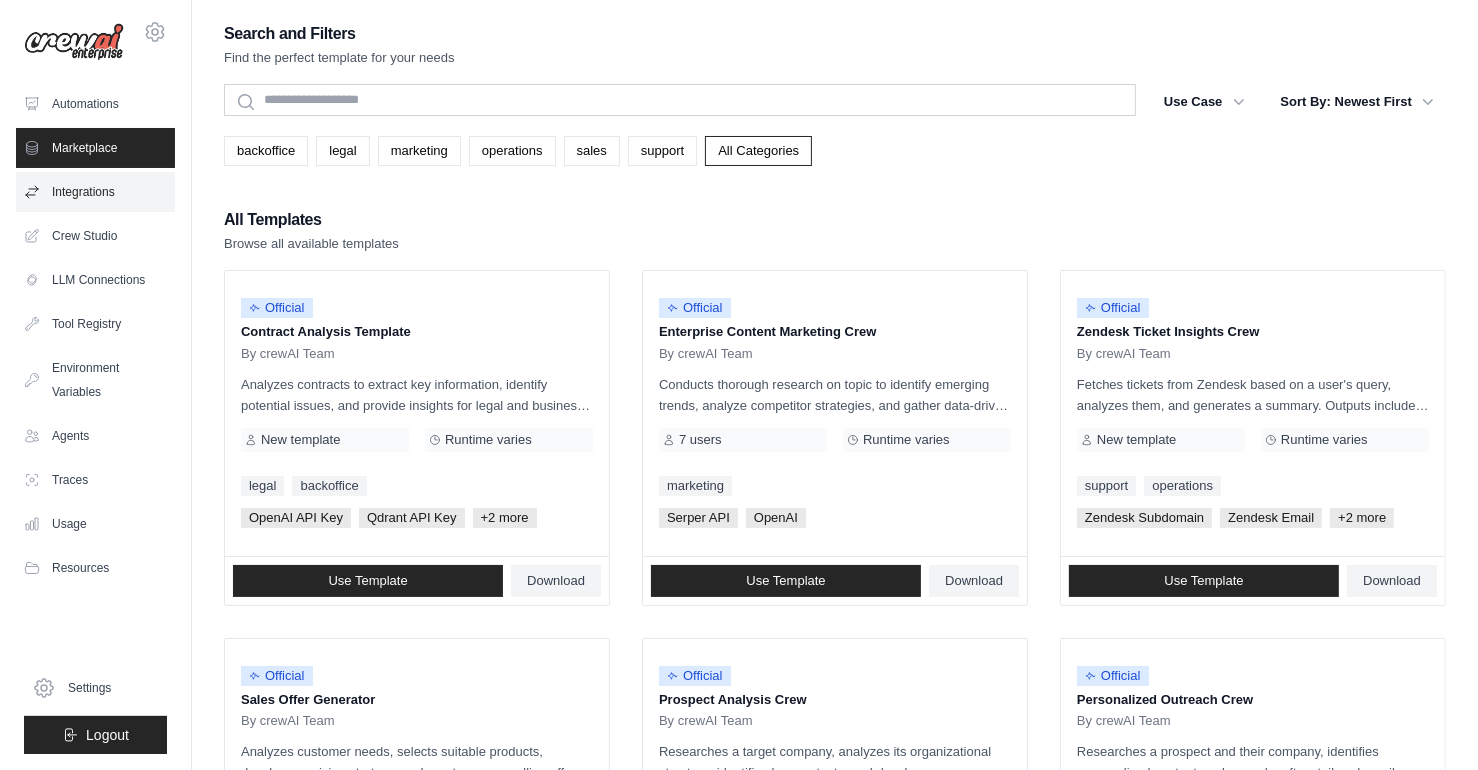 click on "Integrations" at bounding box center (95, 192) 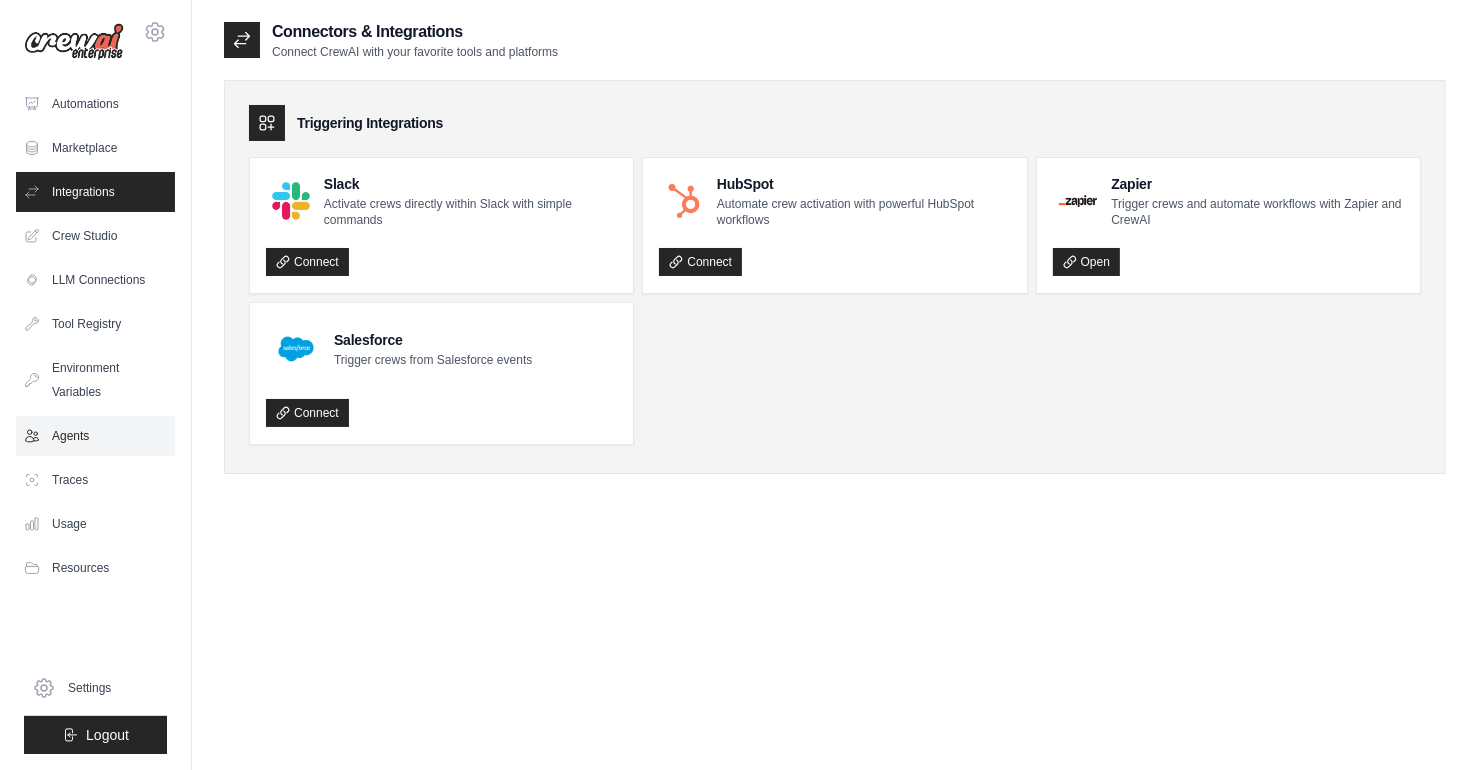 click on "Agents" at bounding box center [95, 436] 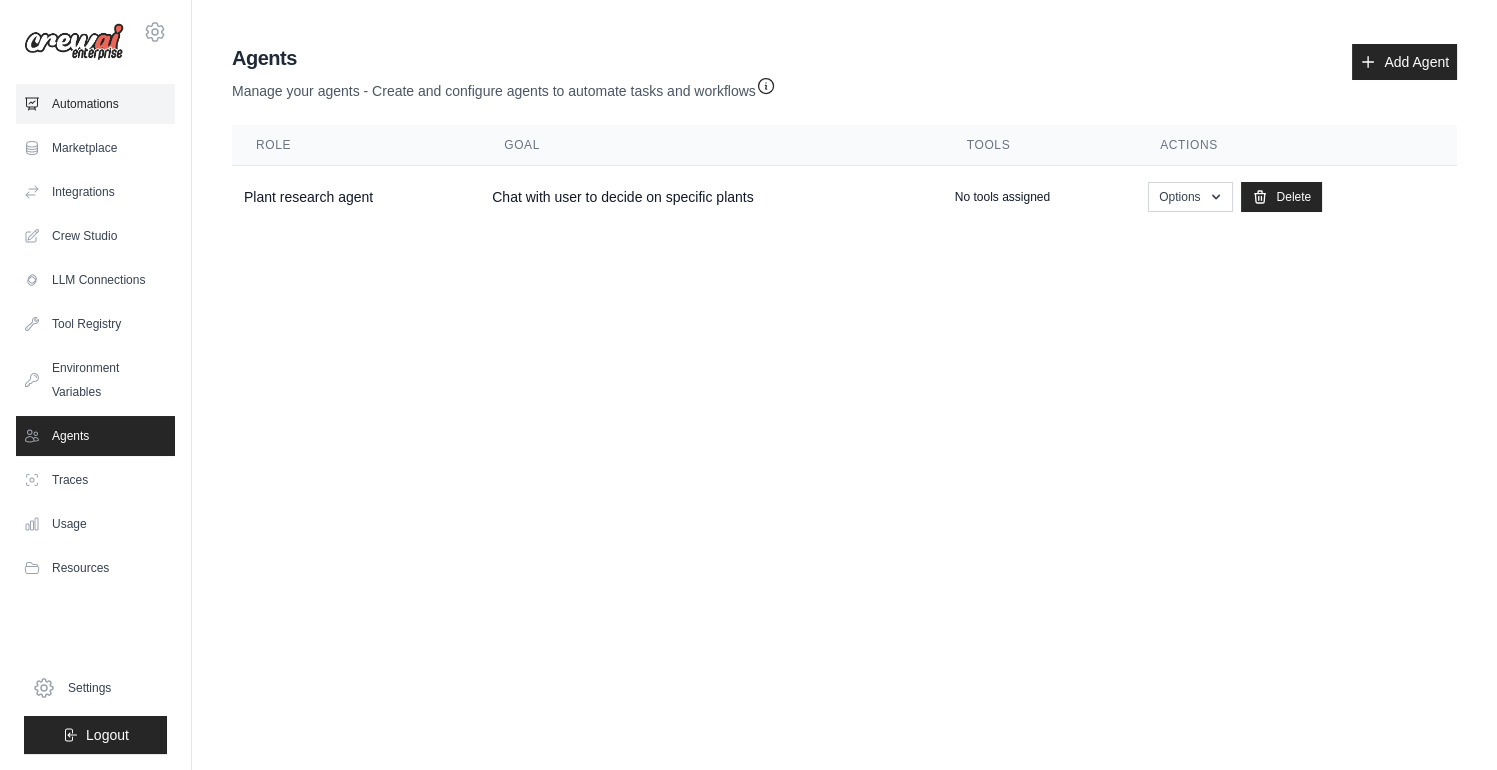 click on "Automations" at bounding box center [95, 104] 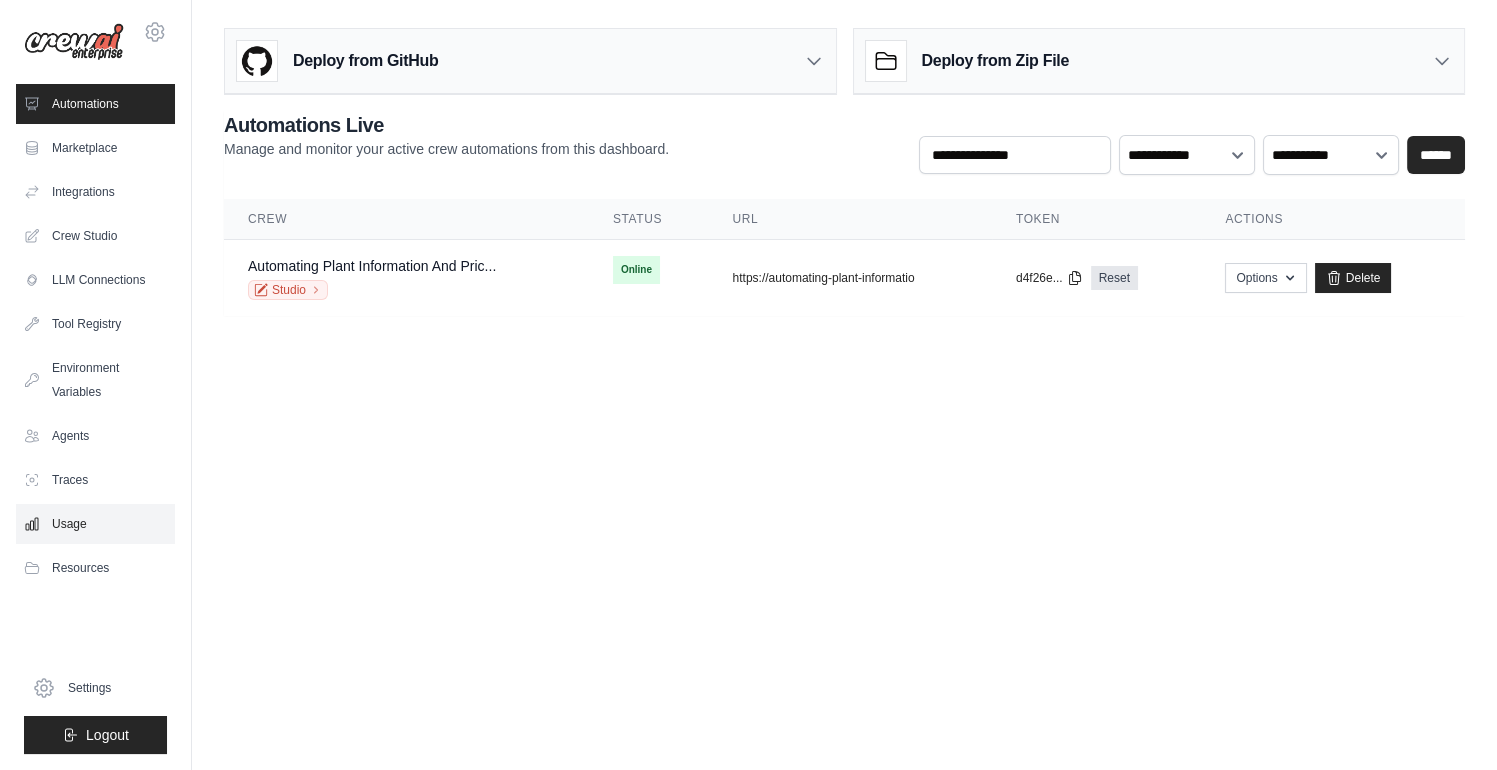 click on "Usage" at bounding box center (95, 524) 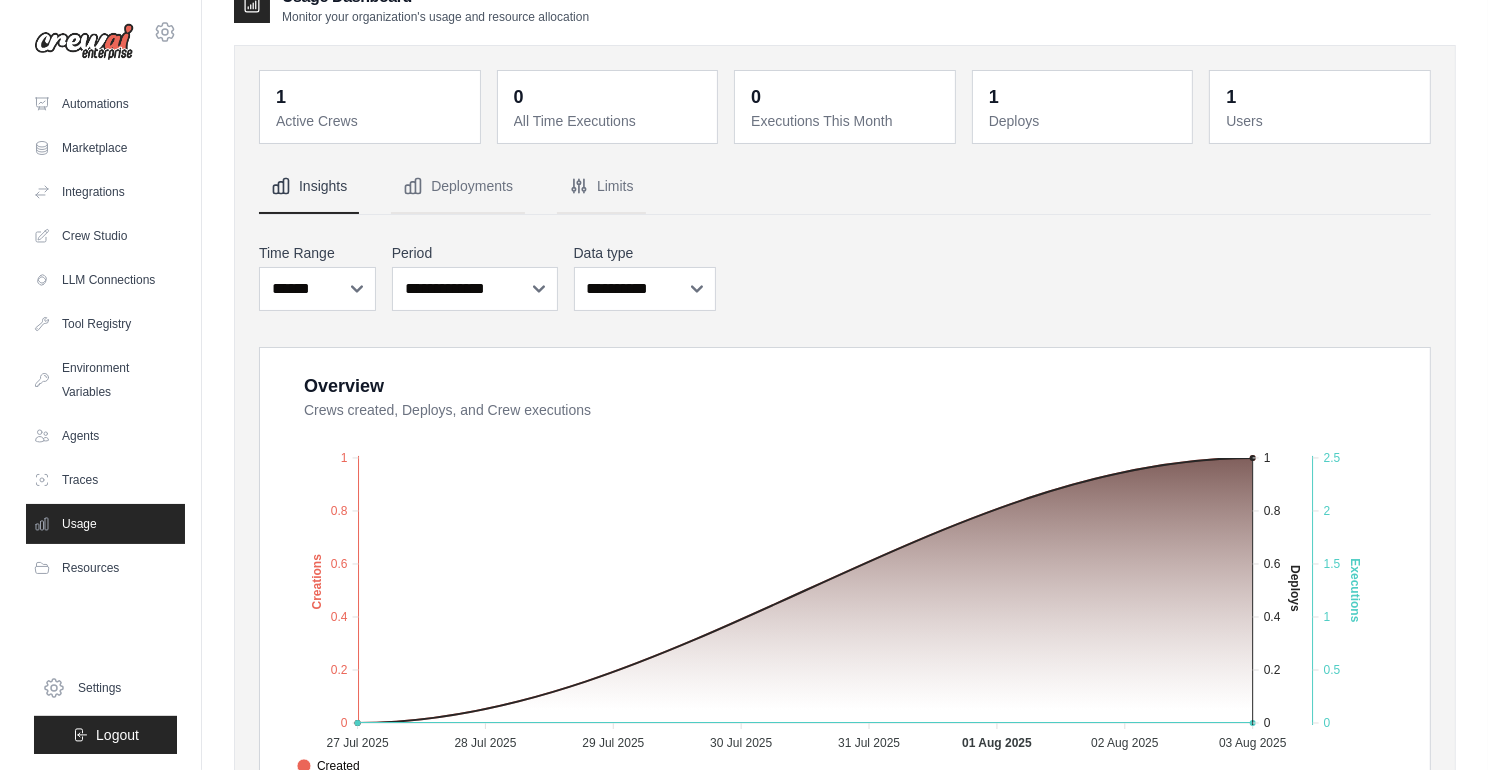 scroll, scrollTop: 0, scrollLeft: 0, axis: both 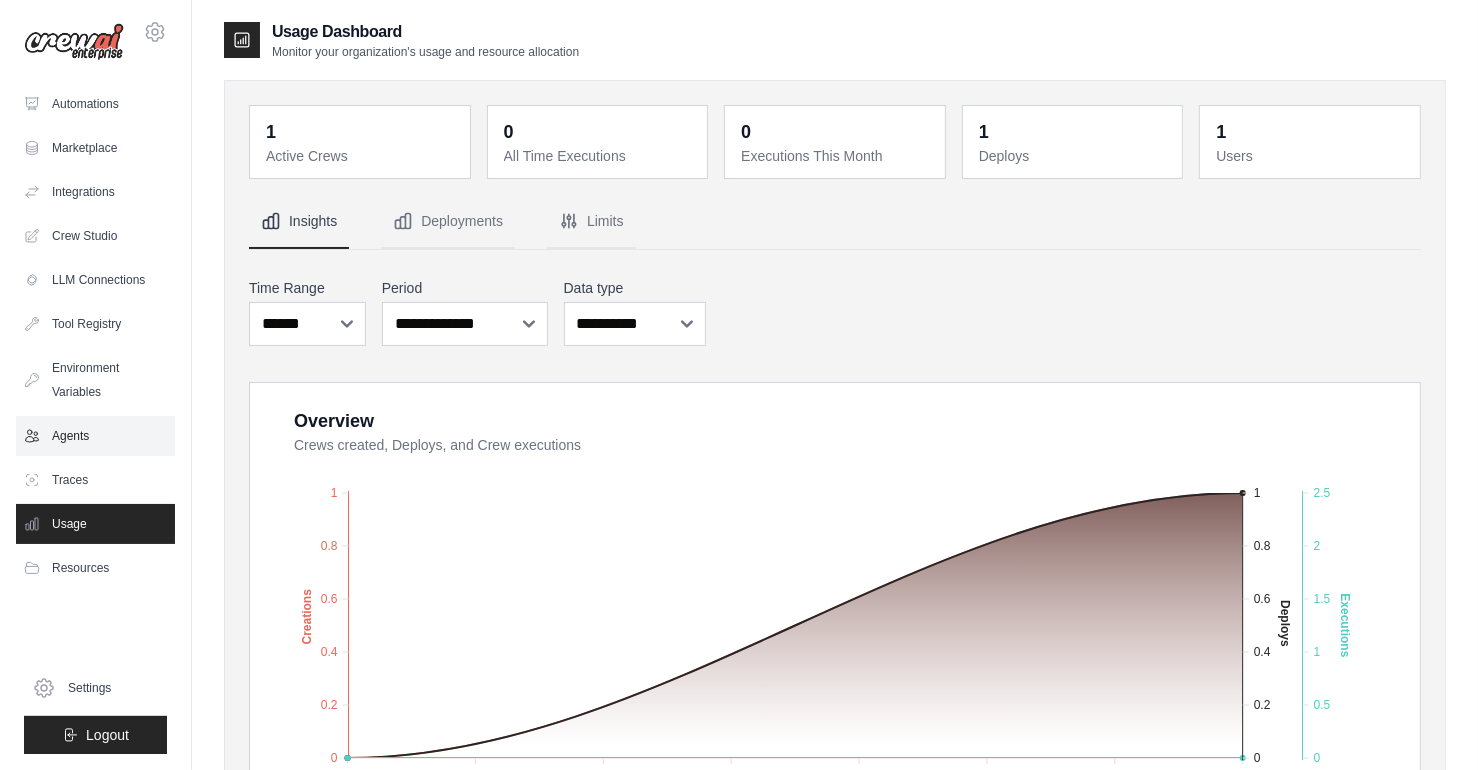 click on "Agents" at bounding box center (95, 436) 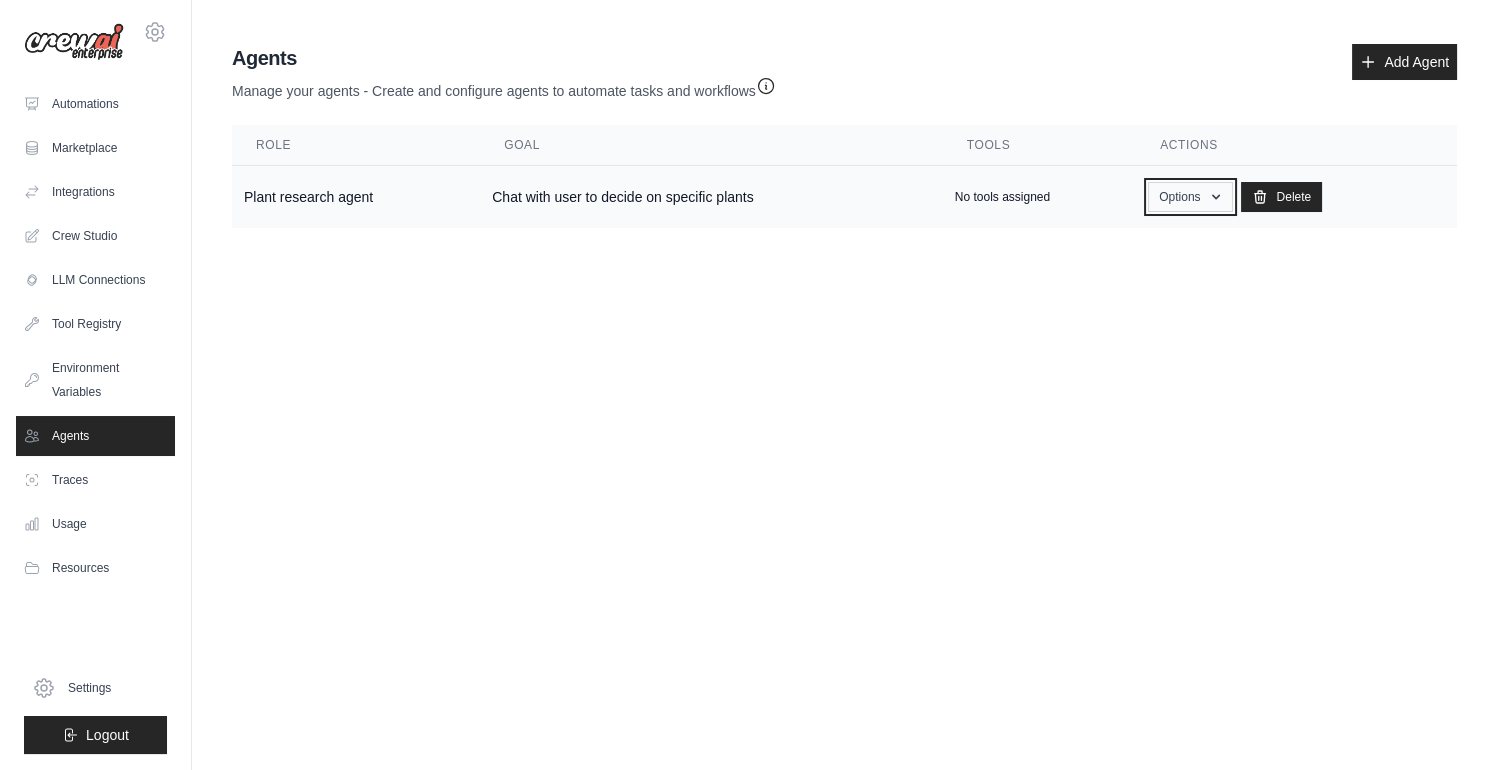 click 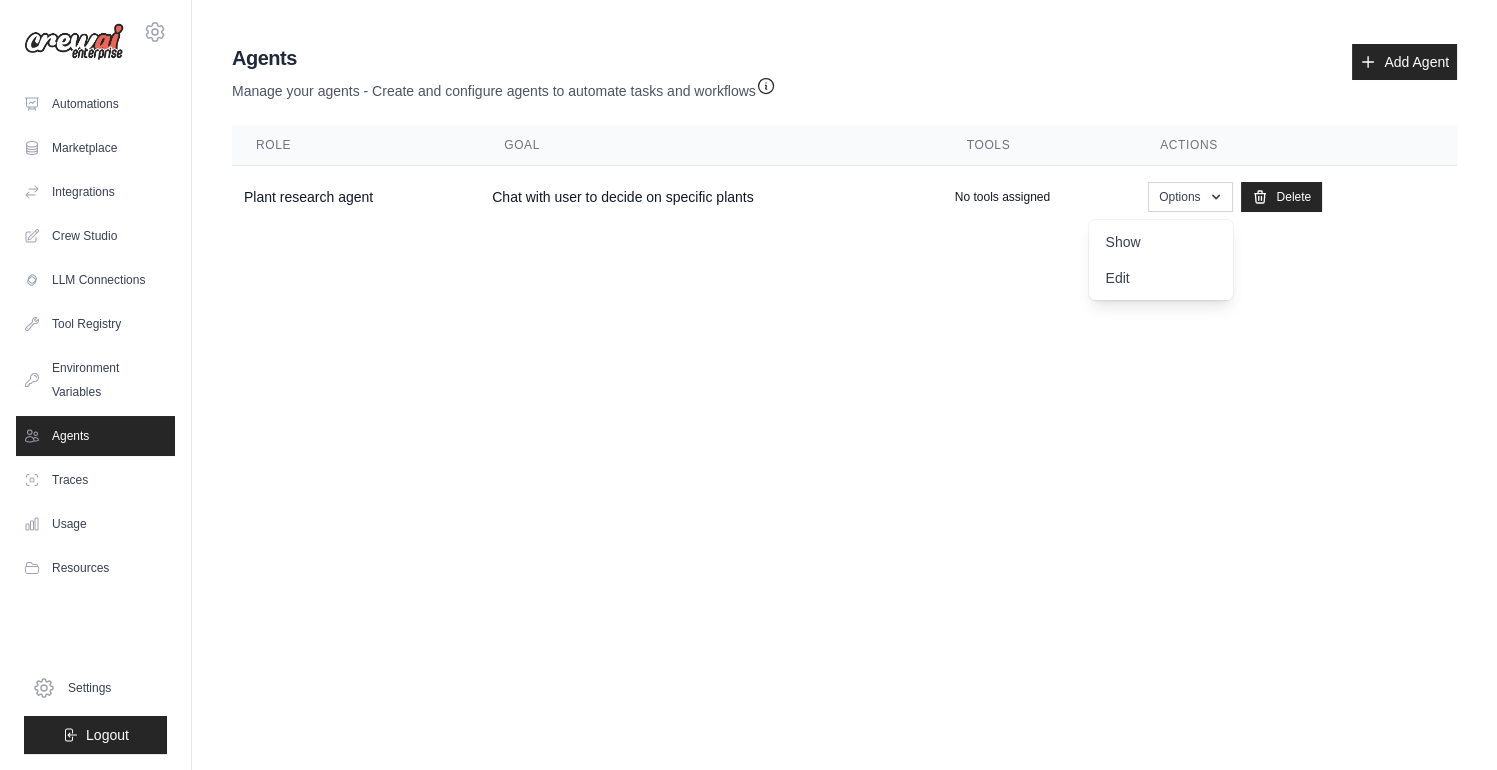 click on "[EMAIL]
Settings
Automations
Marketplace
Integrations" at bounding box center (748, 385) 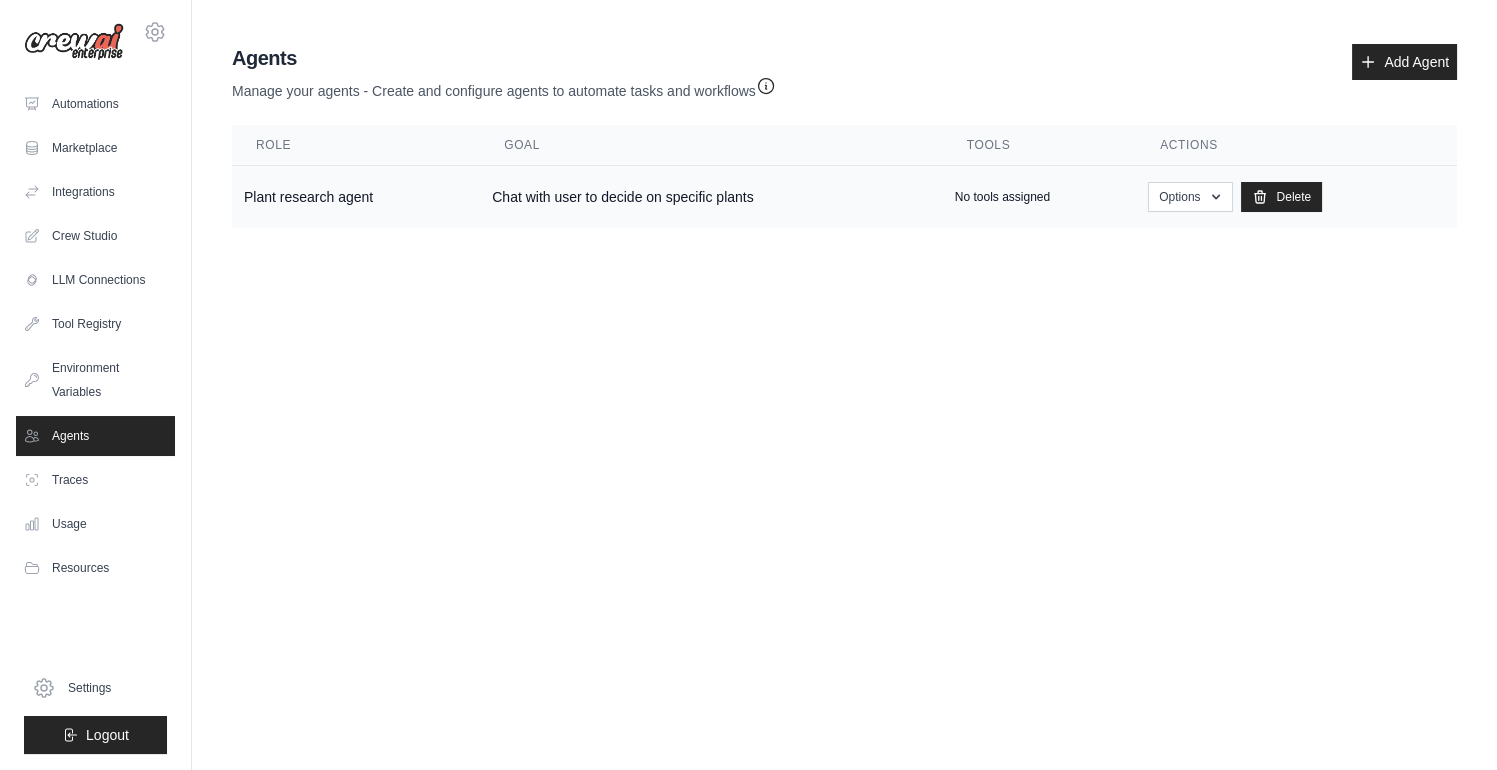 click on "Chat with user to decide on specific plants" at bounding box center [711, 197] 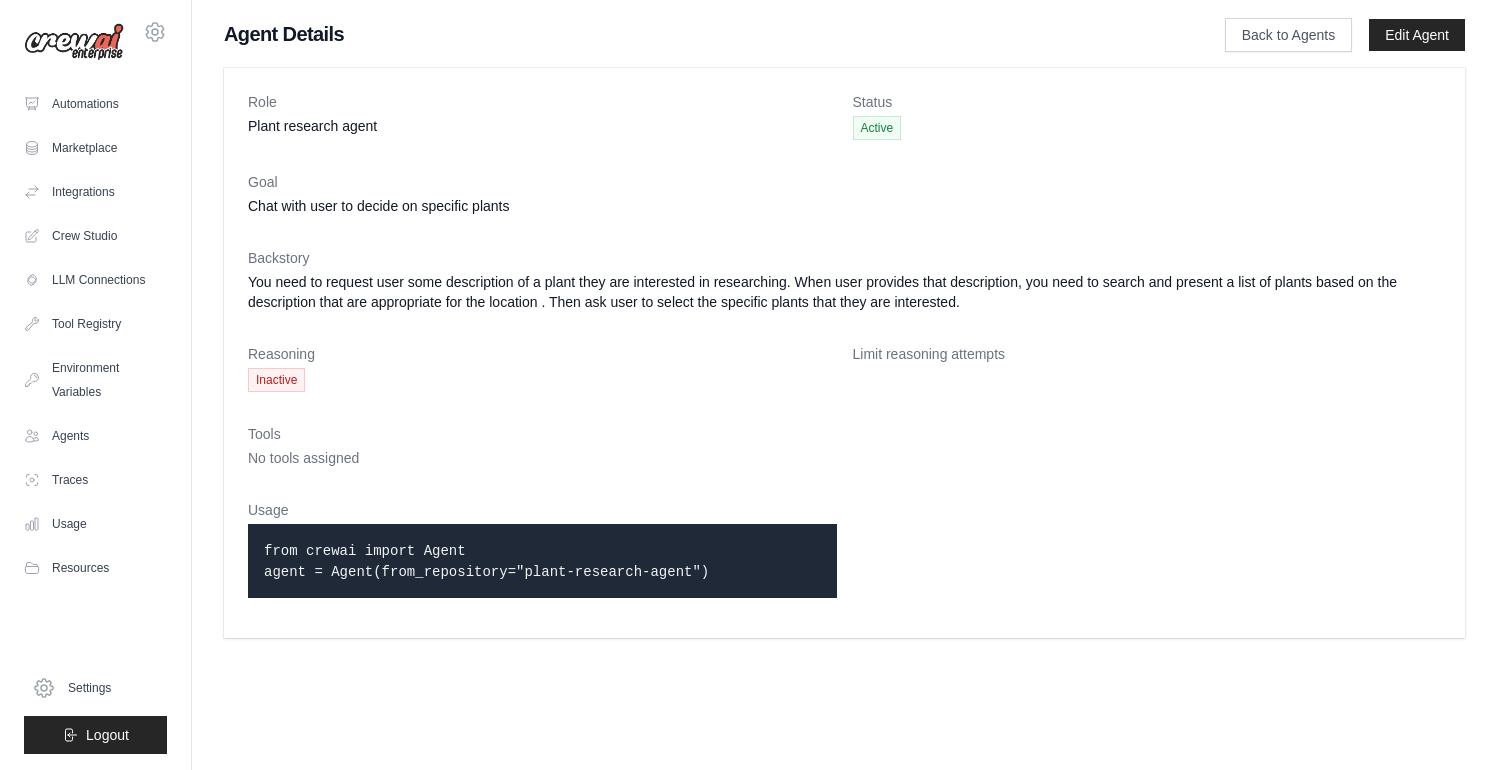 scroll, scrollTop: 0, scrollLeft: 0, axis: both 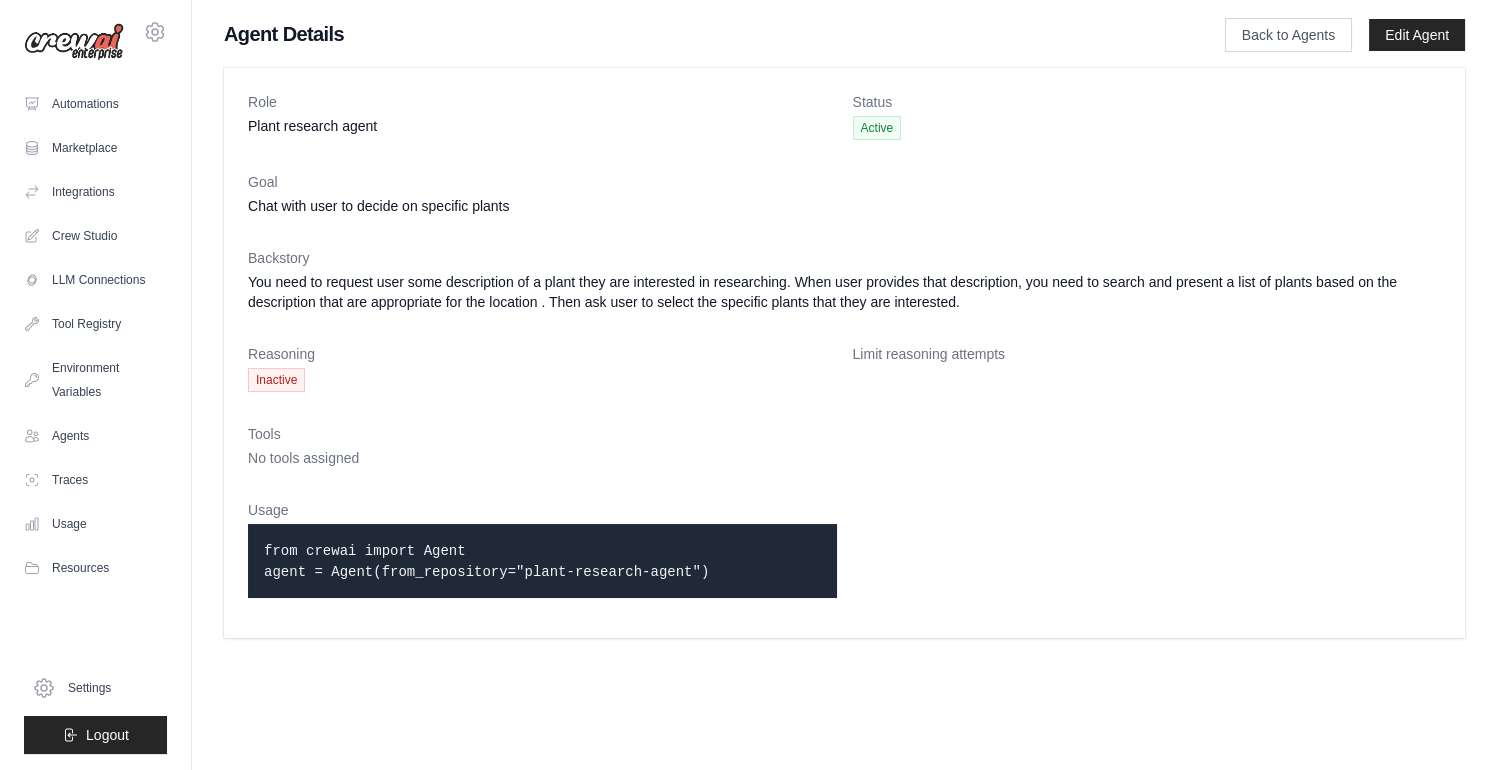 click on "Goal" at bounding box center [844, 182] 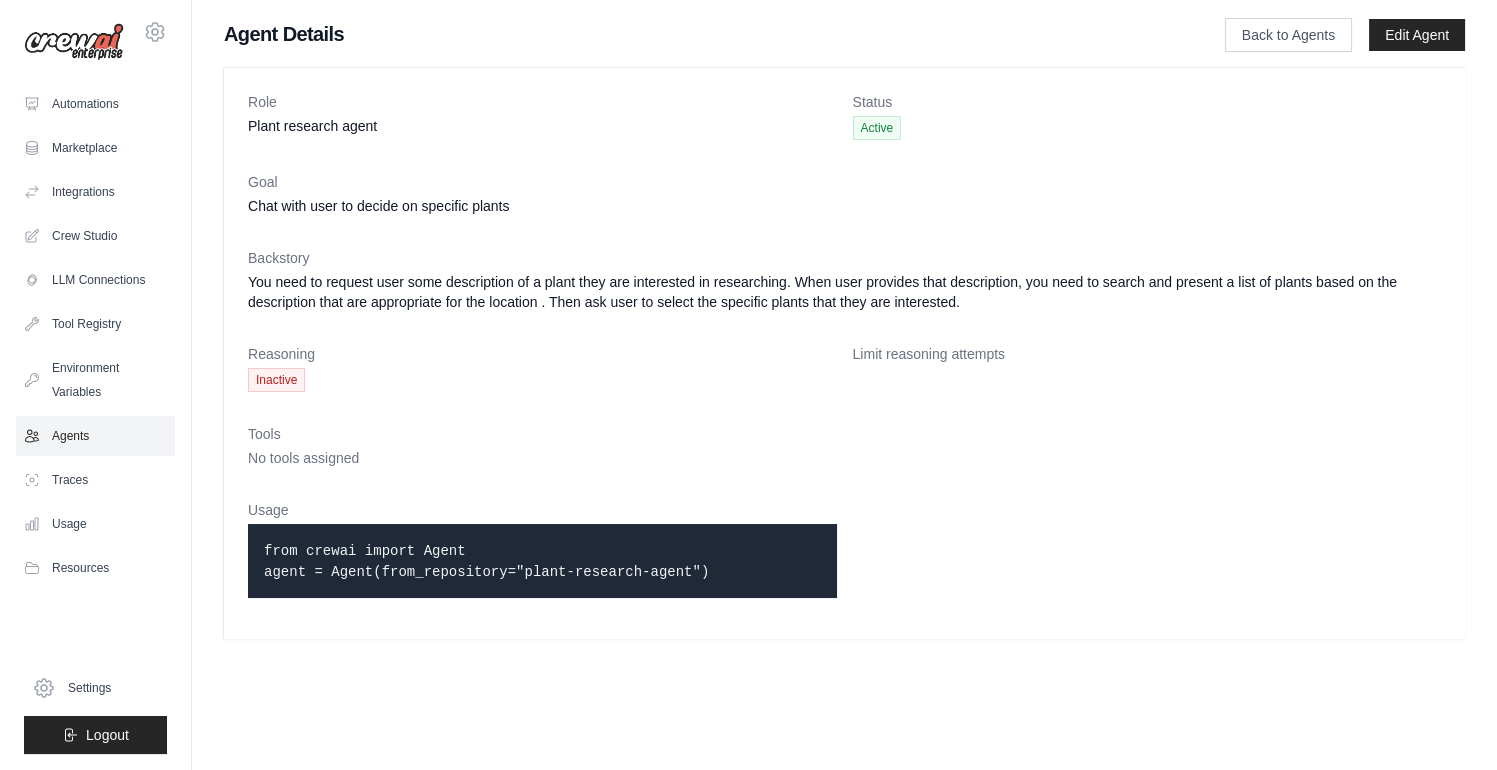 click on "Agents" at bounding box center [95, 436] 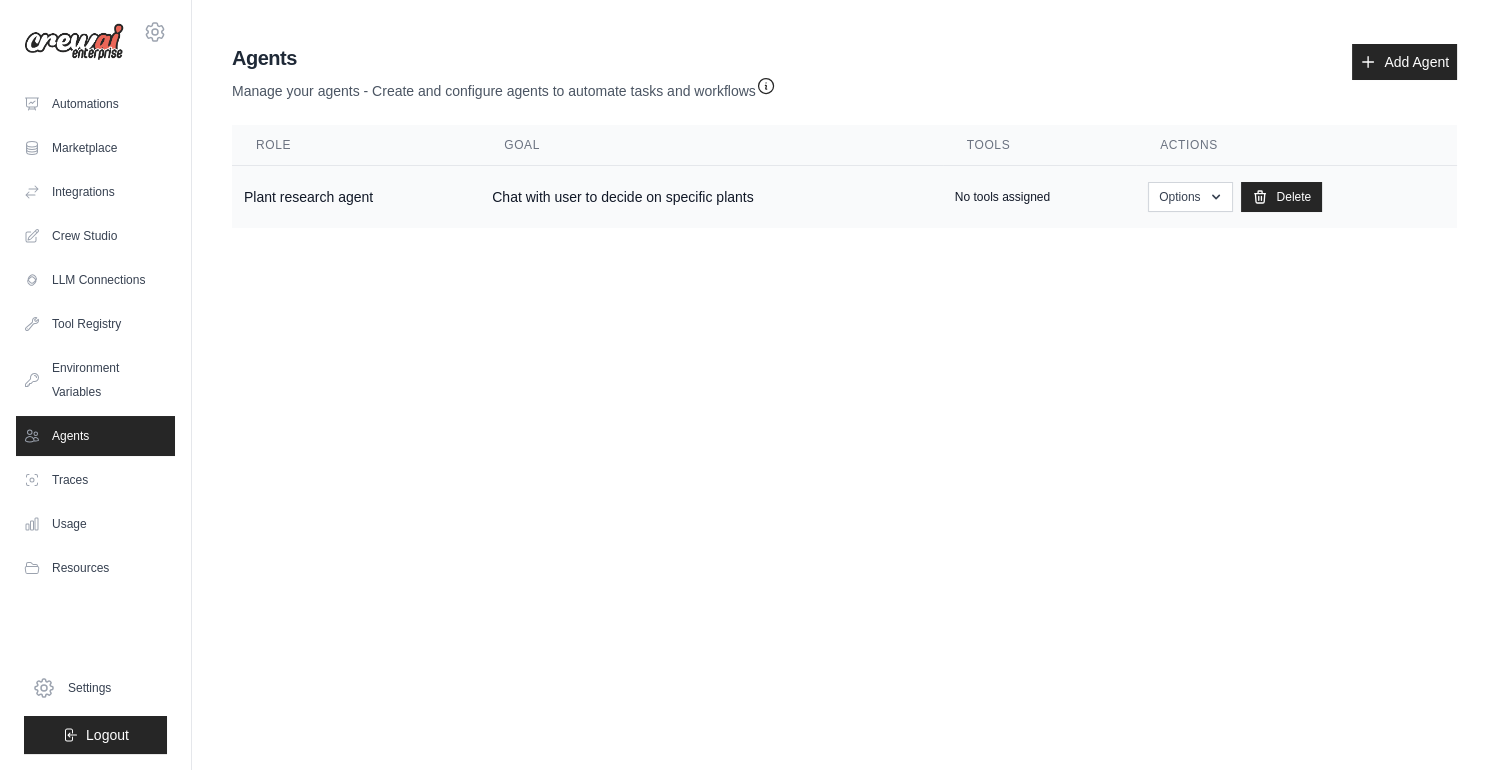 click on "Plant research agent" at bounding box center (356, 197) 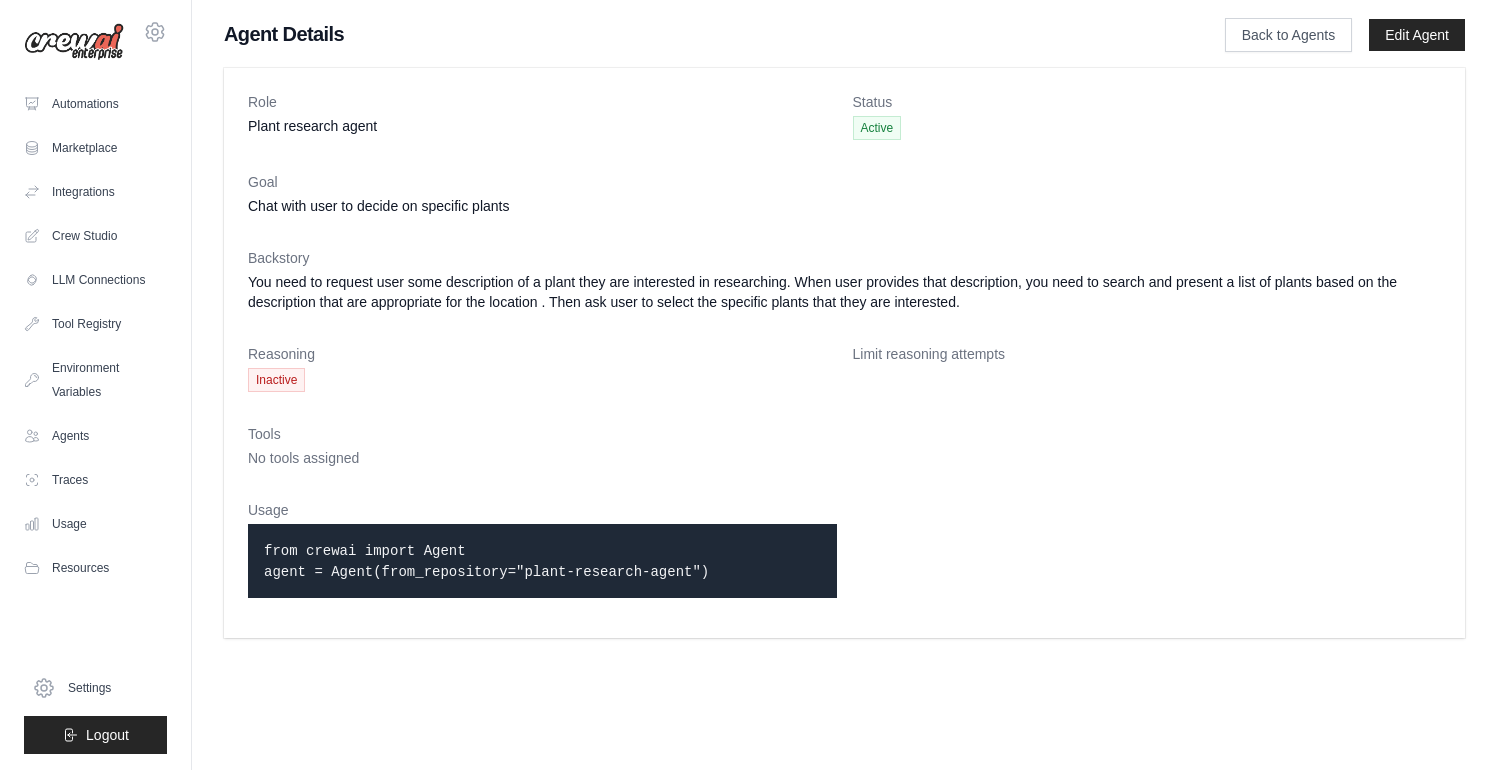 scroll, scrollTop: 0, scrollLeft: 0, axis: both 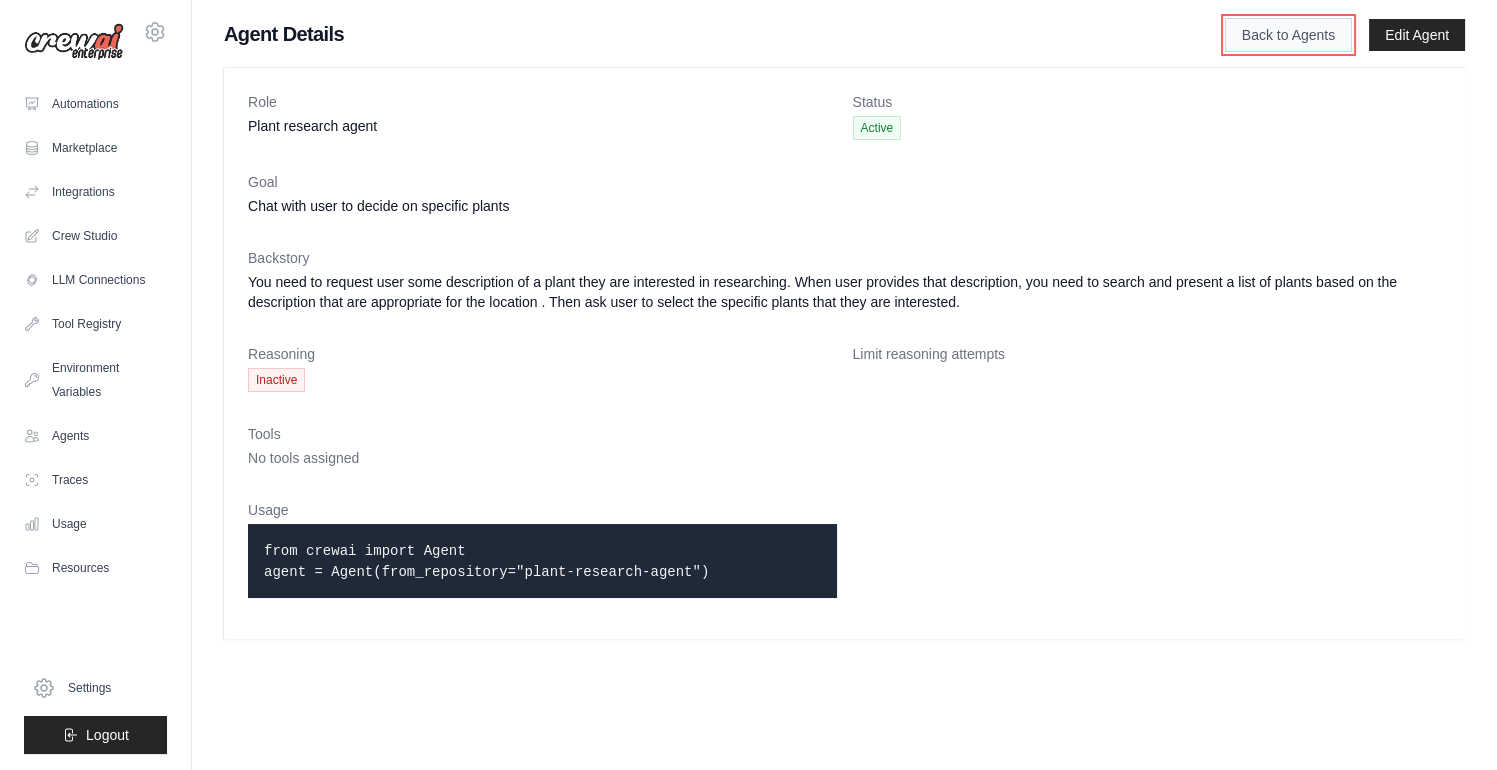 click on "Back to Agents" at bounding box center [1288, 35] 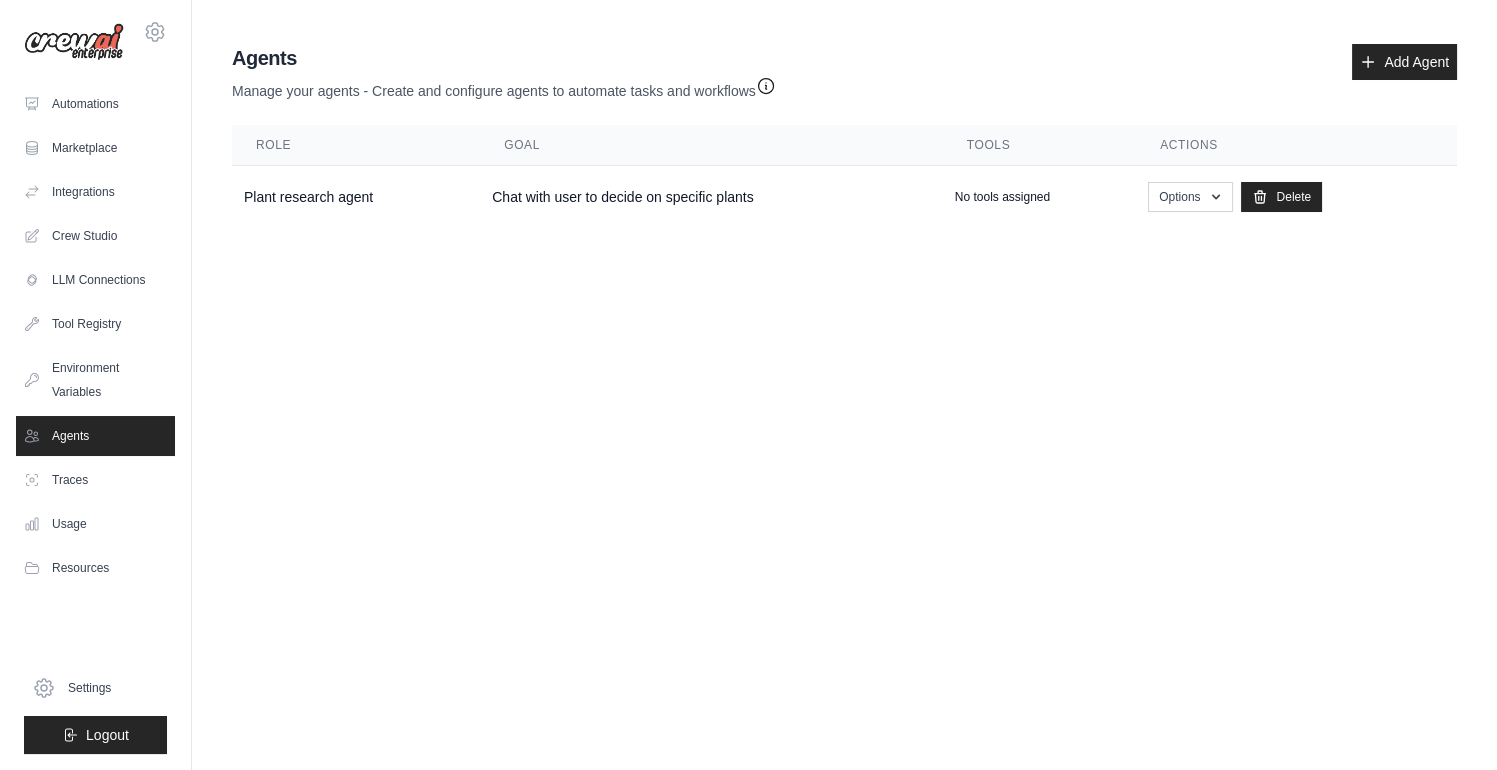 click 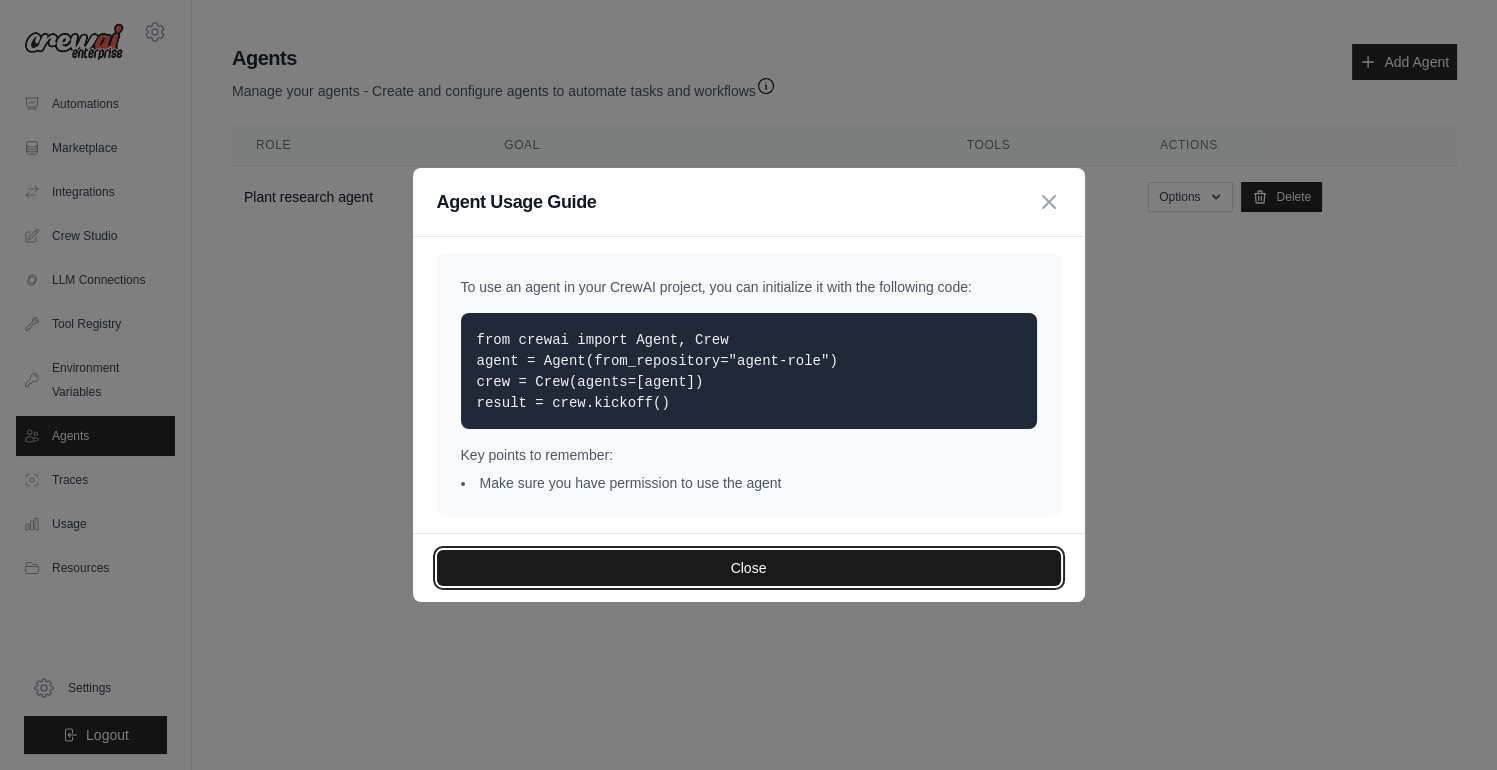 click on "Close" at bounding box center (749, 568) 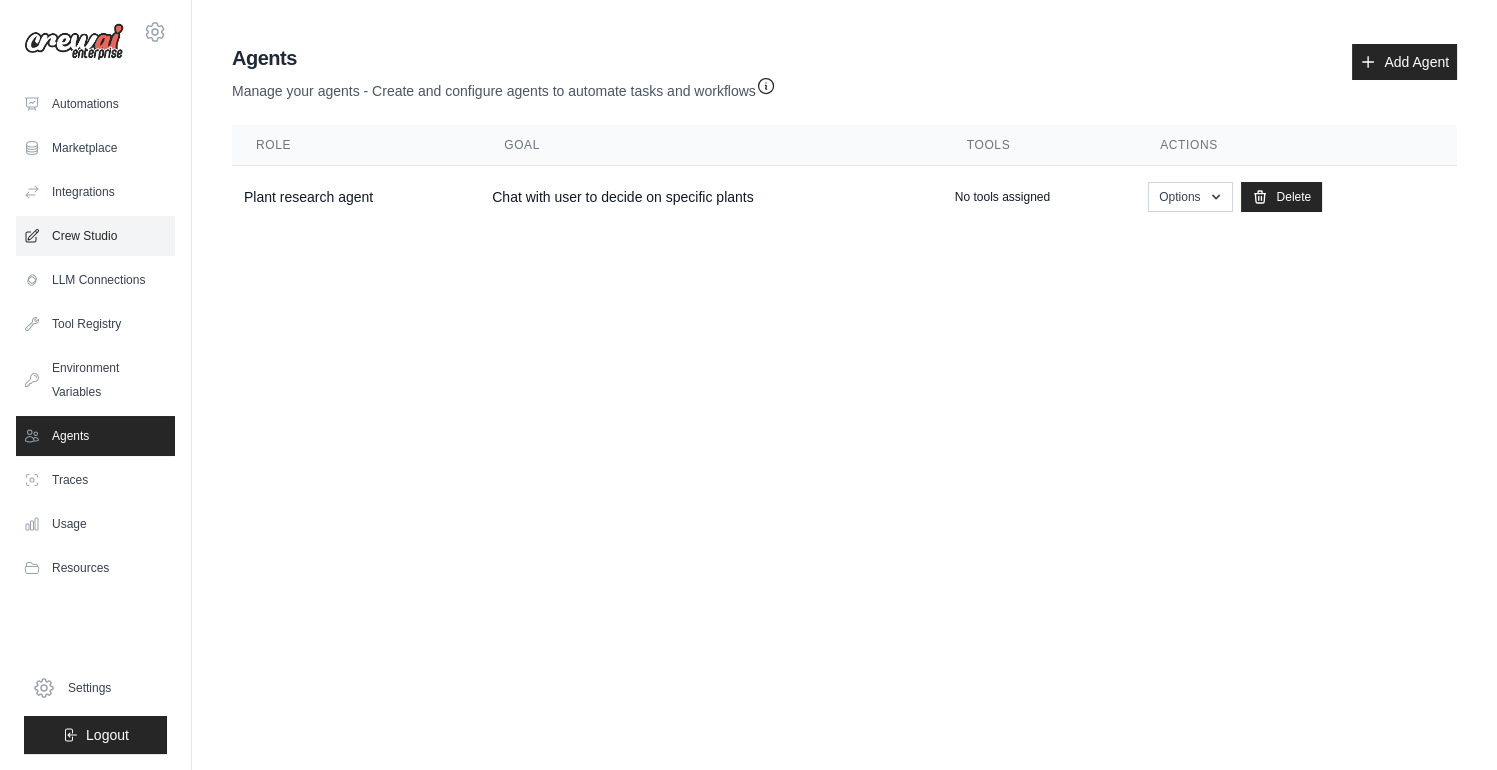 click on "Crew Studio" at bounding box center (95, 236) 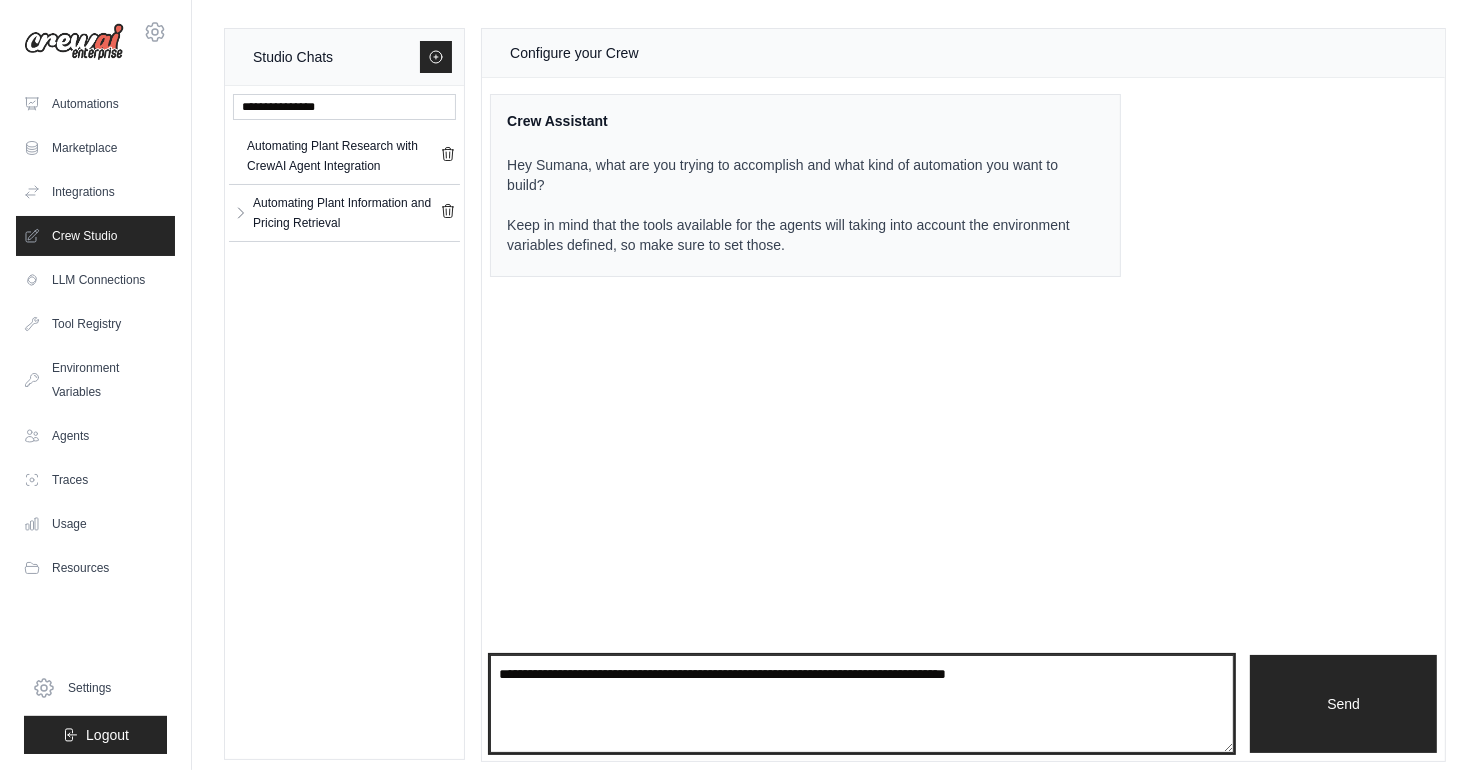 click at bounding box center [862, 704] 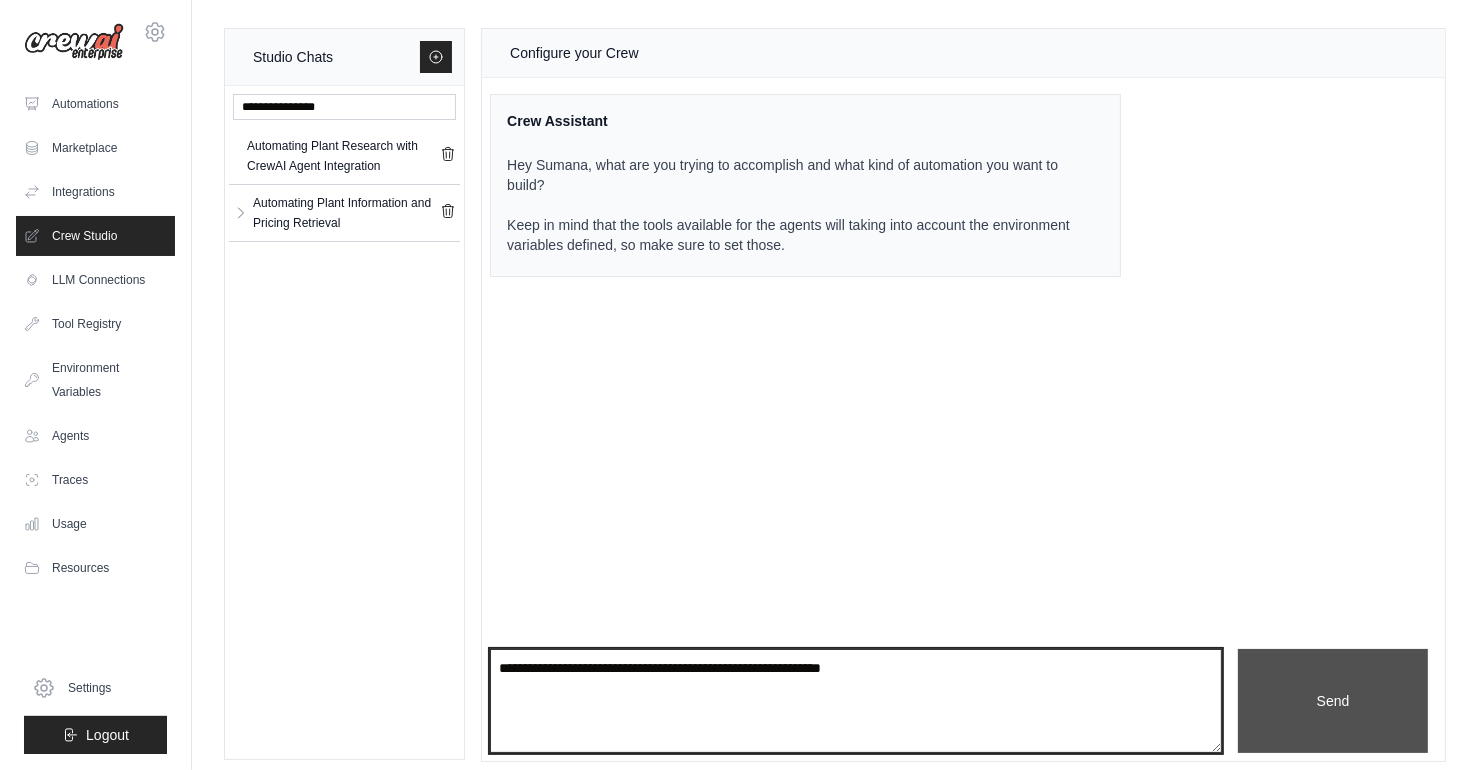 type on "**********" 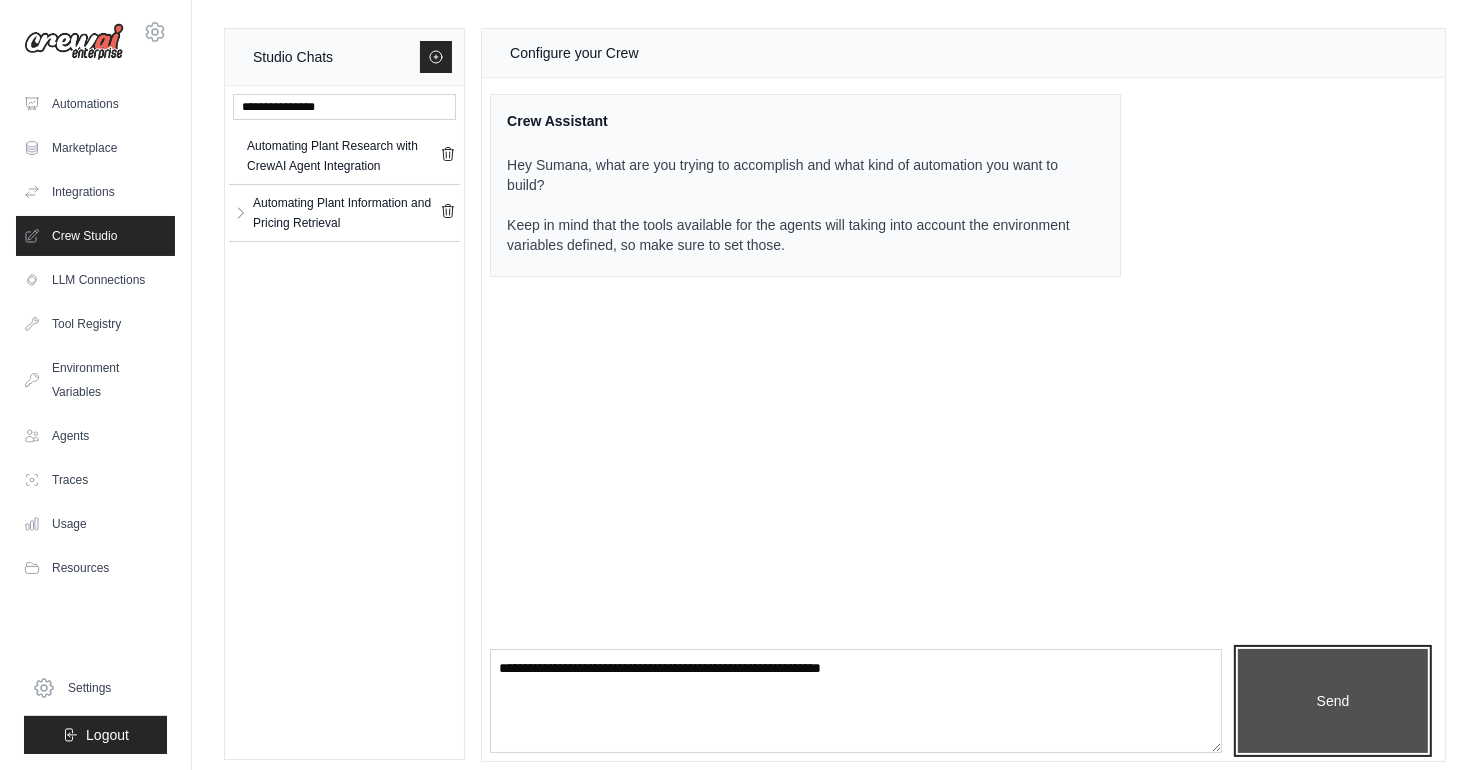 click on "Send" at bounding box center (1332, 701) 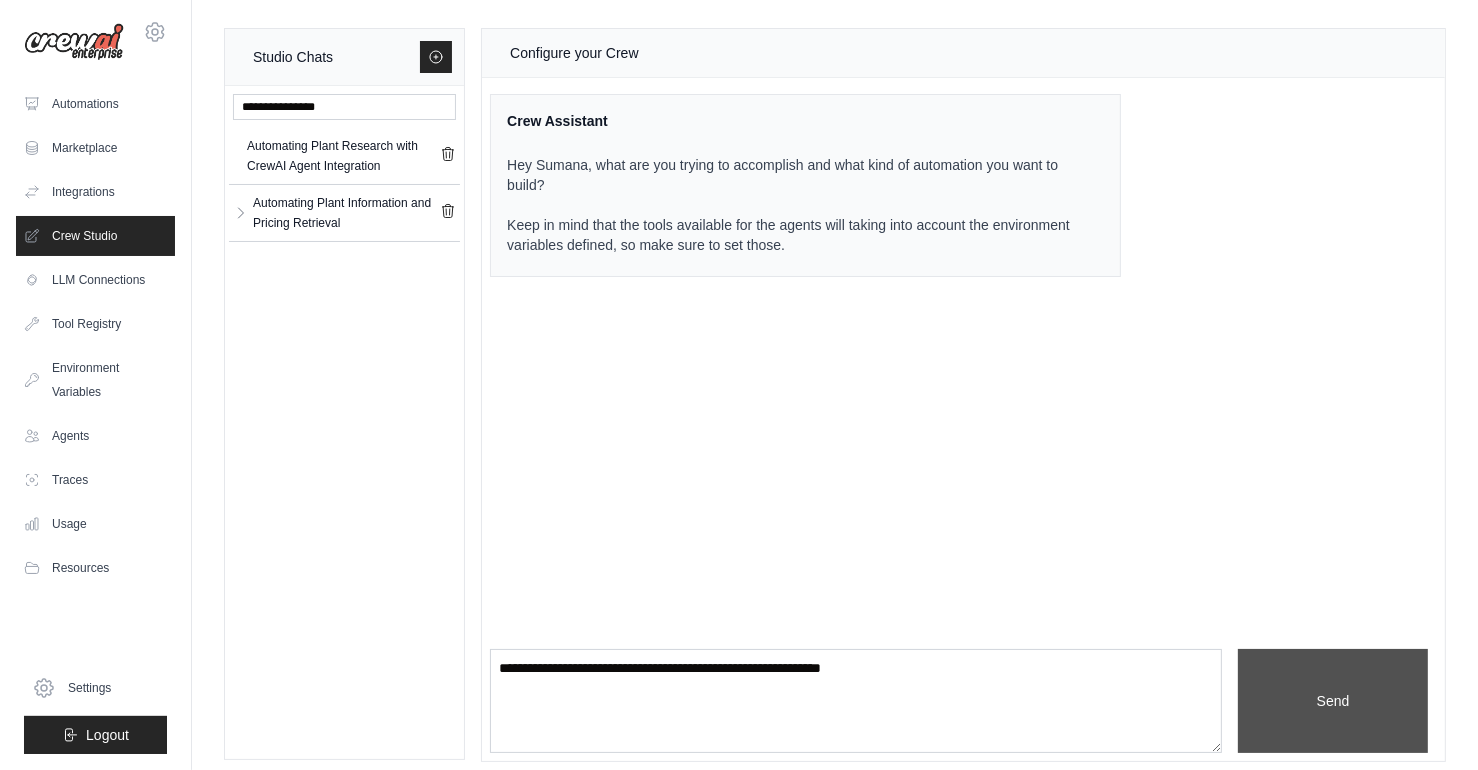 type 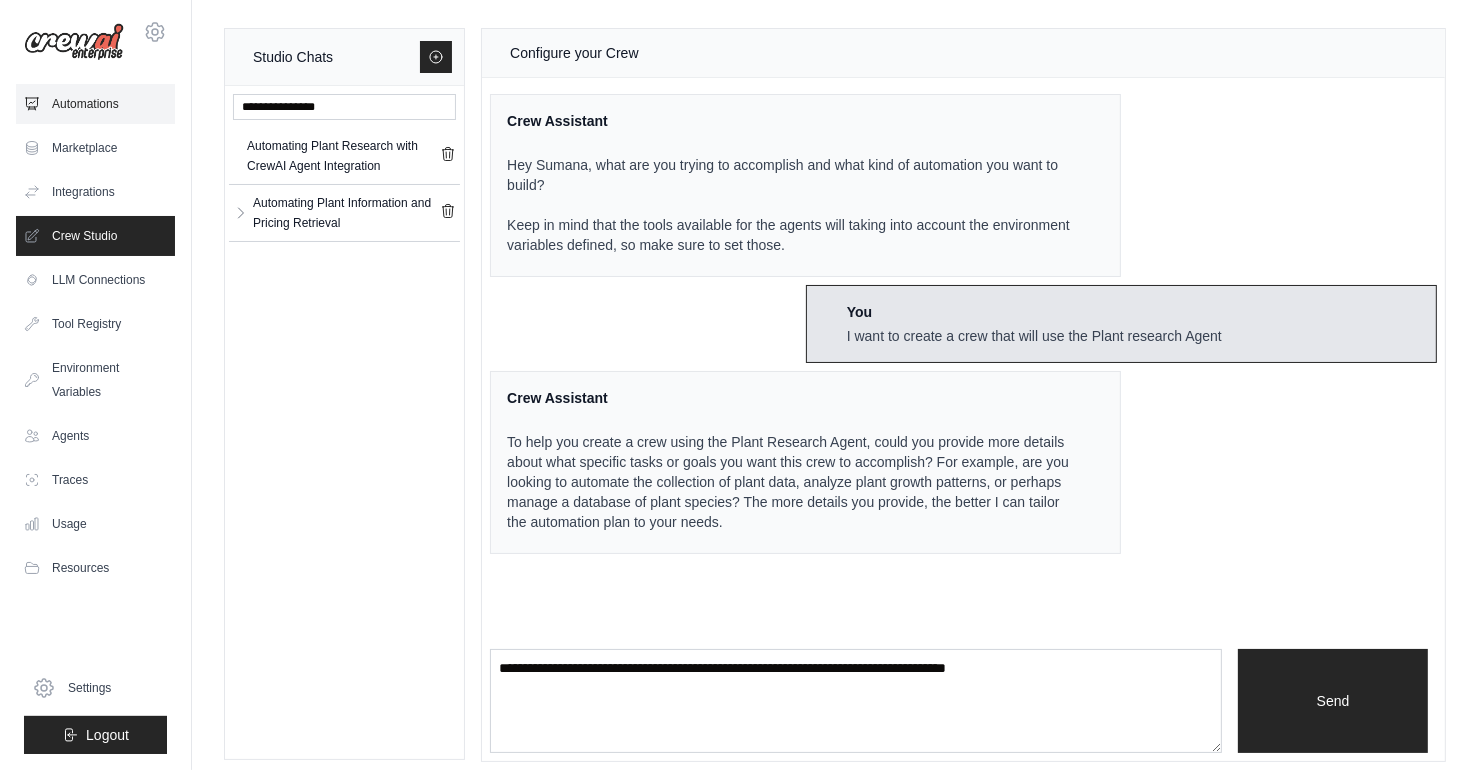 click on "Automations" at bounding box center [95, 104] 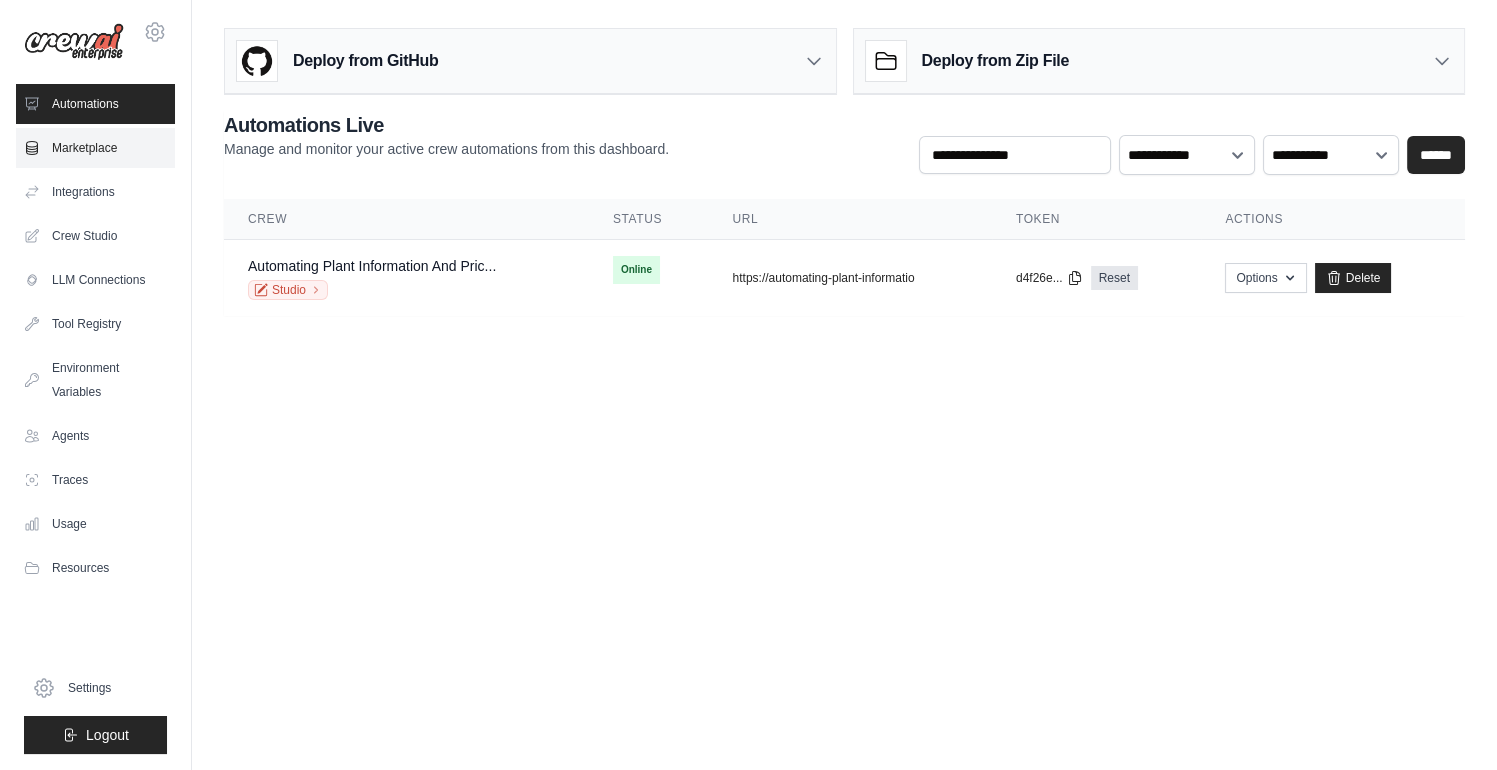 click on "Marketplace" at bounding box center (95, 148) 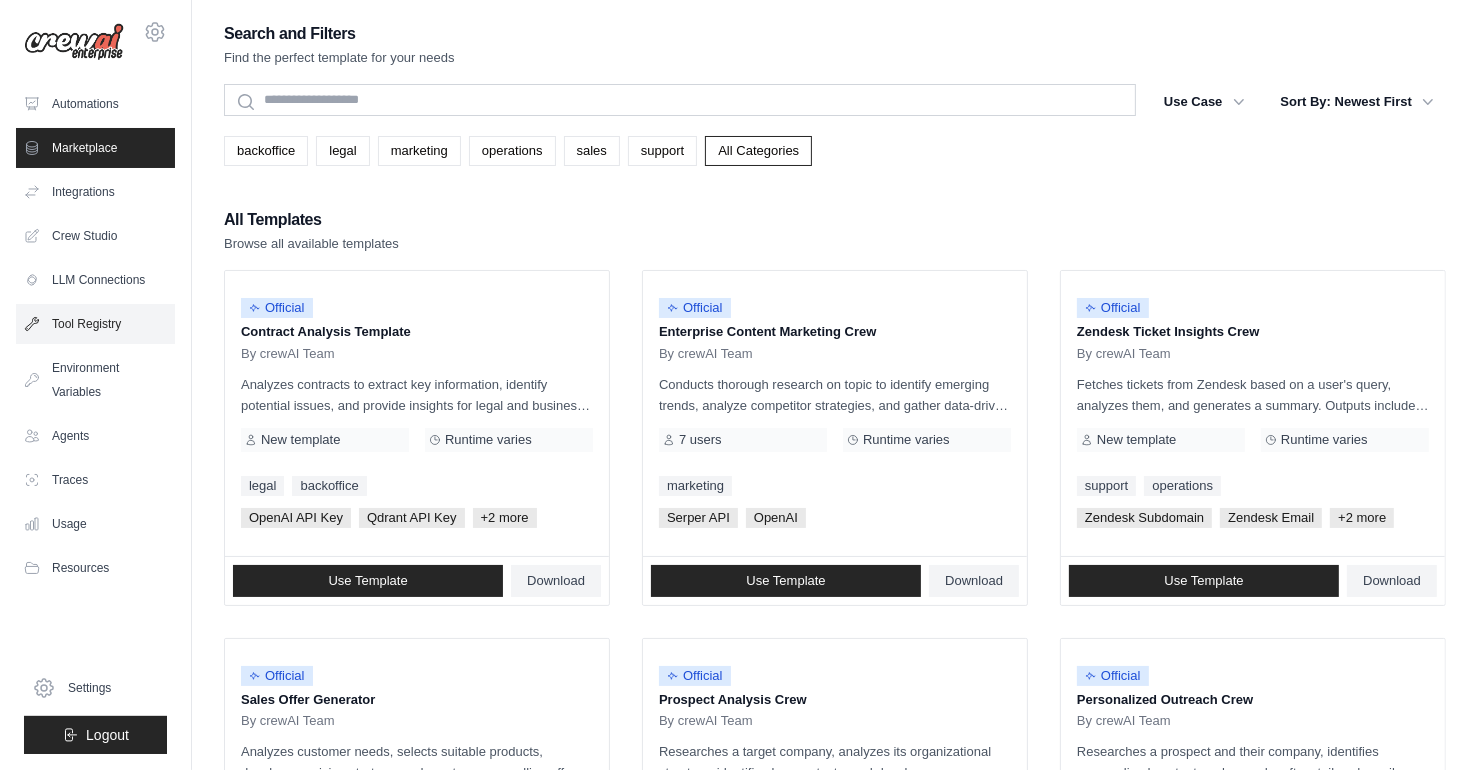 click on "Tool Registry" at bounding box center [95, 324] 